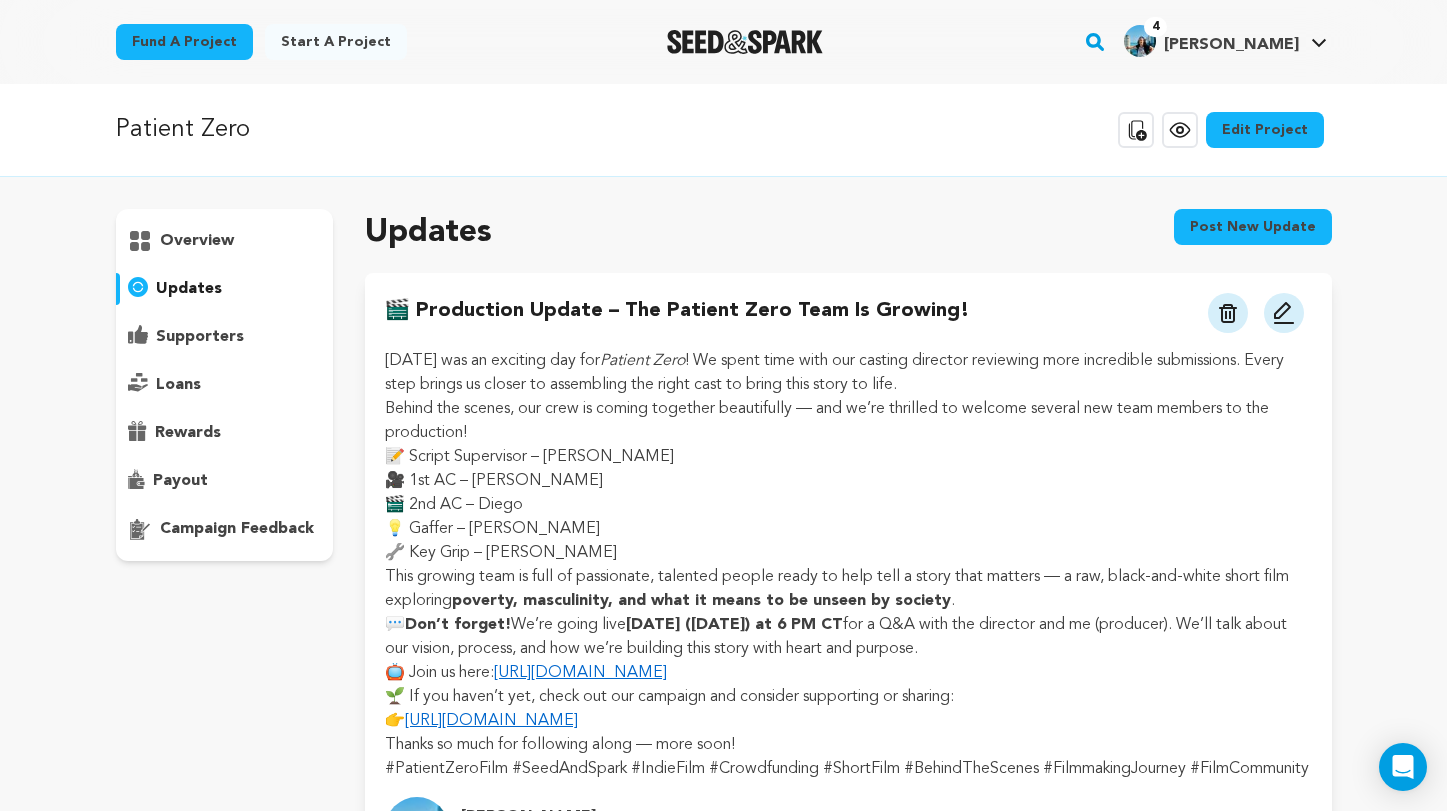 scroll, scrollTop: 0, scrollLeft: 0, axis: both 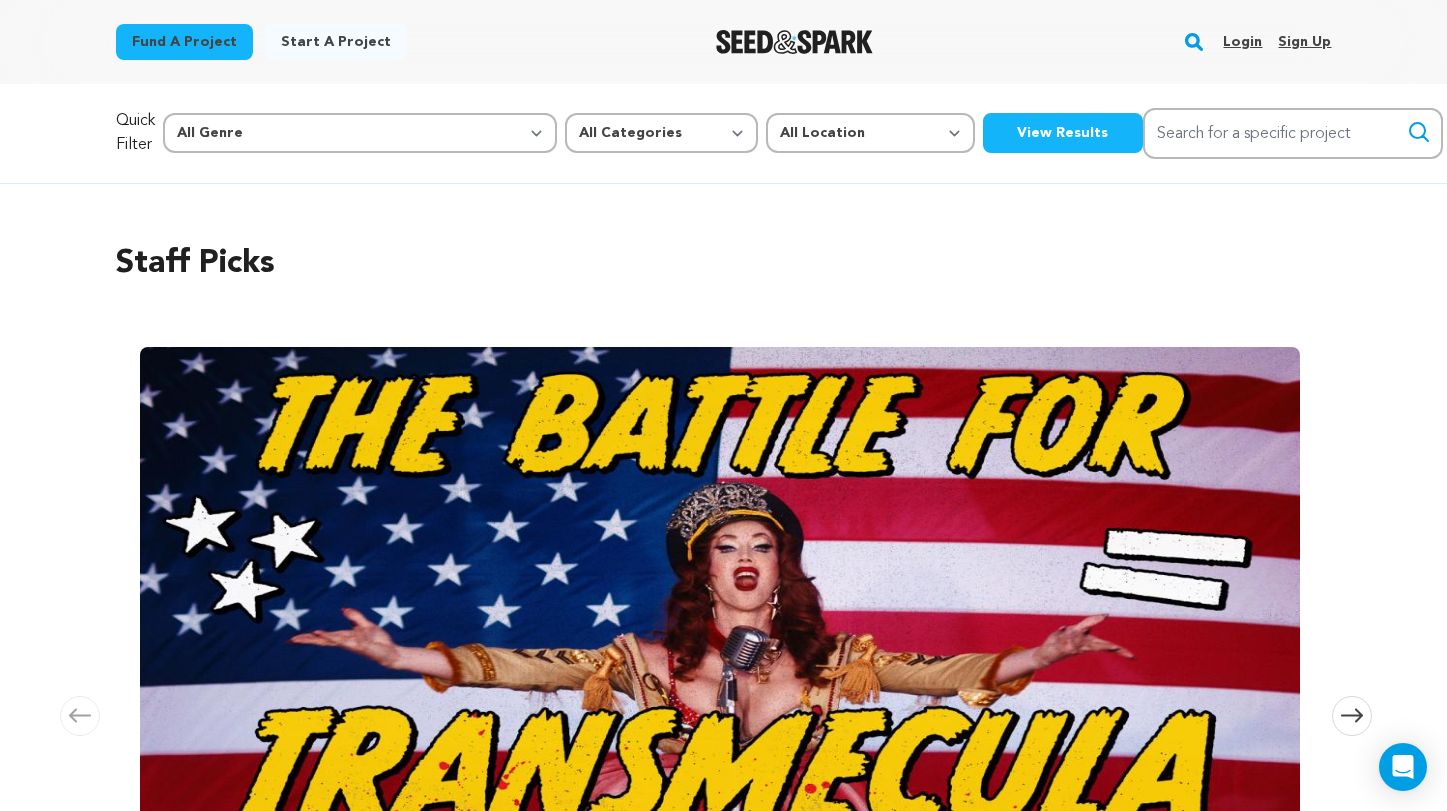 click on "Login" at bounding box center (1242, 42) 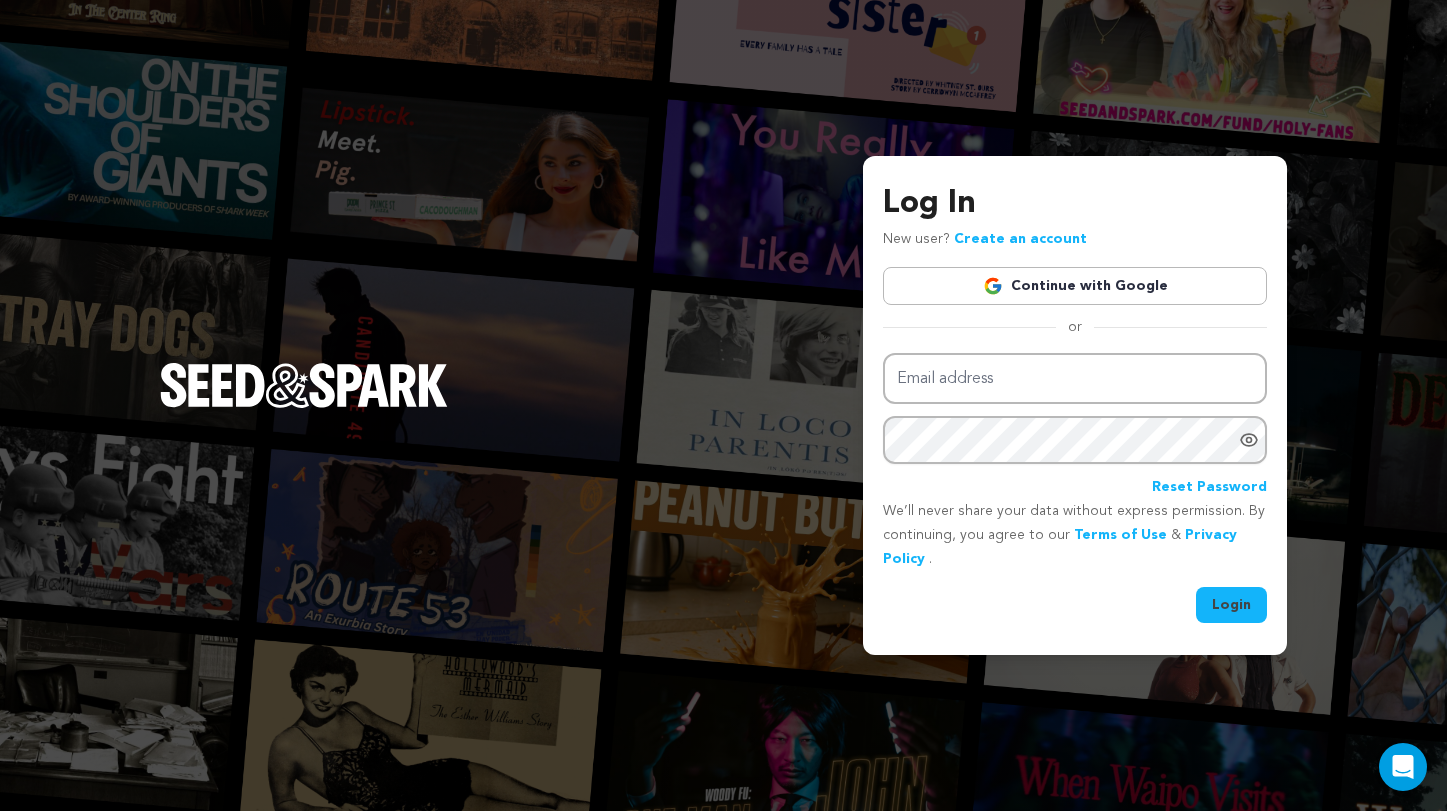 scroll, scrollTop: 0, scrollLeft: 0, axis: both 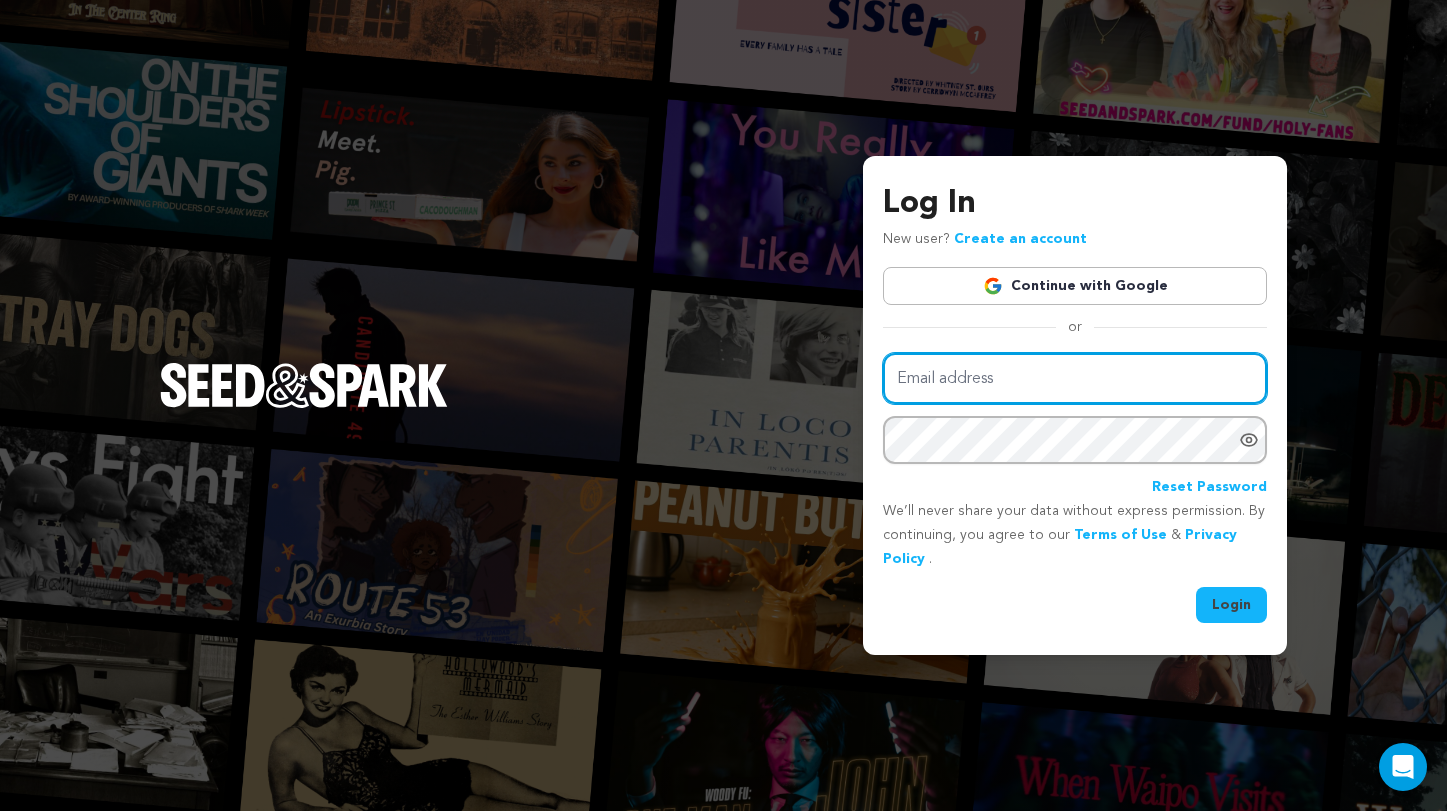 type on "luisabott@icloud.com" 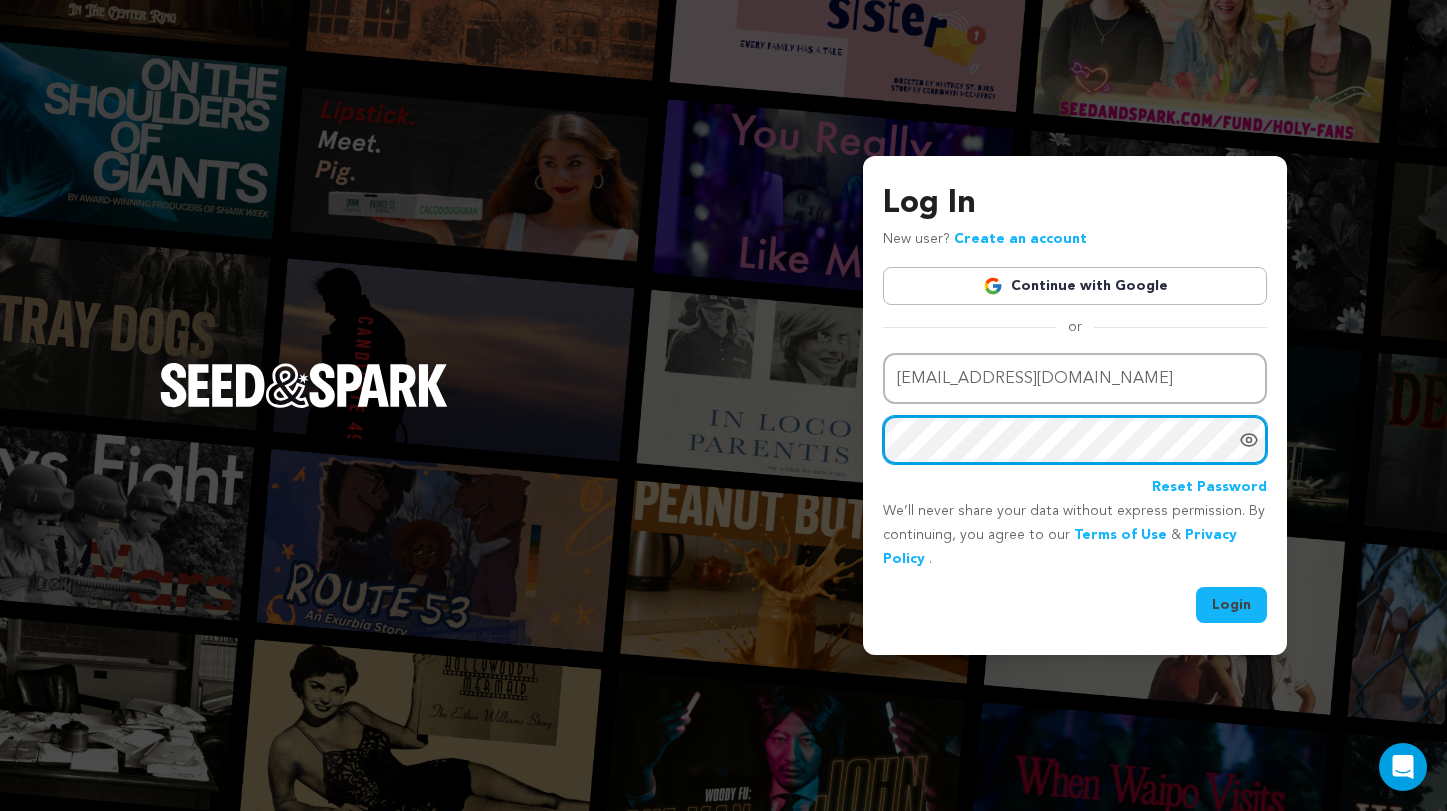 click on "Login" at bounding box center (1231, 605) 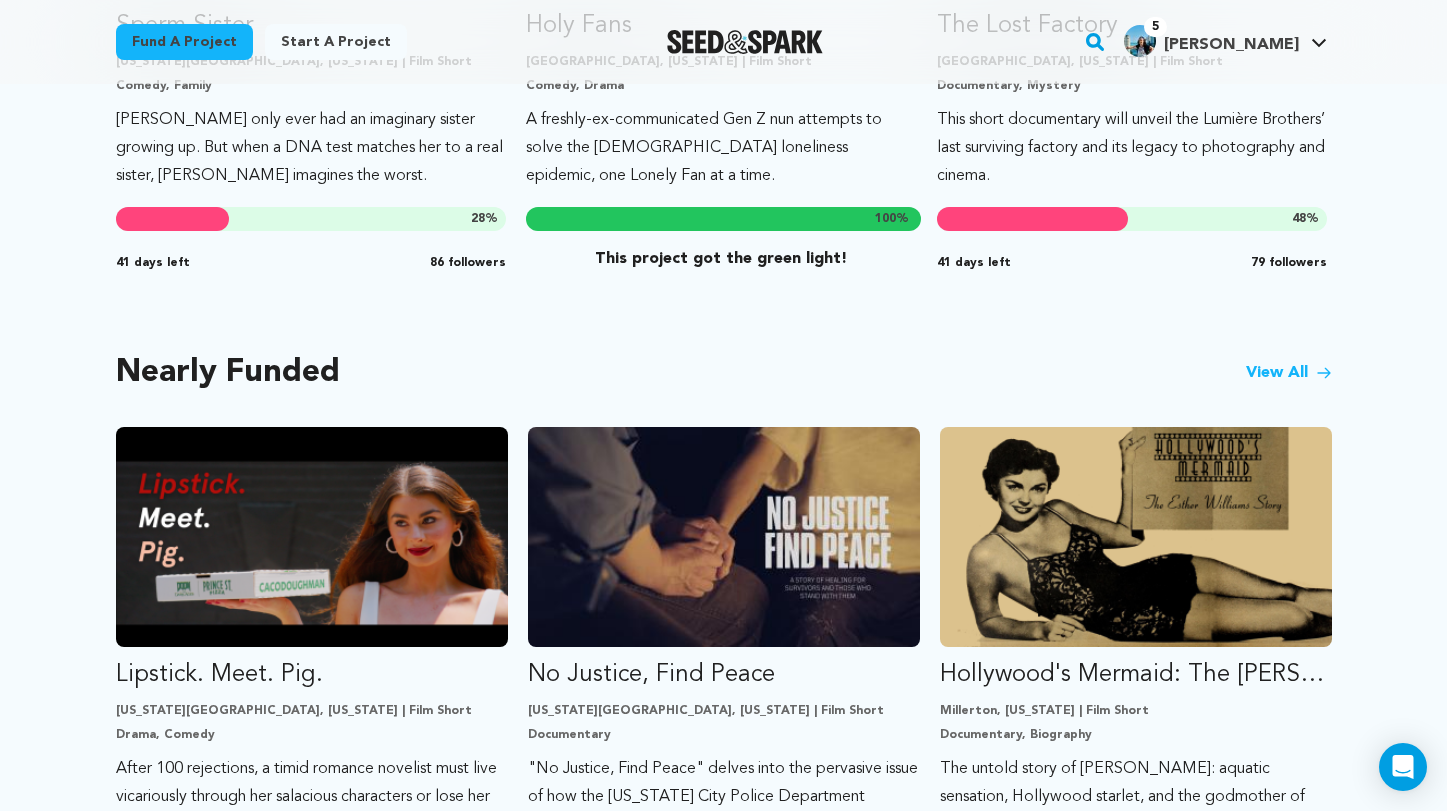 scroll, scrollTop: 1485, scrollLeft: 0, axis: vertical 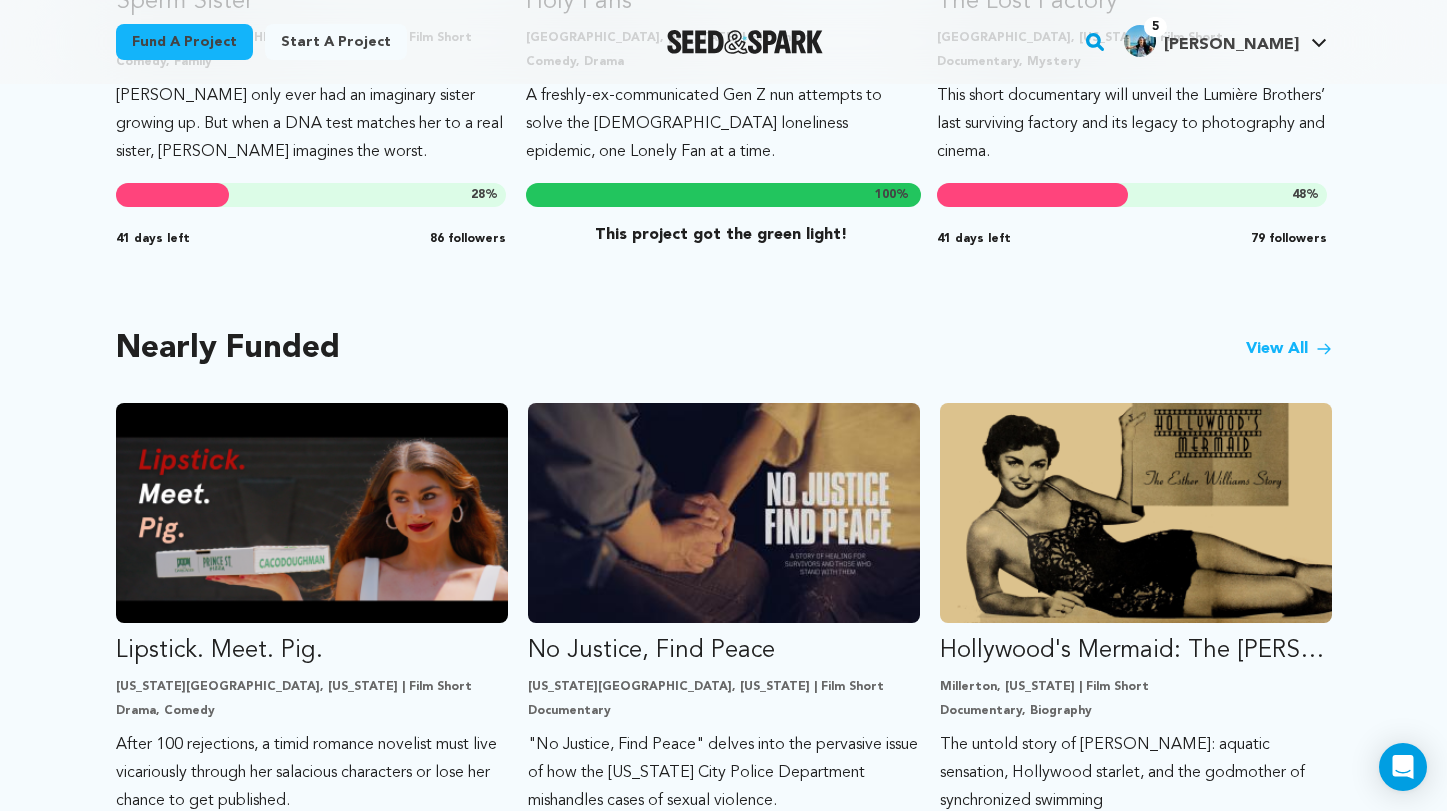 click on "View All" at bounding box center [1289, 349] 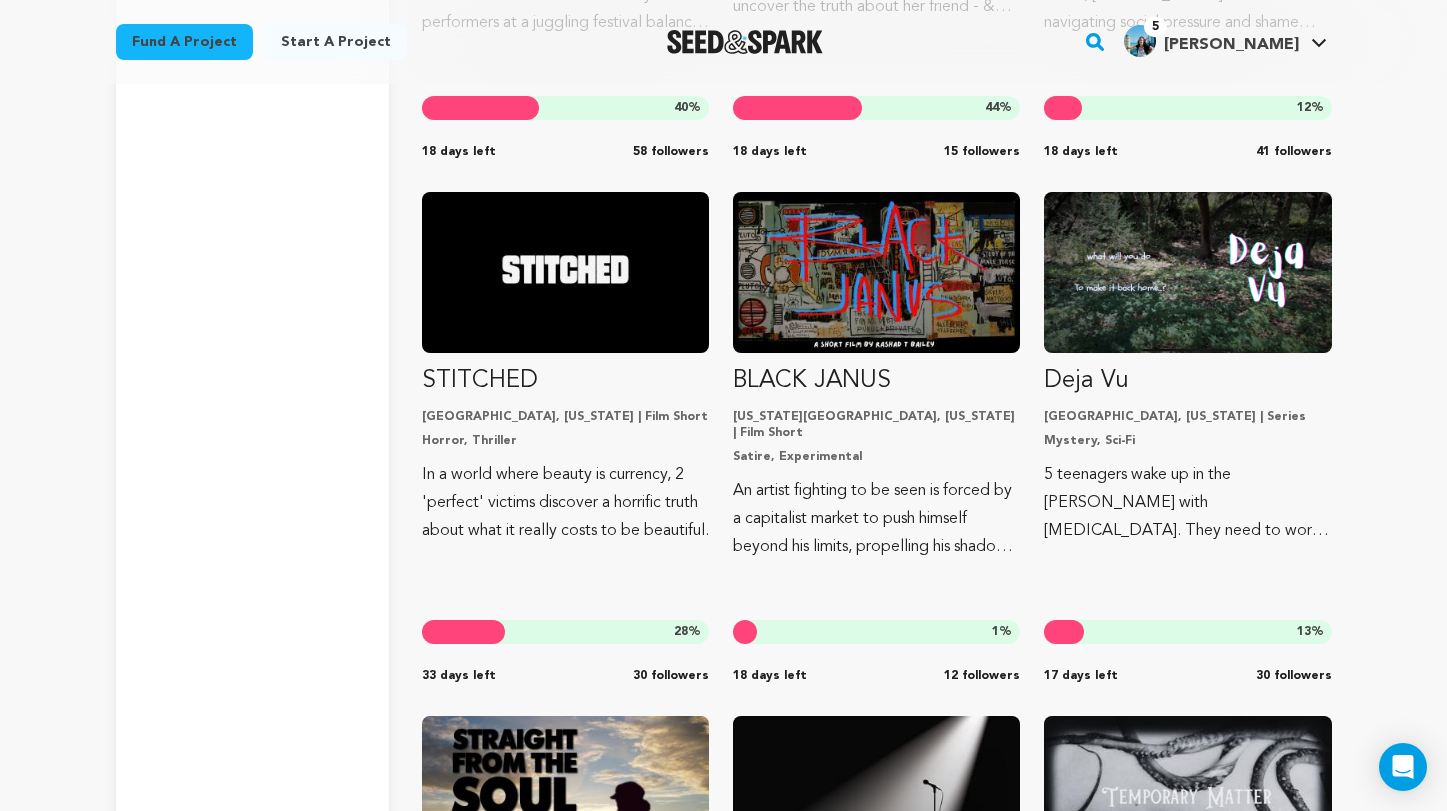 scroll, scrollTop: 9717, scrollLeft: 0, axis: vertical 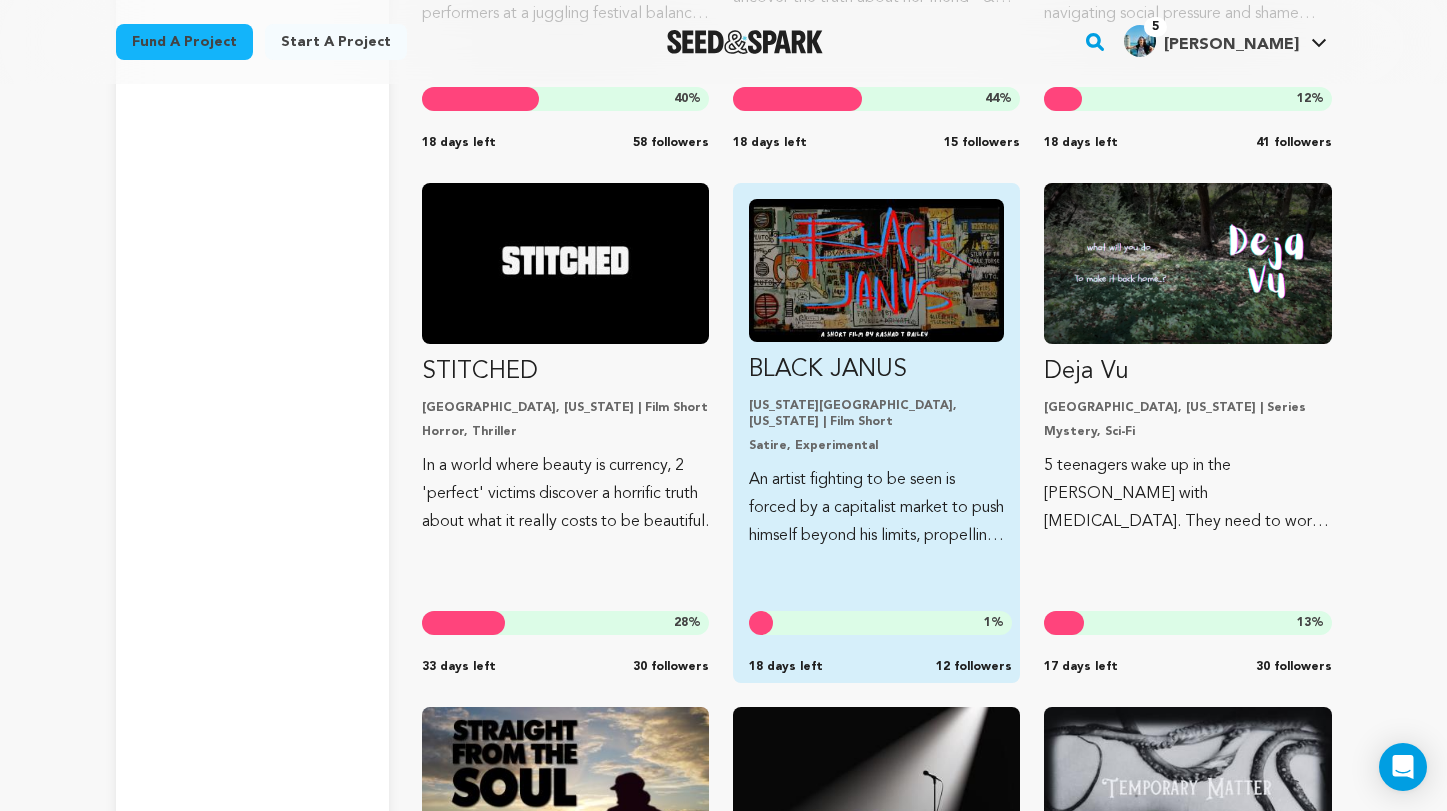 click on "BLACK JANUS
[US_STATE][GEOGRAPHIC_DATA], [US_STATE] | Film Short
Satire, Experimental
An artist fighting to be seen is forced by a capitalist market to push himself beyond his limits, propelling his shadow self to take over.
1 %
18 days left
12 followers" at bounding box center (876, 374) 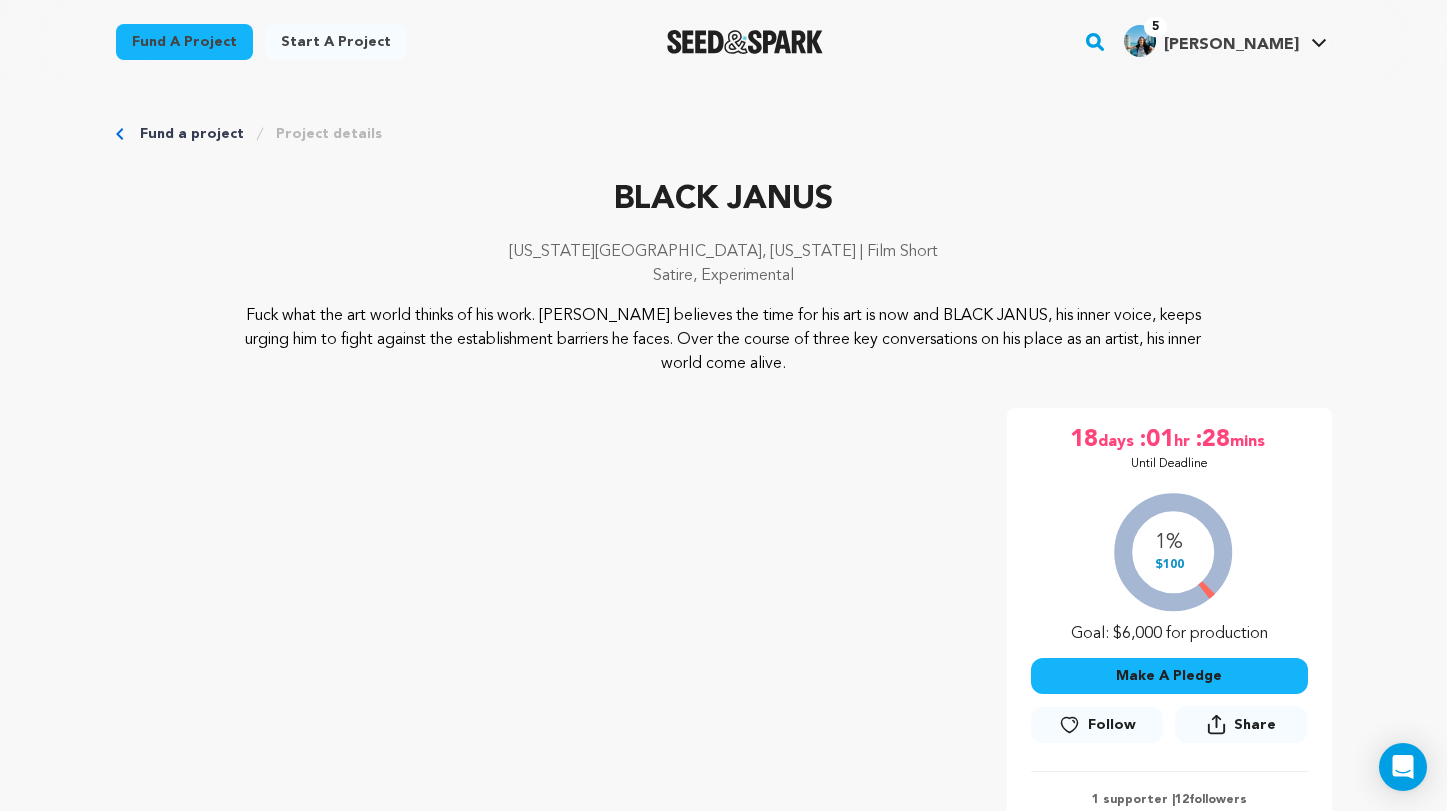 scroll, scrollTop: 0, scrollLeft: 0, axis: both 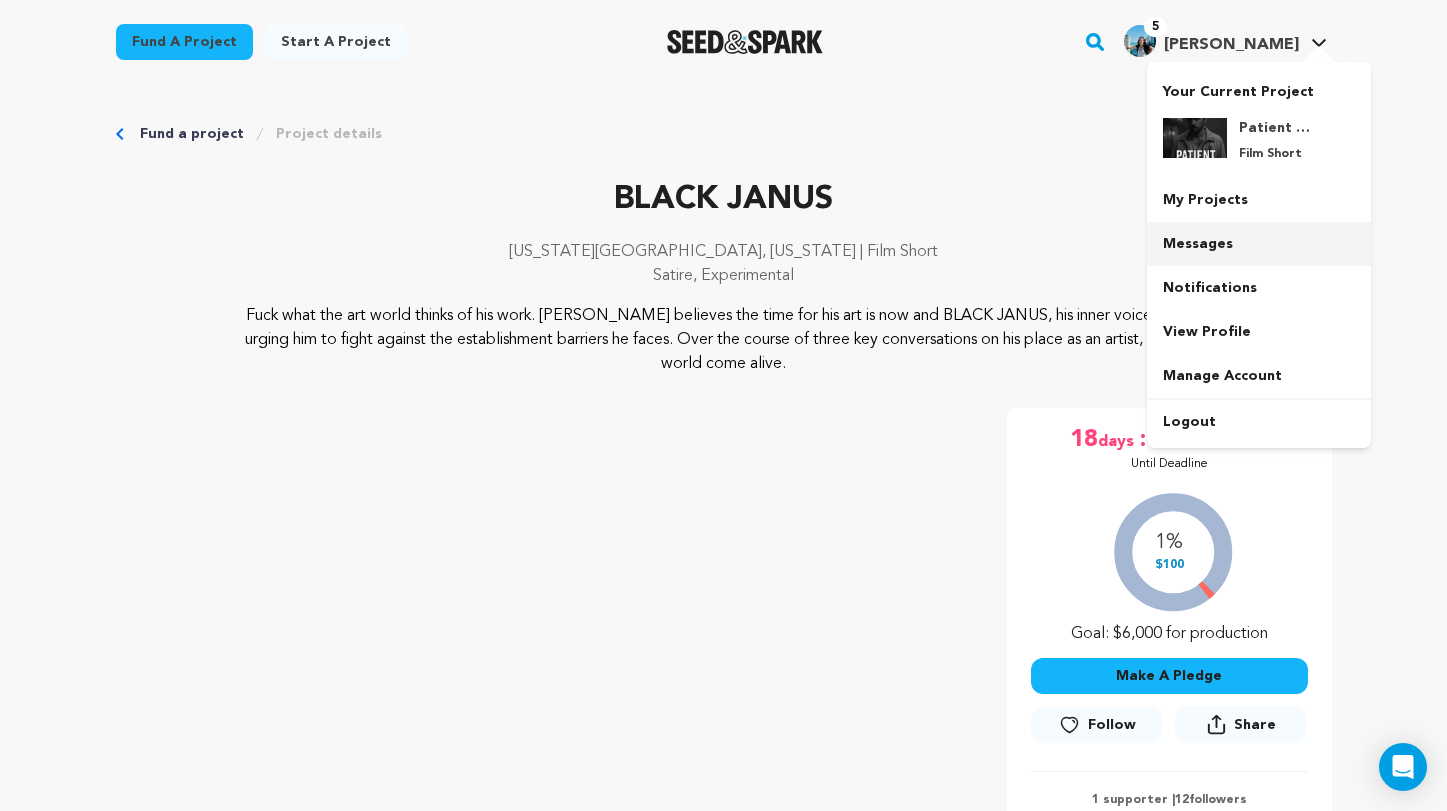 click on "Messages" at bounding box center (1259, 244) 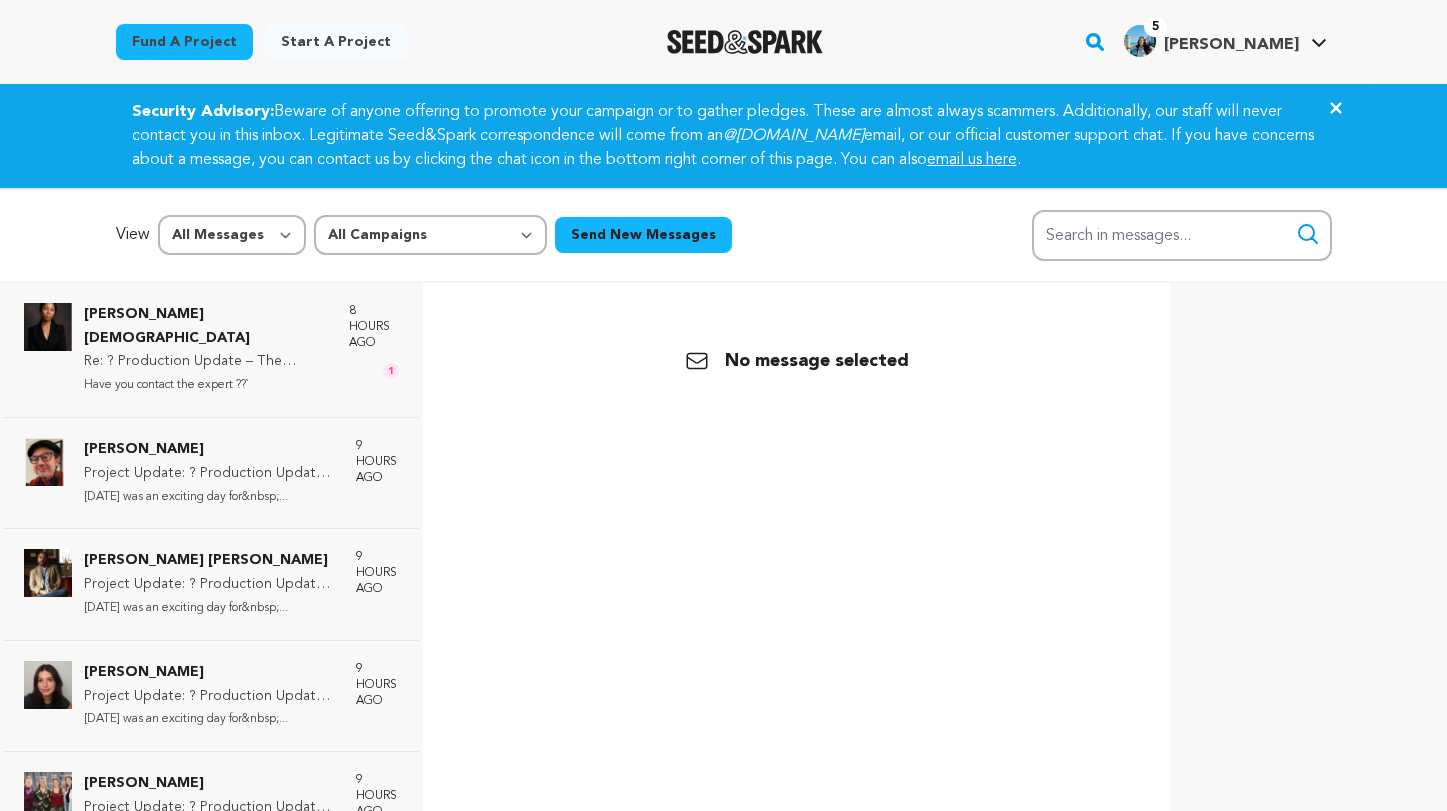 scroll, scrollTop: 0, scrollLeft: 0, axis: both 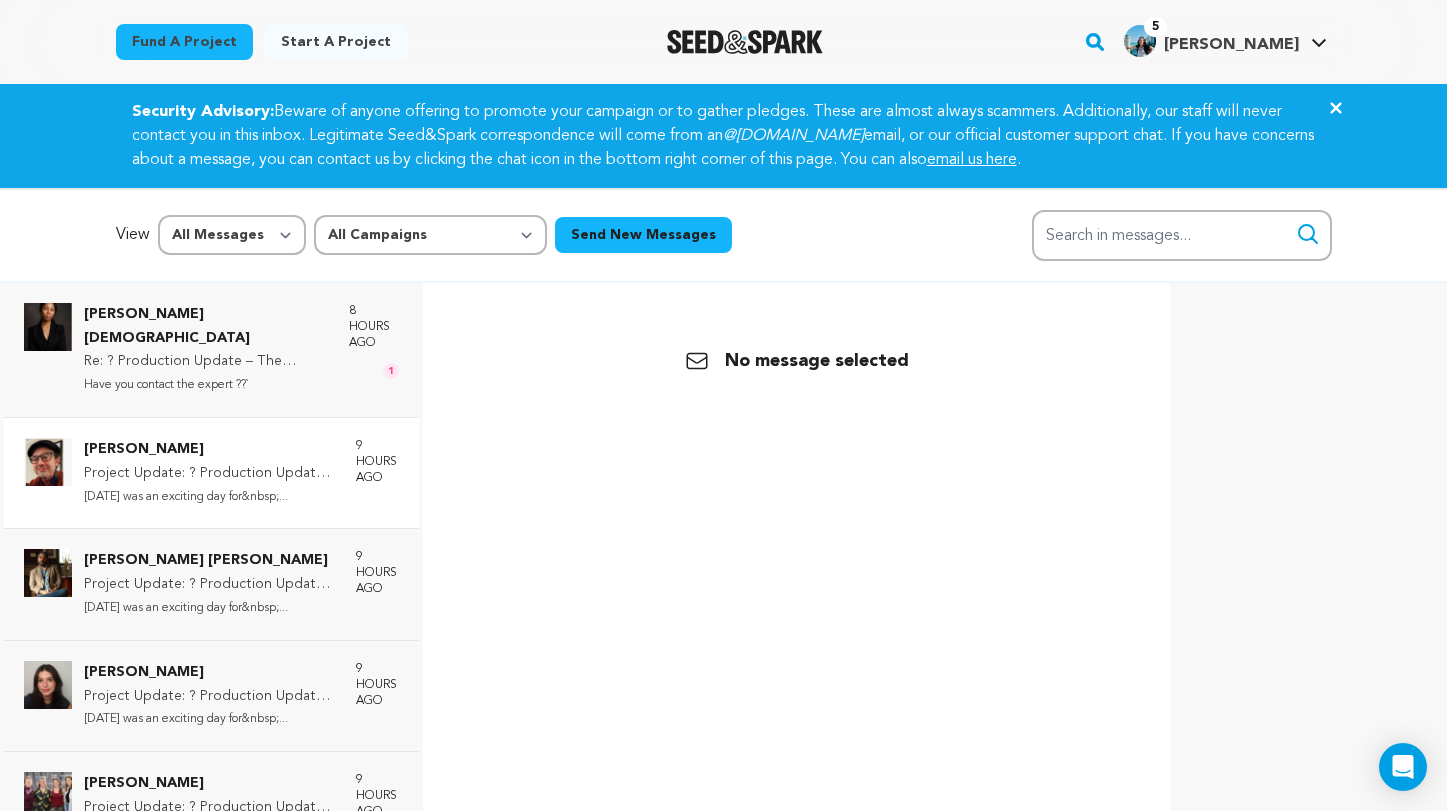 click on "Project Update:
? Production Update – The Patient Zero Team Is Growing!" at bounding box center (210, 474) 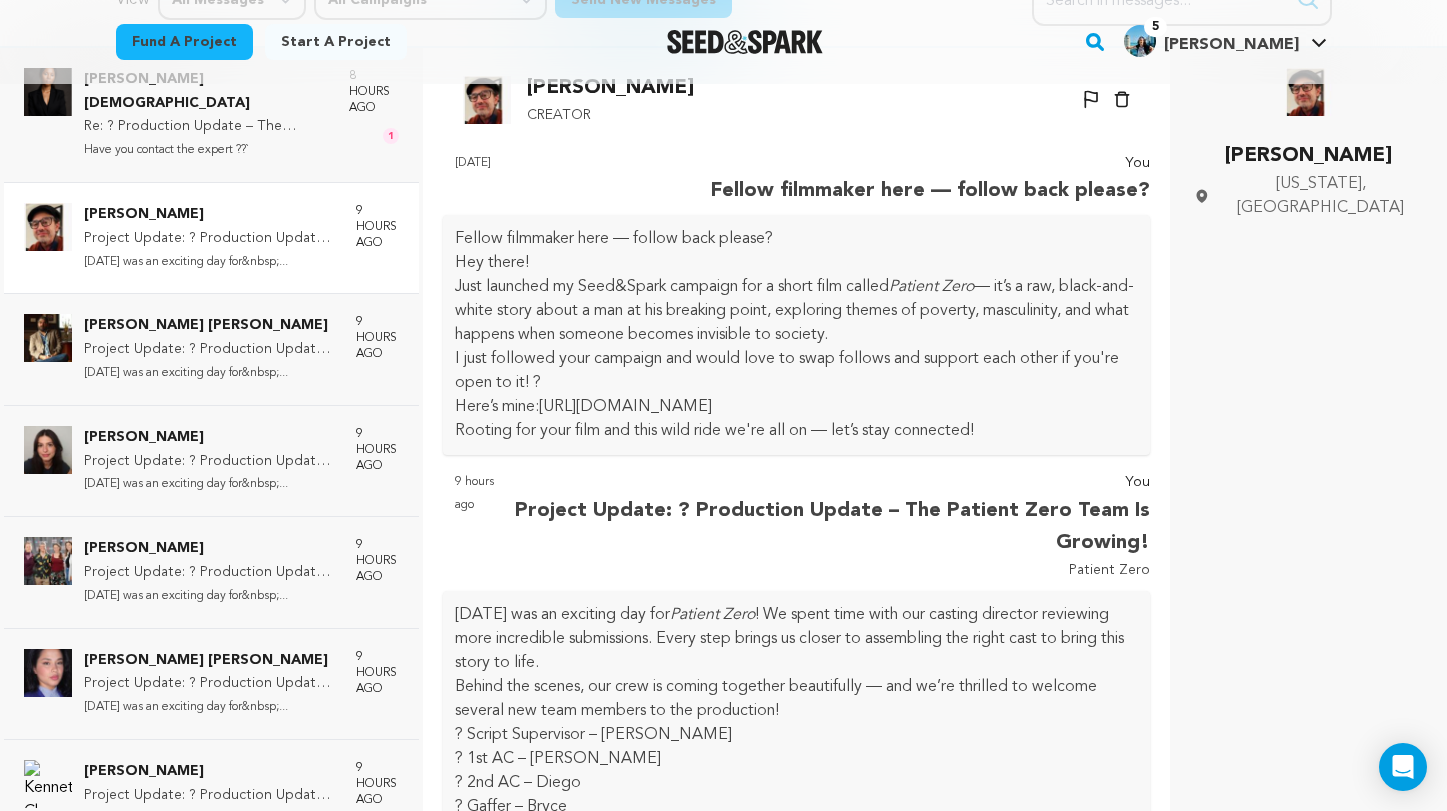 scroll, scrollTop: 298, scrollLeft: 0, axis: vertical 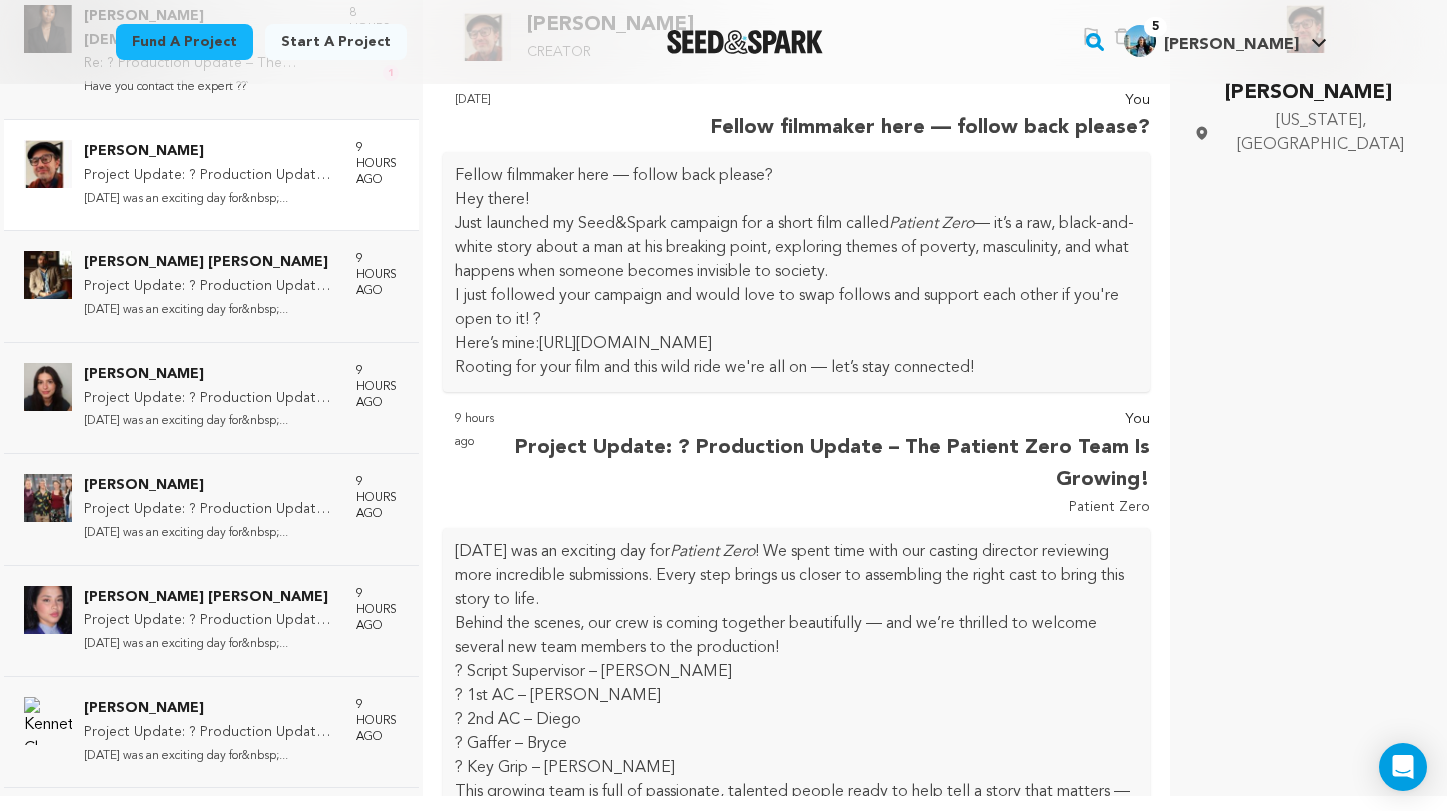 drag, startPoint x: 719, startPoint y: 122, endPoint x: 1011, endPoint y: 373, distance: 385.05194 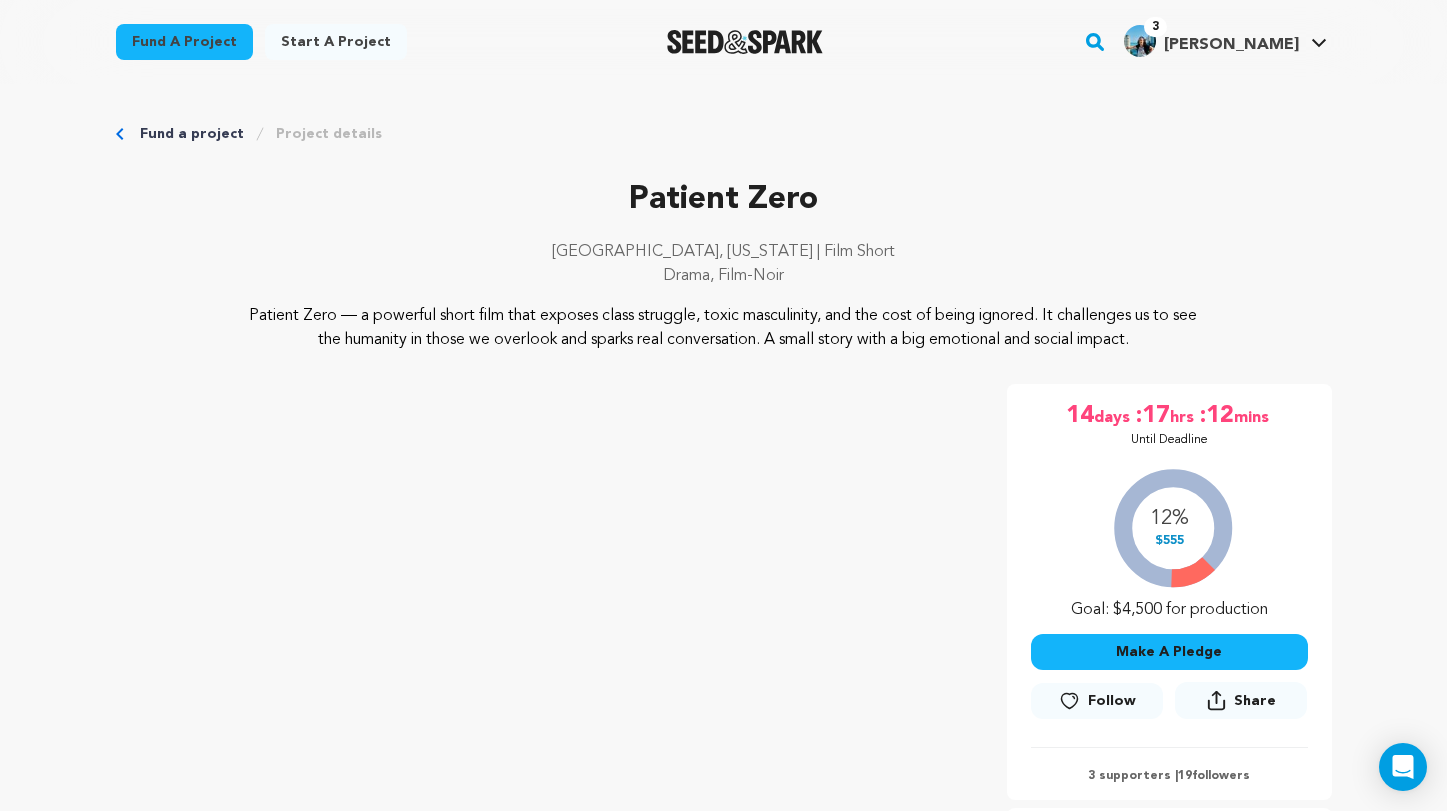 scroll, scrollTop: 0, scrollLeft: 0, axis: both 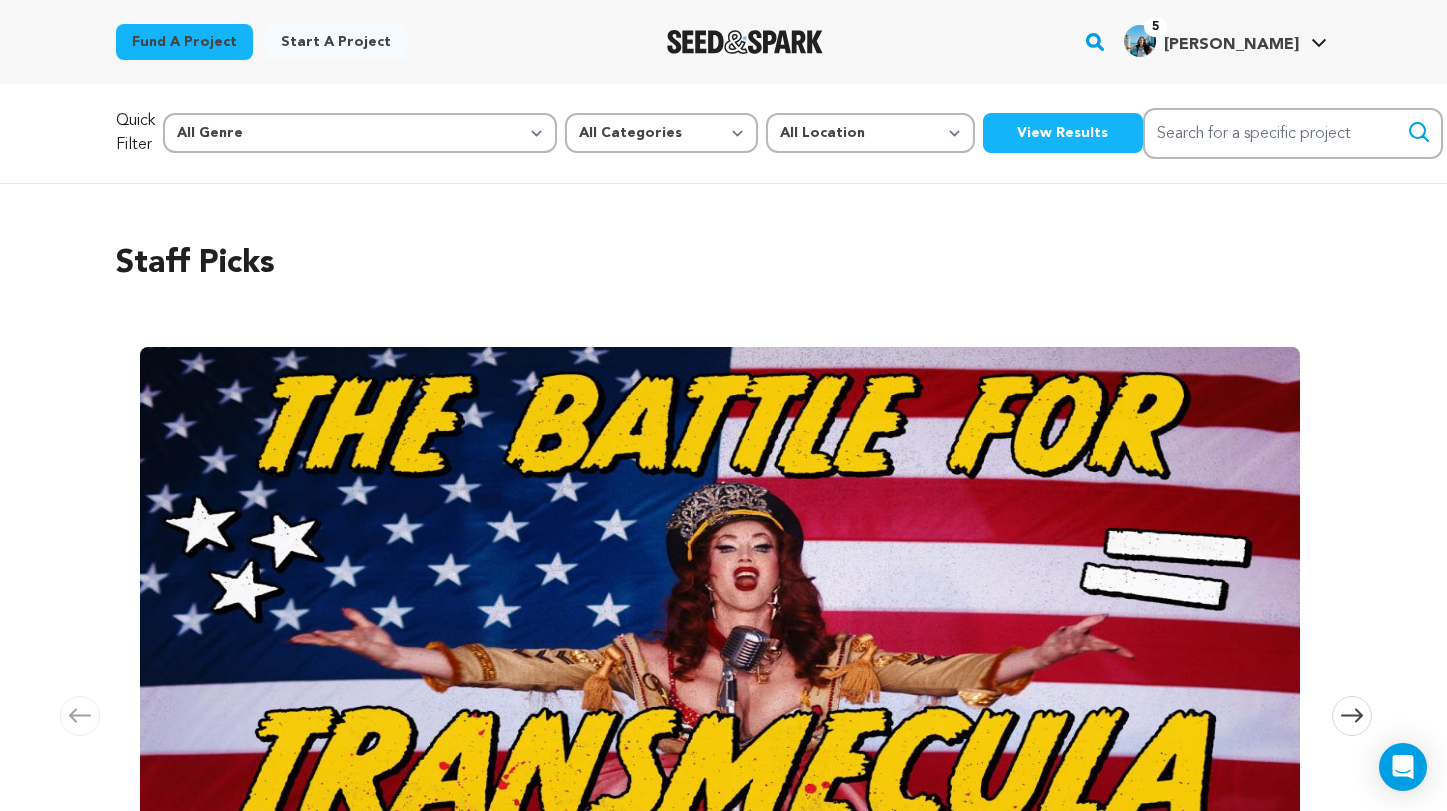 click on "View Results" at bounding box center [1063, 133] 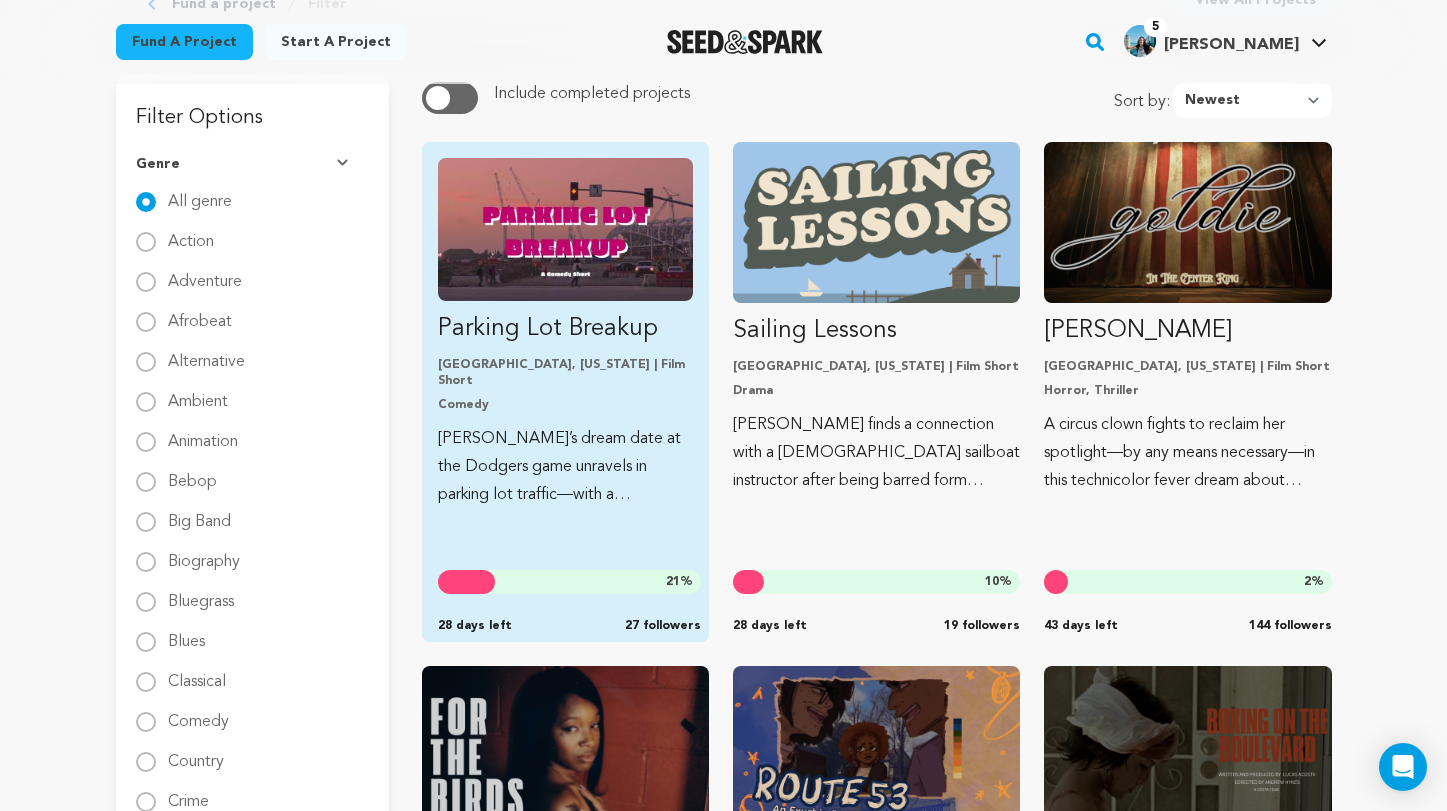 scroll, scrollTop: 223, scrollLeft: 0, axis: vertical 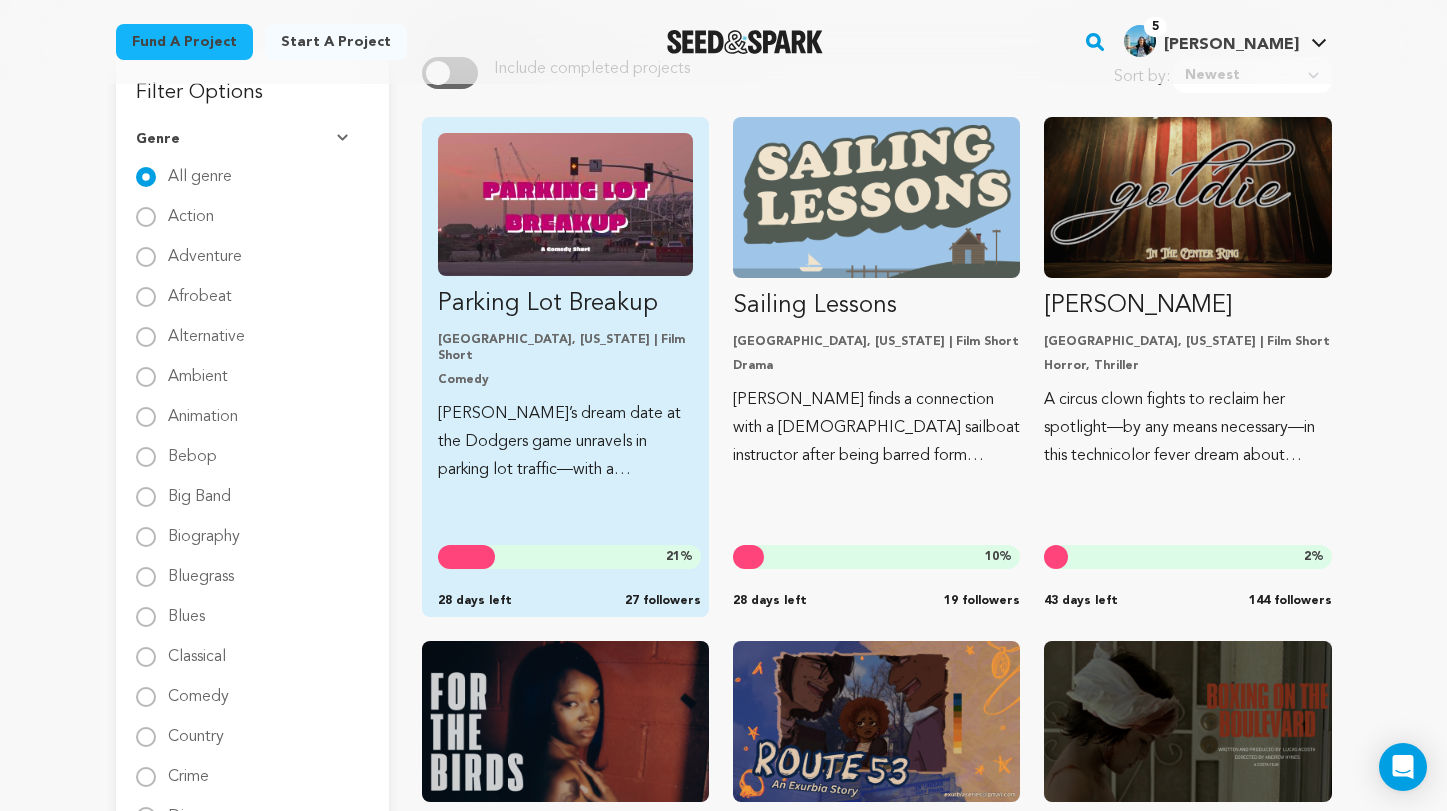 click on "Los Angeles, California | Film Short" at bounding box center (565, 348) 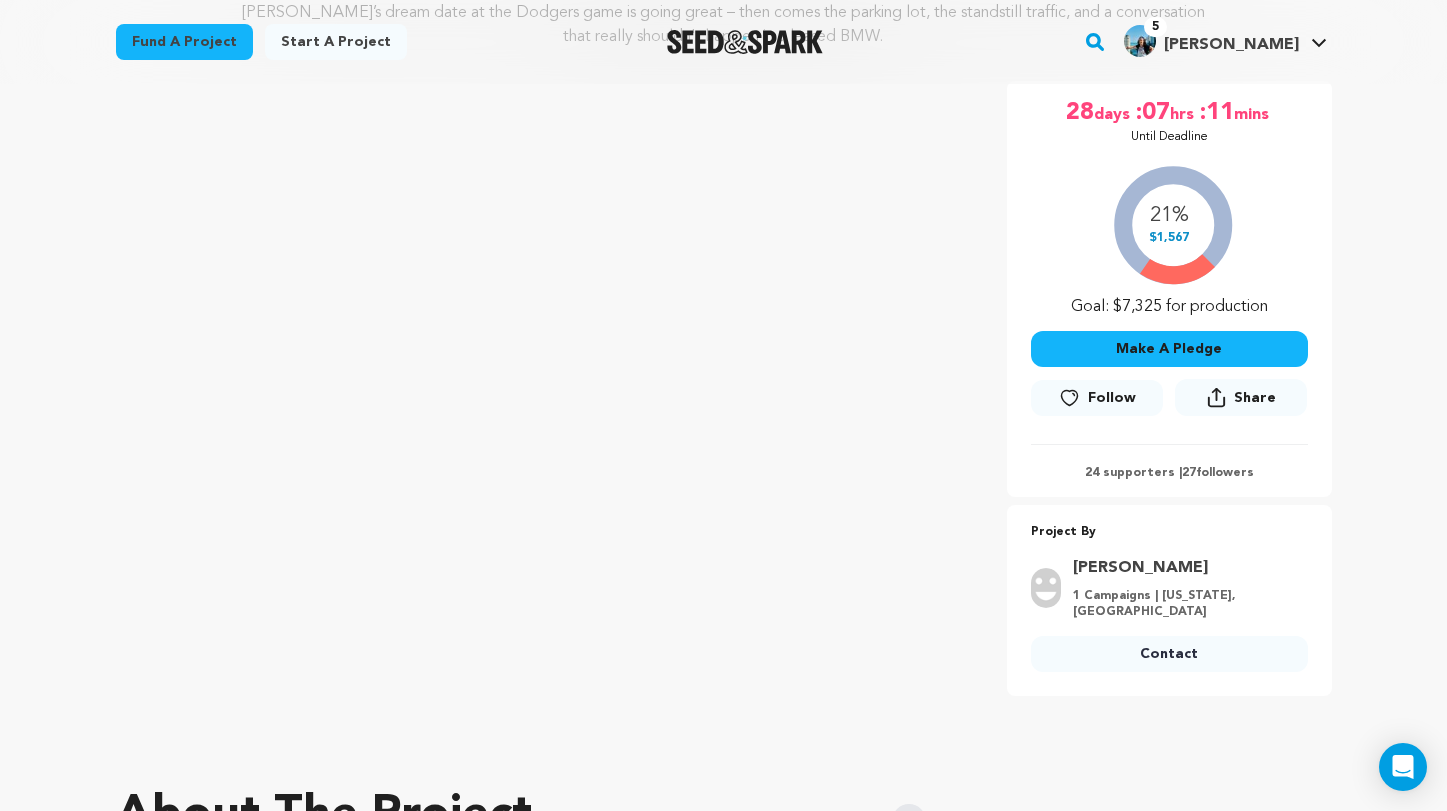 scroll, scrollTop: 304, scrollLeft: 0, axis: vertical 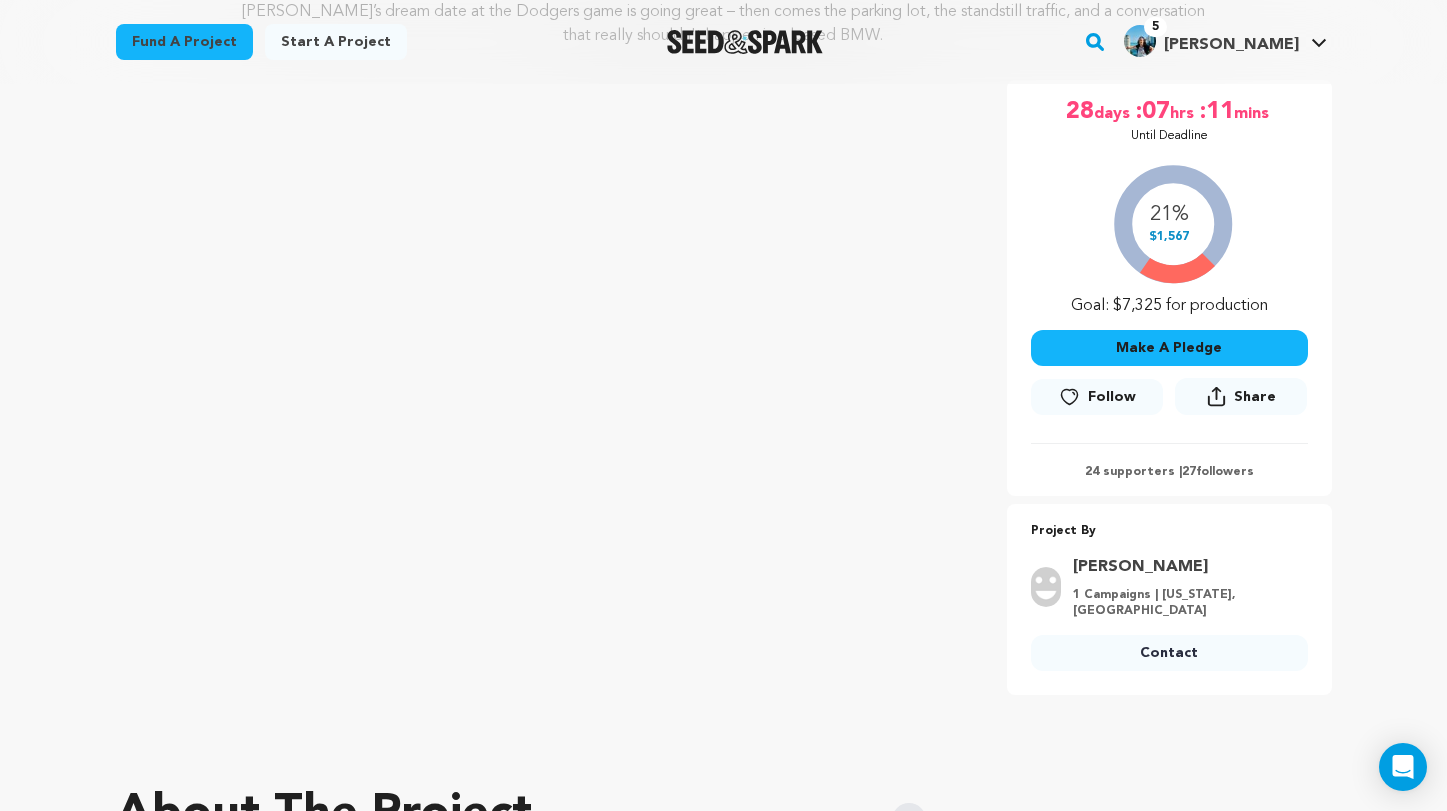 click on "Follow" at bounding box center (1097, 397) 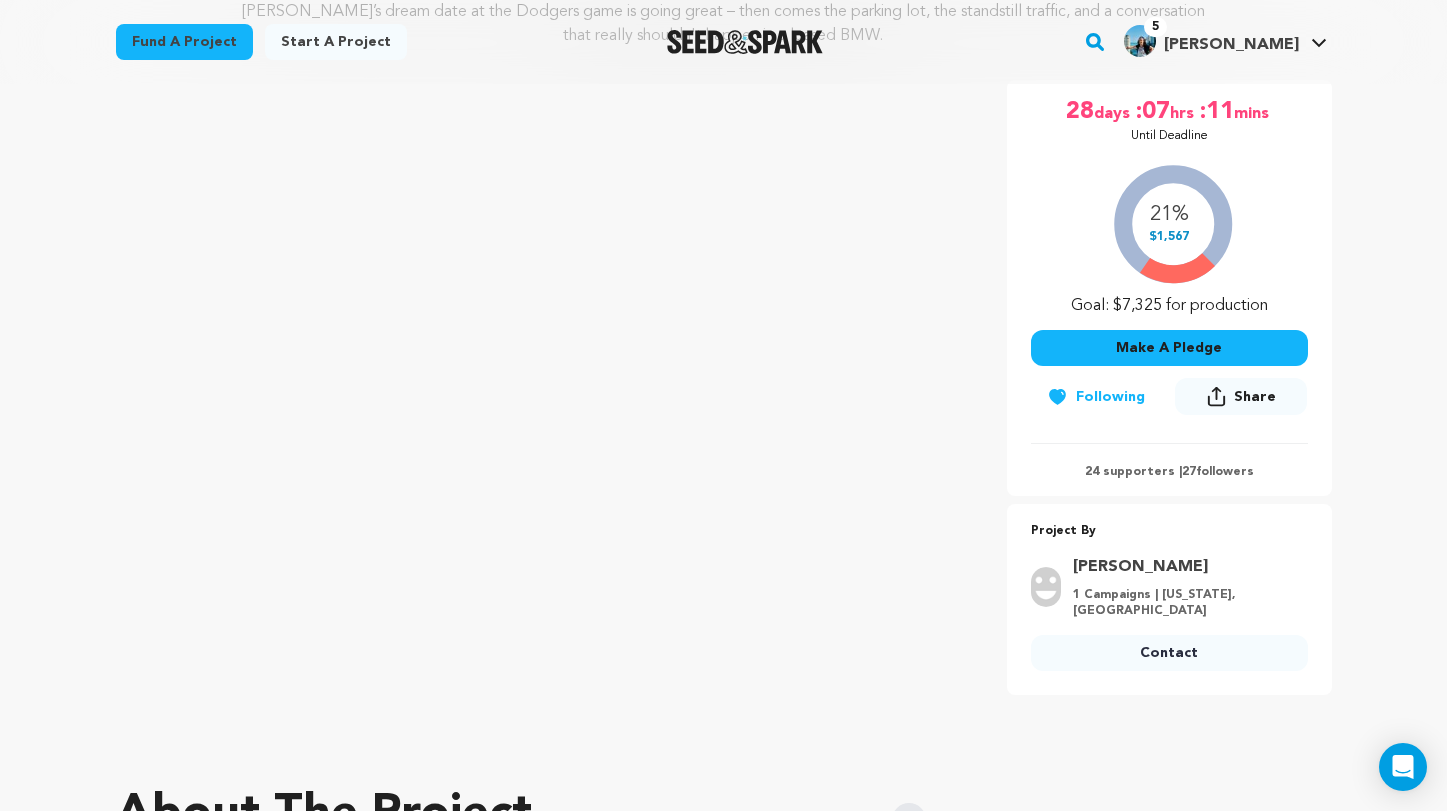click on "Contact" at bounding box center [1169, 653] 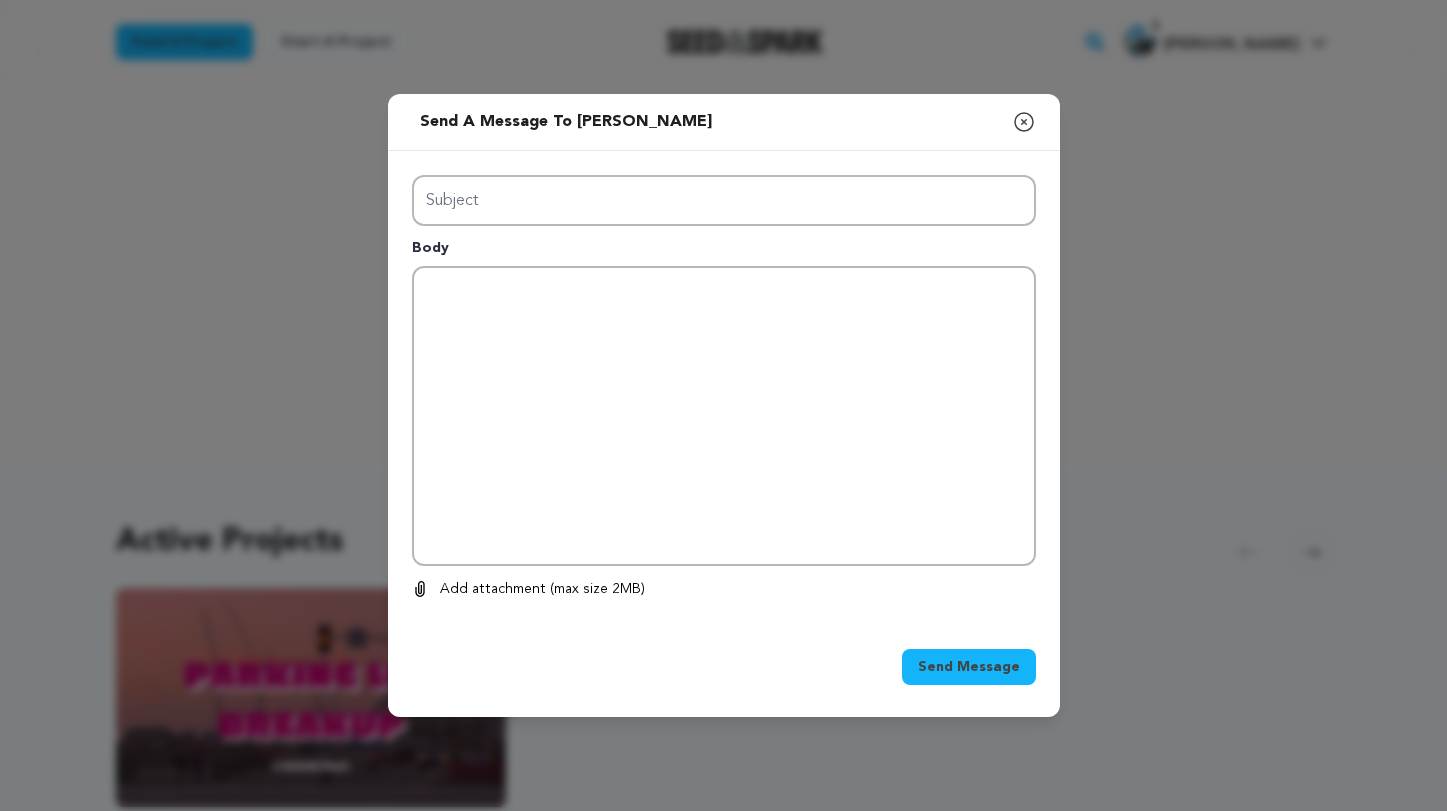 scroll, scrollTop: 0, scrollLeft: 0, axis: both 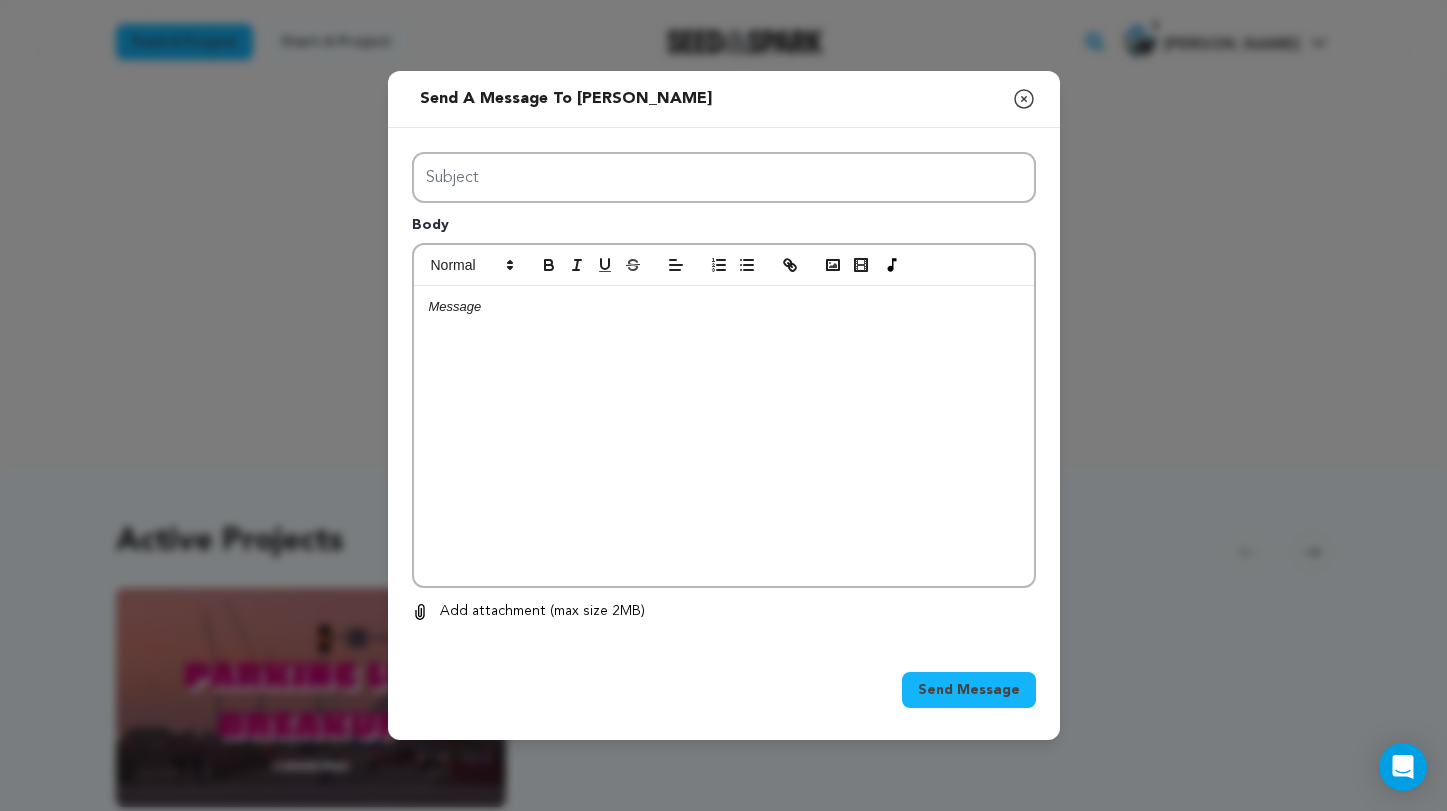 click at bounding box center (724, 436) 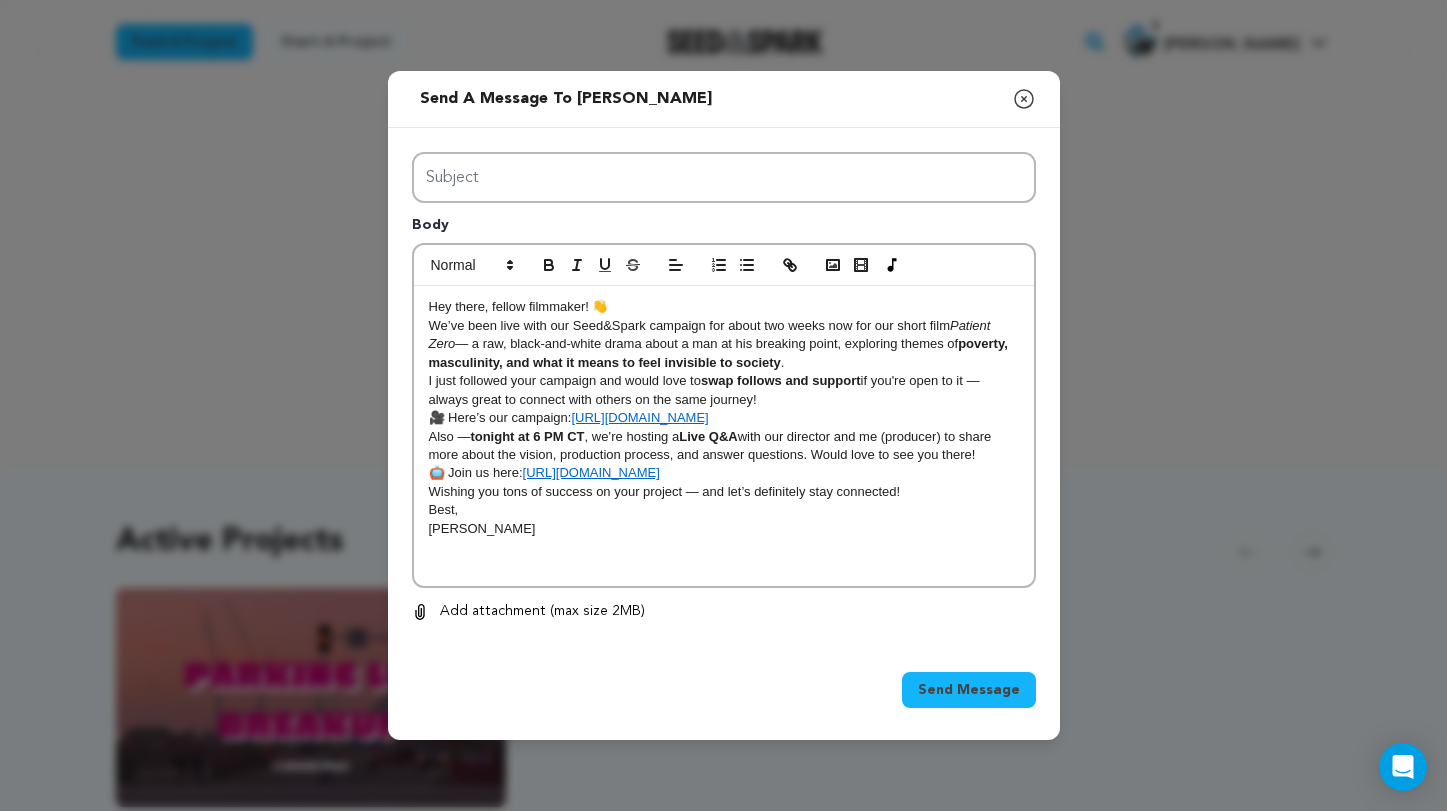 click on "Hey there, fellow filmmaker! 👋 We’ve been live with our Seed&Spark campaign for about two weeks now for our short film  Patient Zero  — a raw, black-and-white drama about a man at his breaking point, exploring themes of  poverty, masculinity, and what it means to feel invisible to society . I just followed your campaign and would love to  swap follows and support  if you're open to it — always great to connect with others on the same journey! 🎥 Here’s our campaign:  https://seedandspark.com/fund/patient-zero Also —  tonight at 6 PM CT , we’re hosting a  Live Q&A  with our director and me (producer) to share more about the vision, production process, and answer questions. Would love to see you there! 📺 Join us here:  https://youtube.com/live/fvXCF38BvXY Wishing you tons of success on your project — and let’s definitely stay connected! Best, Luisa" at bounding box center [724, 436] 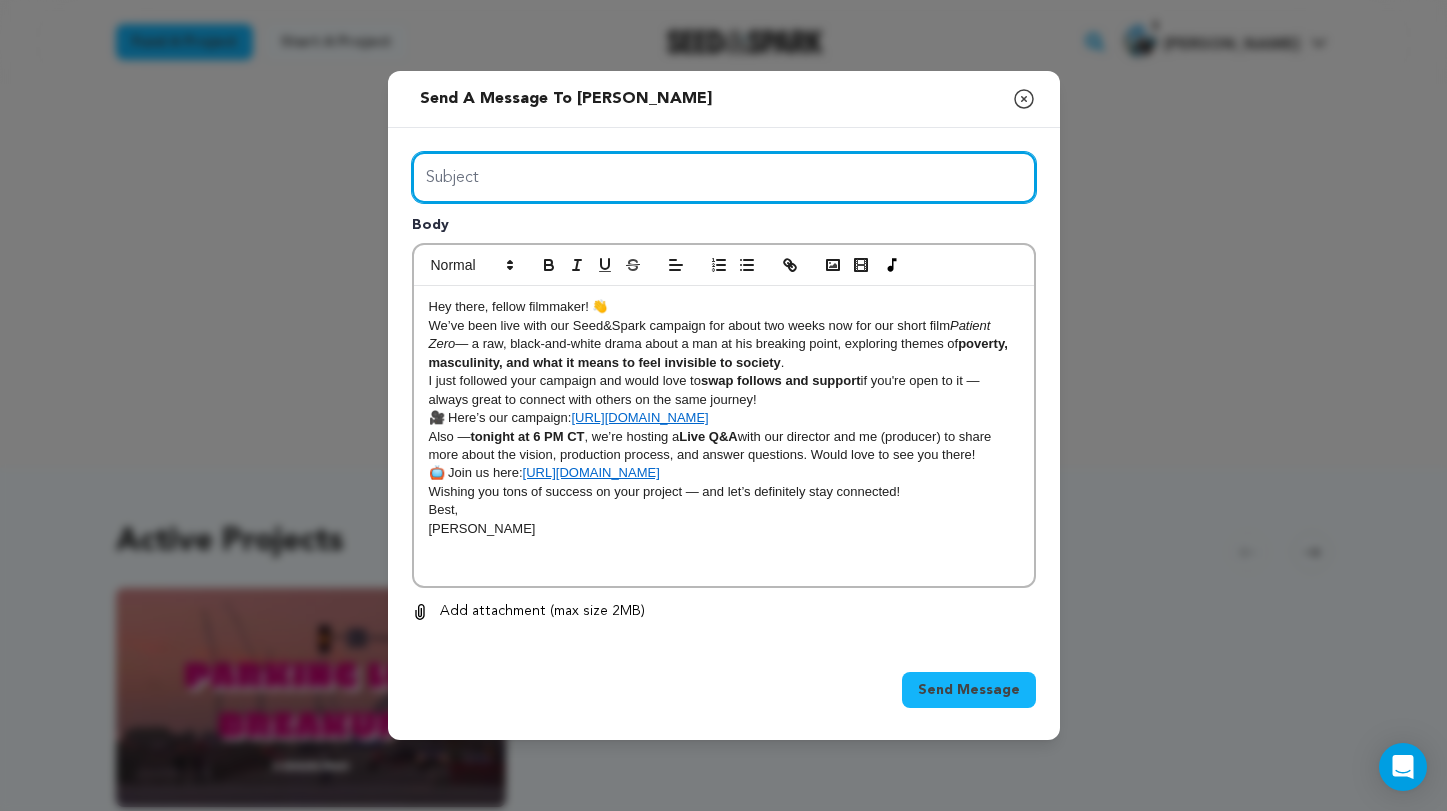 click on "Subject" at bounding box center (724, 177) 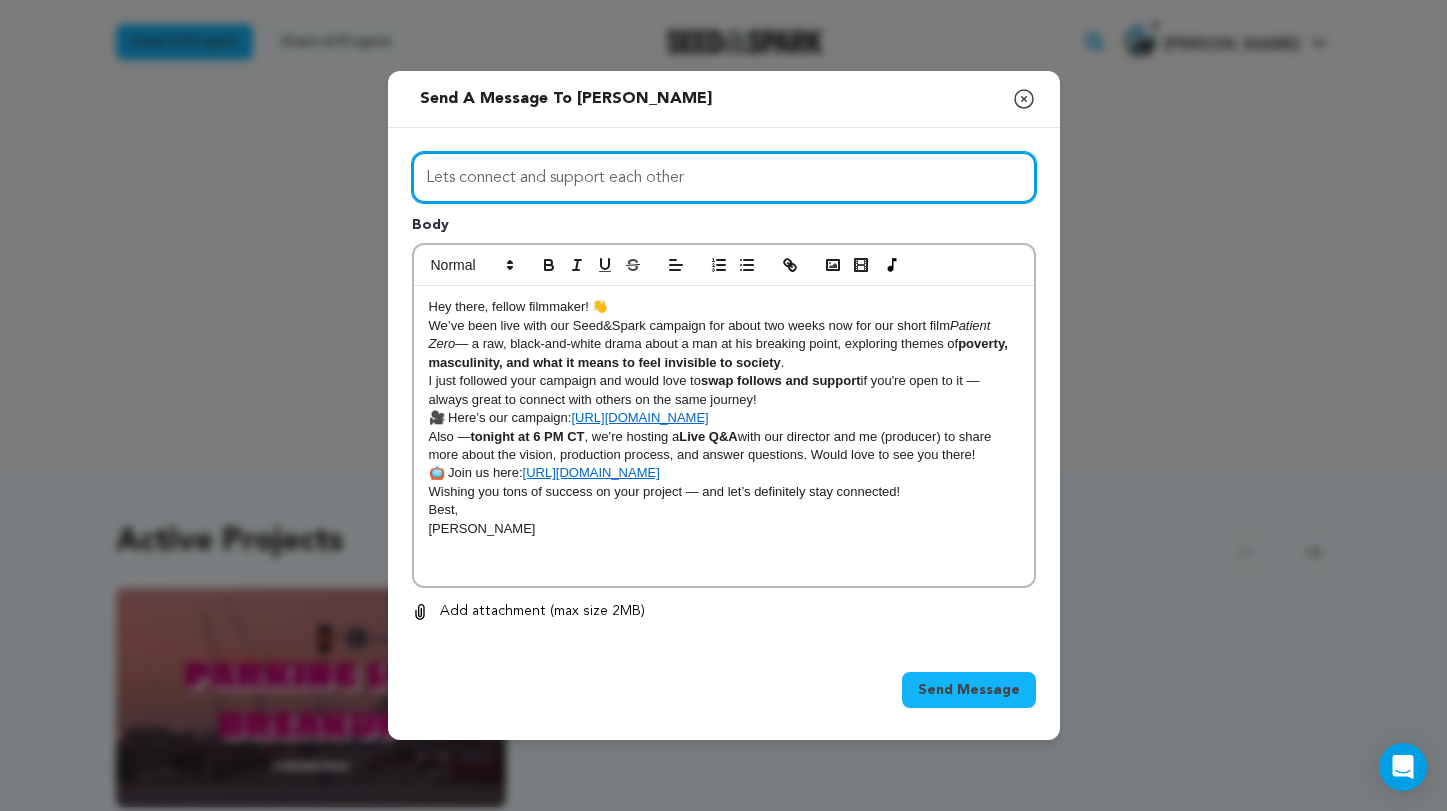 type on "Lets connect and support each other" 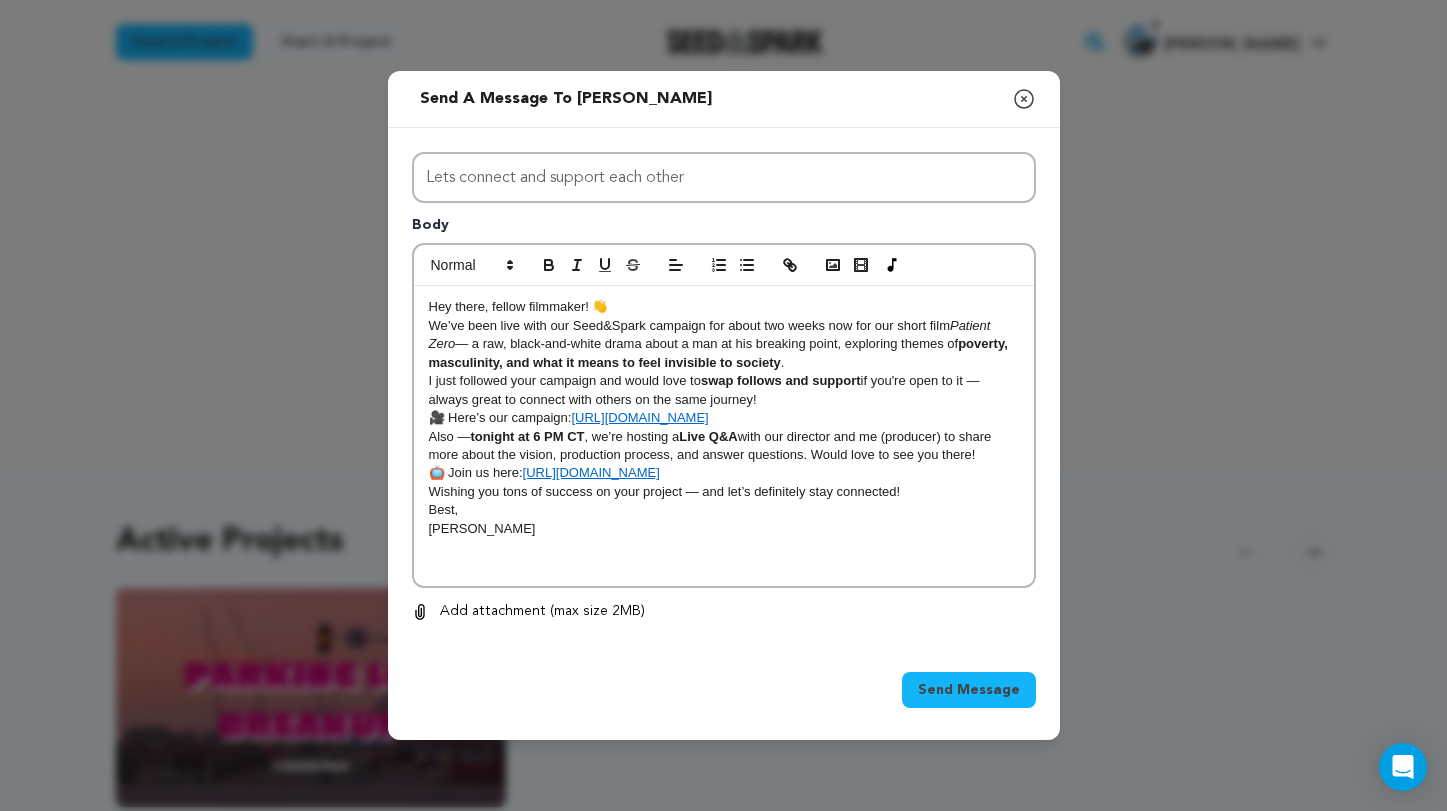 click on "Send Message" at bounding box center [969, 690] 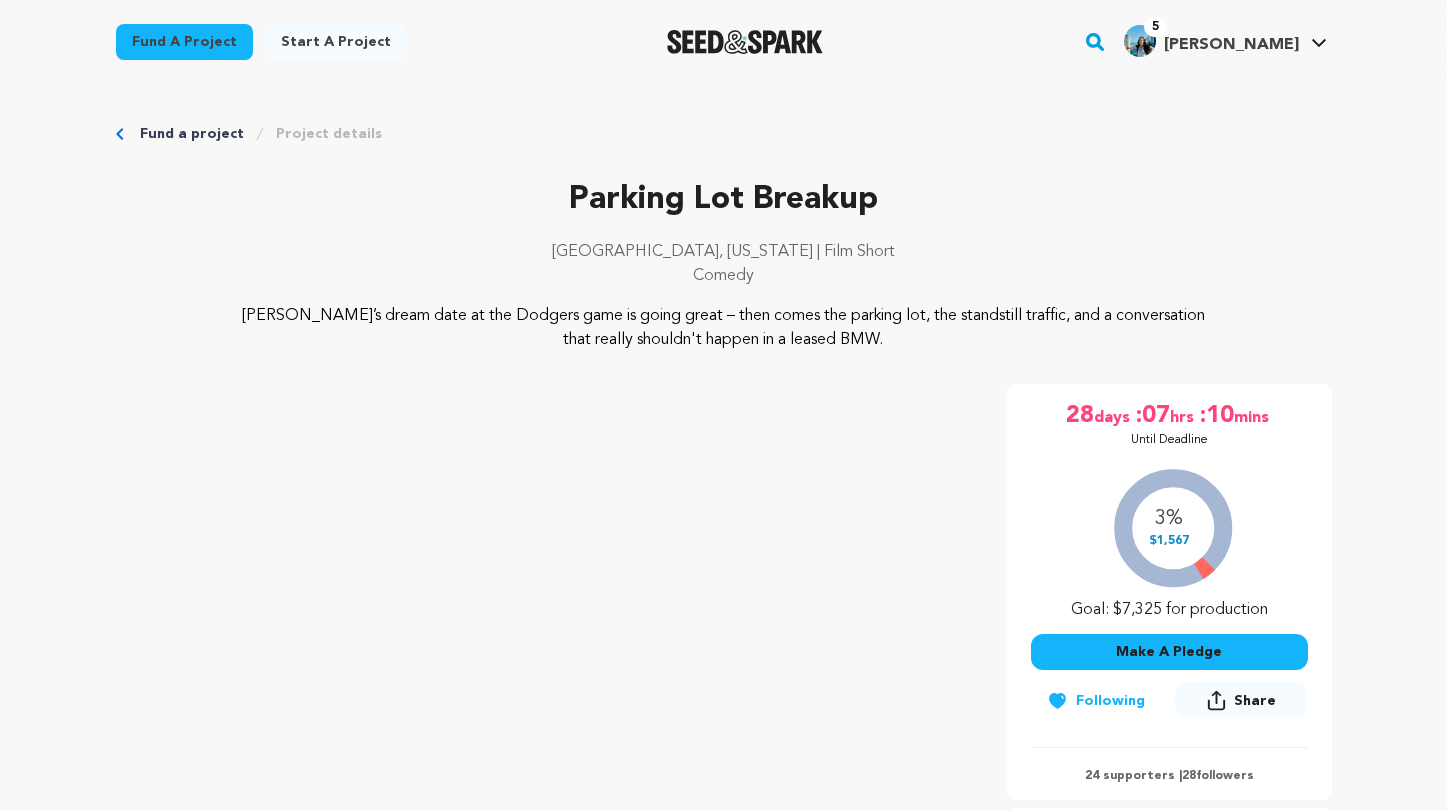 scroll, scrollTop: 304, scrollLeft: 0, axis: vertical 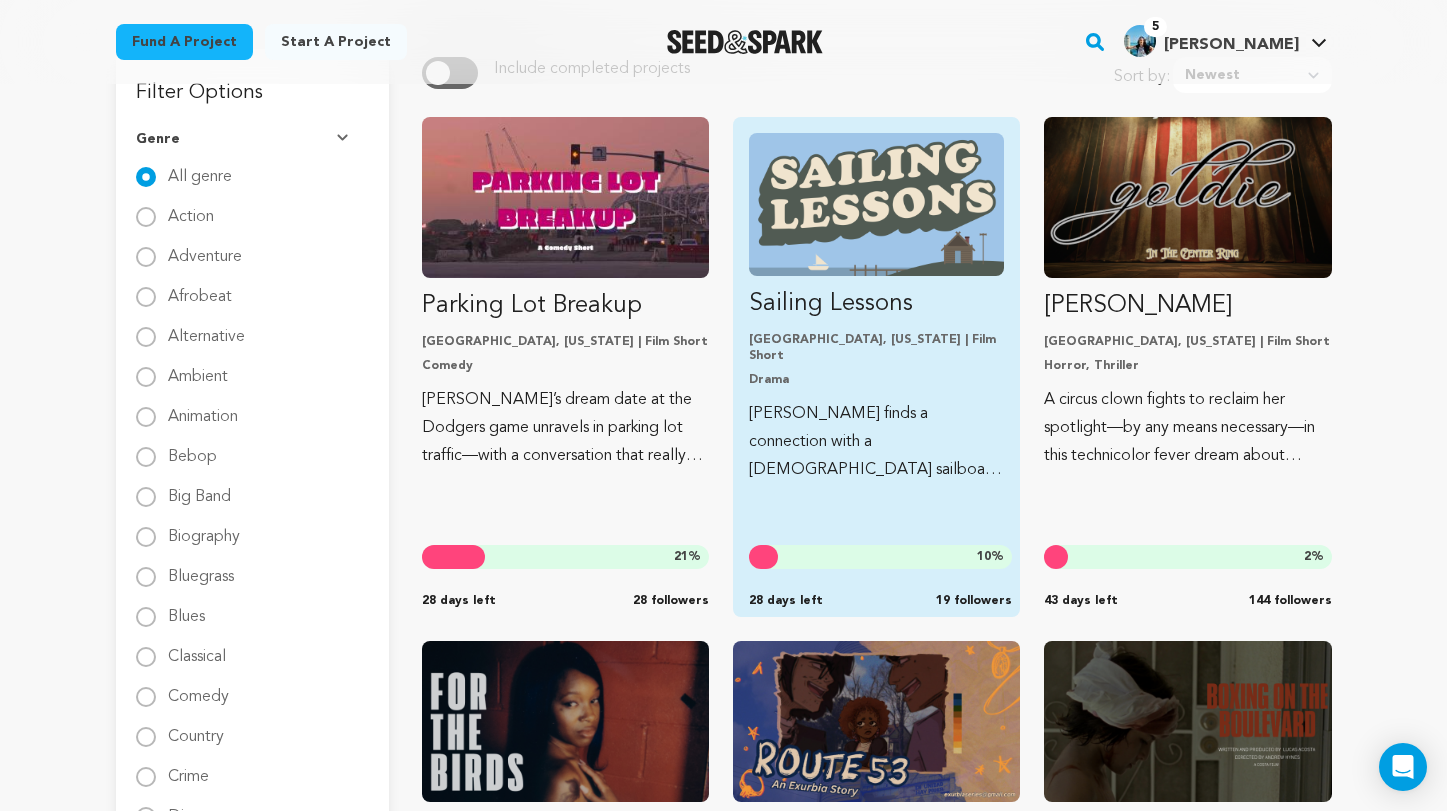 click on "[PERSON_NAME] finds a connection with a [DEMOGRAPHIC_DATA] sailboat instructor after being barred form [DEMOGRAPHIC_DATA] camp activities due to a dress code violation." at bounding box center (876, 442) 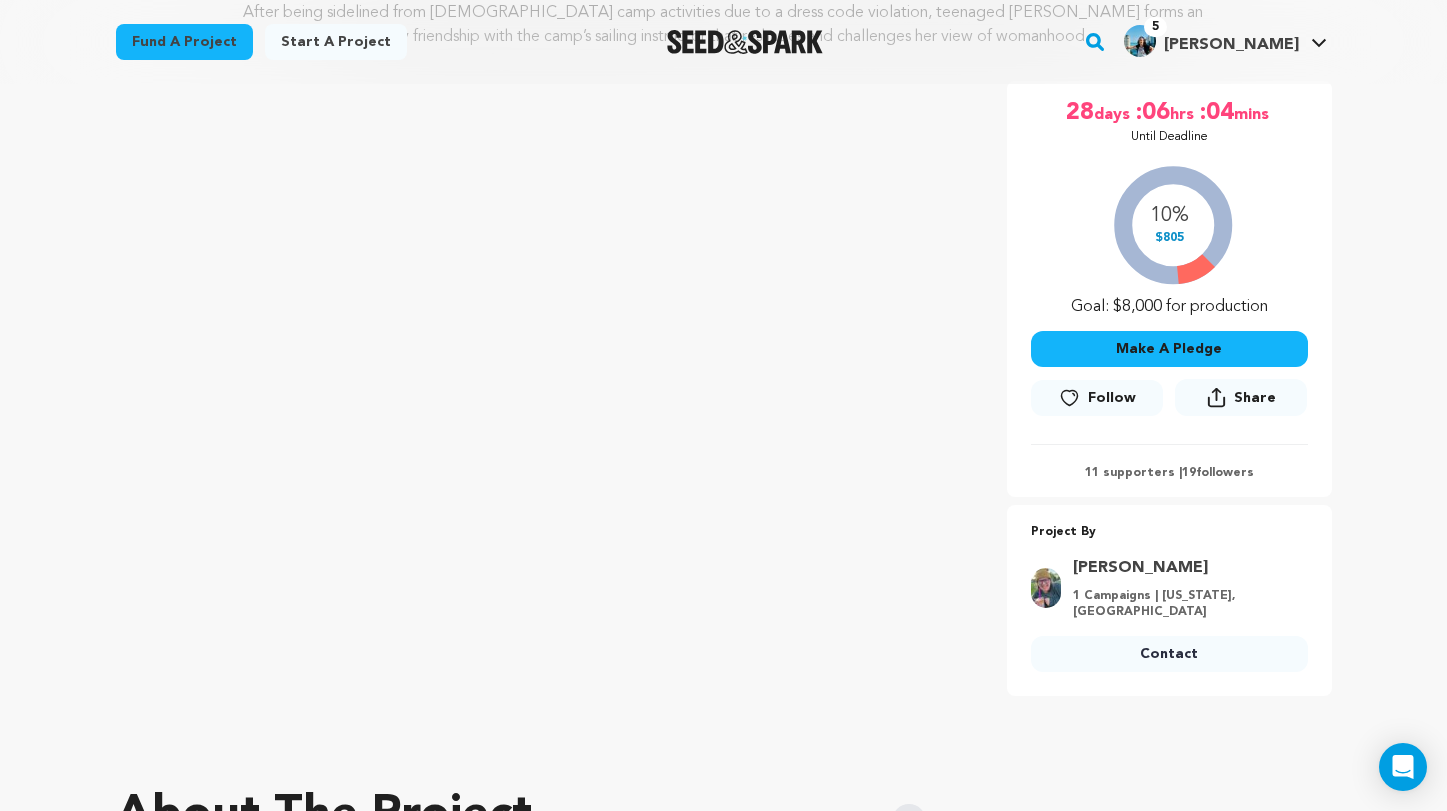 scroll, scrollTop: 304, scrollLeft: 0, axis: vertical 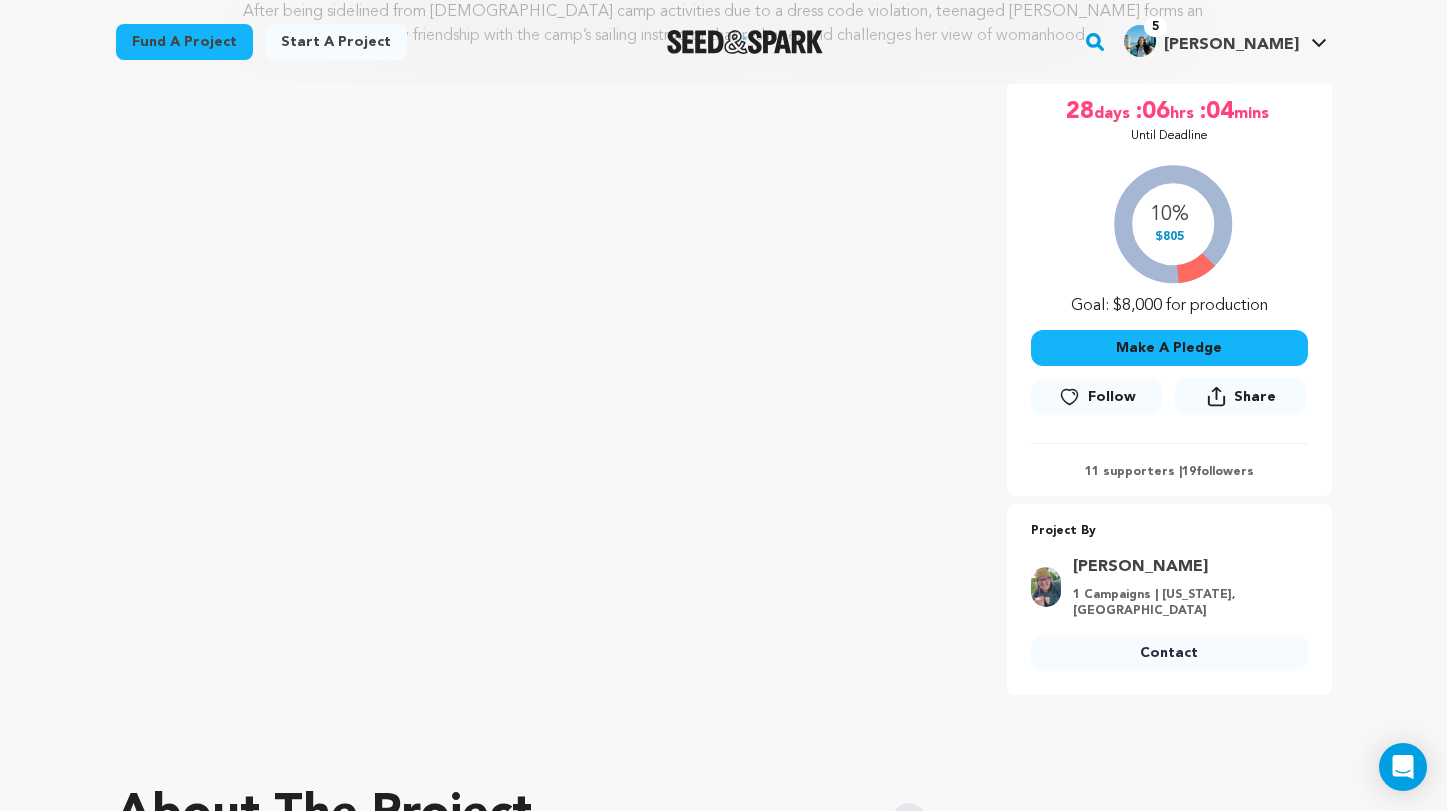 click on "Follow" at bounding box center (1112, 397) 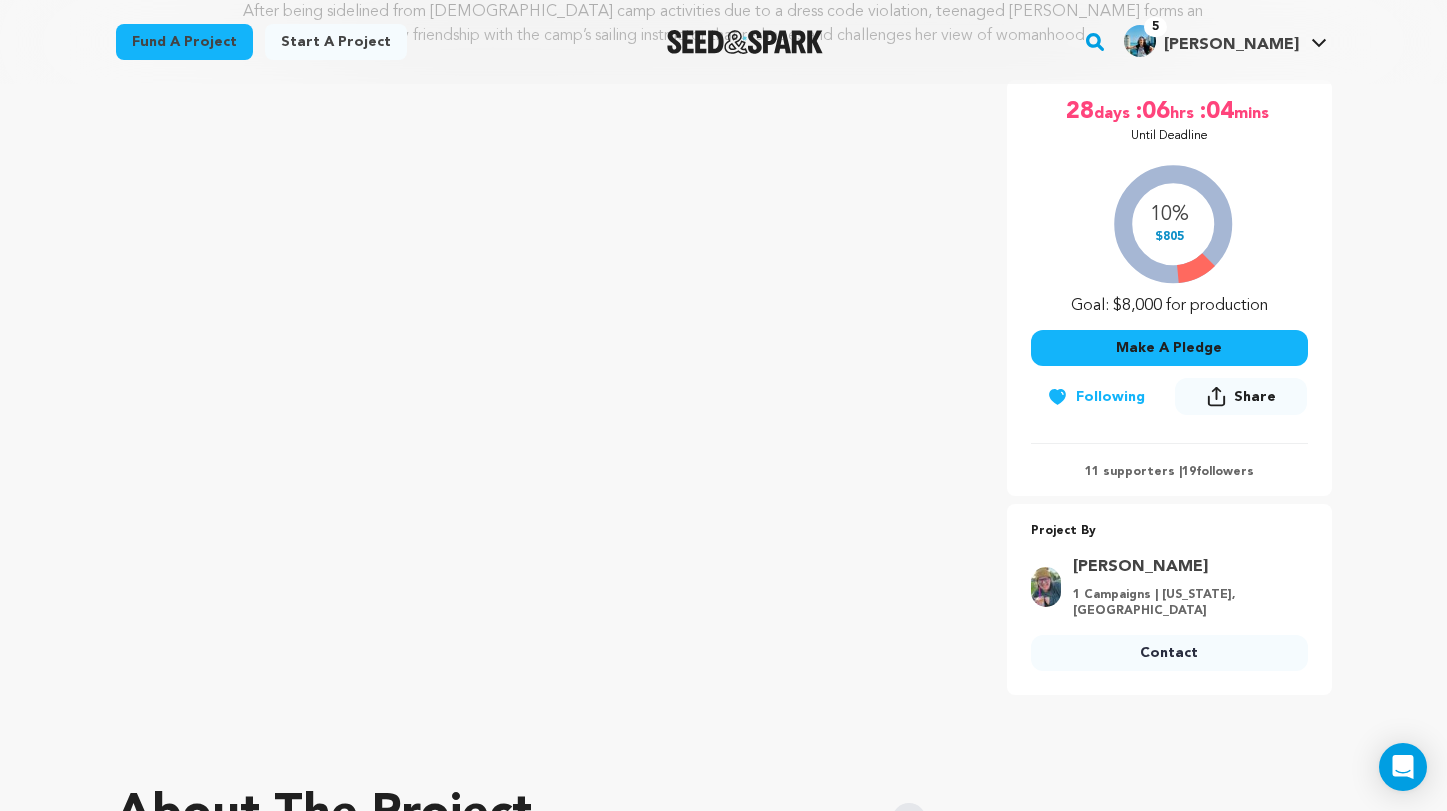 click on "Contact" at bounding box center (1169, 653) 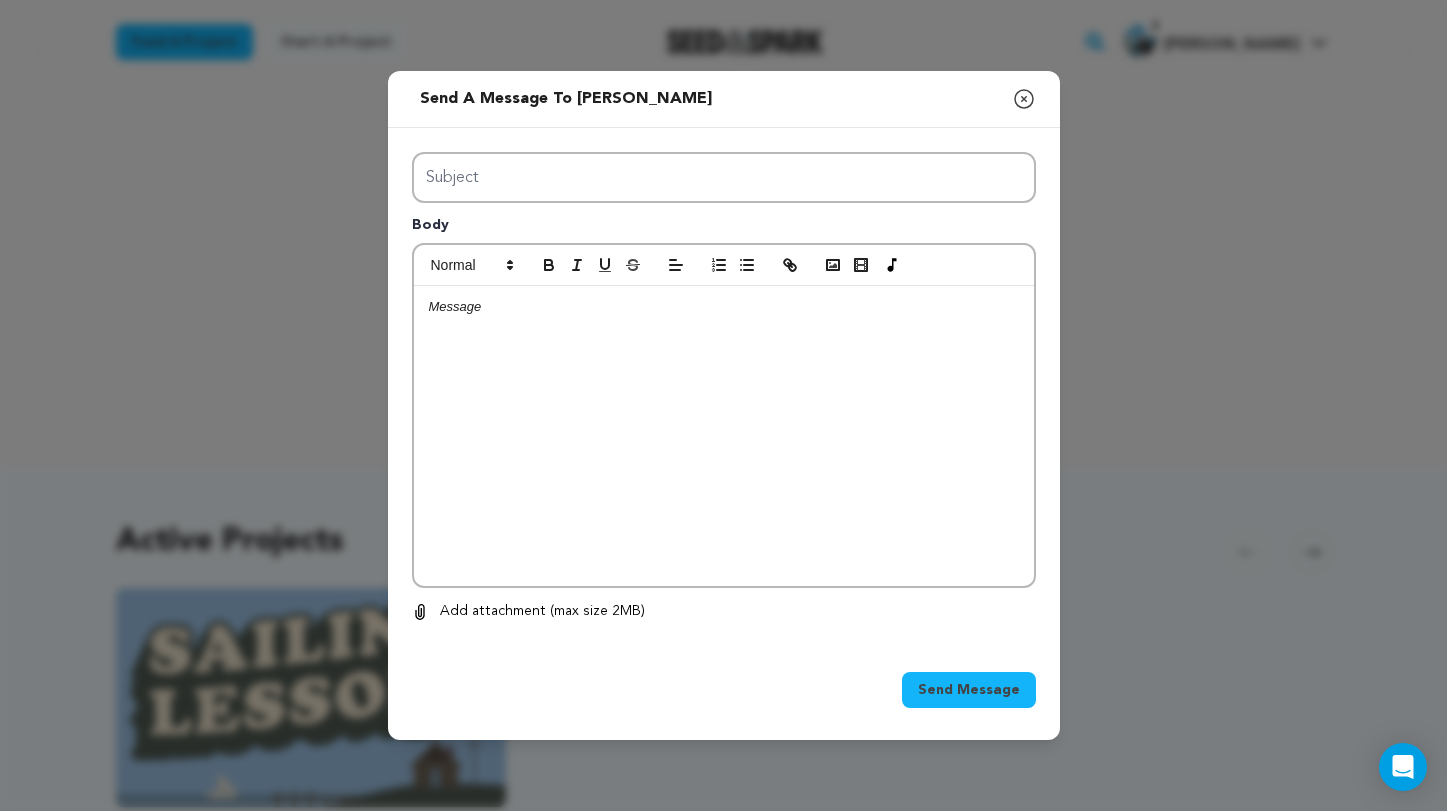scroll, scrollTop: 0, scrollLeft: 0, axis: both 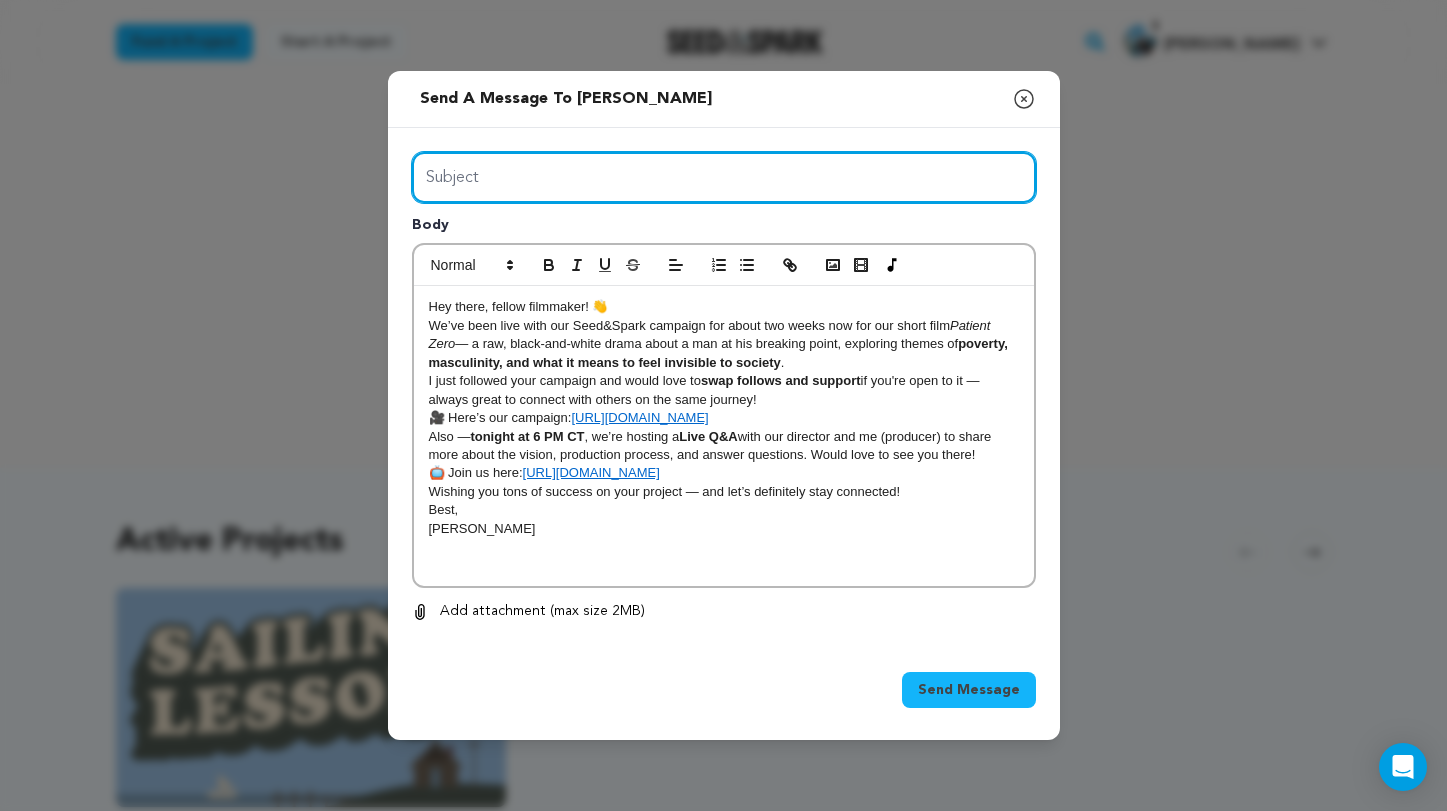 click on "Subject" at bounding box center [724, 177] 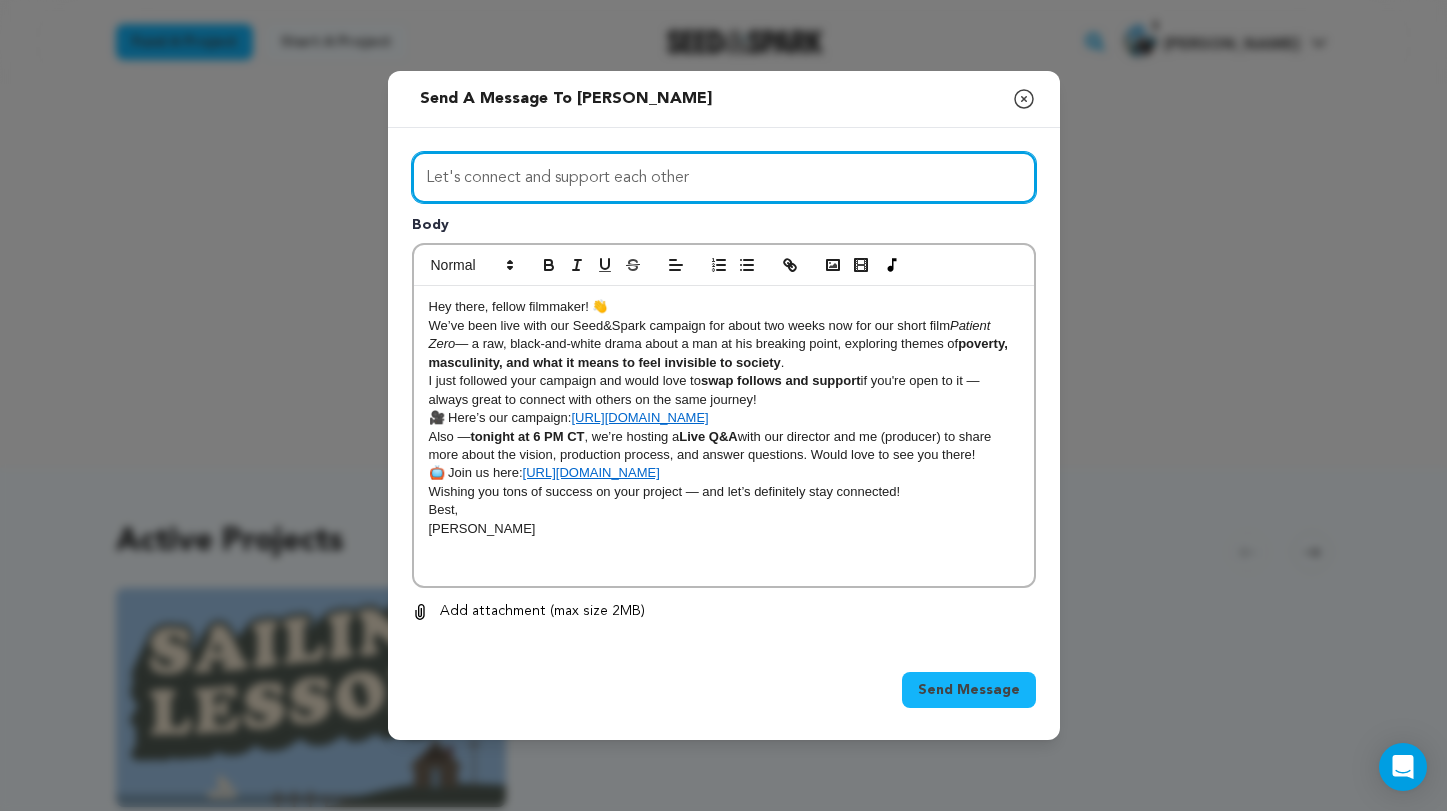 type on "Let's connect and support each other" 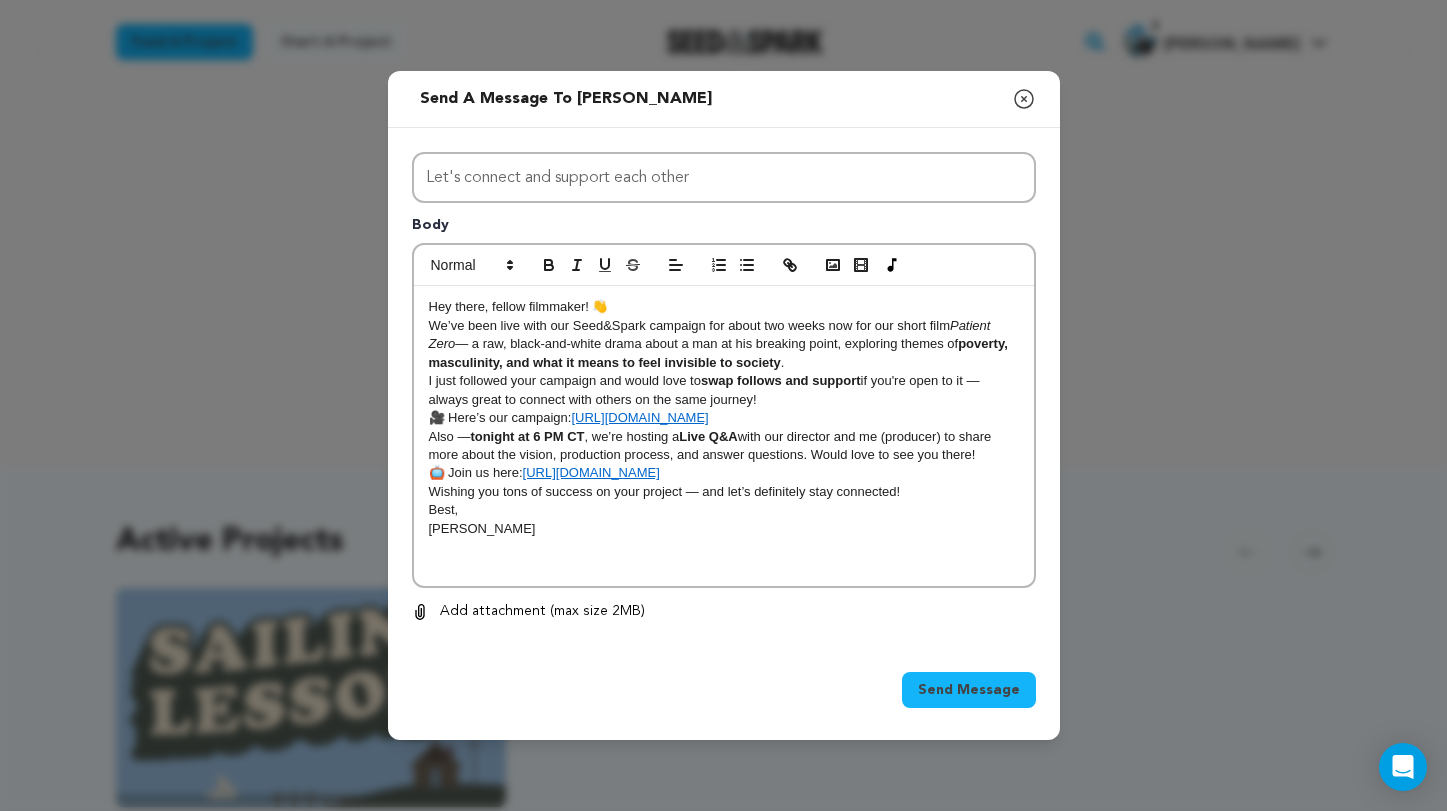 click on "Send Message" at bounding box center [969, 690] 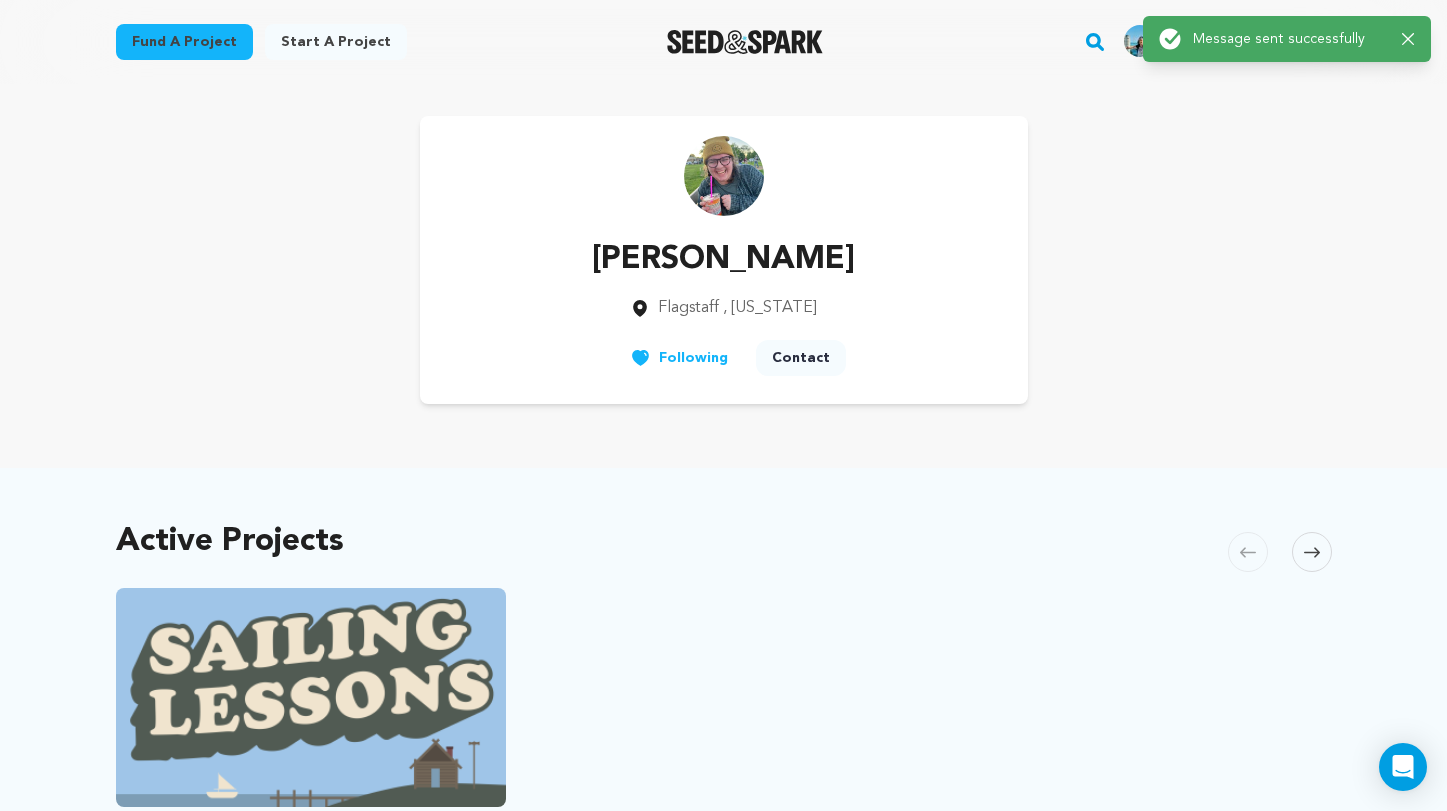 click on "Fund a project" at bounding box center (184, 42) 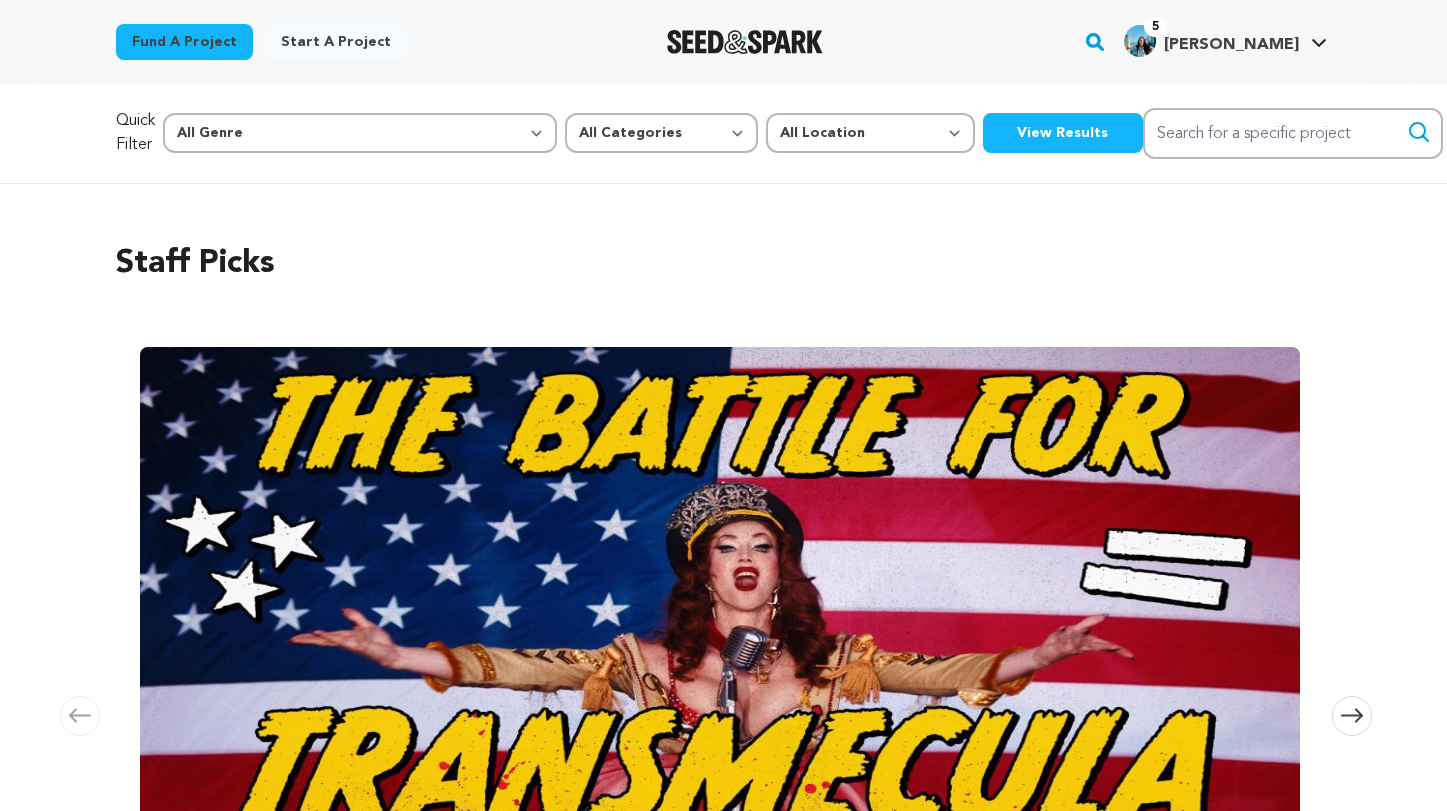 scroll, scrollTop: 0, scrollLeft: 0, axis: both 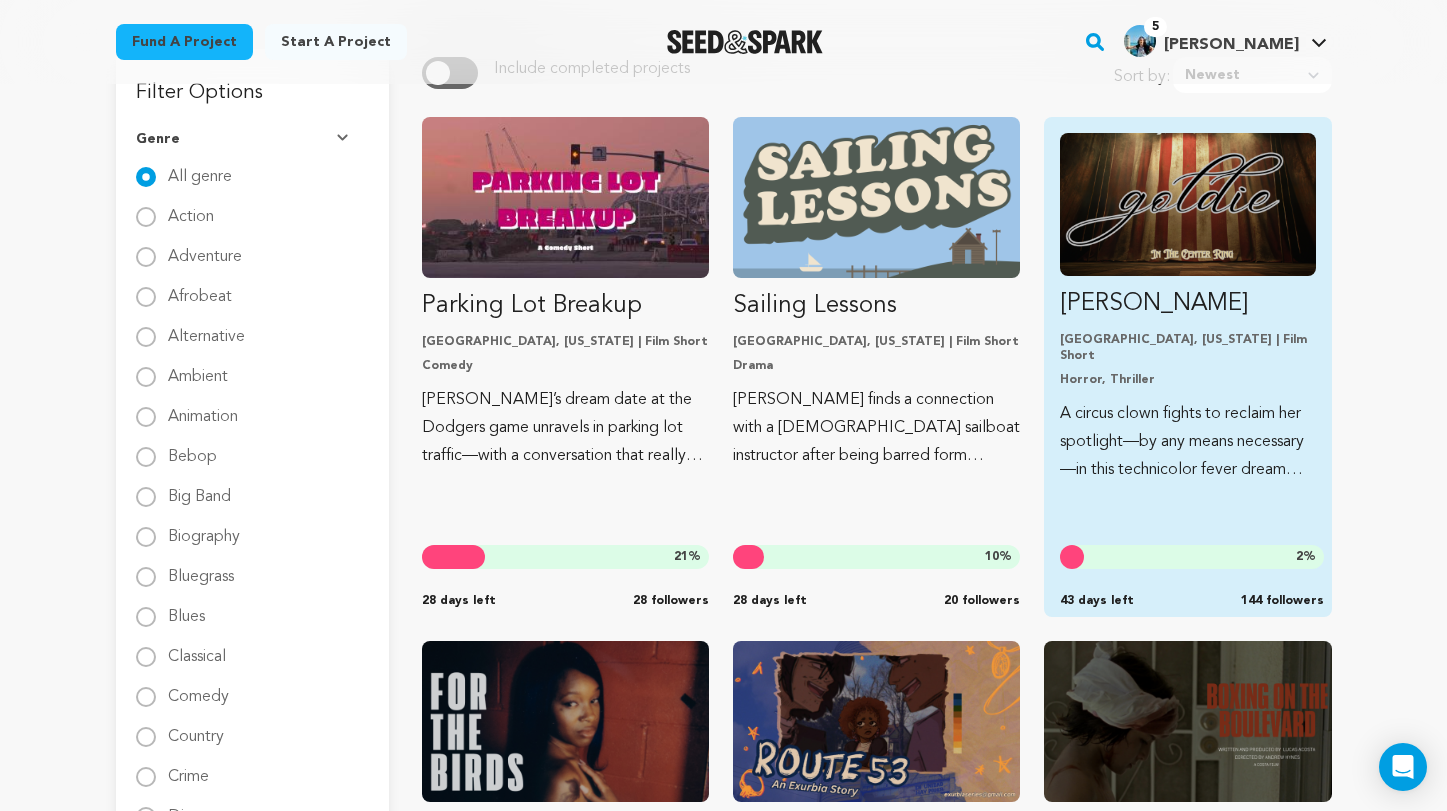 click at bounding box center (1187, 204) 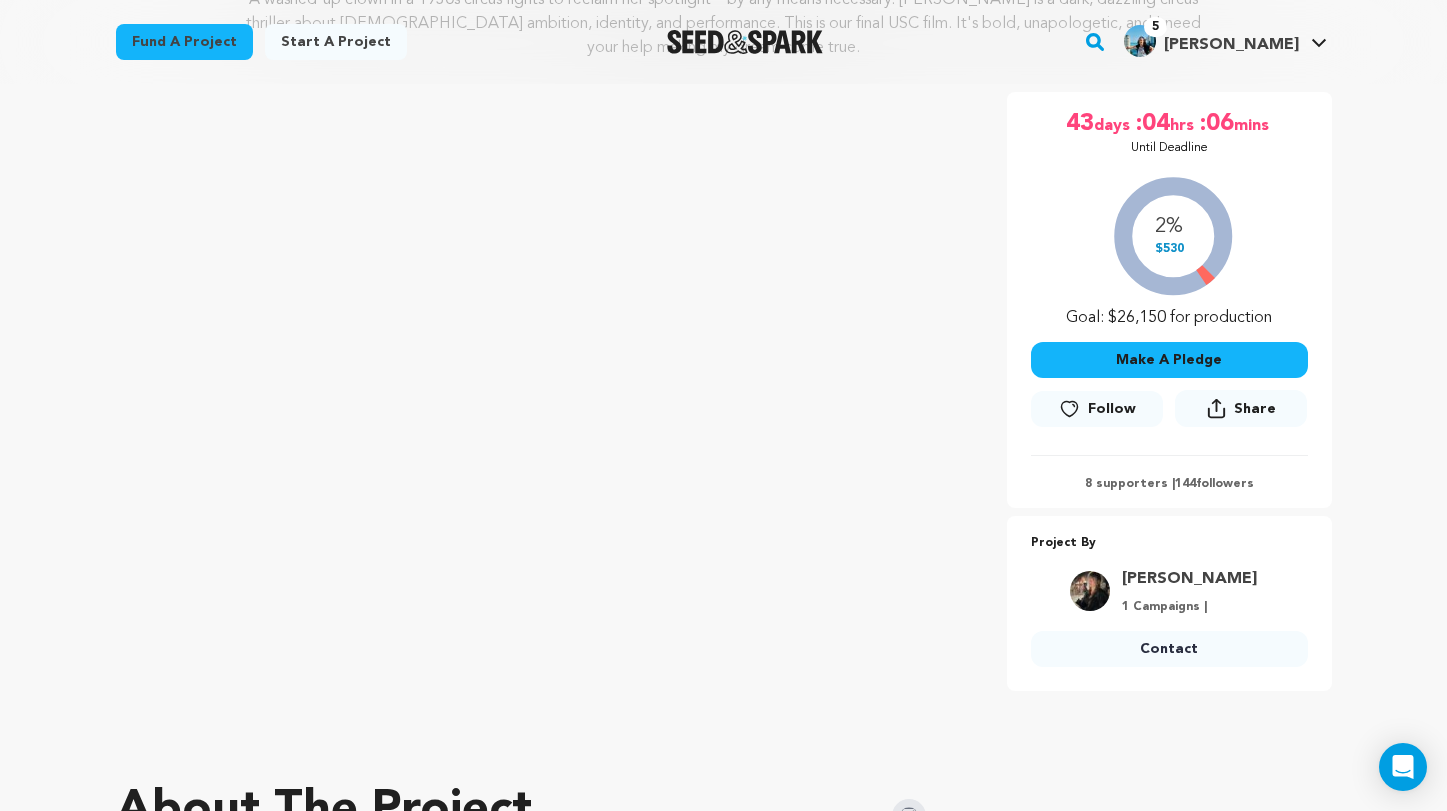 scroll, scrollTop: 323, scrollLeft: 0, axis: vertical 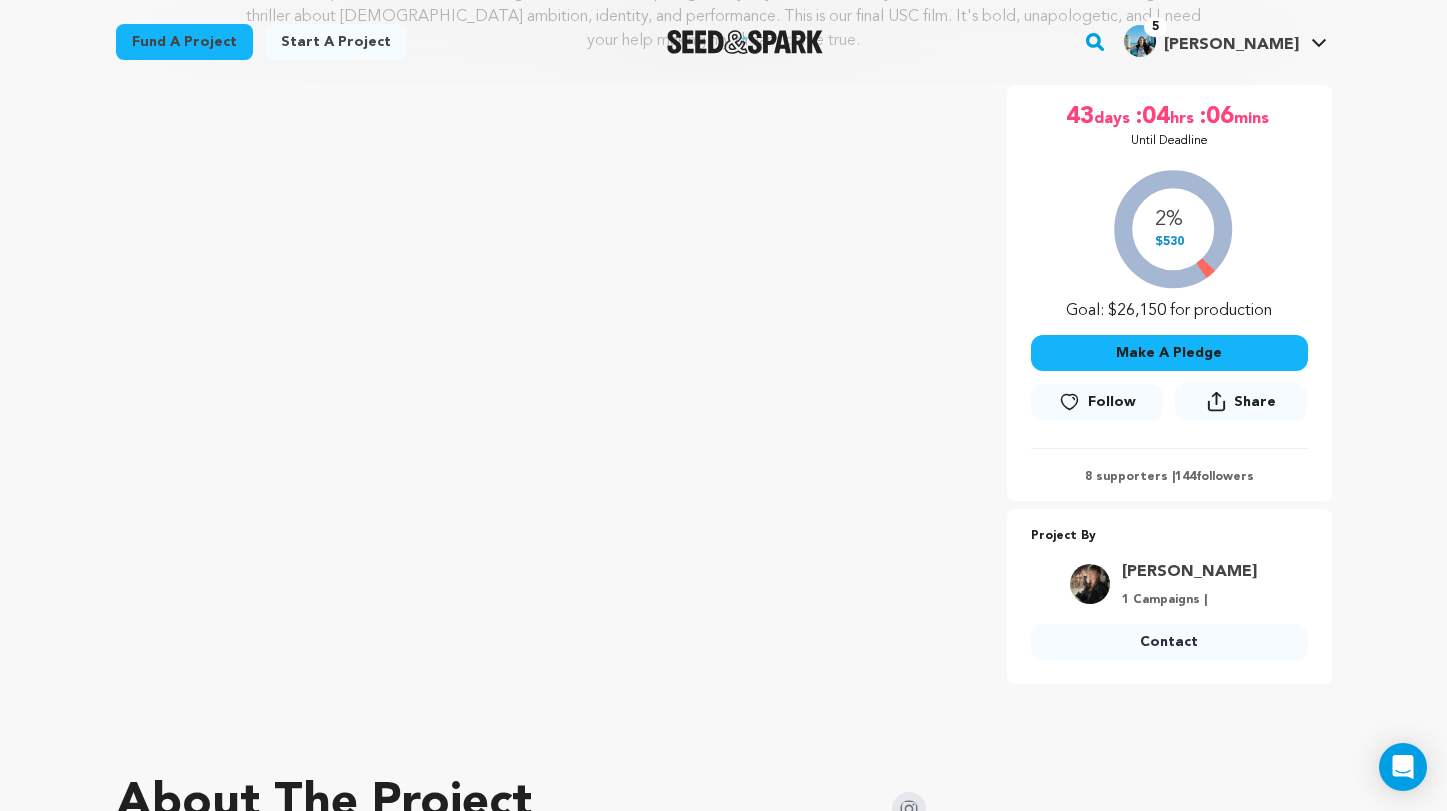 click on "Follow" at bounding box center (1112, 402) 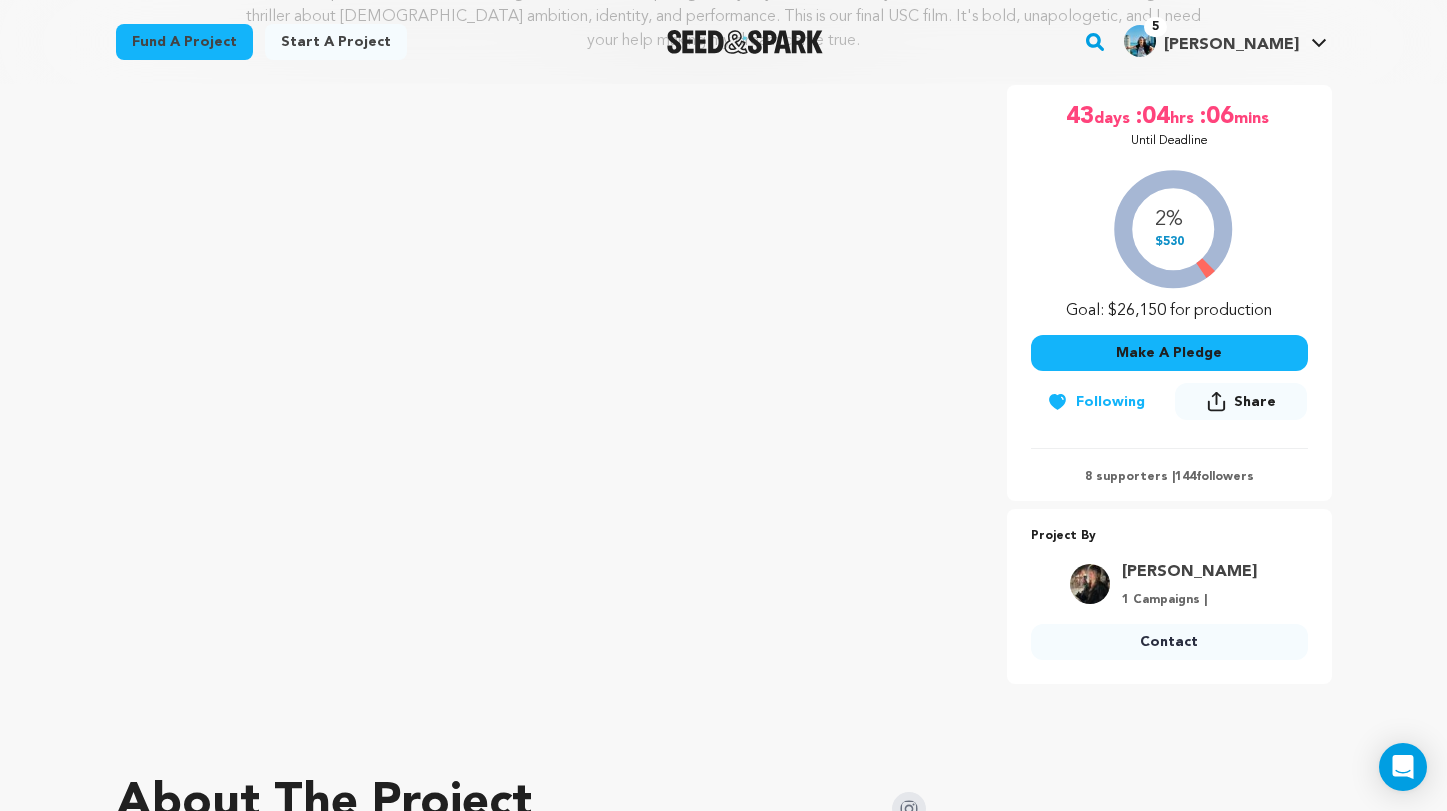 click on "Contact" at bounding box center (1169, 642) 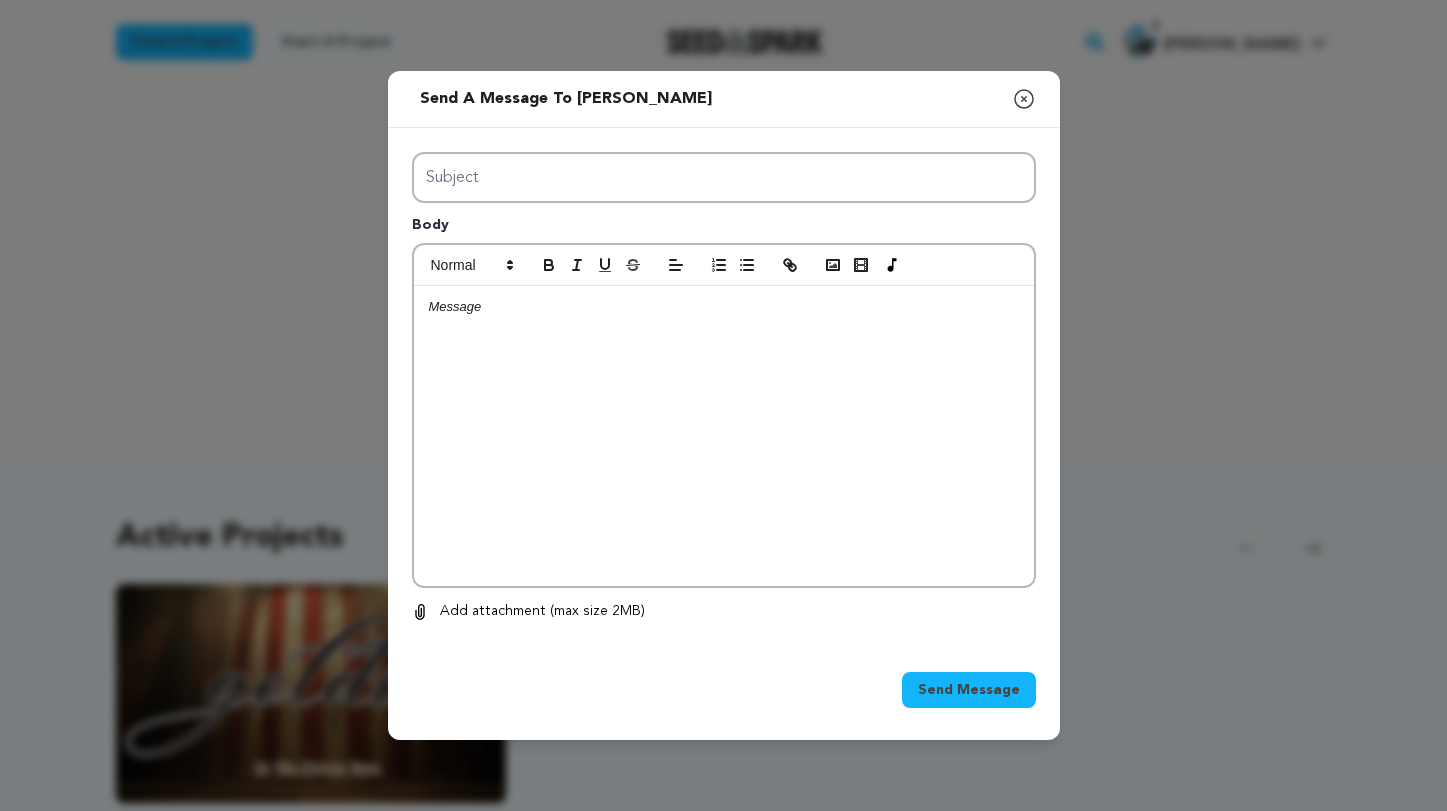 scroll, scrollTop: 0, scrollLeft: 0, axis: both 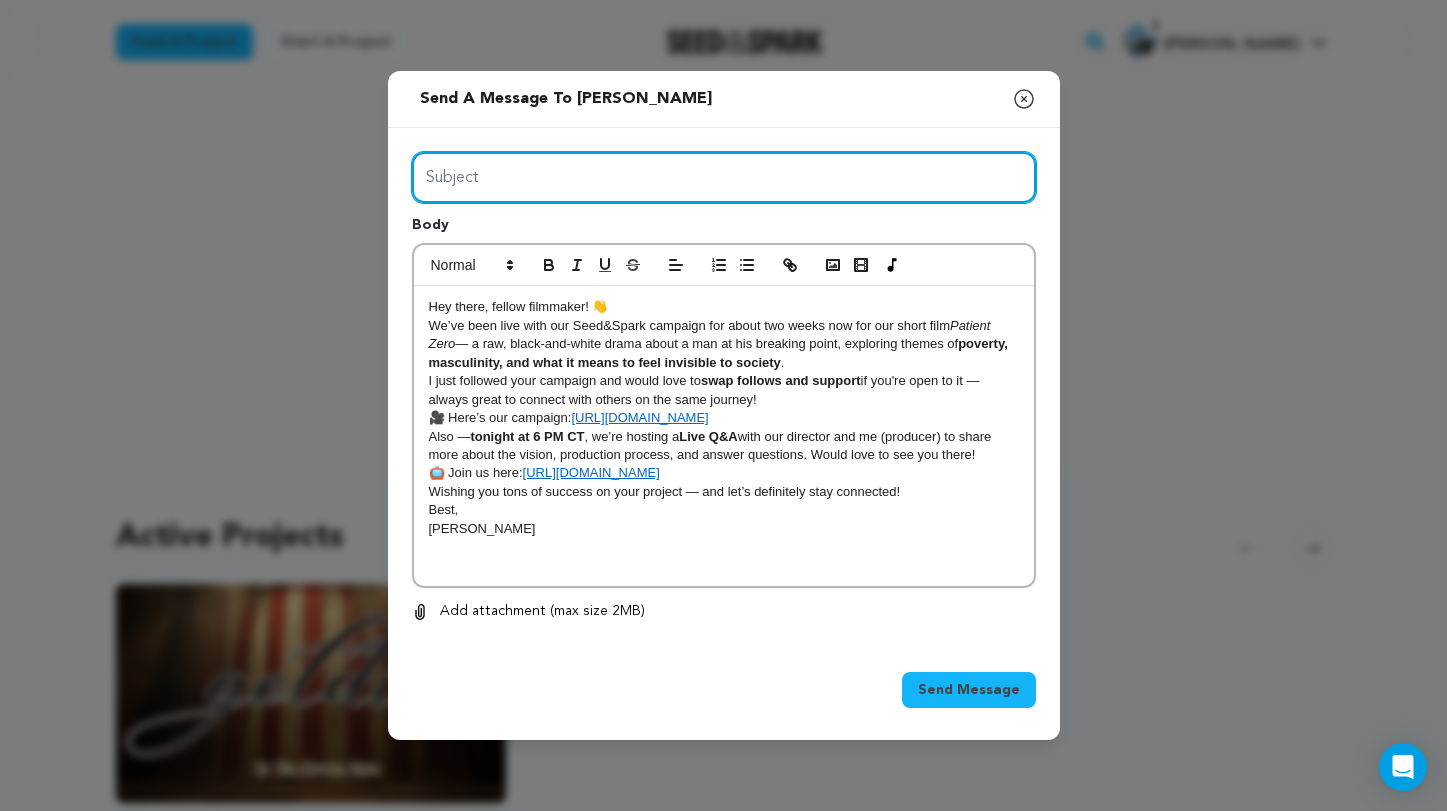 click on "Subject" at bounding box center (724, 177) 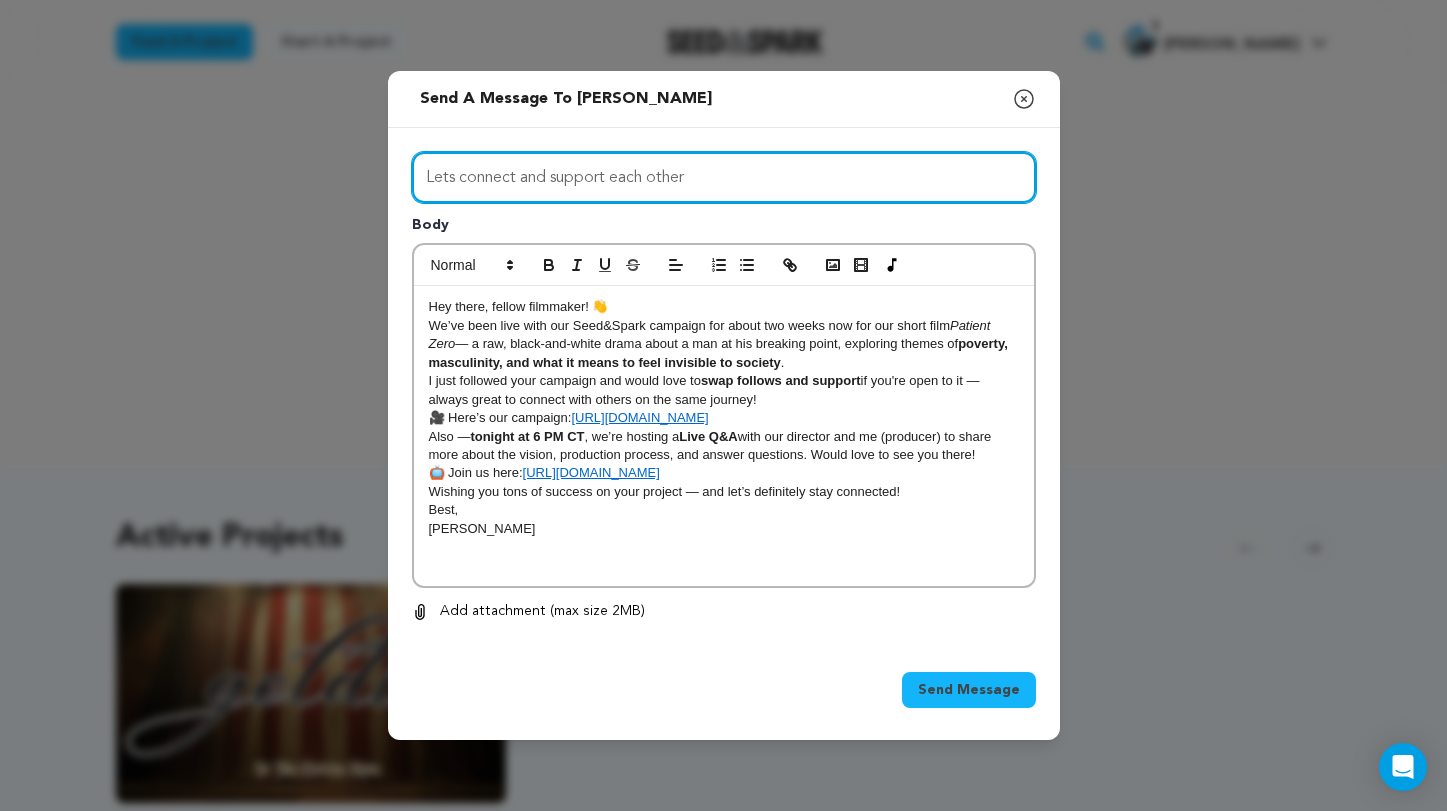 type on "Lets connect and support each other" 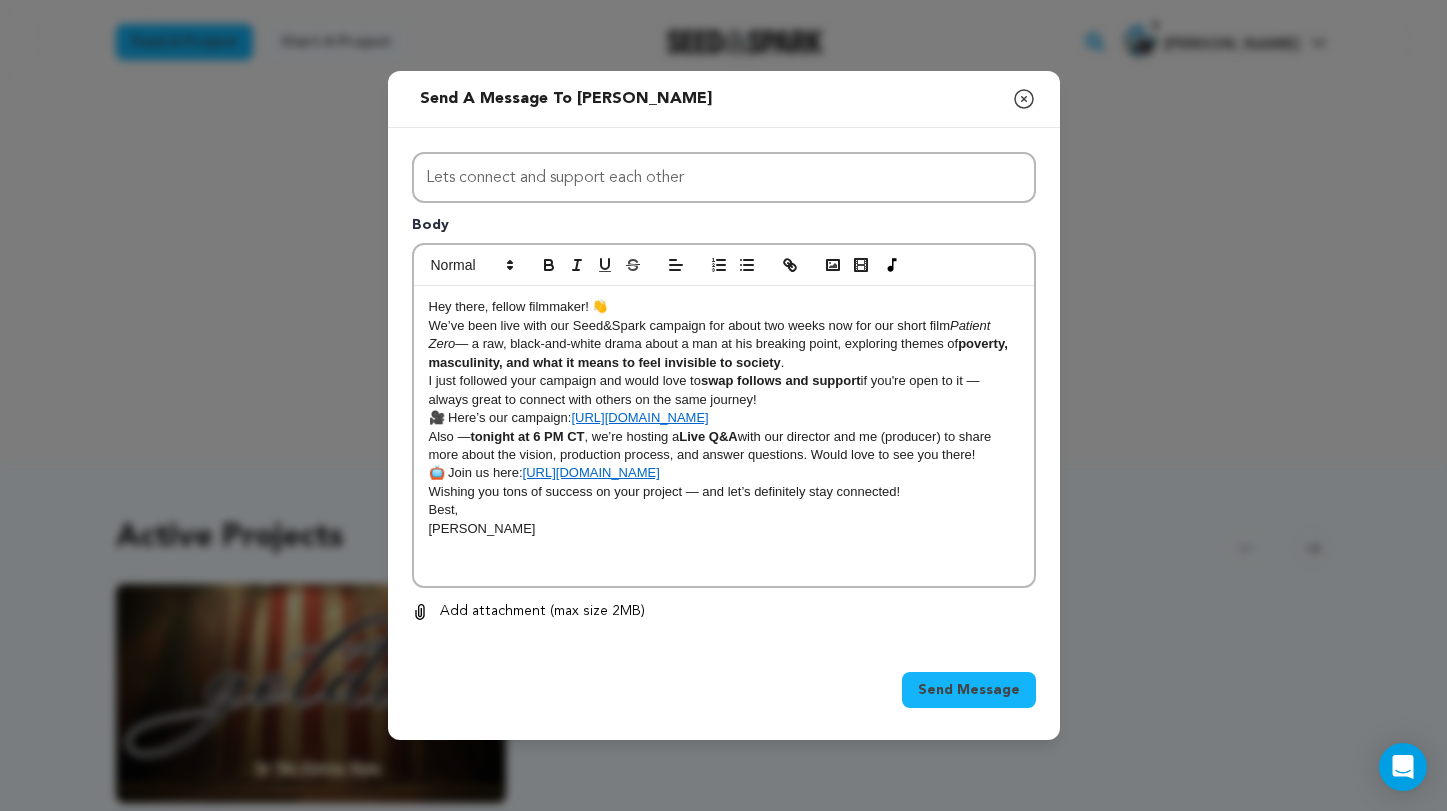 click on "Send Message" at bounding box center (969, 690) 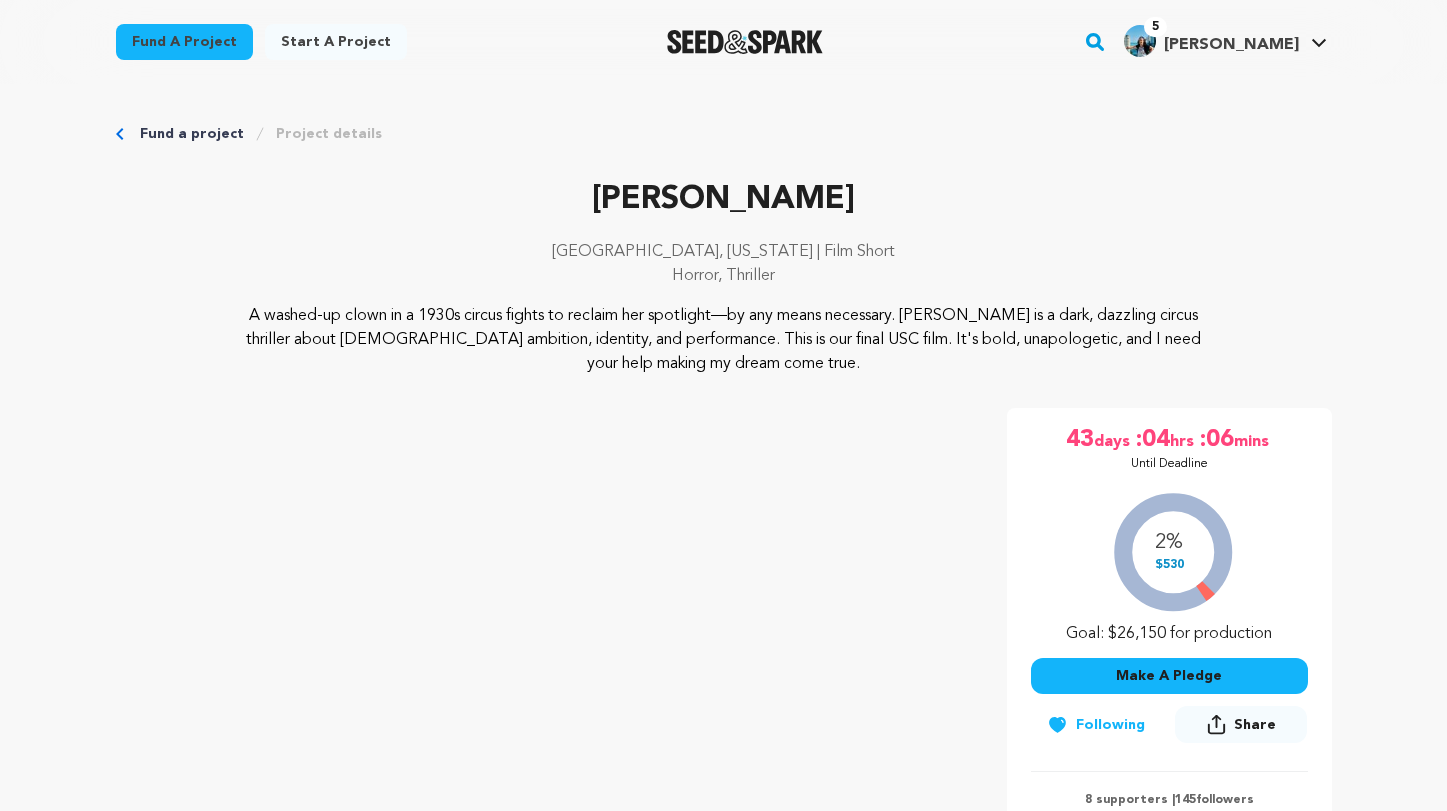 scroll, scrollTop: 323, scrollLeft: 0, axis: vertical 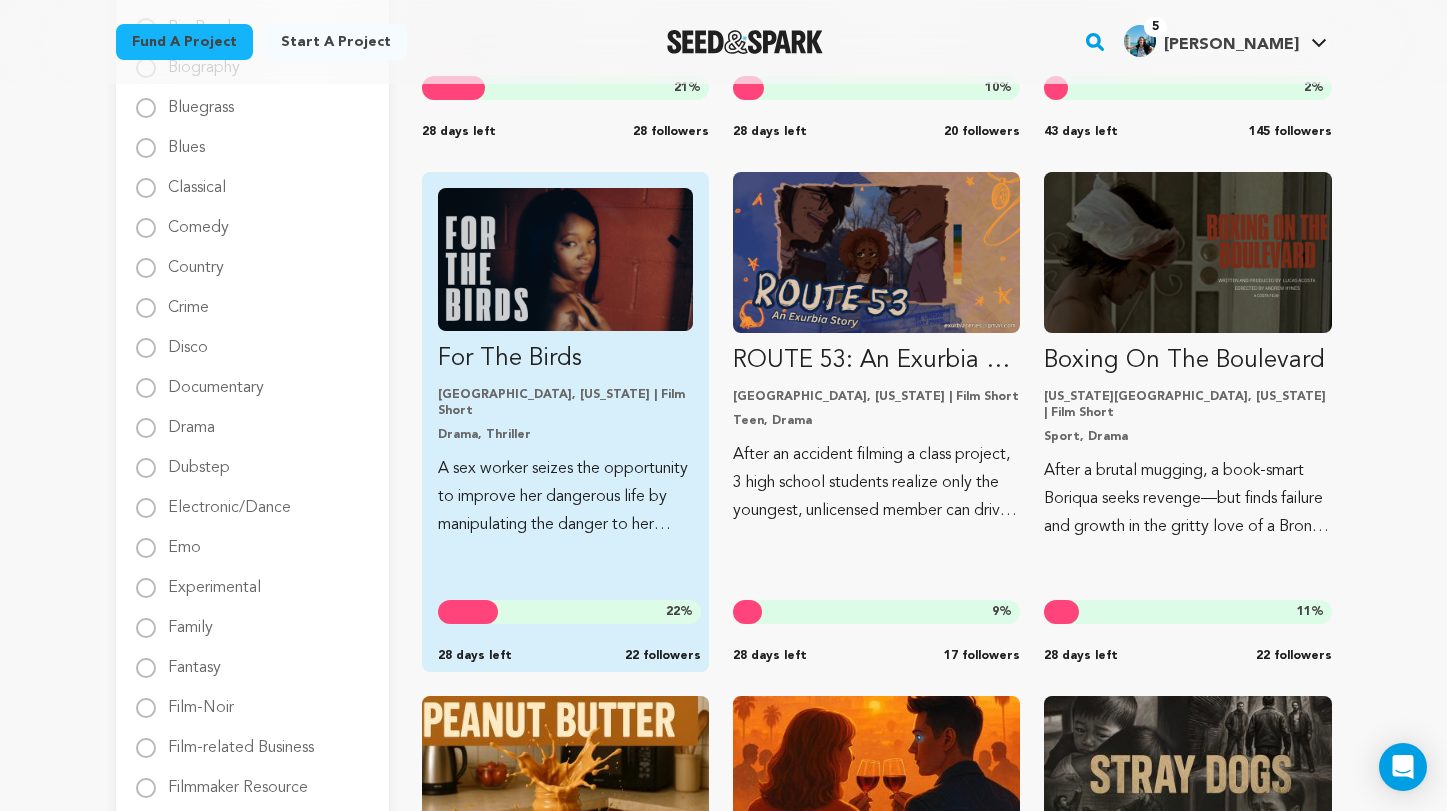 click on "Raleigh, North Carolina | Film Short" at bounding box center (565, 403) 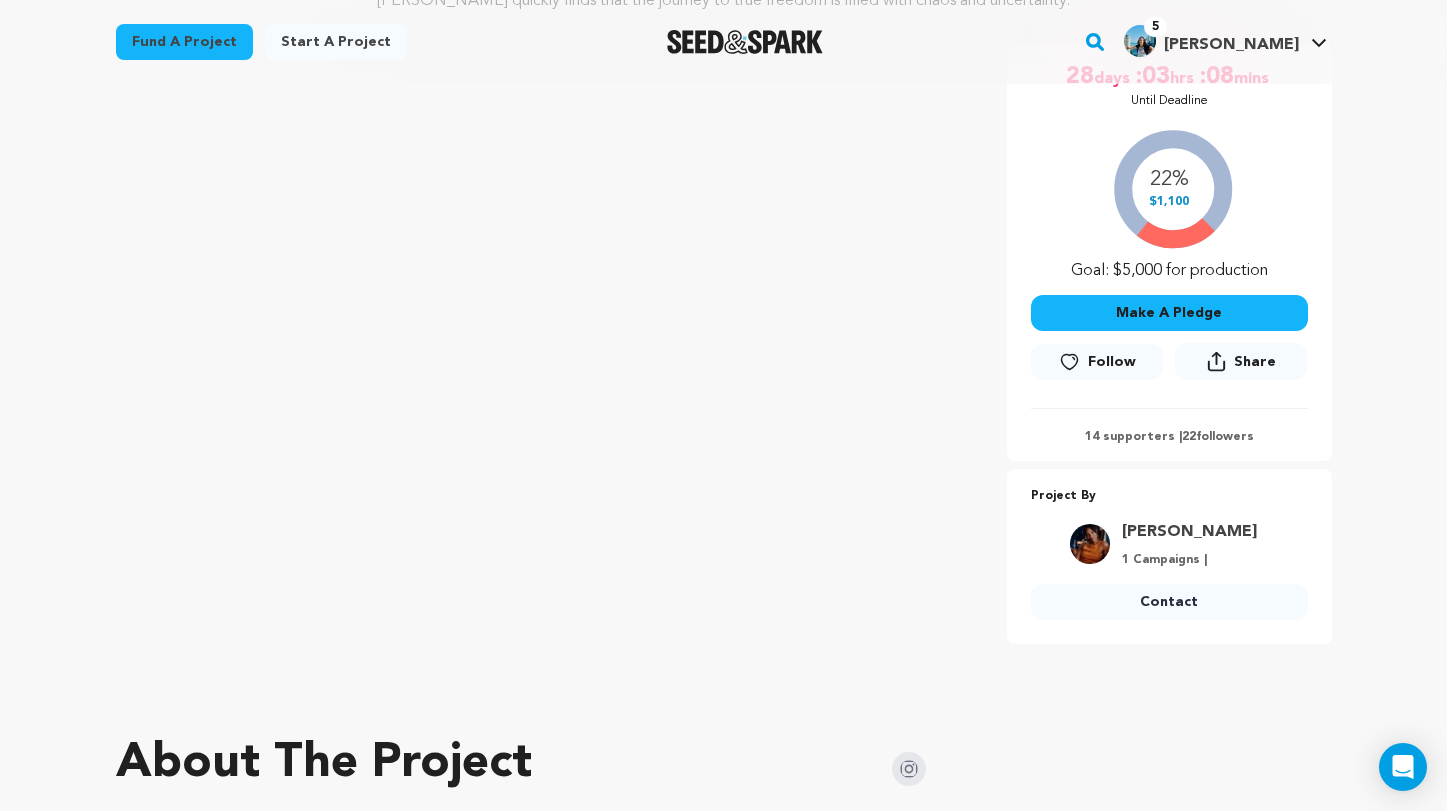 scroll, scrollTop: 344, scrollLeft: 0, axis: vertical 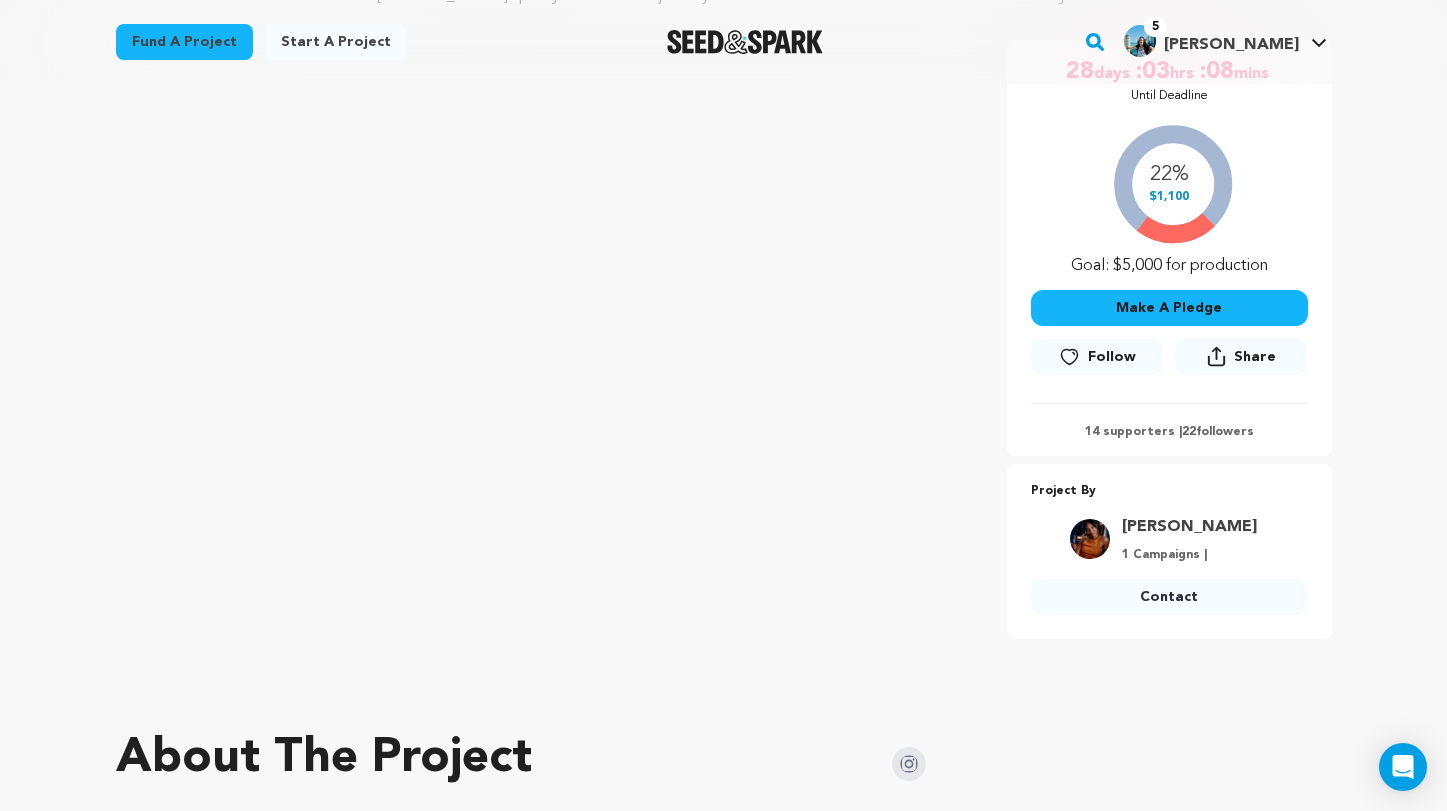 click 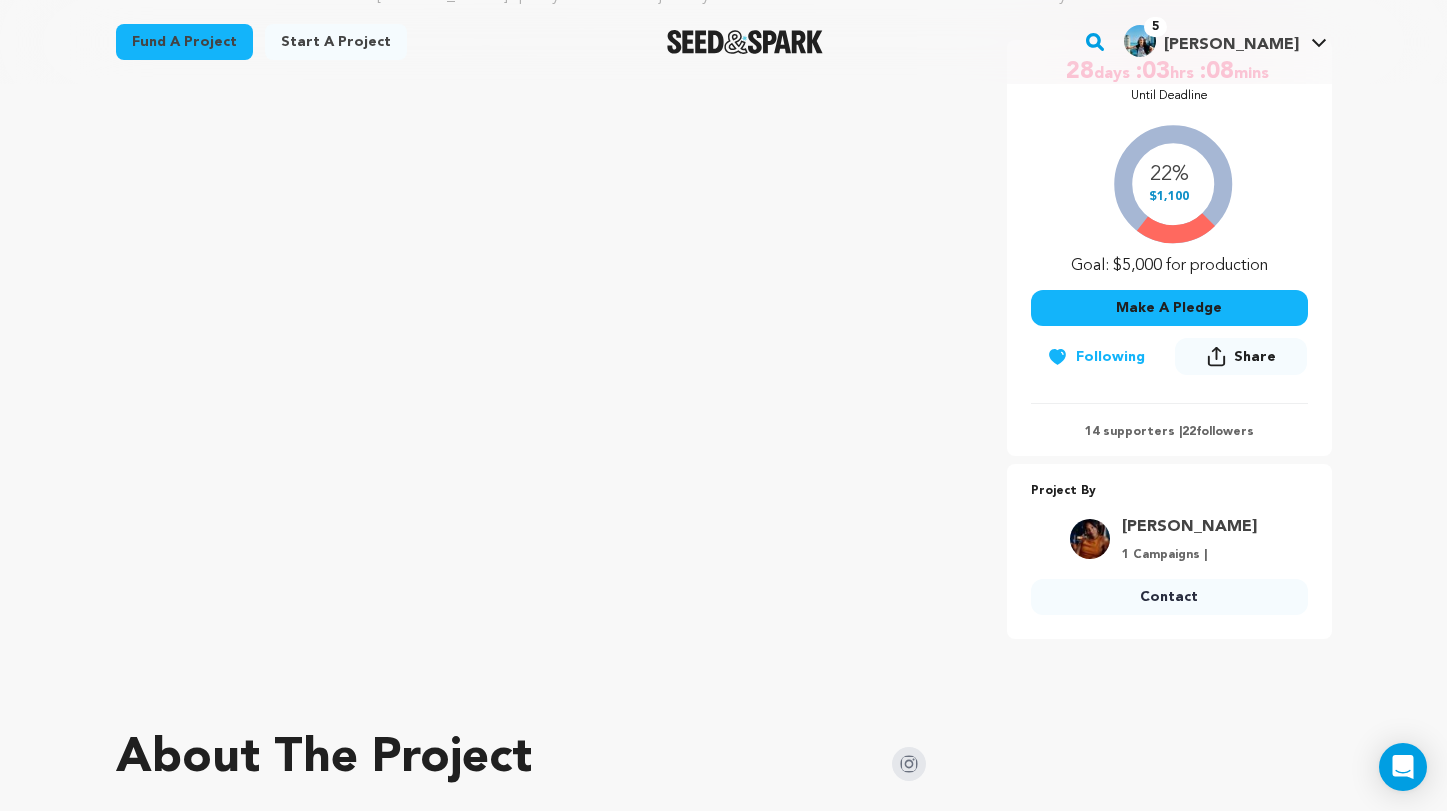 click on "Contact" at bounding box center (1169, 597) 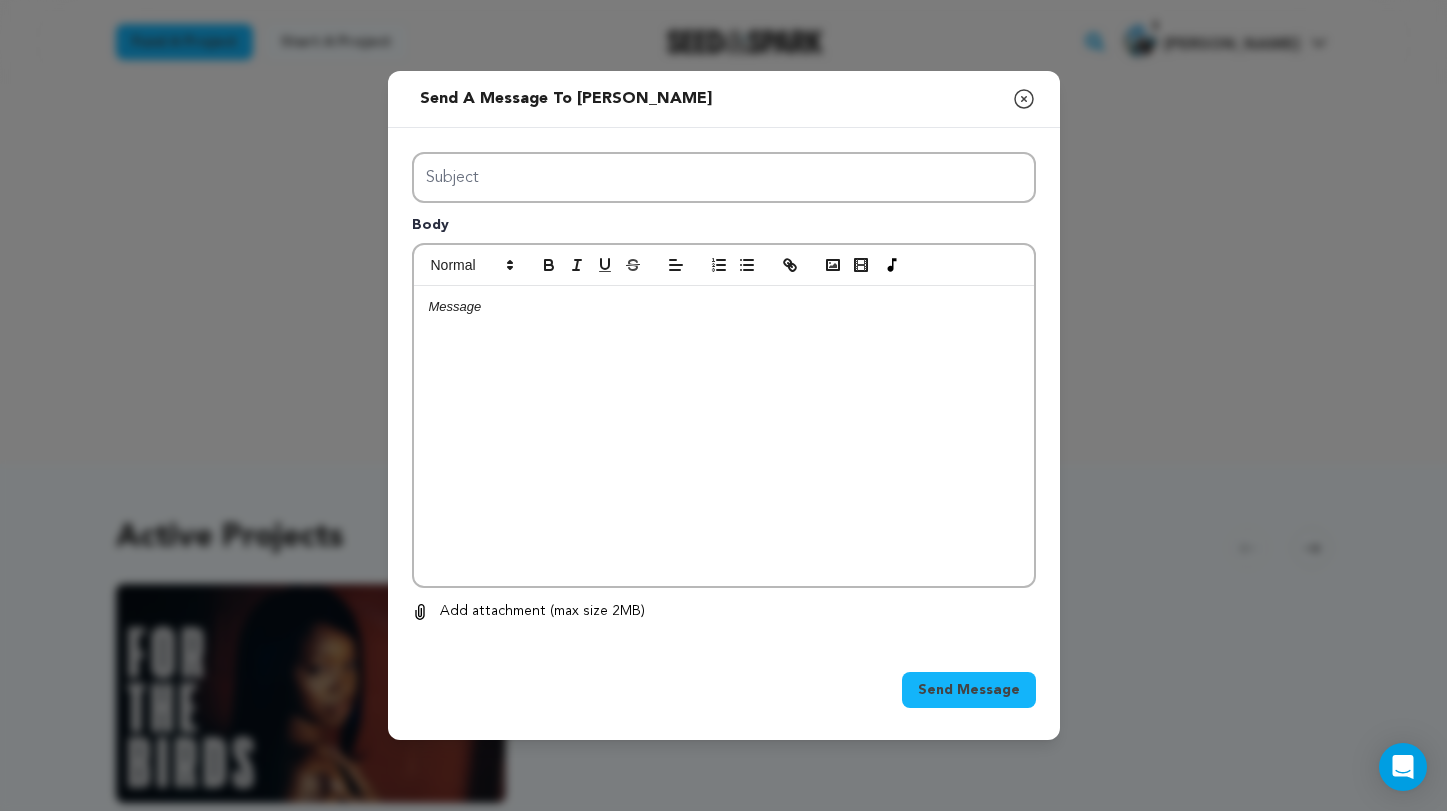 click at bounding box center [724, 436] 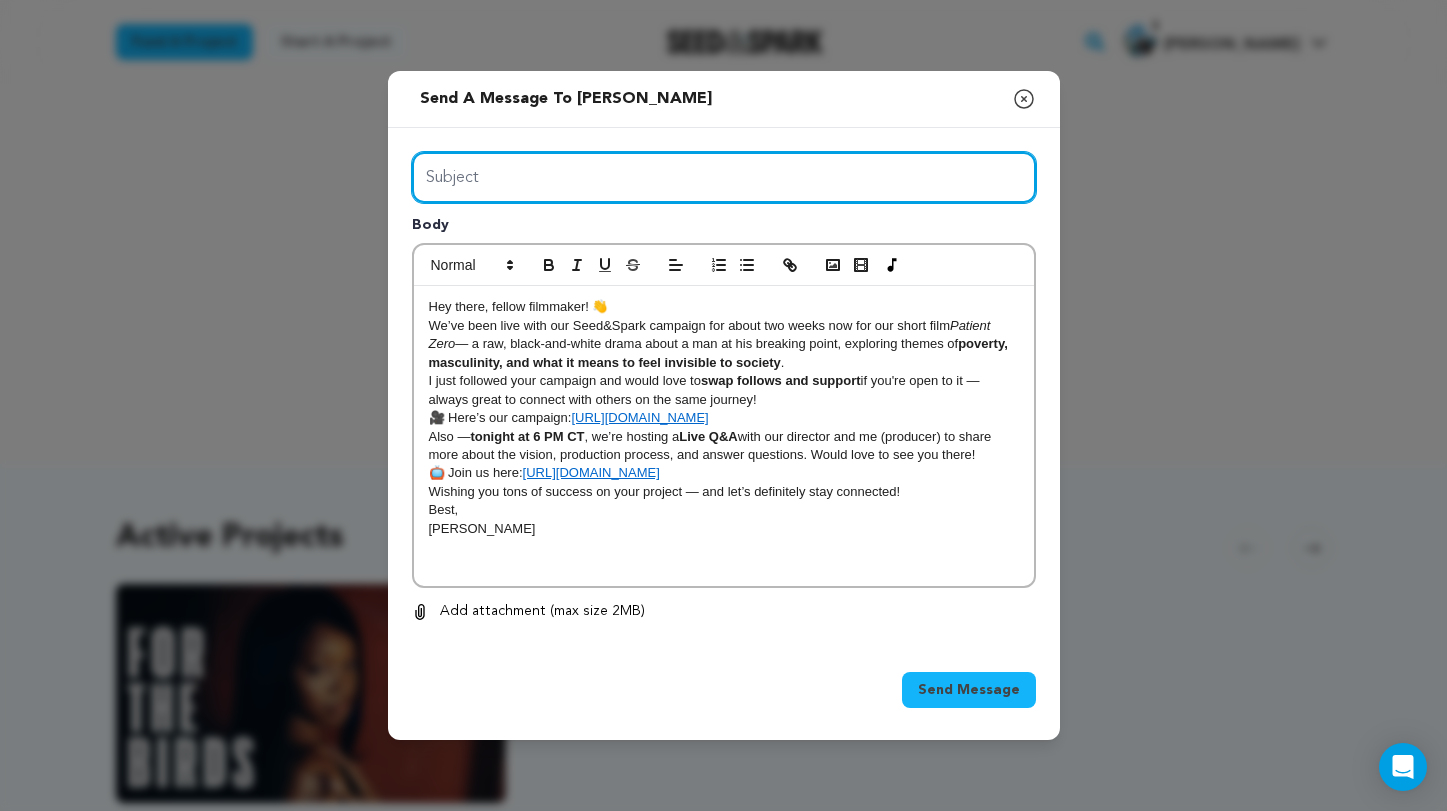 click on "Subject" at bounding box center [724, 177] 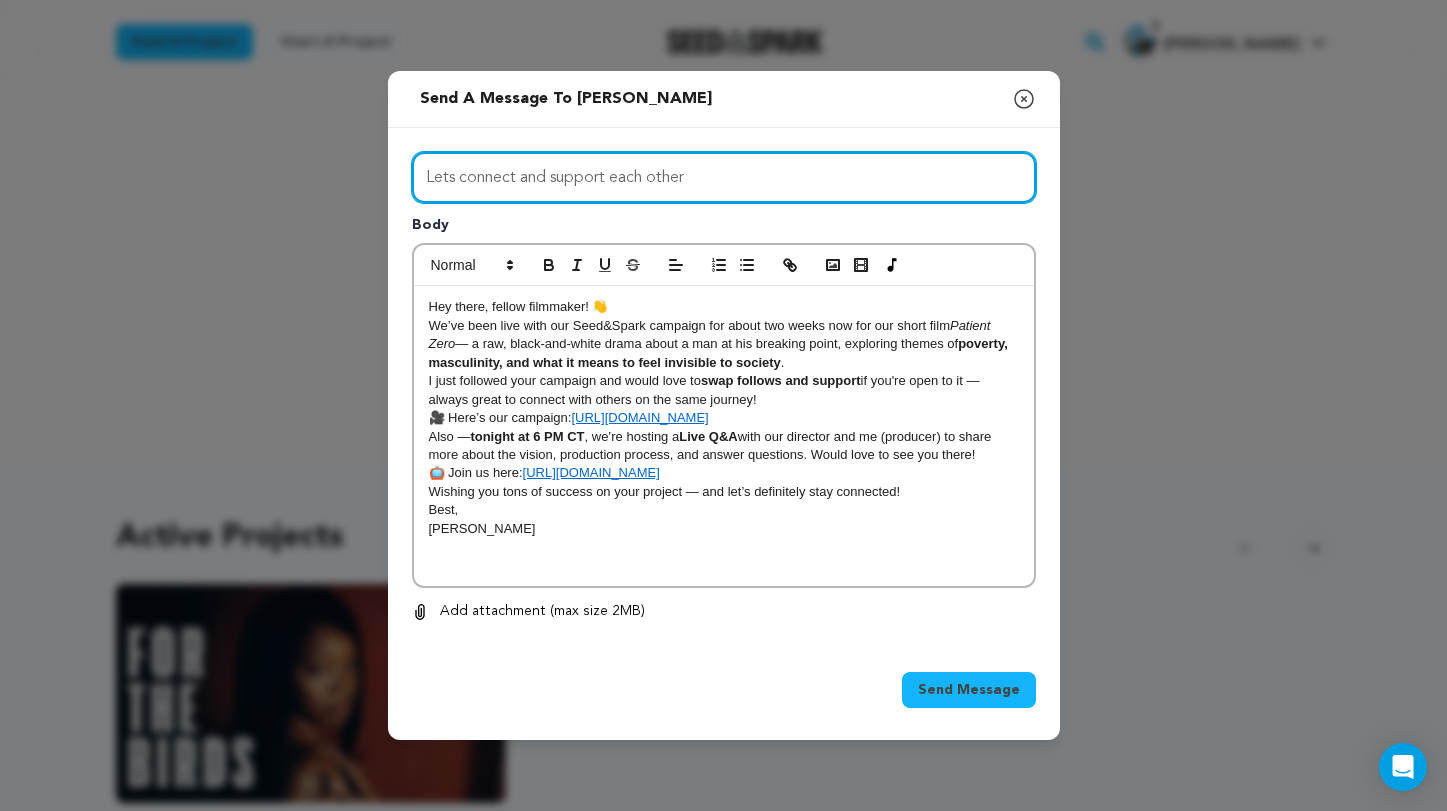 type on "Lets connect and support each other" 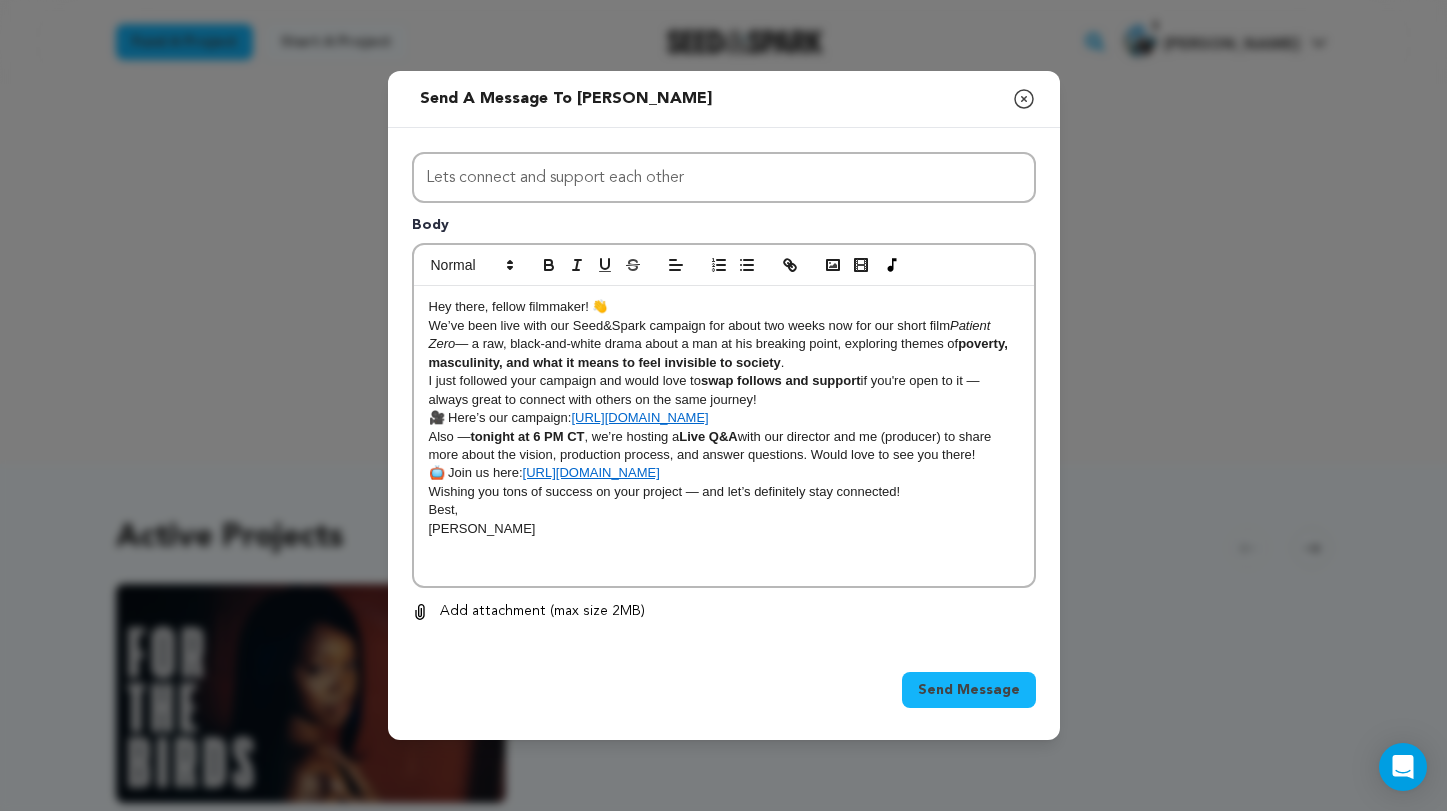 click on "Send Message" at bounding box center [969, 690] 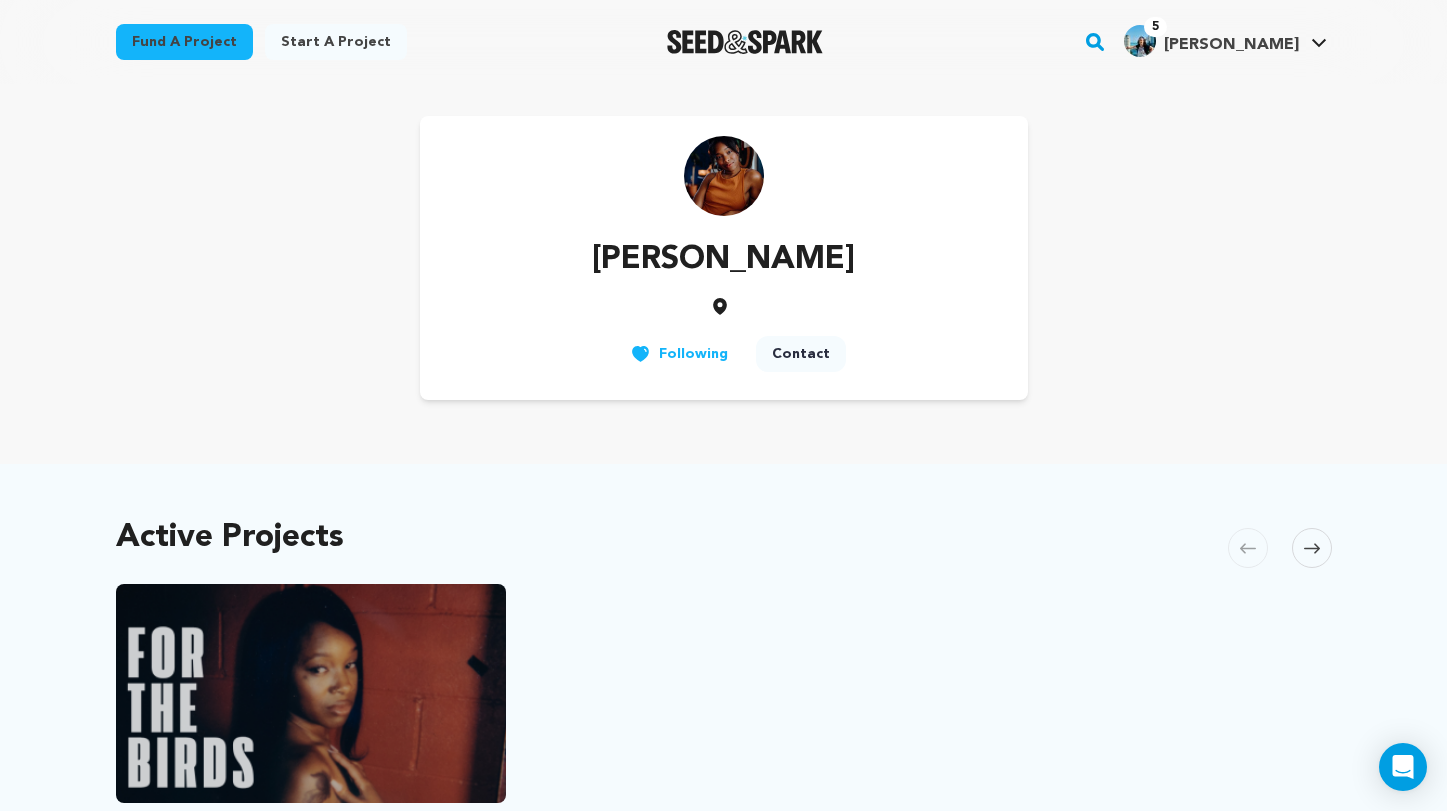 scroll, scrollTop: 0, scrollLeft: 0, axis: both 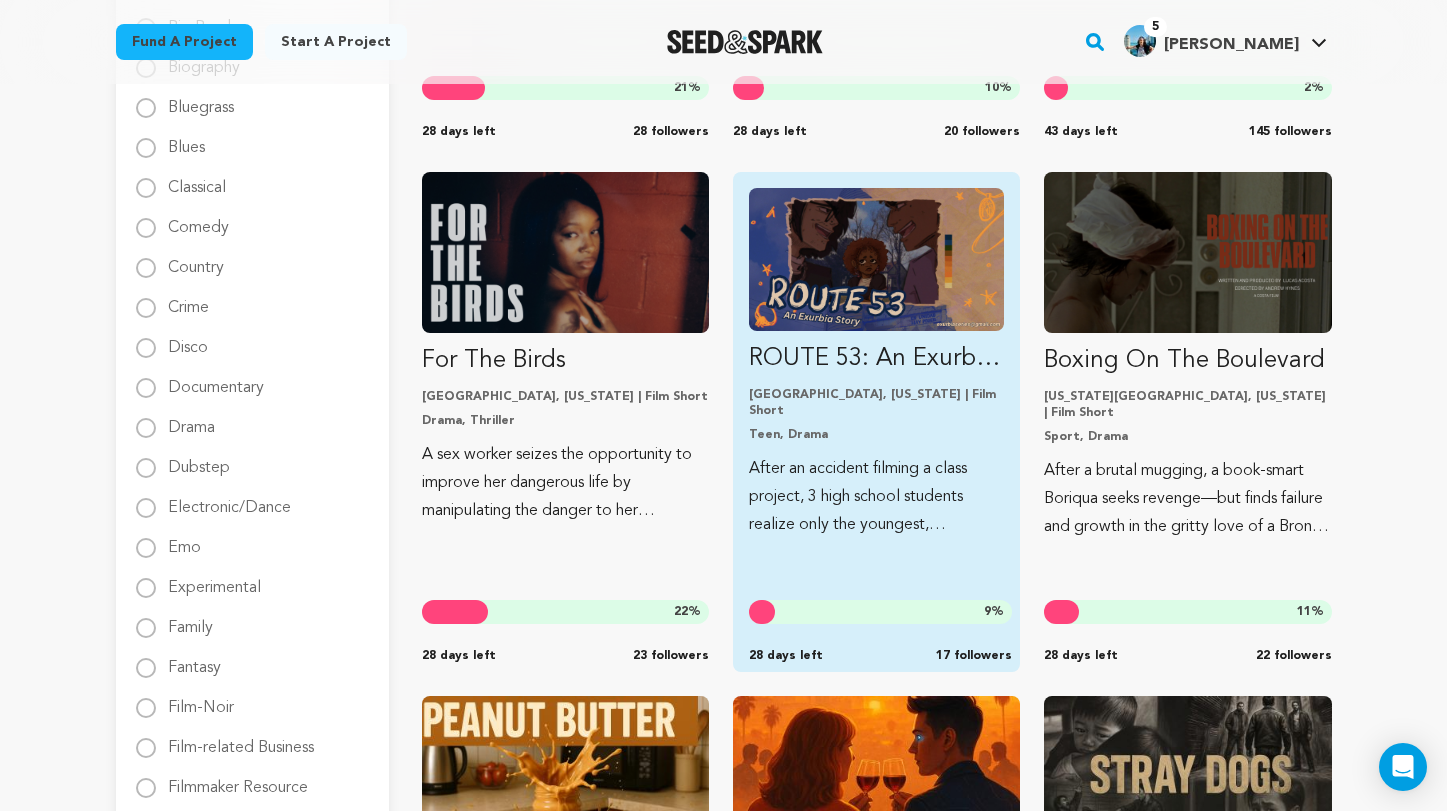 click on "Teen, Drama" at bounding box center (876, 435) 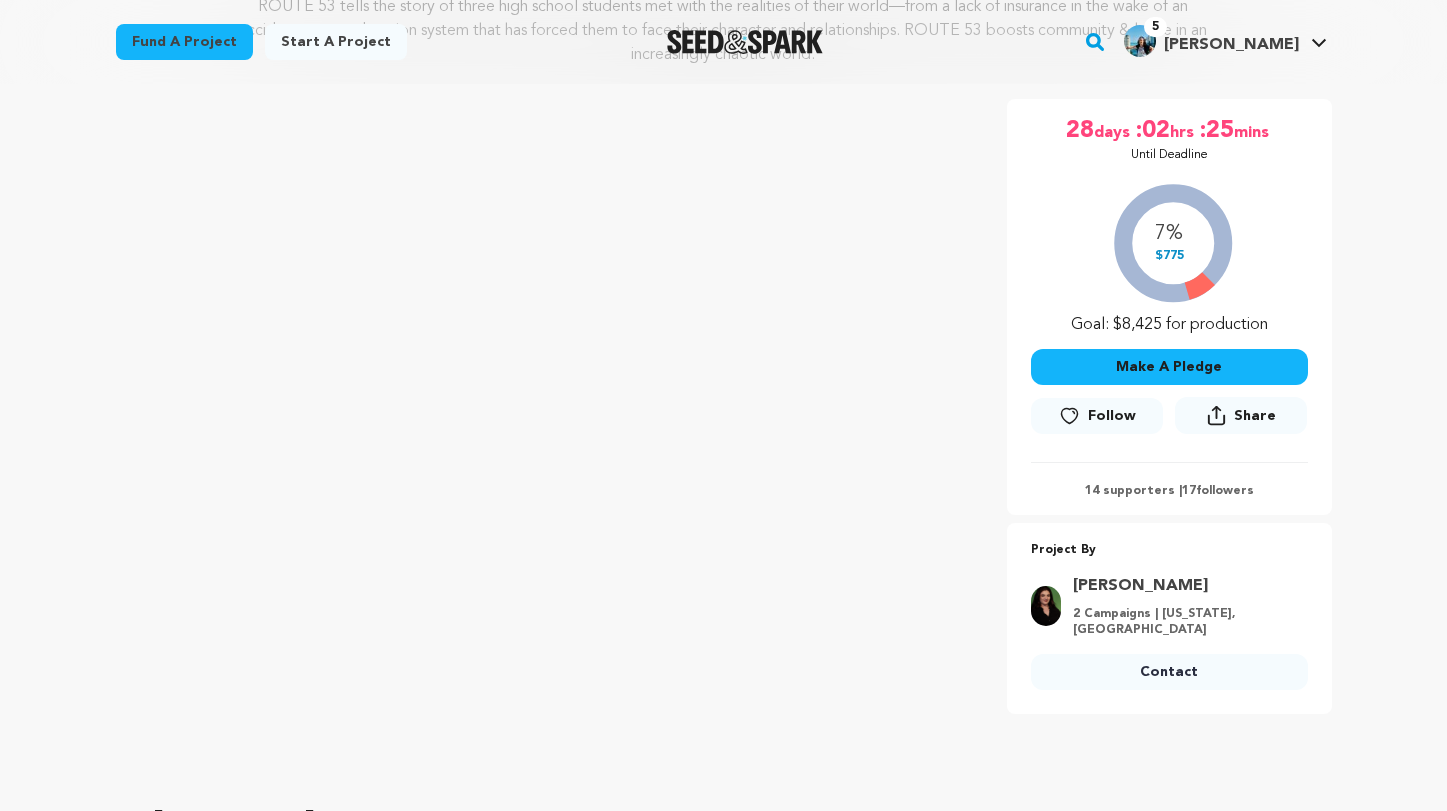 scroll, scrollTop: 309, scrollLeft: 0, axis: vertical 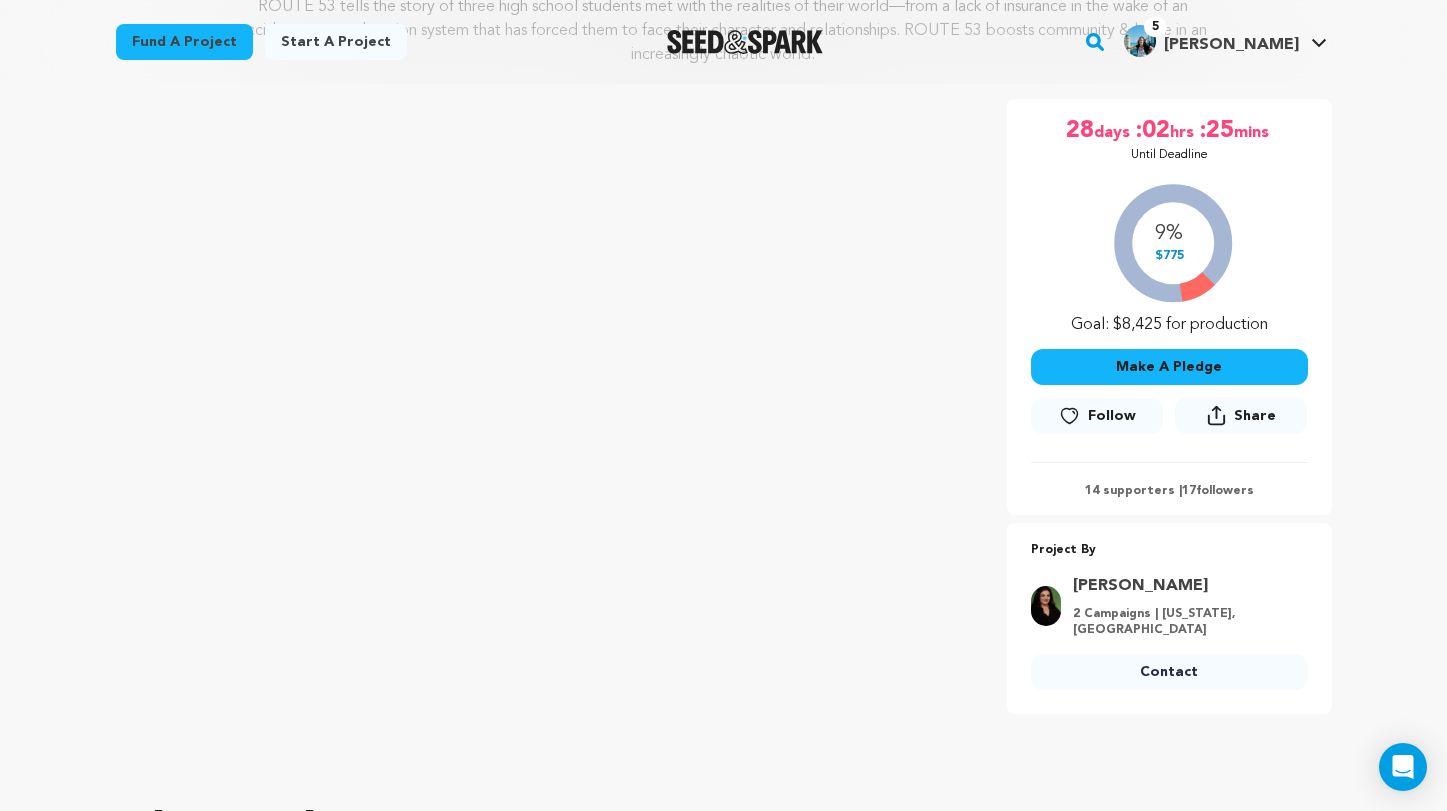 click 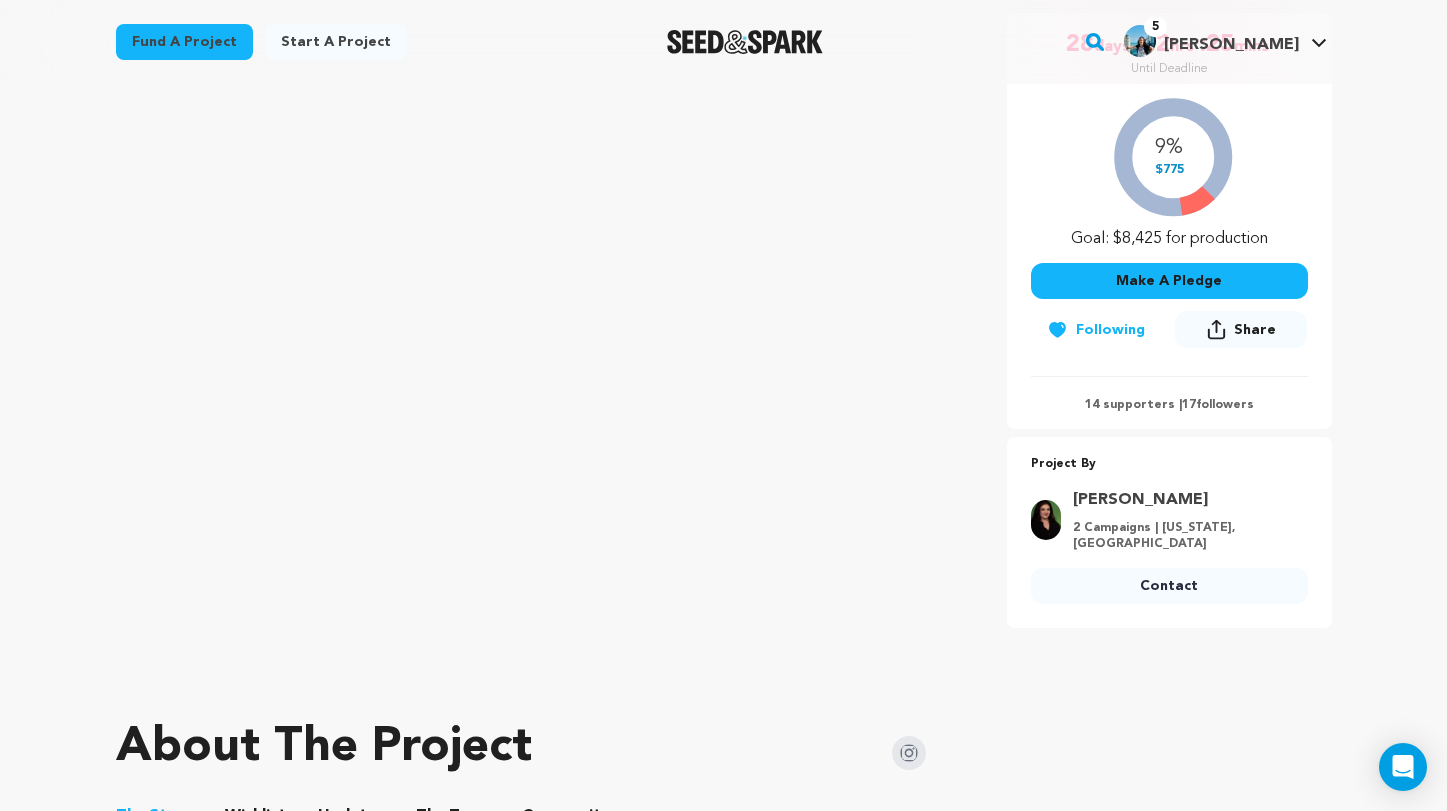 scroll, scrollTop: 436, scrollLeft: 0, axis: vertical 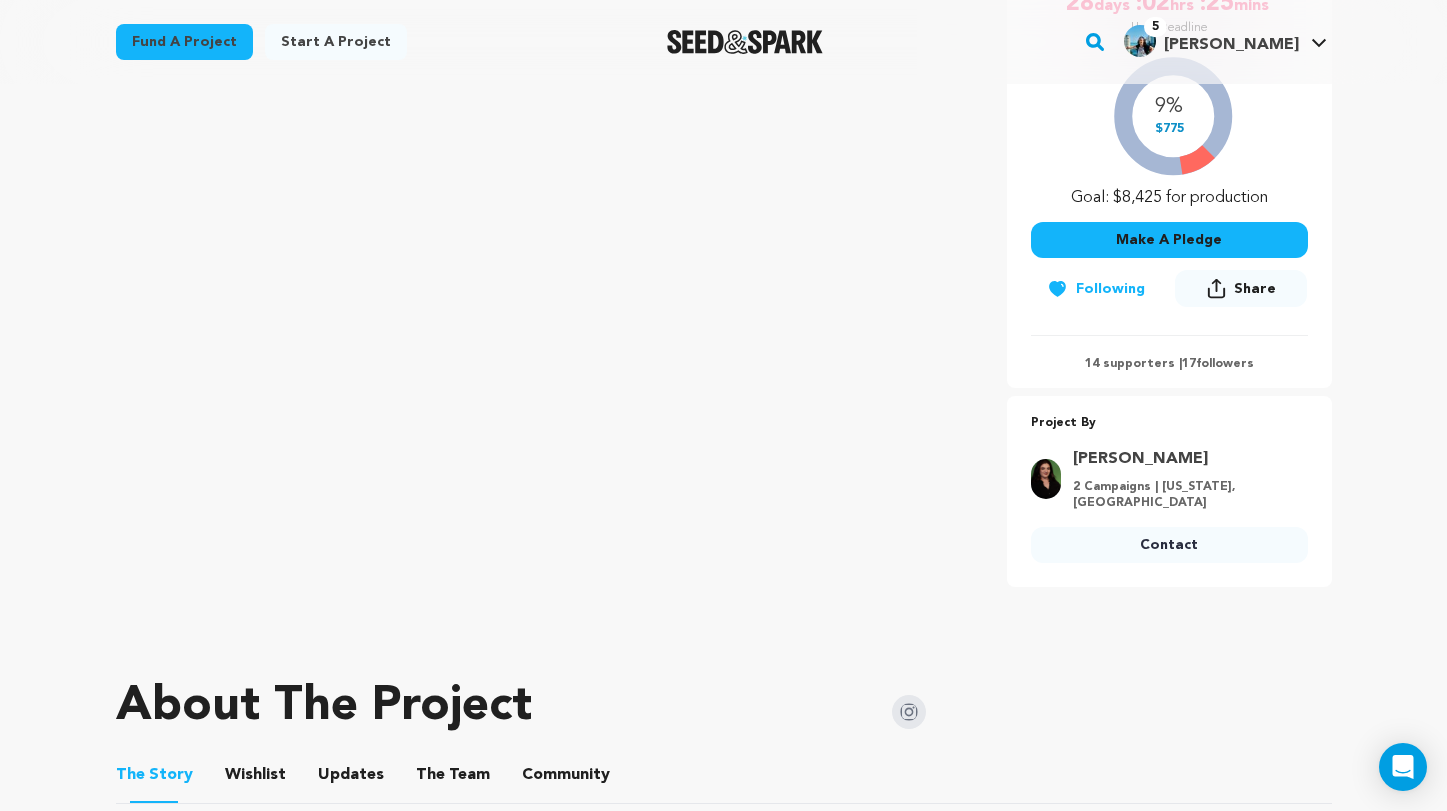 click on "Contact" at bounding box center [1169, 545] 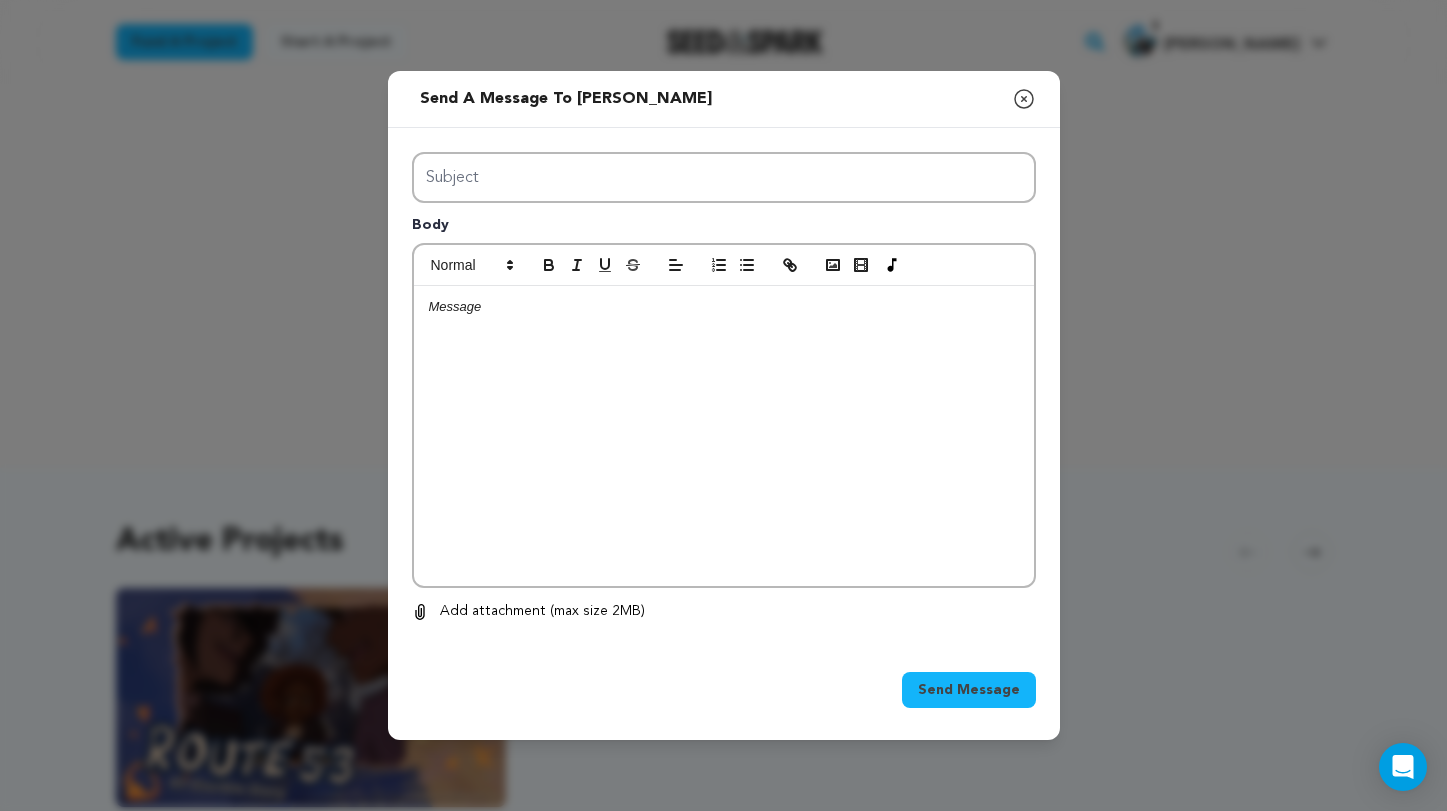 scroll, scrollTop: 0, scrollLeft: 0, axis: both 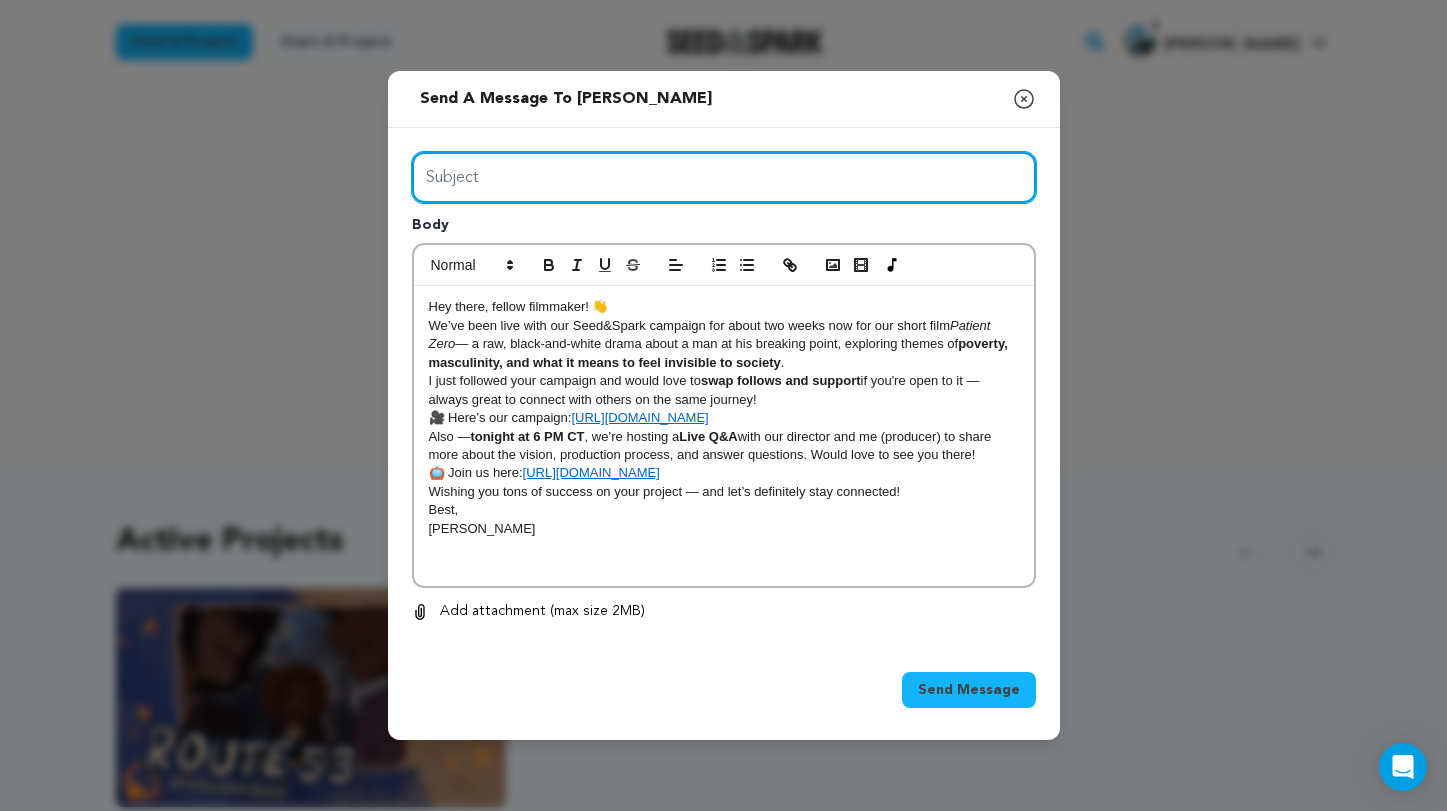 click on "Subject" at bounding box center (724, 177) 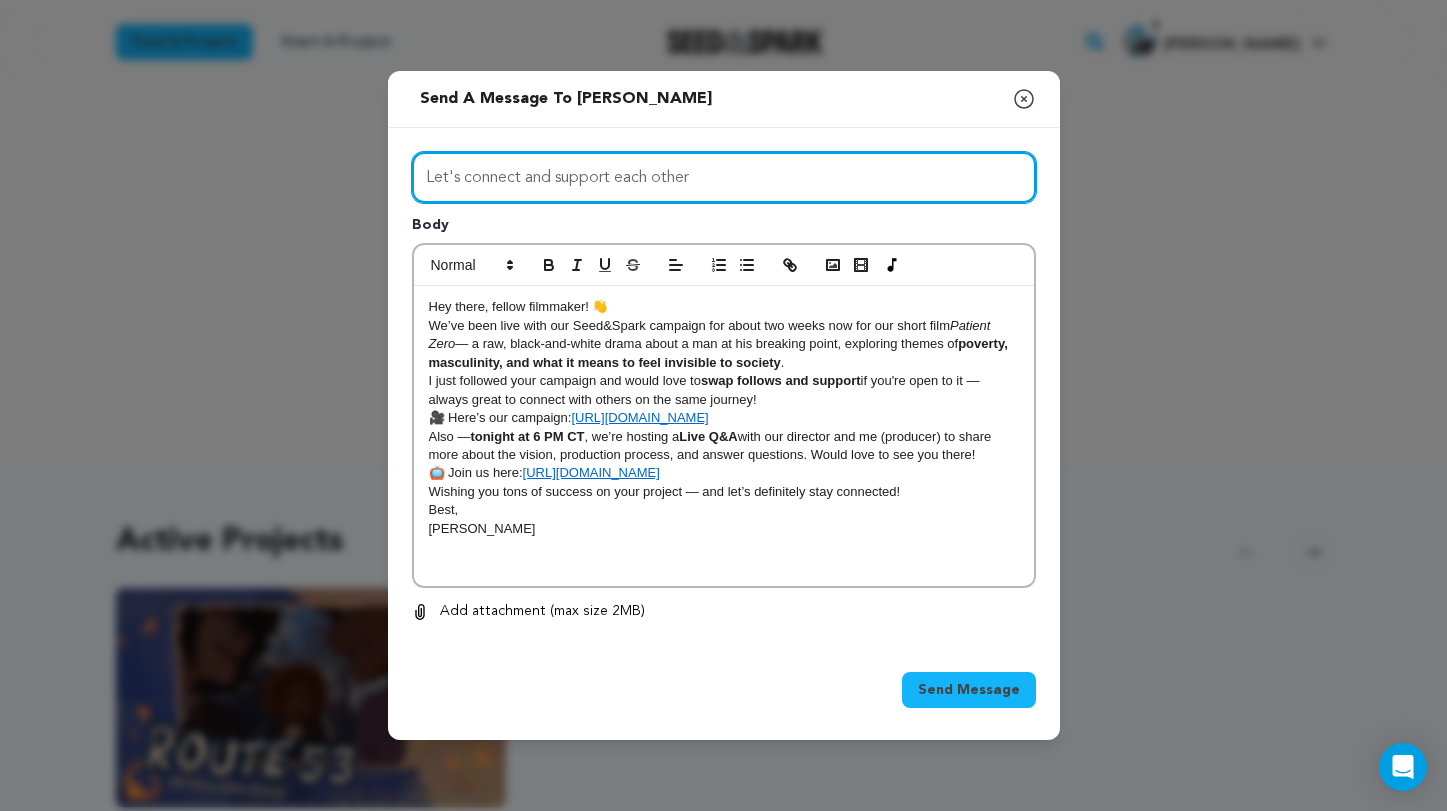 type on "Let's connect and support each other" 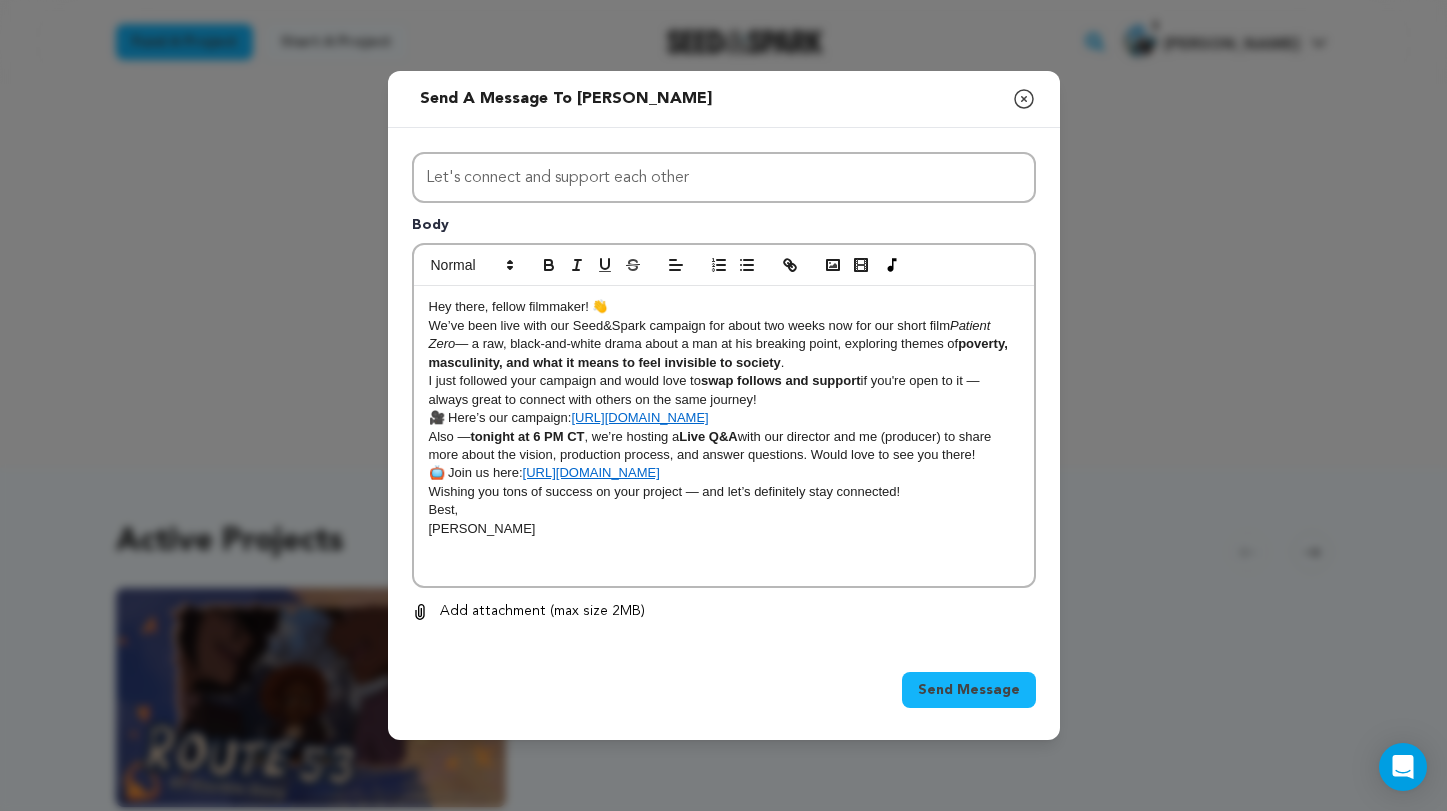 click on "Send Message" at bounding box center (969, 690) 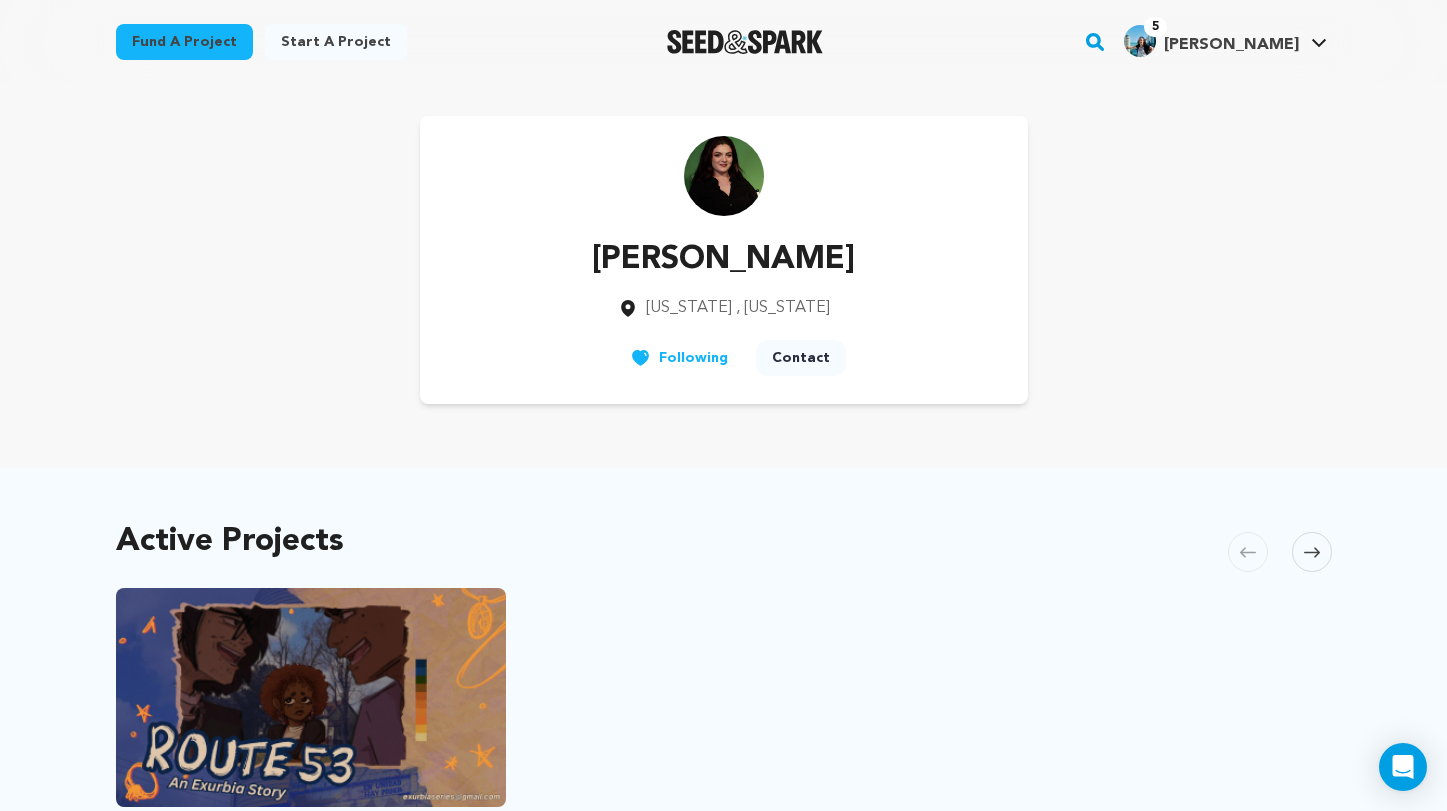 scroll, scrollTop: 0, scrollLeft: 0, axis: both 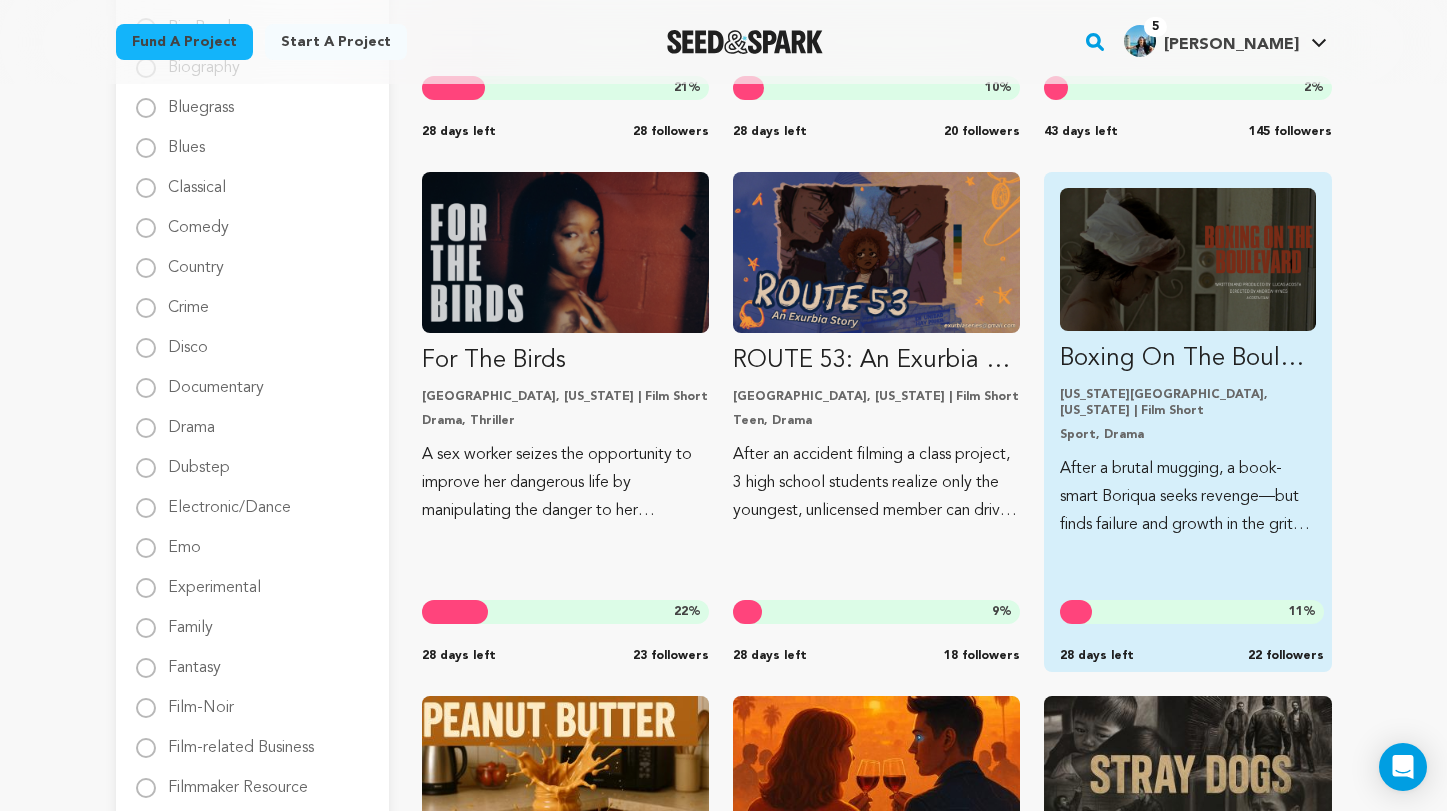 click on "After a brutal mugging, a book-smart Boriqua seeks revenge—but finds failure and growth in the gritty love of a Bronx boxing gym." at bounding box center (1187, 497) 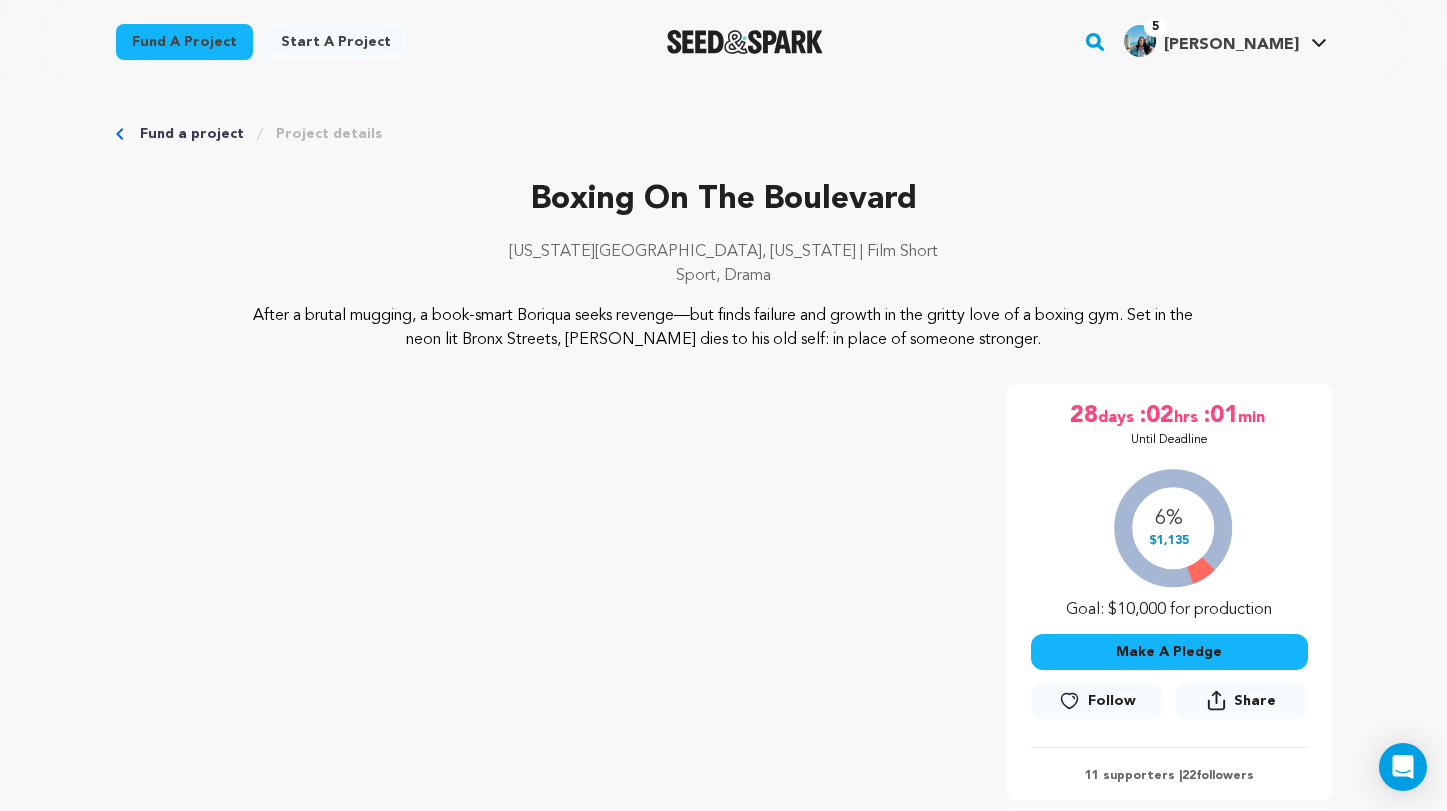 scroll, scrollTop: 305, scrollLeft: 0, axis: vertical 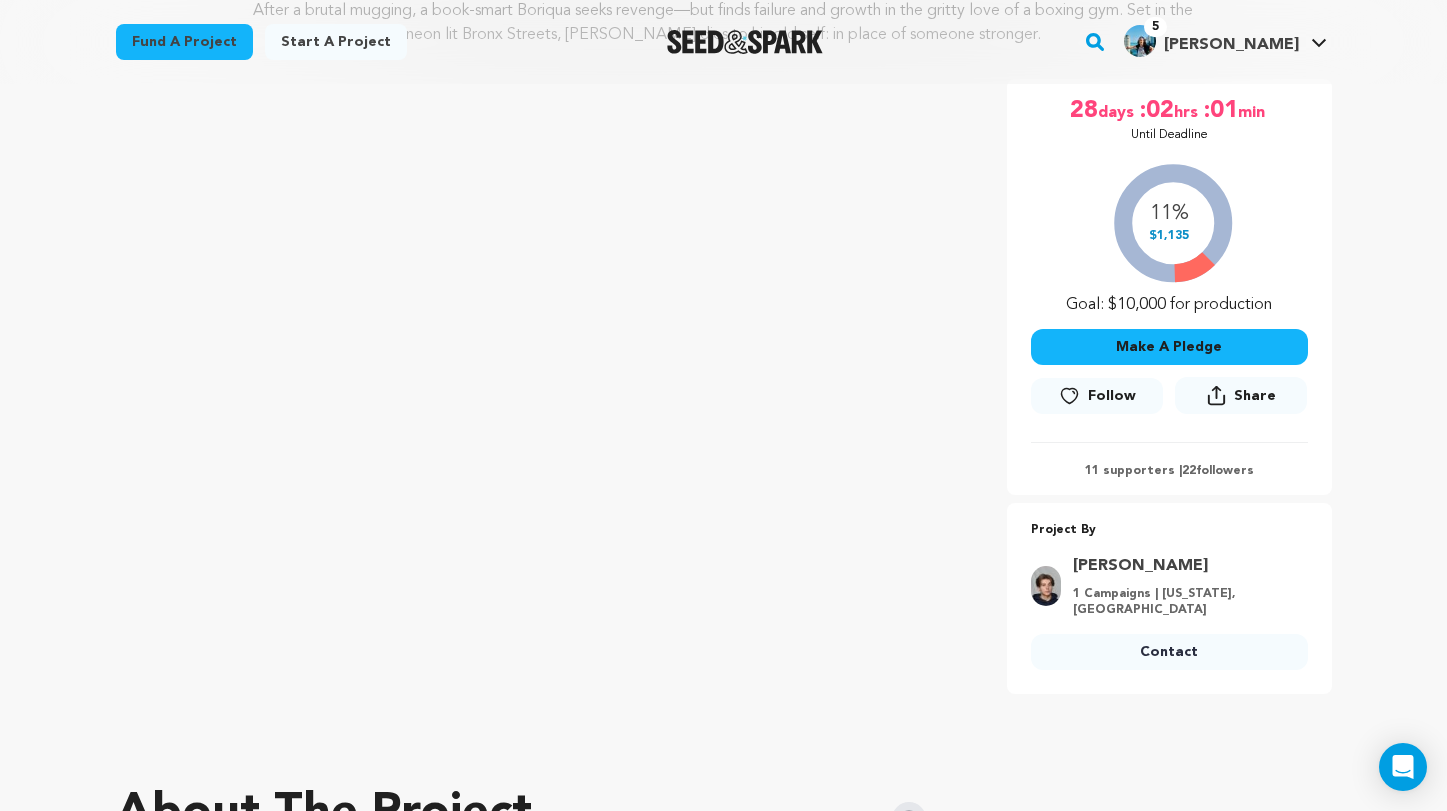 click on "Follow" at bounding box center [1112, 396] 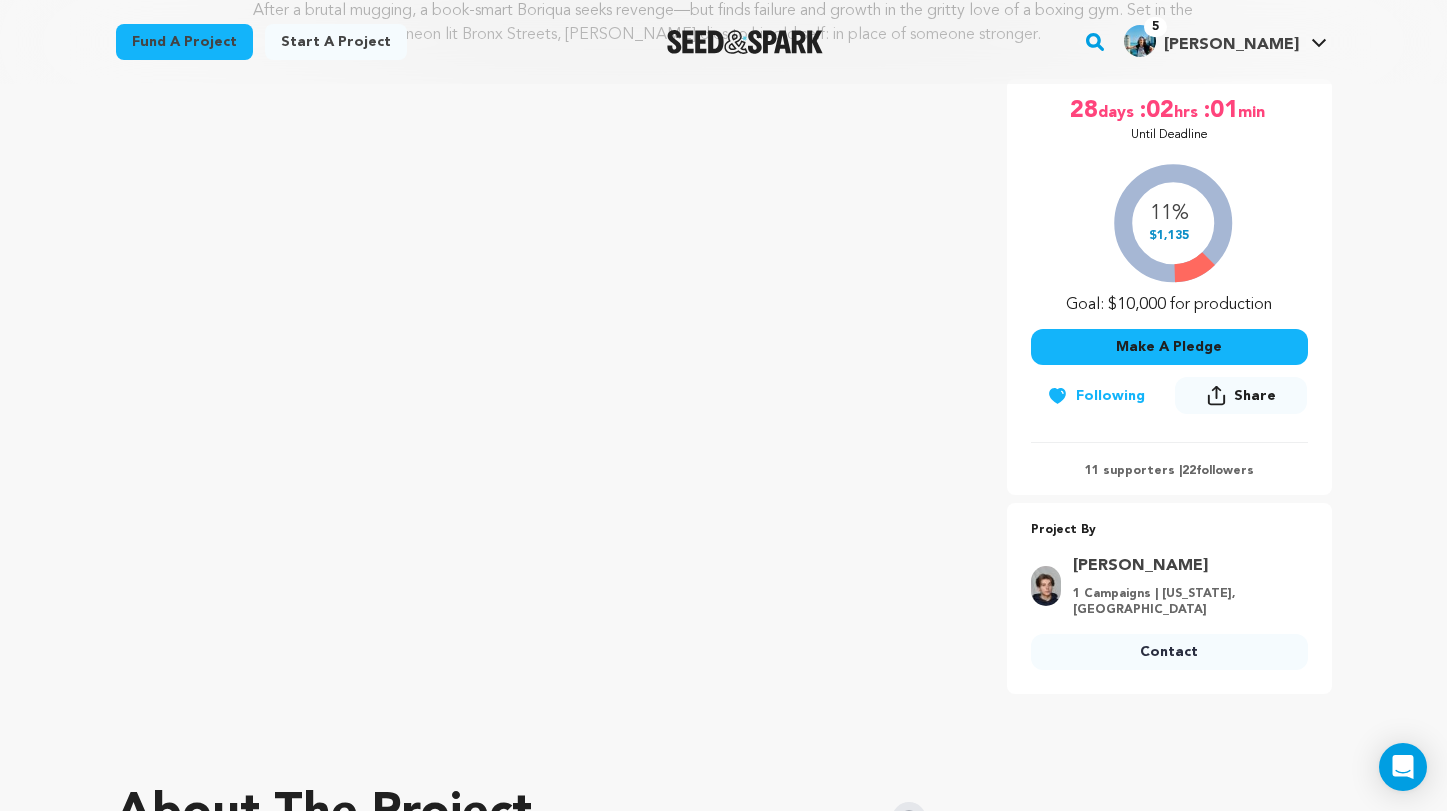 click on "Contact" at bounding box center [1169, 652] 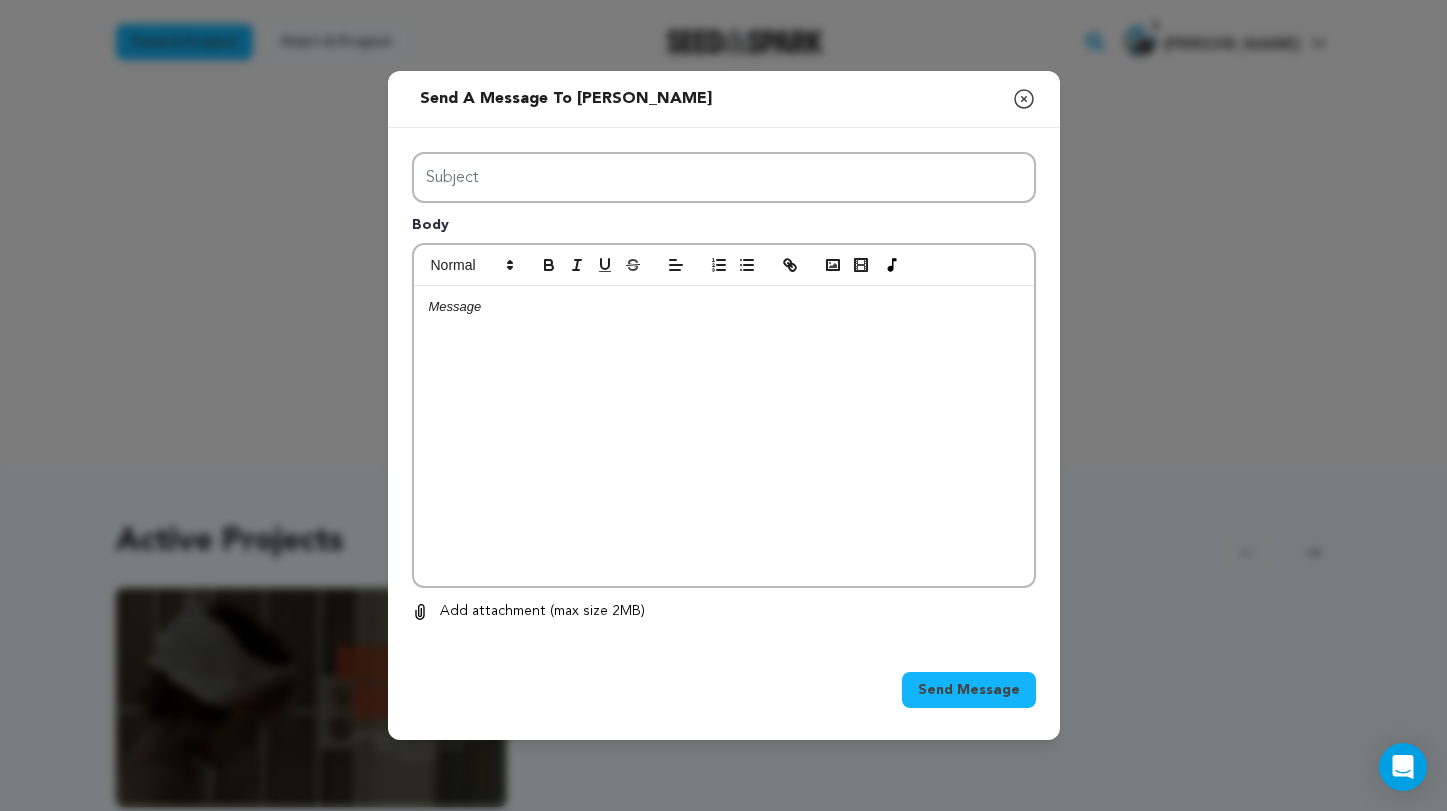 scroll, scrollTop: 0, scrollLeft: 0, axis: both 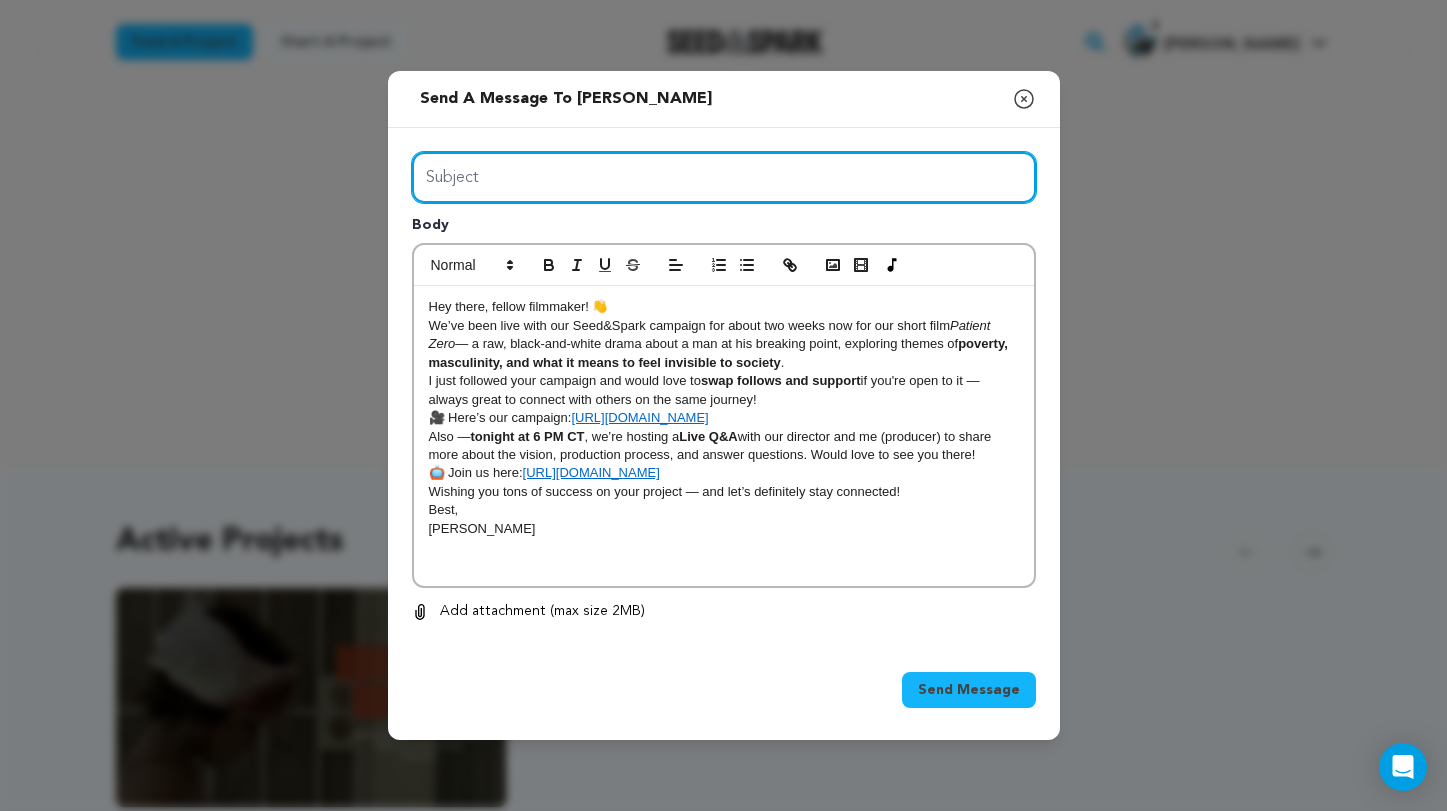 click on "Subject" at bounding box center [724, 177] 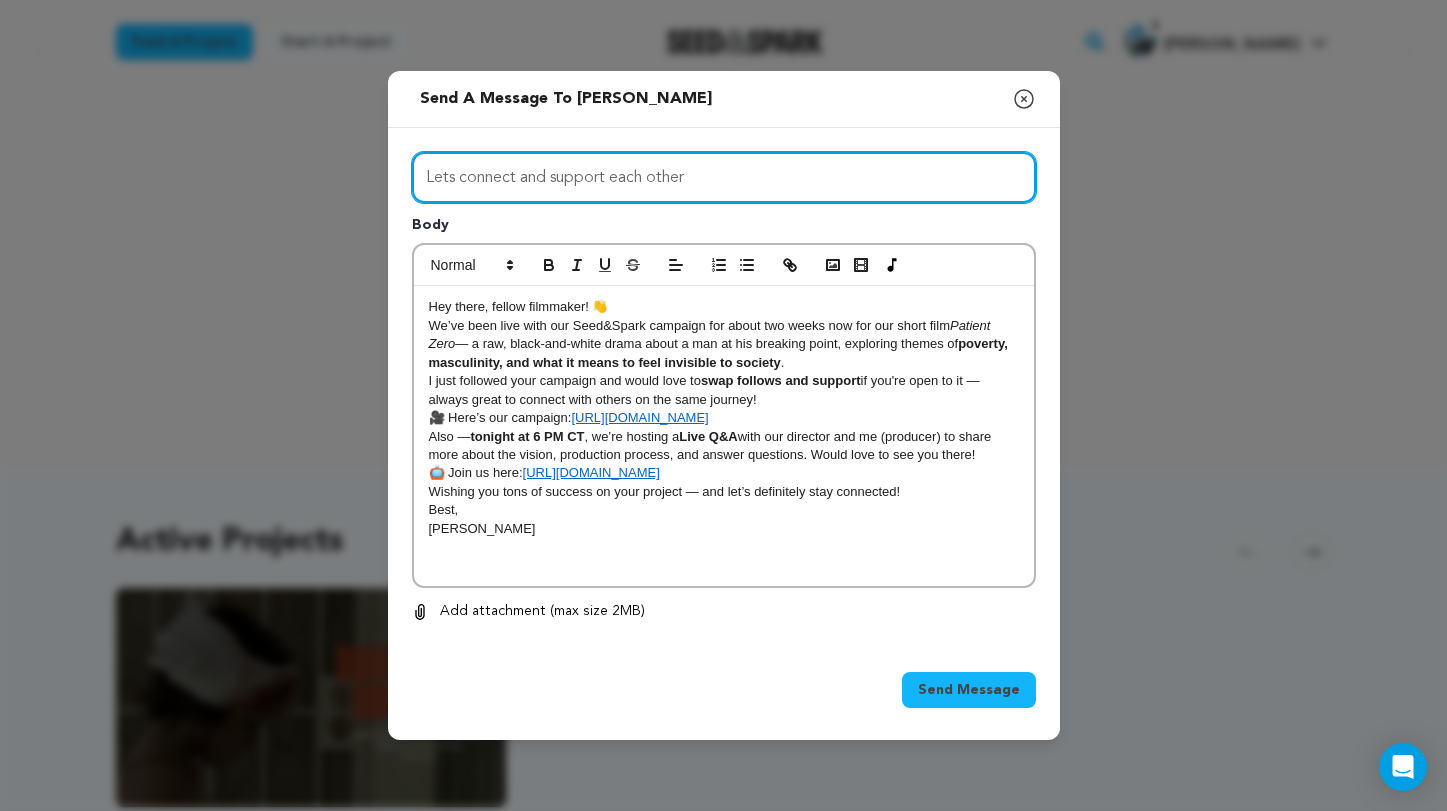 type on "Lets connect and support each other" 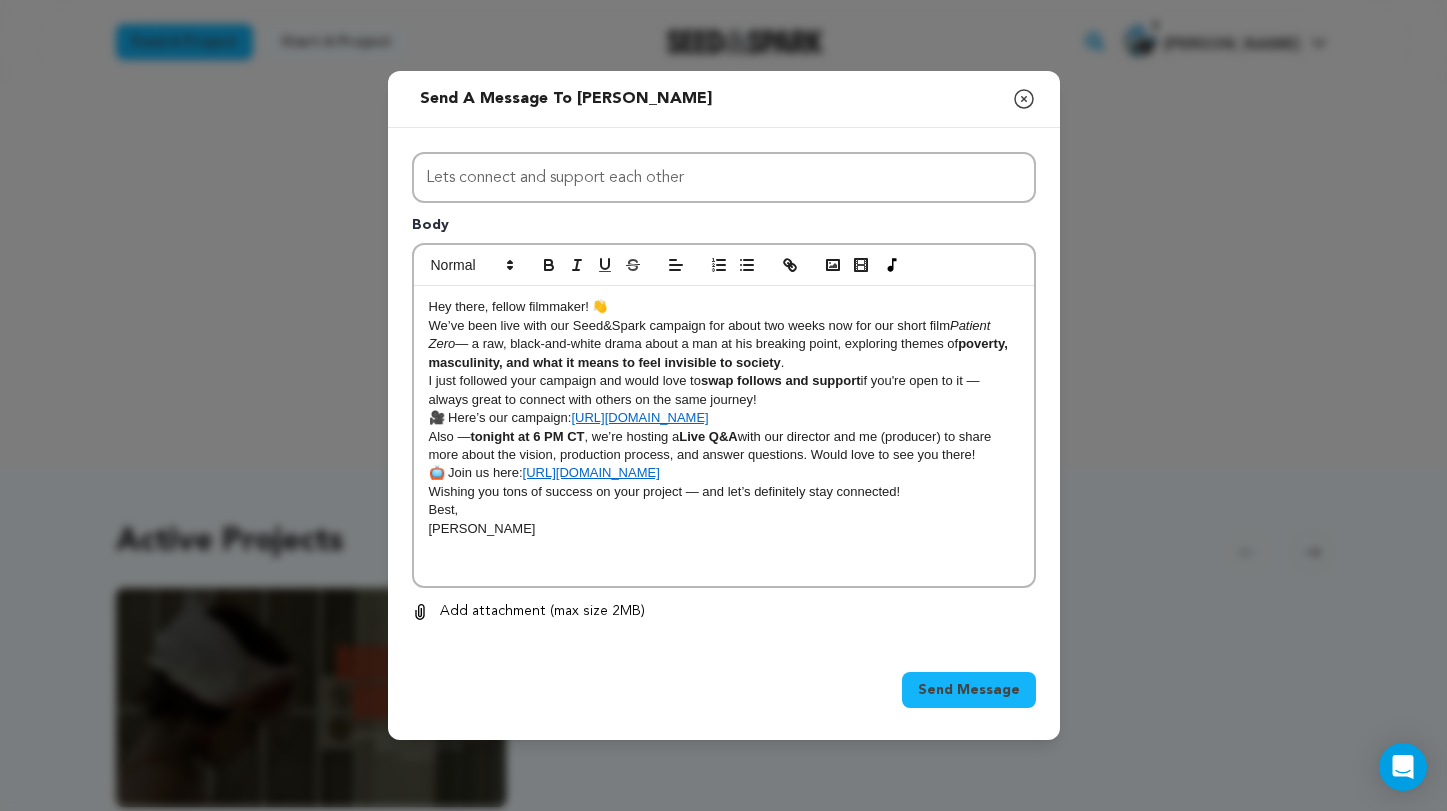 click on "Send Message" at bounding box center (969, 690) 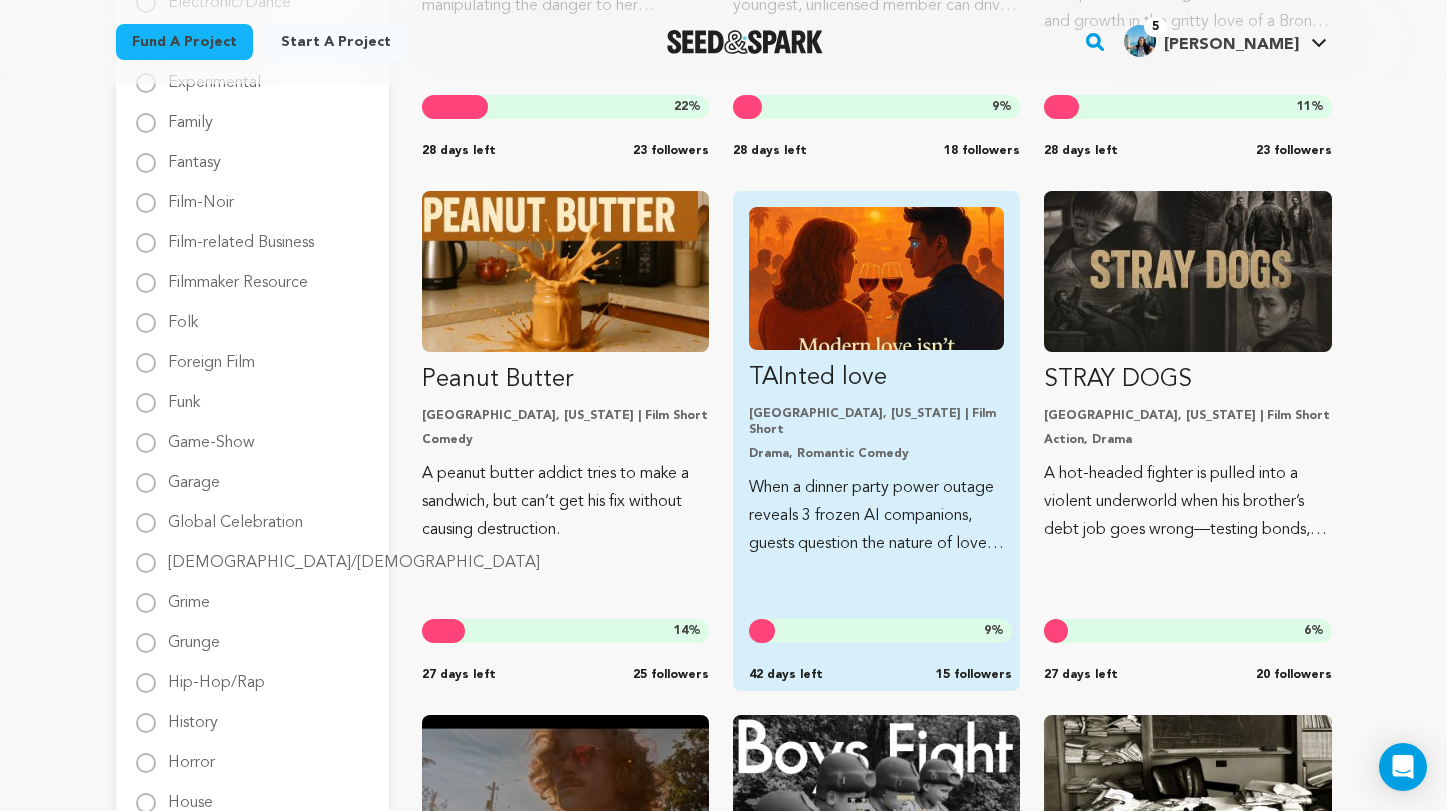 scroll, scrollTop: 1200, scrollLeft: 0, axis: vertical 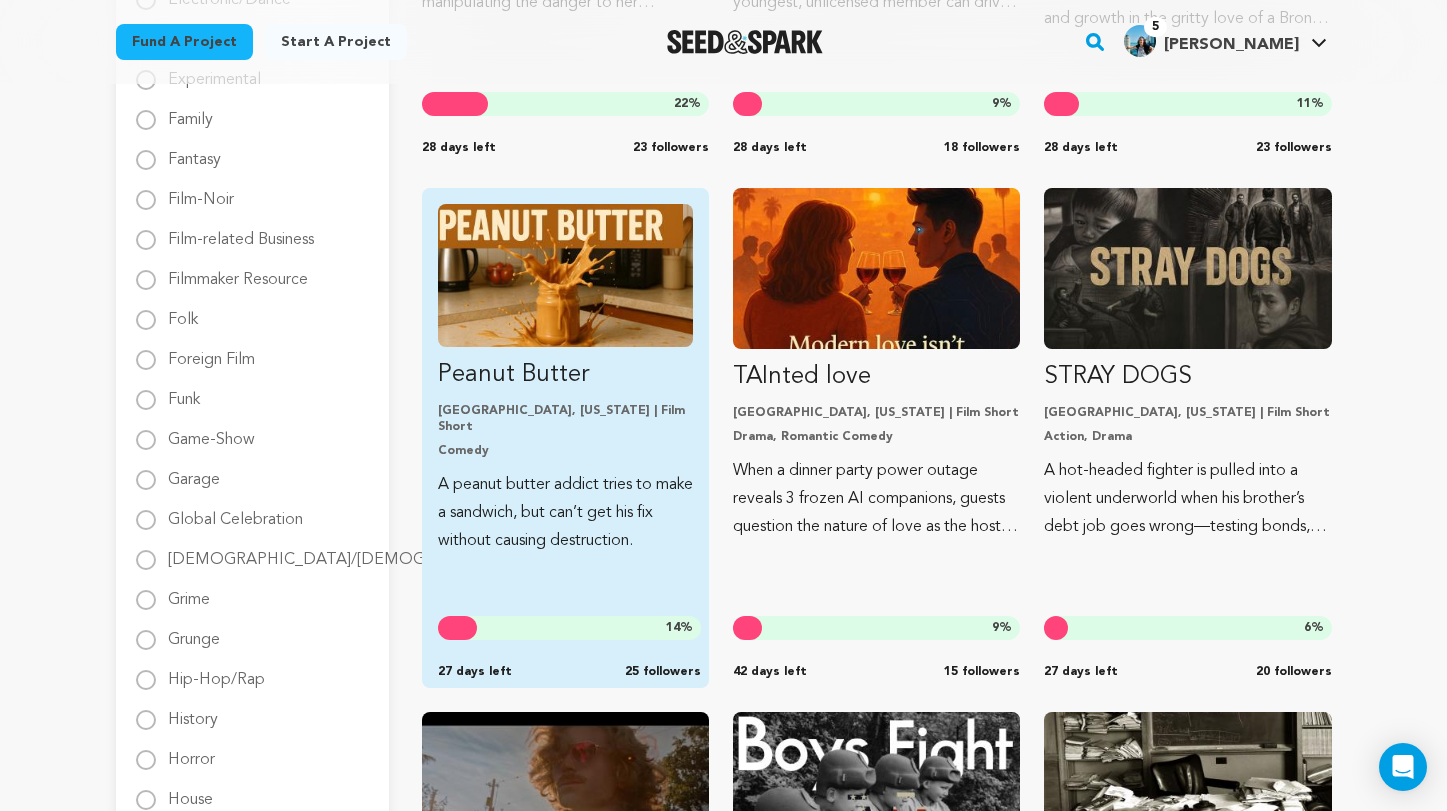 click at bounding box center [565, 275] 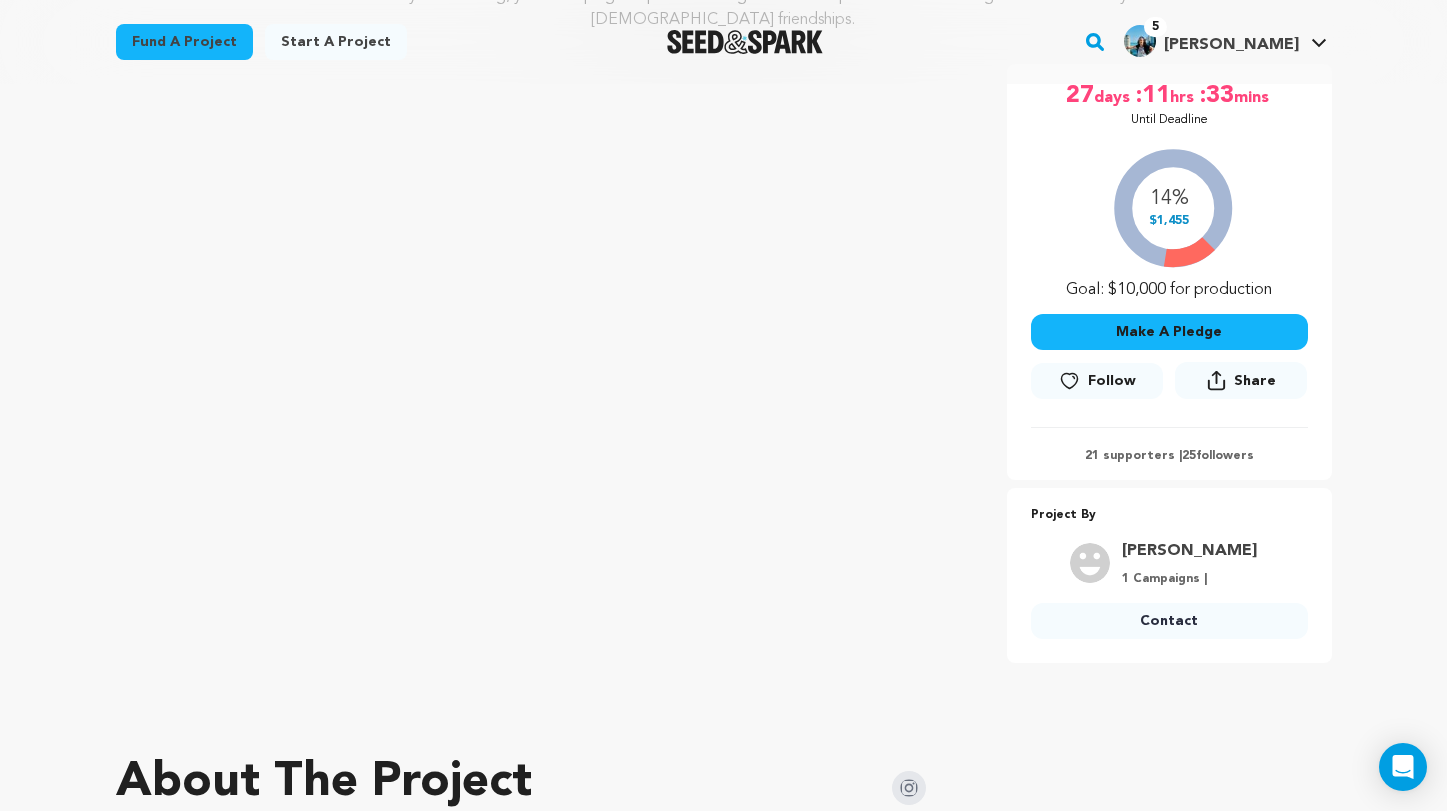 scroll, scrollTop: 356, scrollLeft: 0, axis: vertical 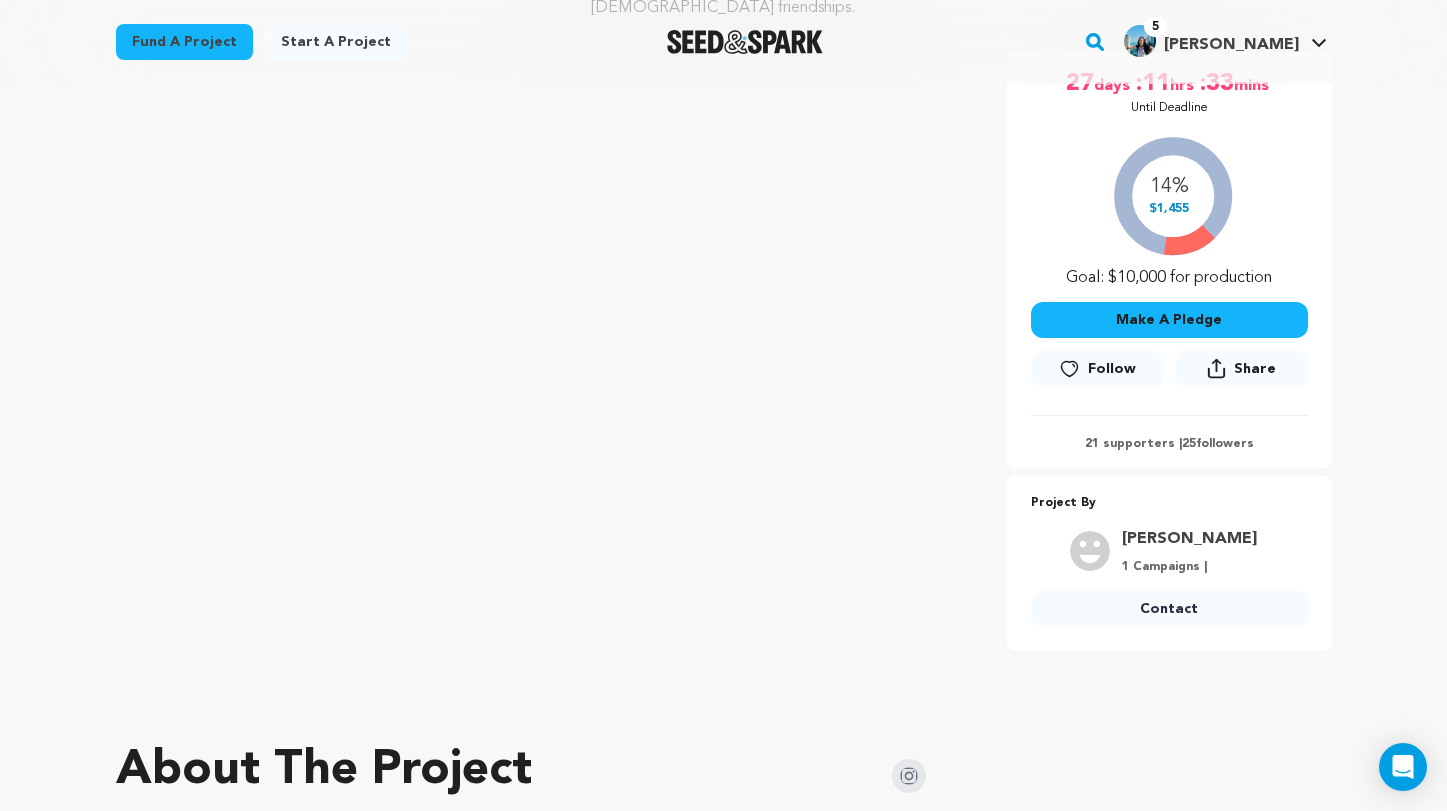 click on "Follow" at bounding box center [1097, 369] 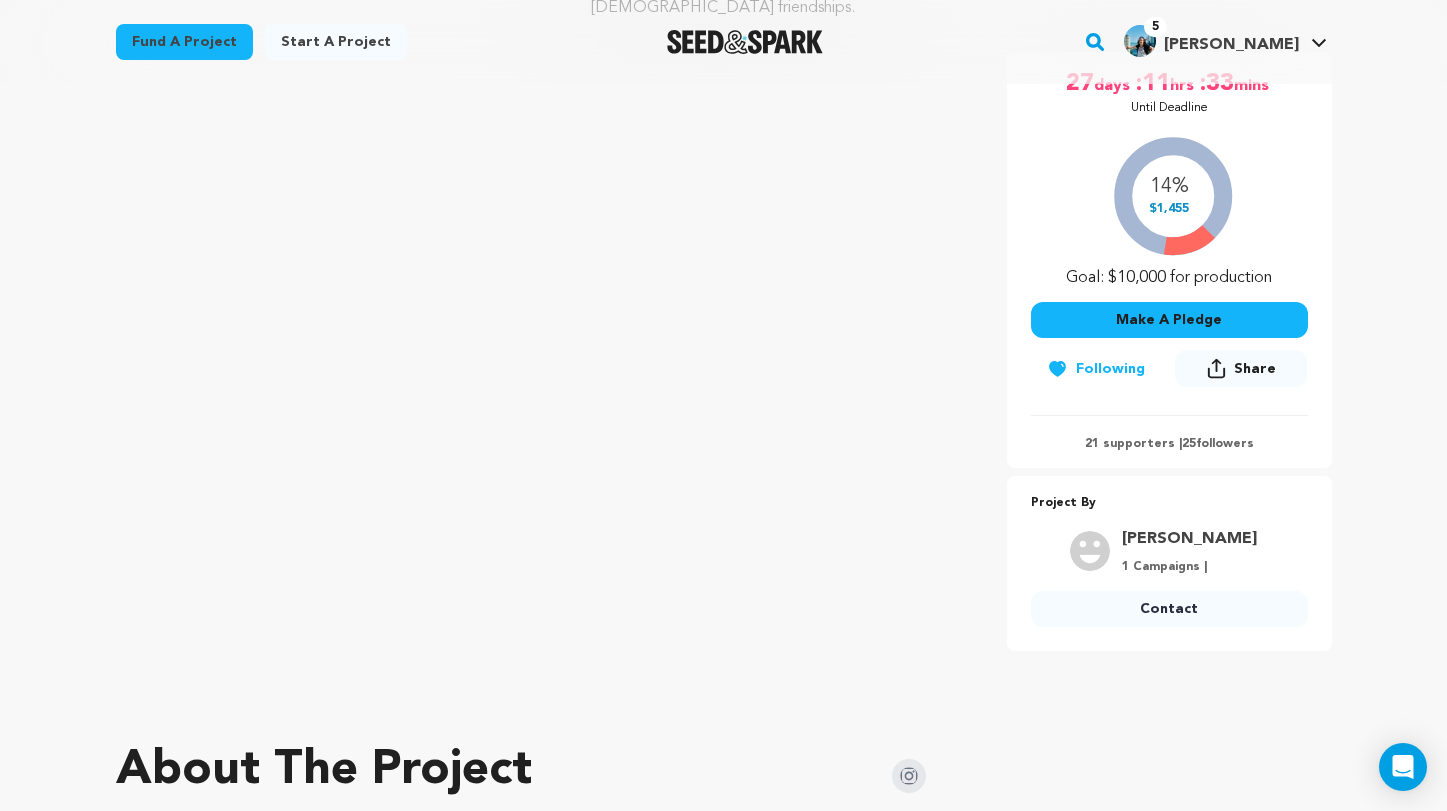 click on "Contact" at bounding box center (1169, 609) 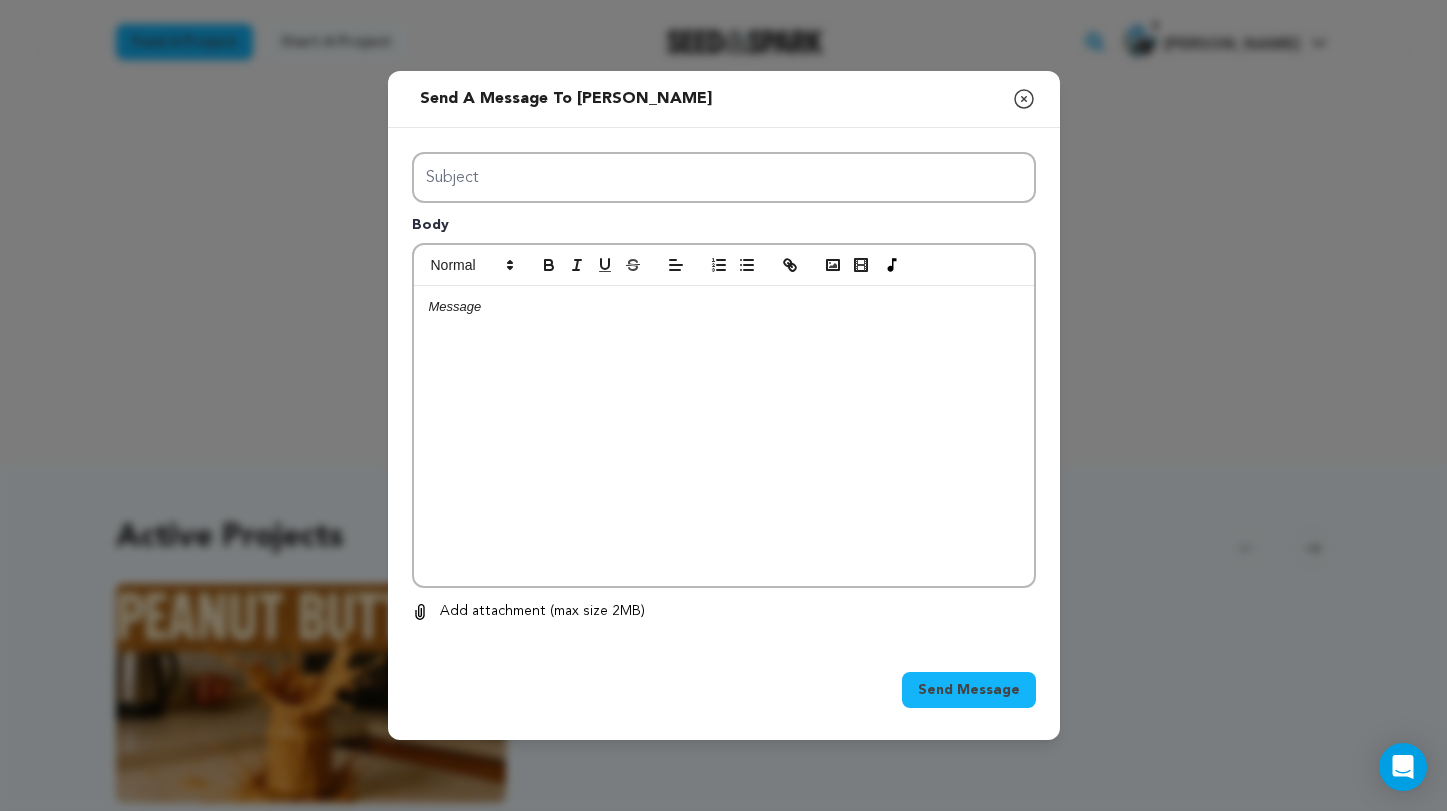 scroll, scrollTop: 0, scrollLeft: 0, axis: both 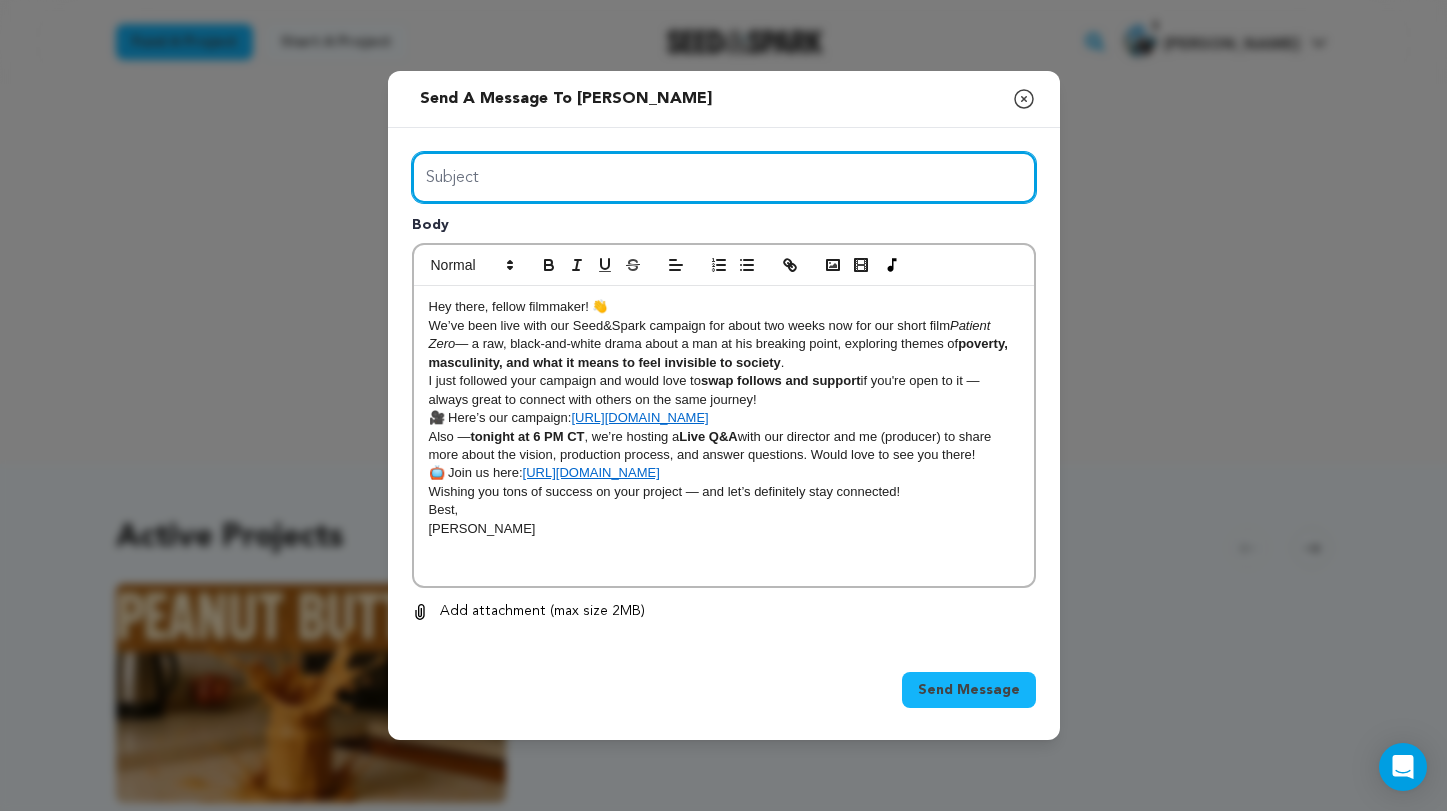 click on "Subject" at bounding box center (724, 177) 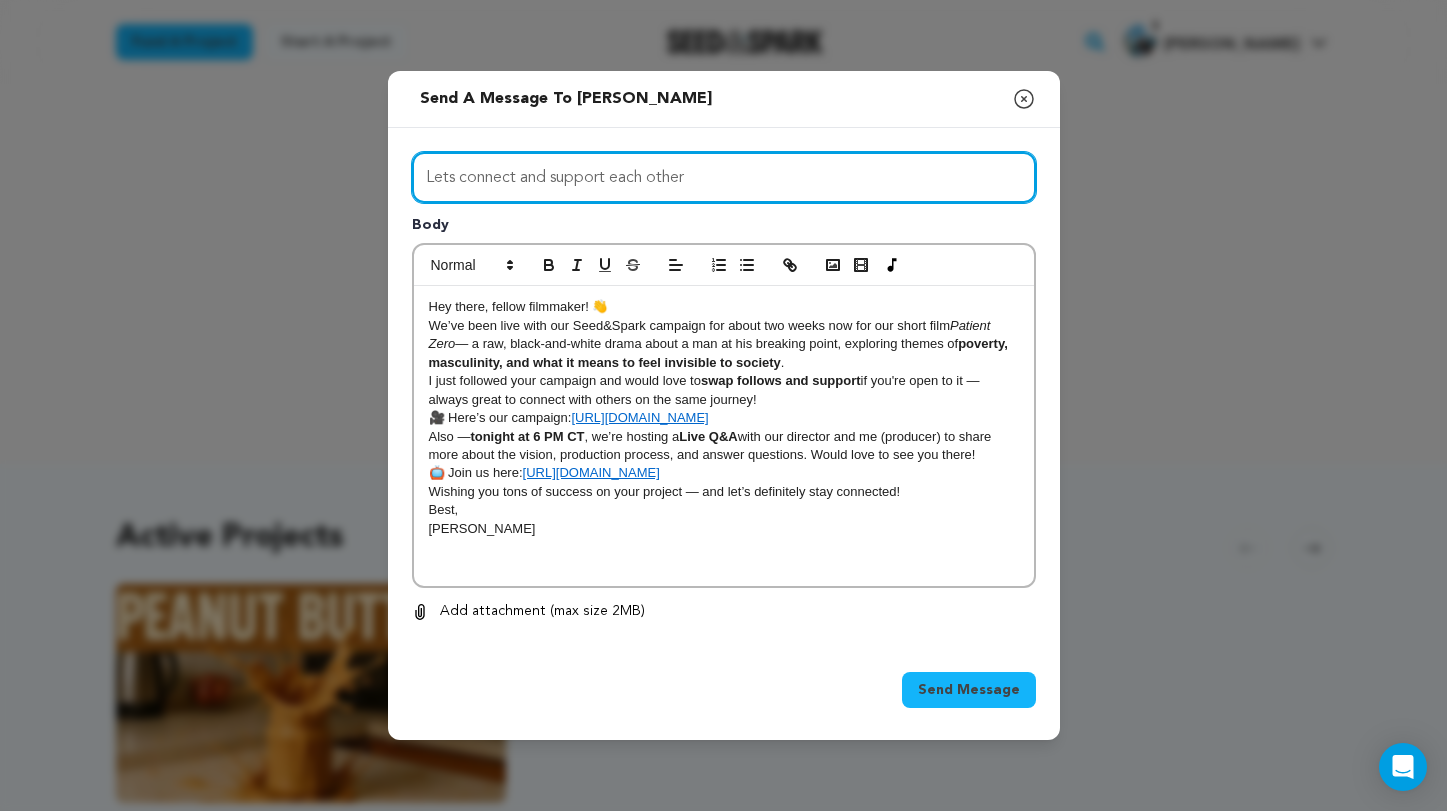 type on "Lets connect and support each other" 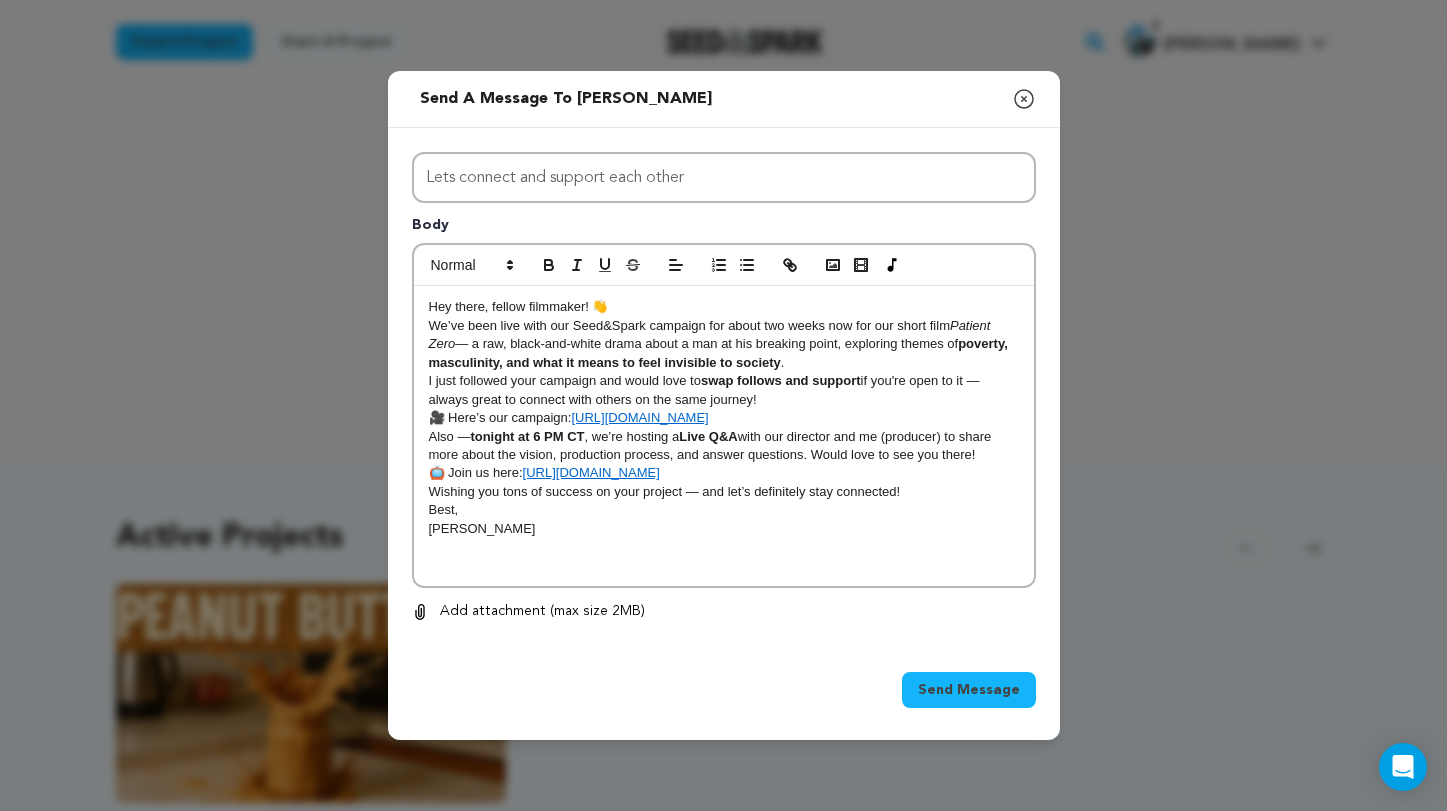 click on "Send Message" at bounding box center [969, 690] 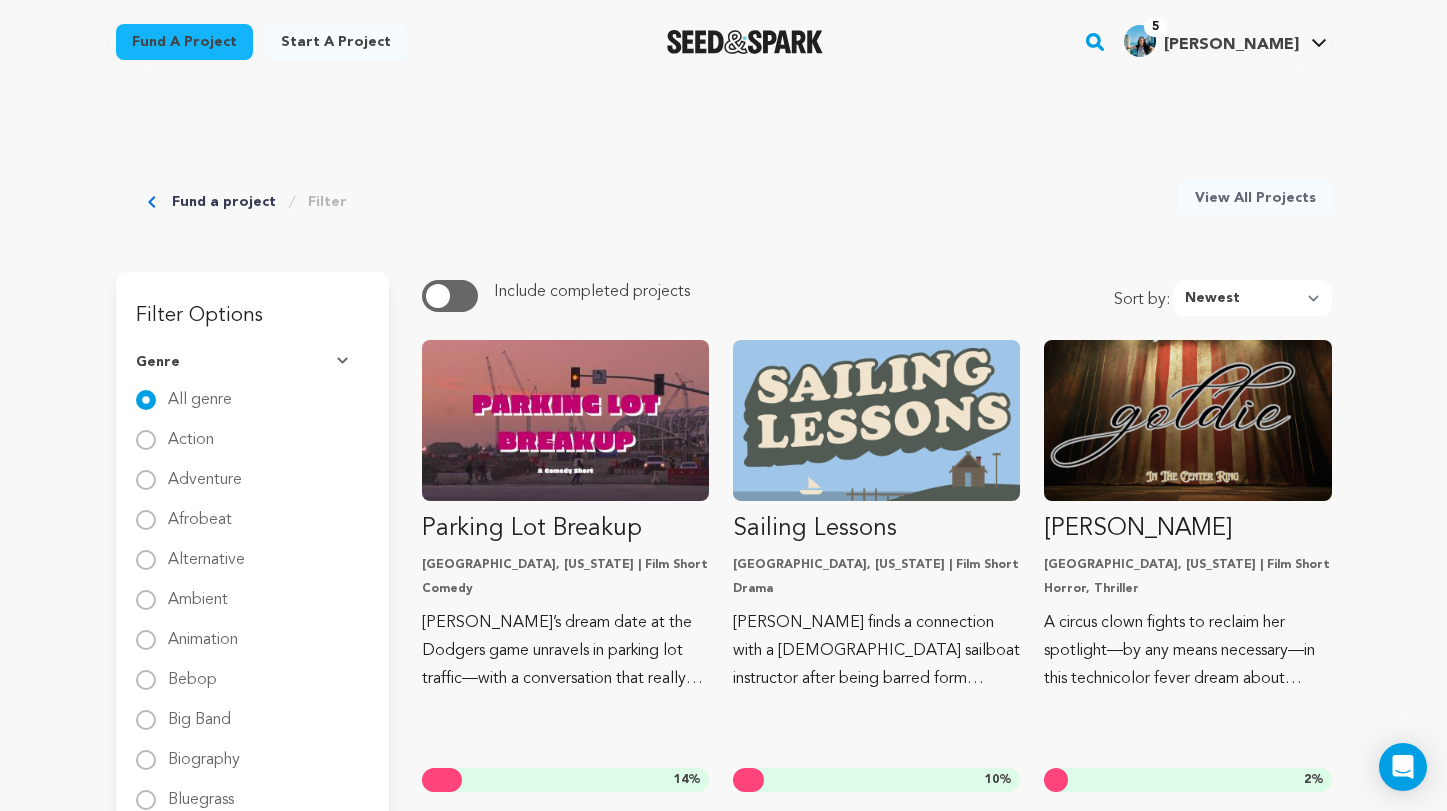 scroll, scrollTop: 1200, scrollLeft: 0, axis: vertical 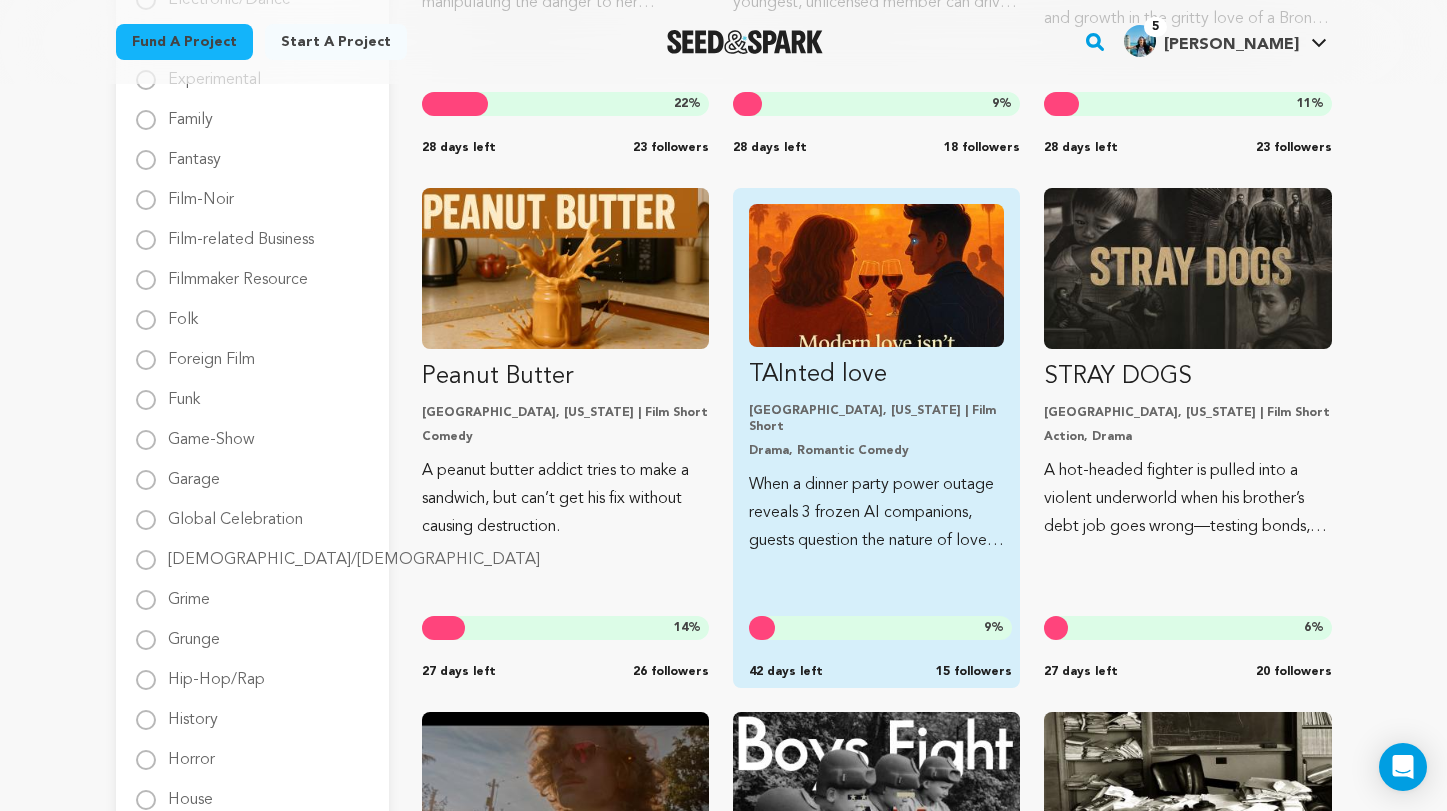 click on "TAInted love" at bounding box center (876, 375) 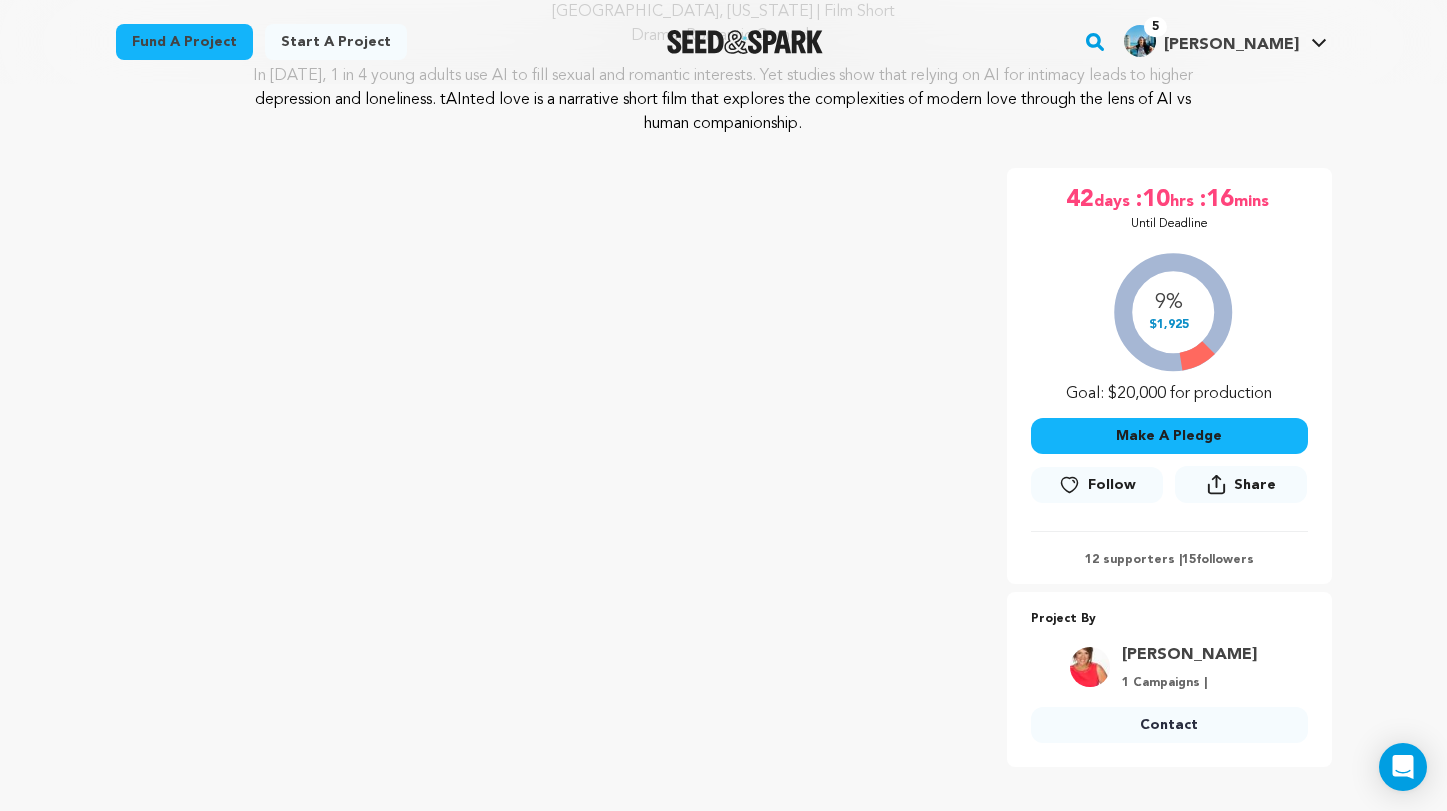 scroll, scrollTop: 248, scrollLeft: 0, axis: vertical 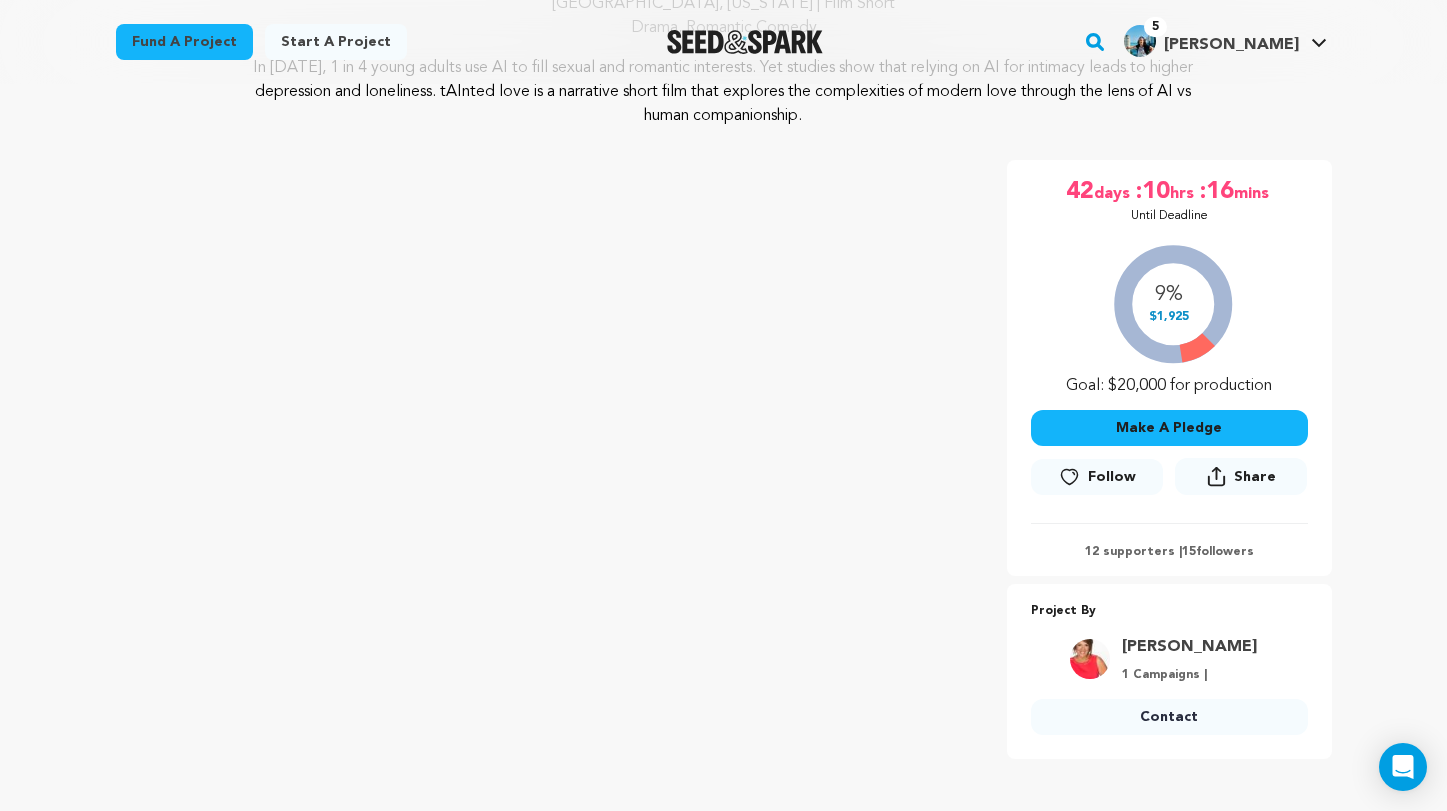 click on "Follow" at bounding box center [1112, 477] 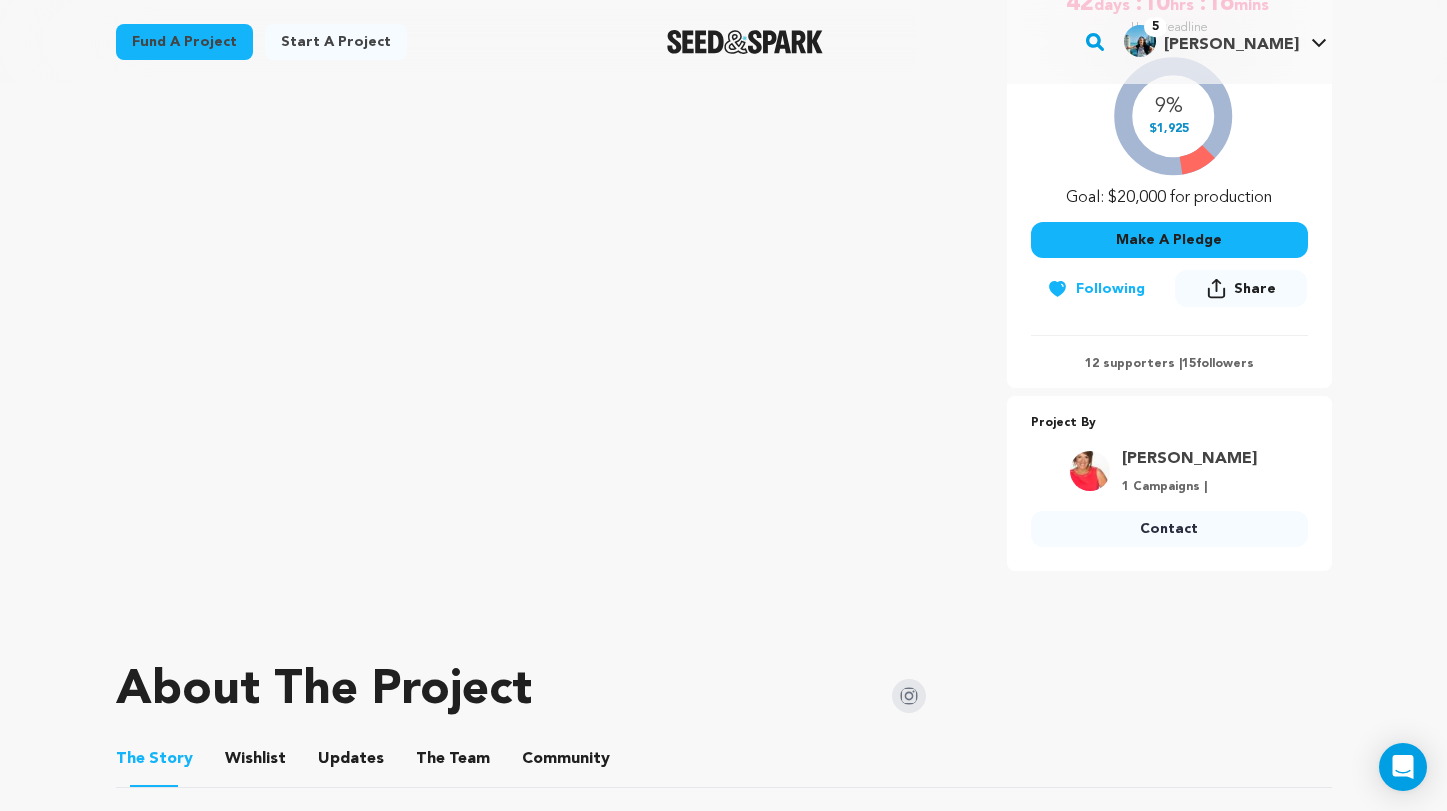 scroll, scrollTop: 437, scrollLeft: 0, axis: vertical 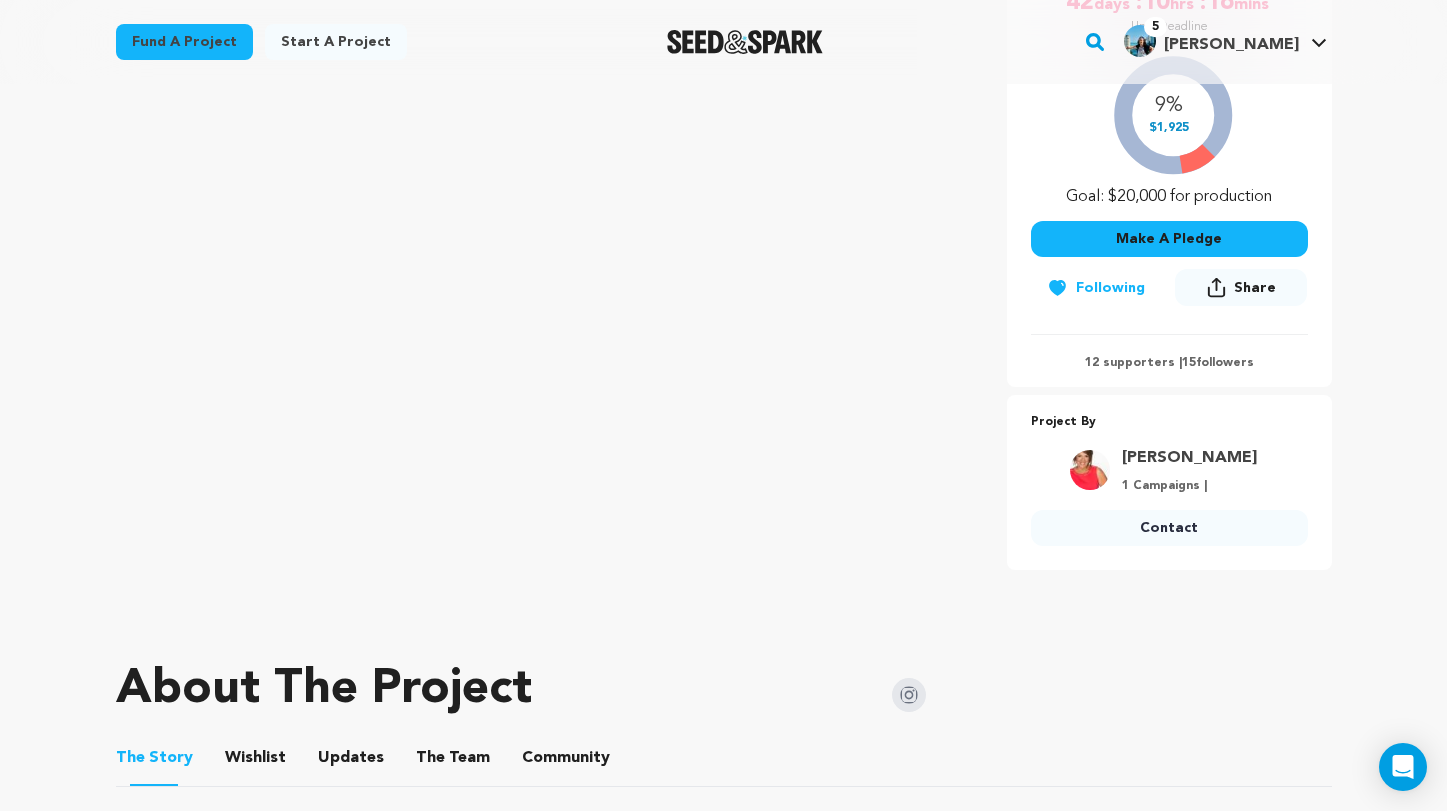 click on "Contact" at bounding box center [1169, 528] 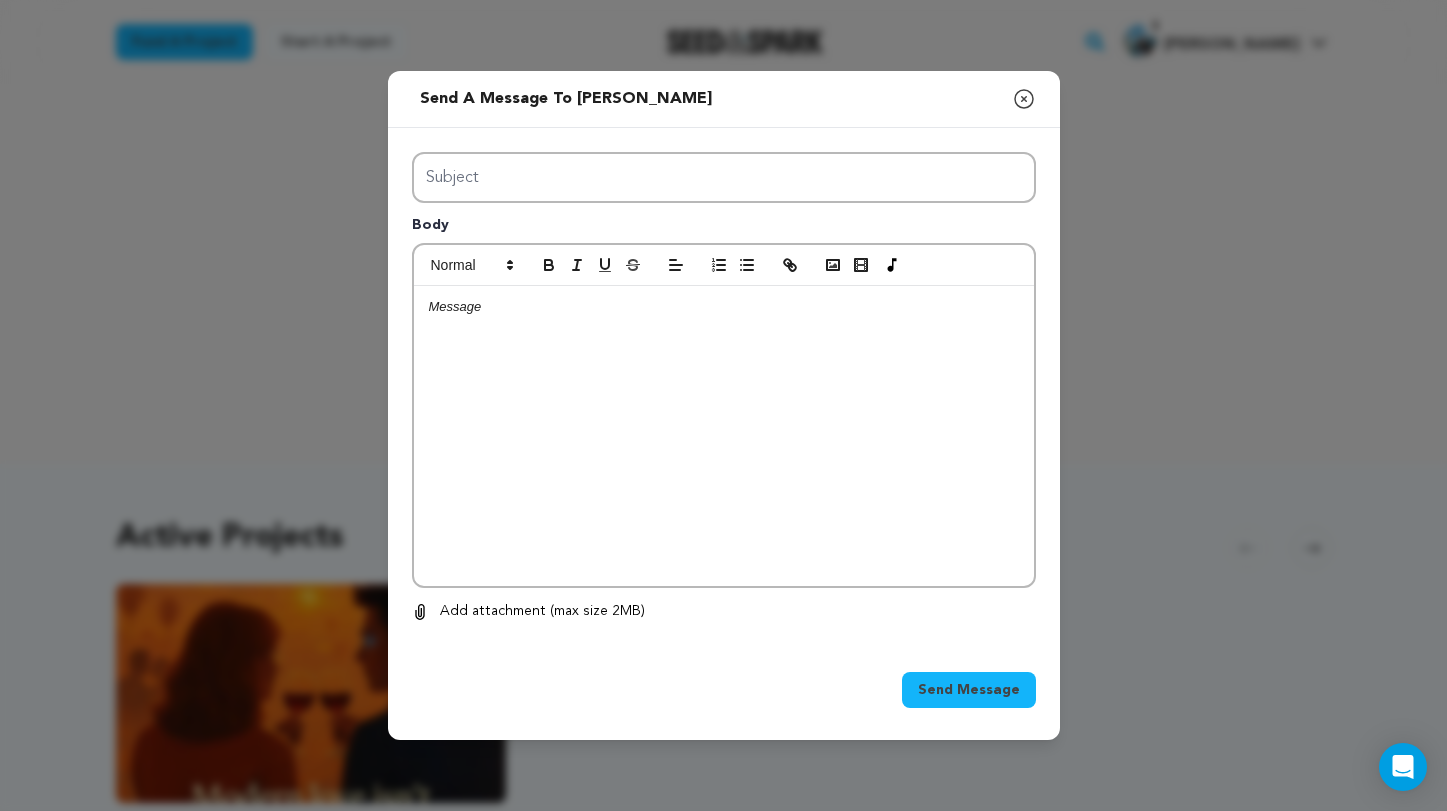 scroll, scrollTop: 0, scrollLeft: 0, axis: both 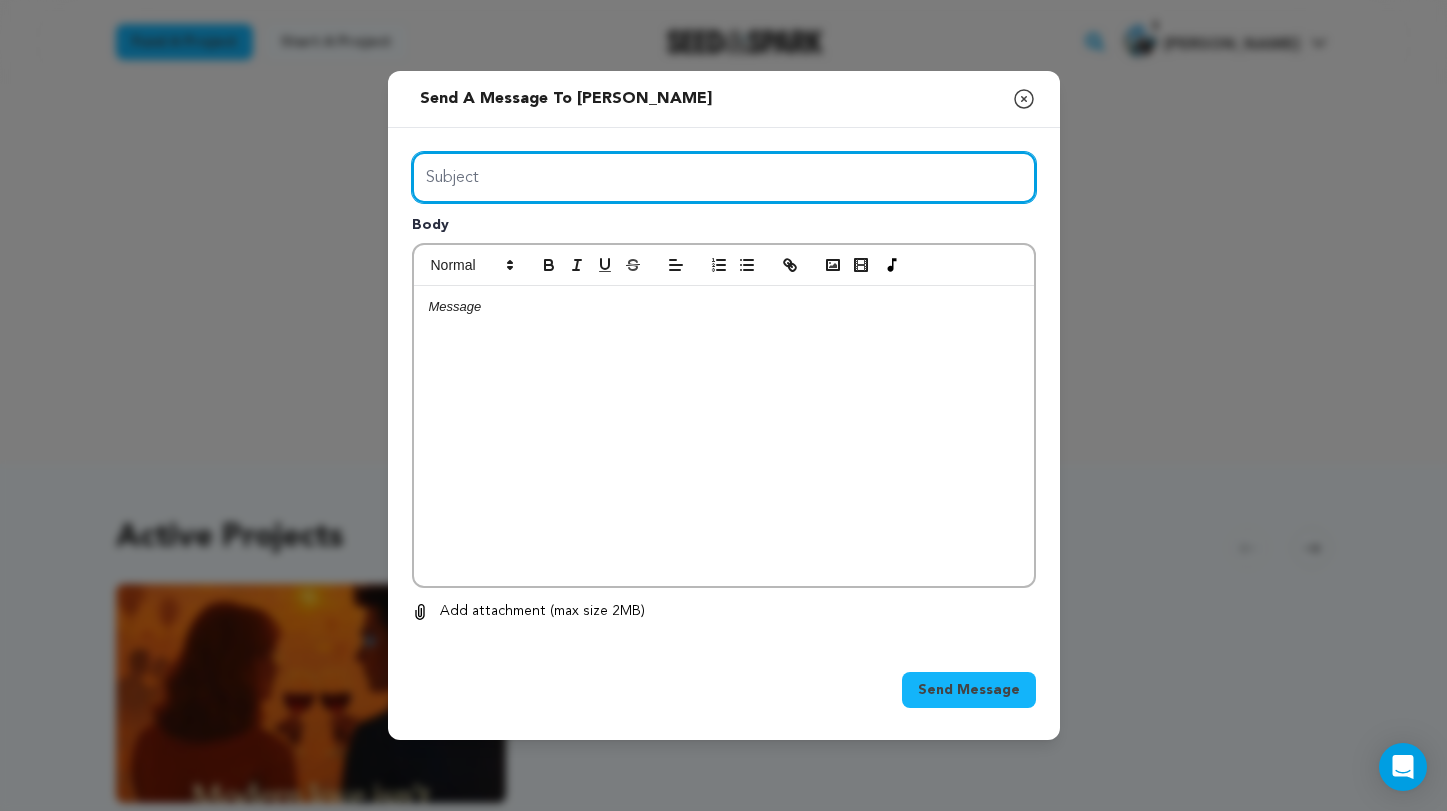 click on "Subject" at bounding box center (724, 177) 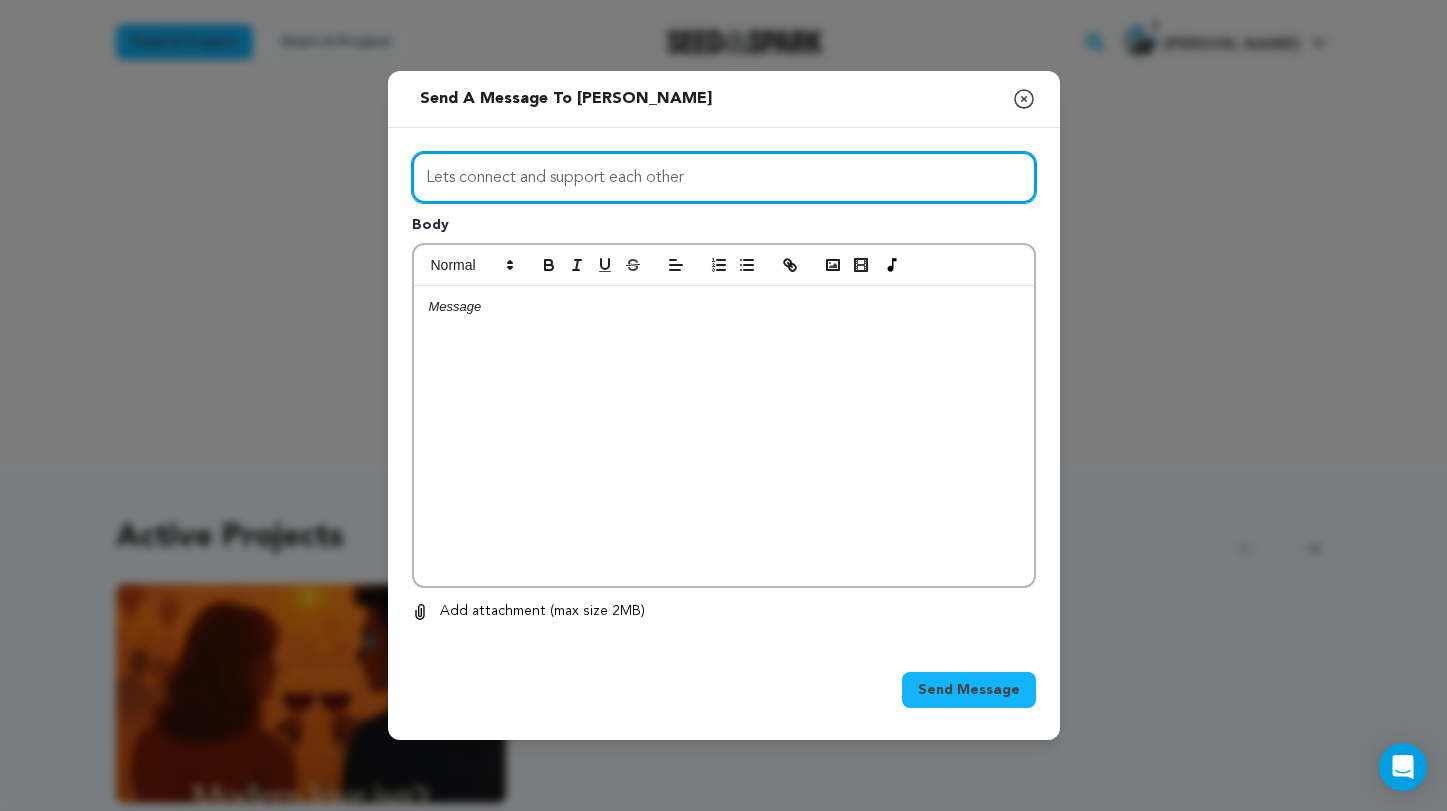 type on "Lets connect and support each other" 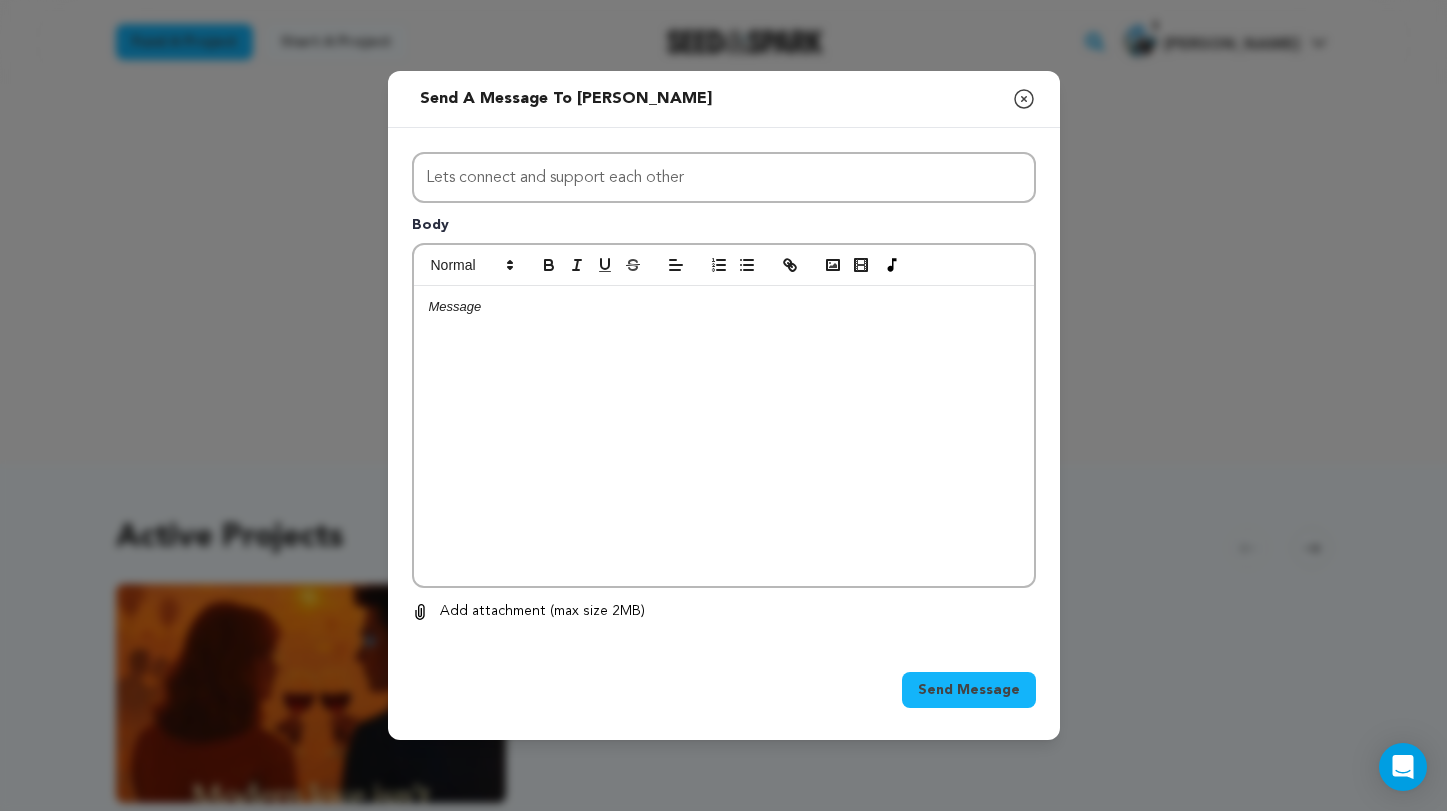 click at bounding box center (724, 436) 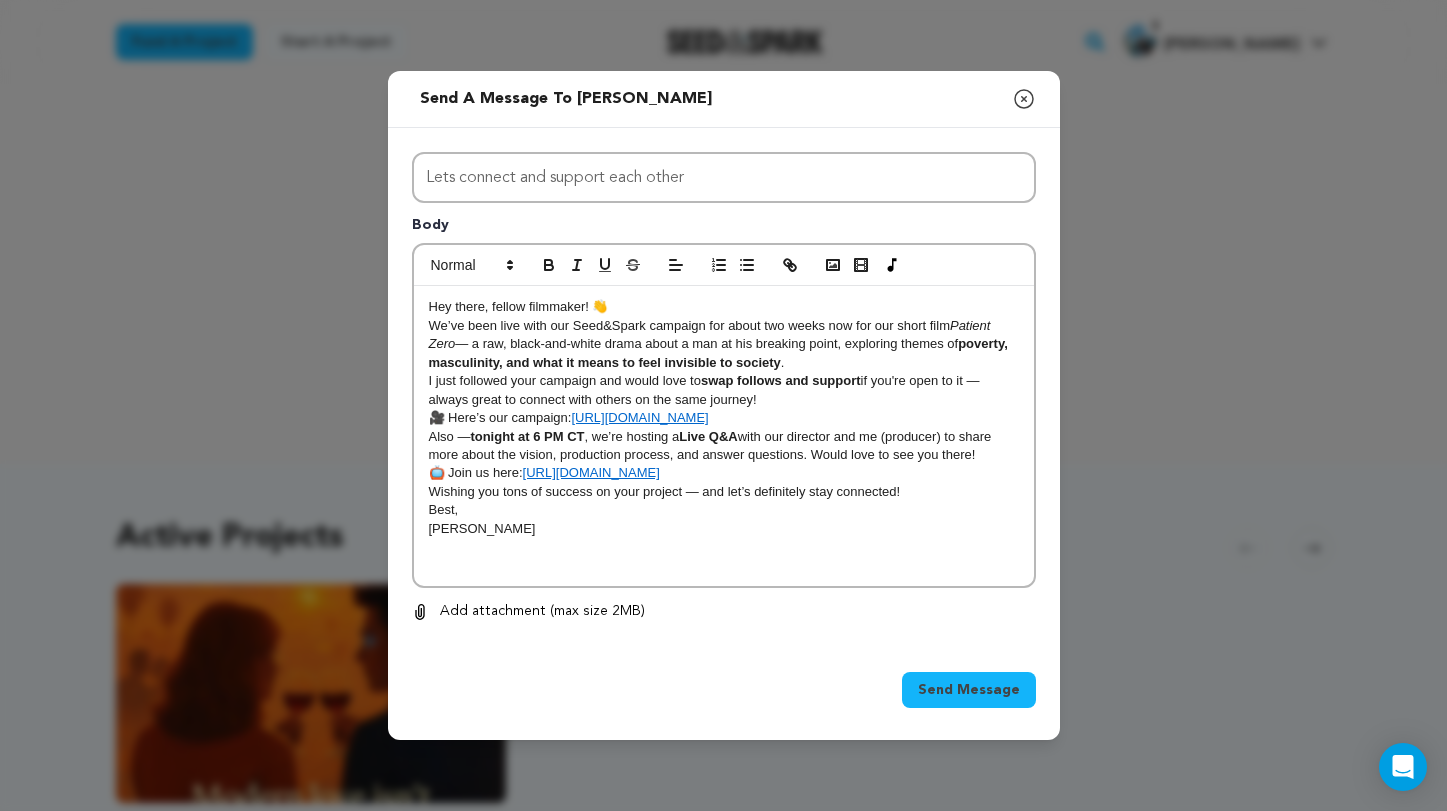 click on "Send Message" at bounding box center [969, 690] 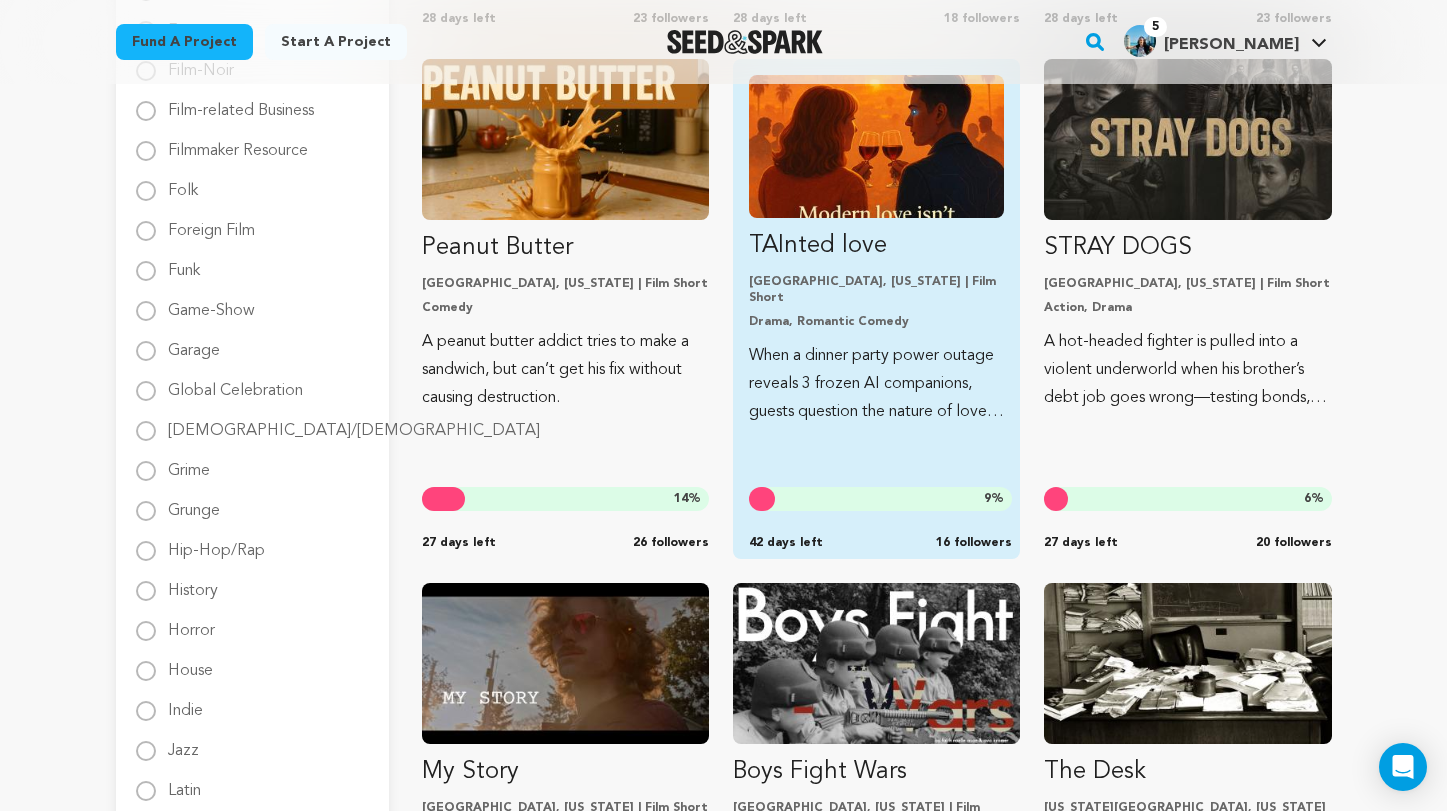scroll, scrollTop: 1336, scrollLeft: 0, axis: vertical 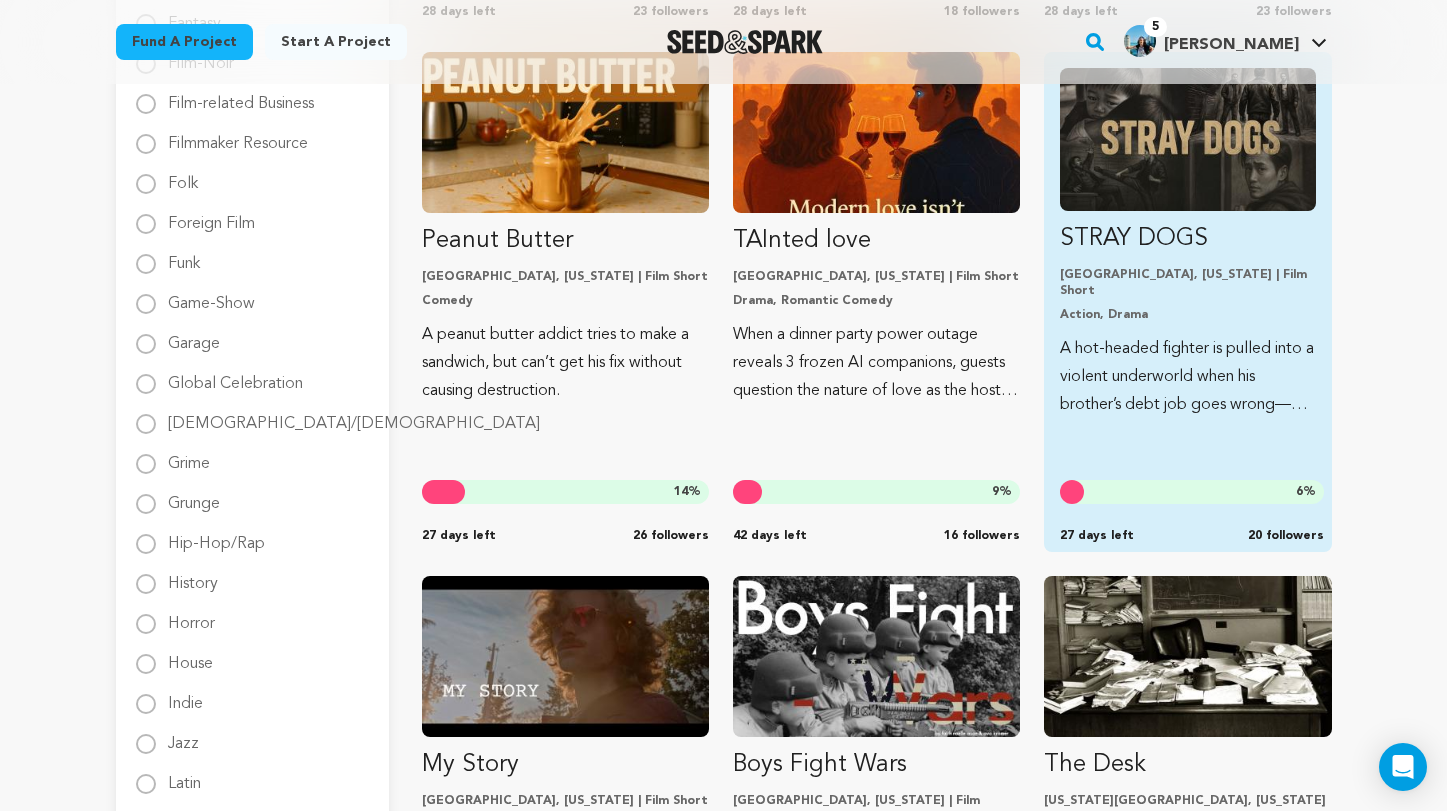 click on "A hot-headed fighter is pulled into a violent underworld when his brother’s debt job goes wrong—testing bonds, strength, and redemption." at bounding box center [1187, 377] 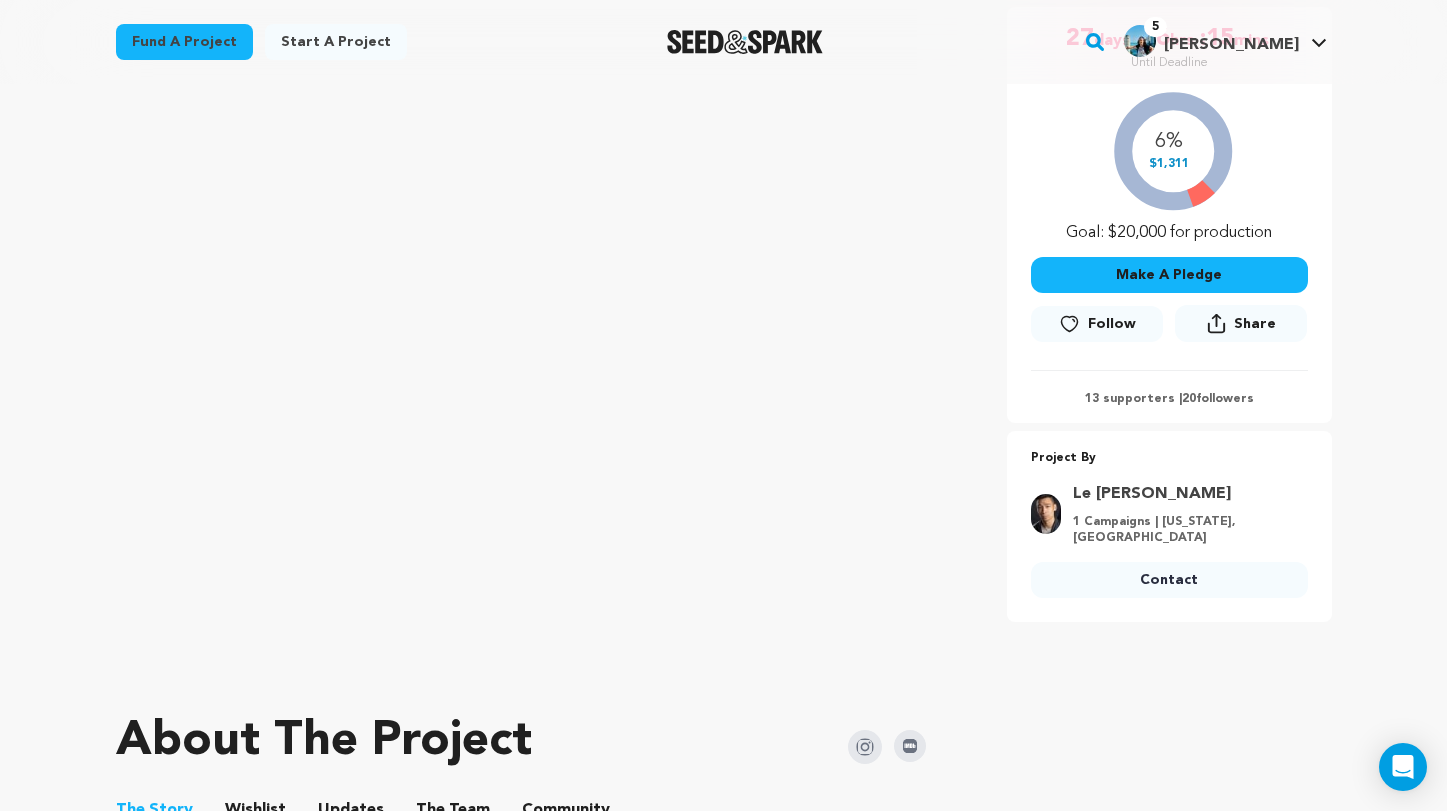 scroll, scrollTop: 405, scrollLeft: 0, axis: vertical 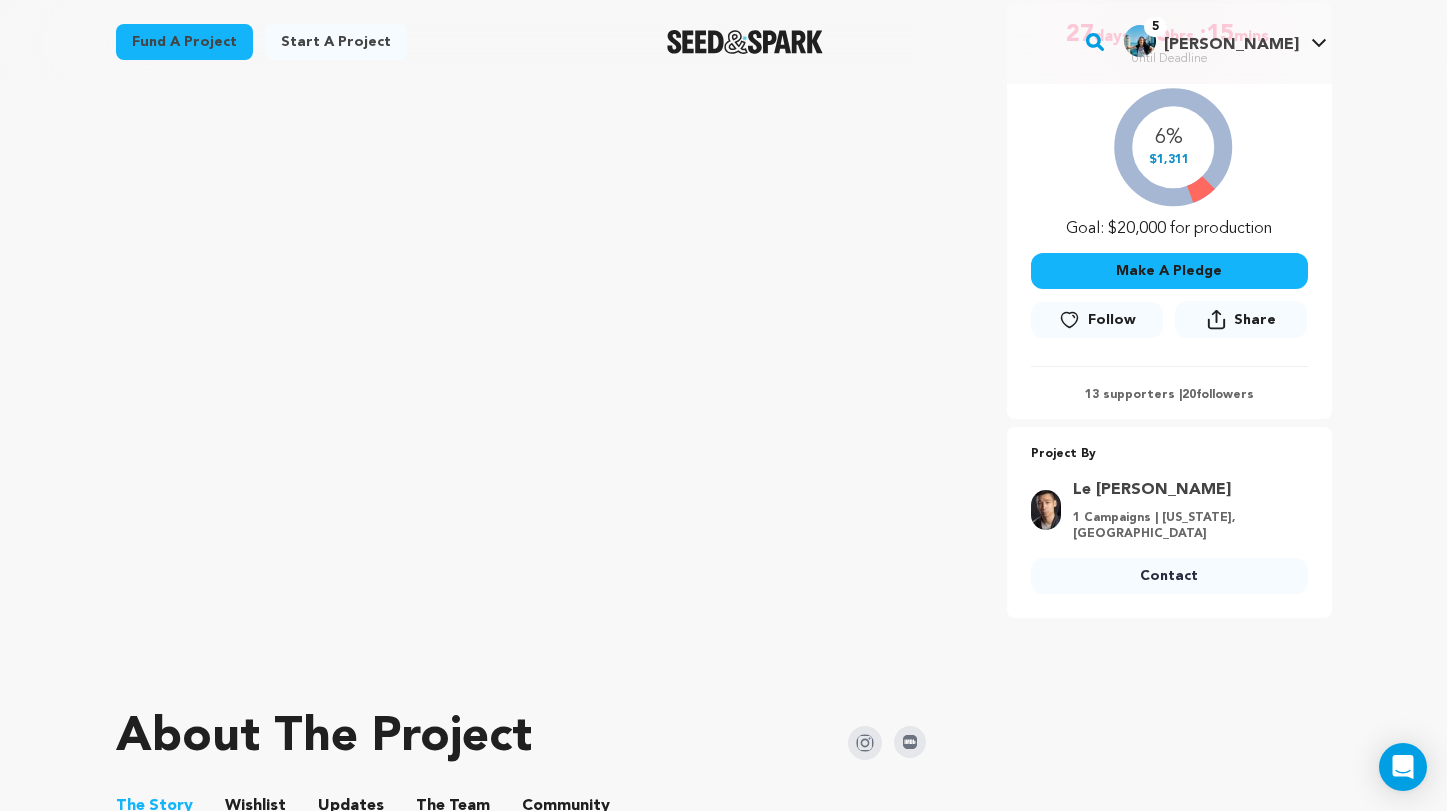 click on "Follow" at bounding box center (1112, 320) 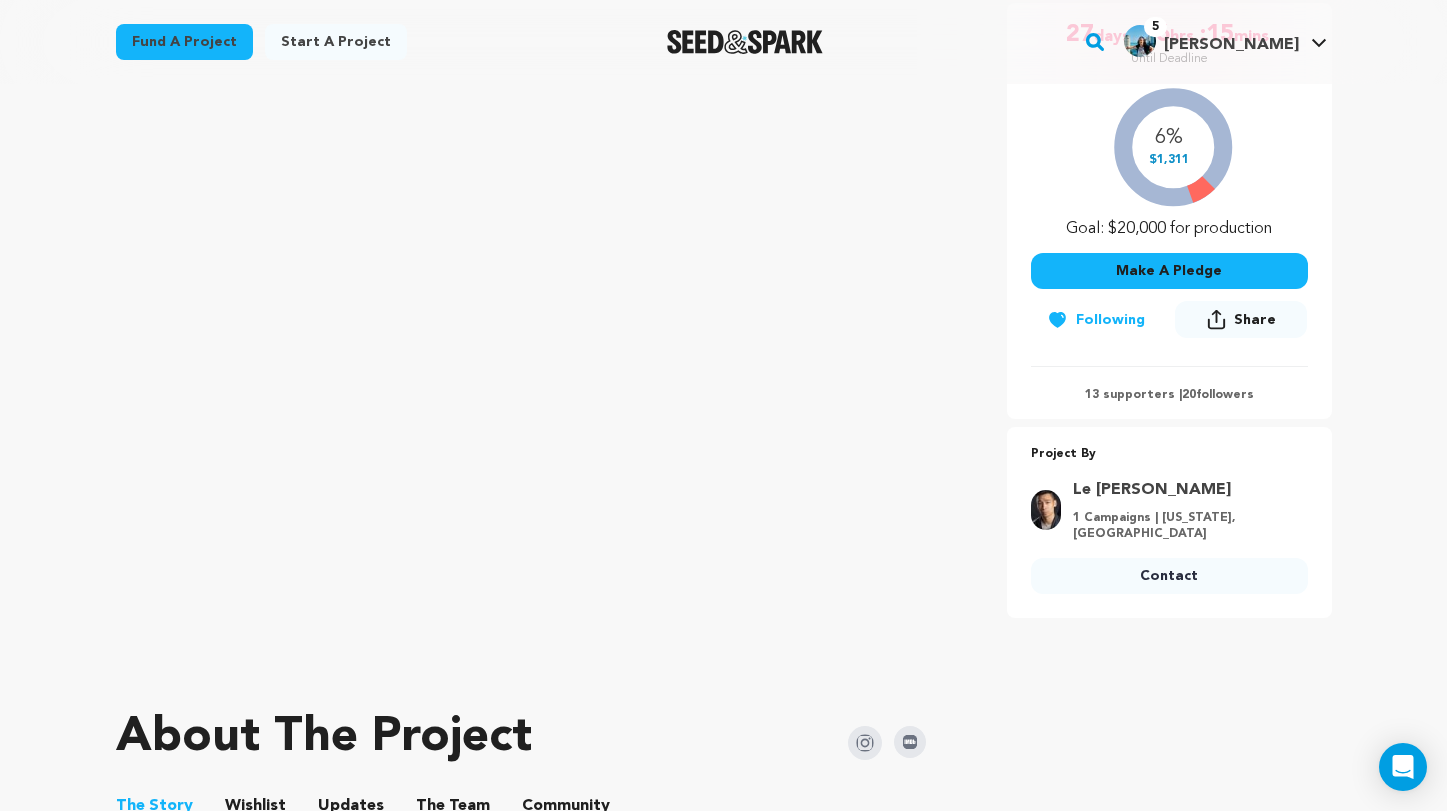 click on "Contact" at bounding box center [1169, 576] 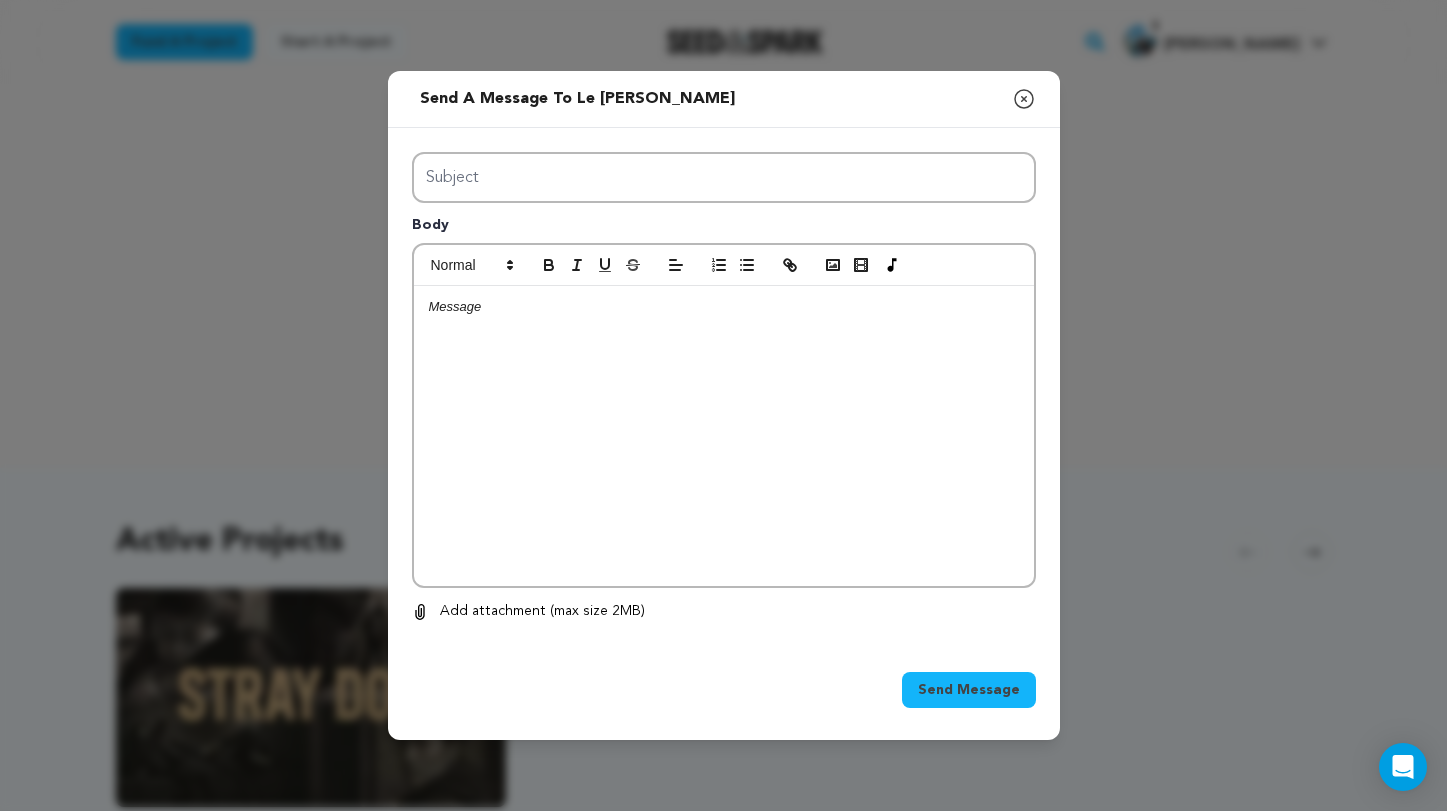 scroll, scrollTop: 0, scrollLeft: 0, axis: both 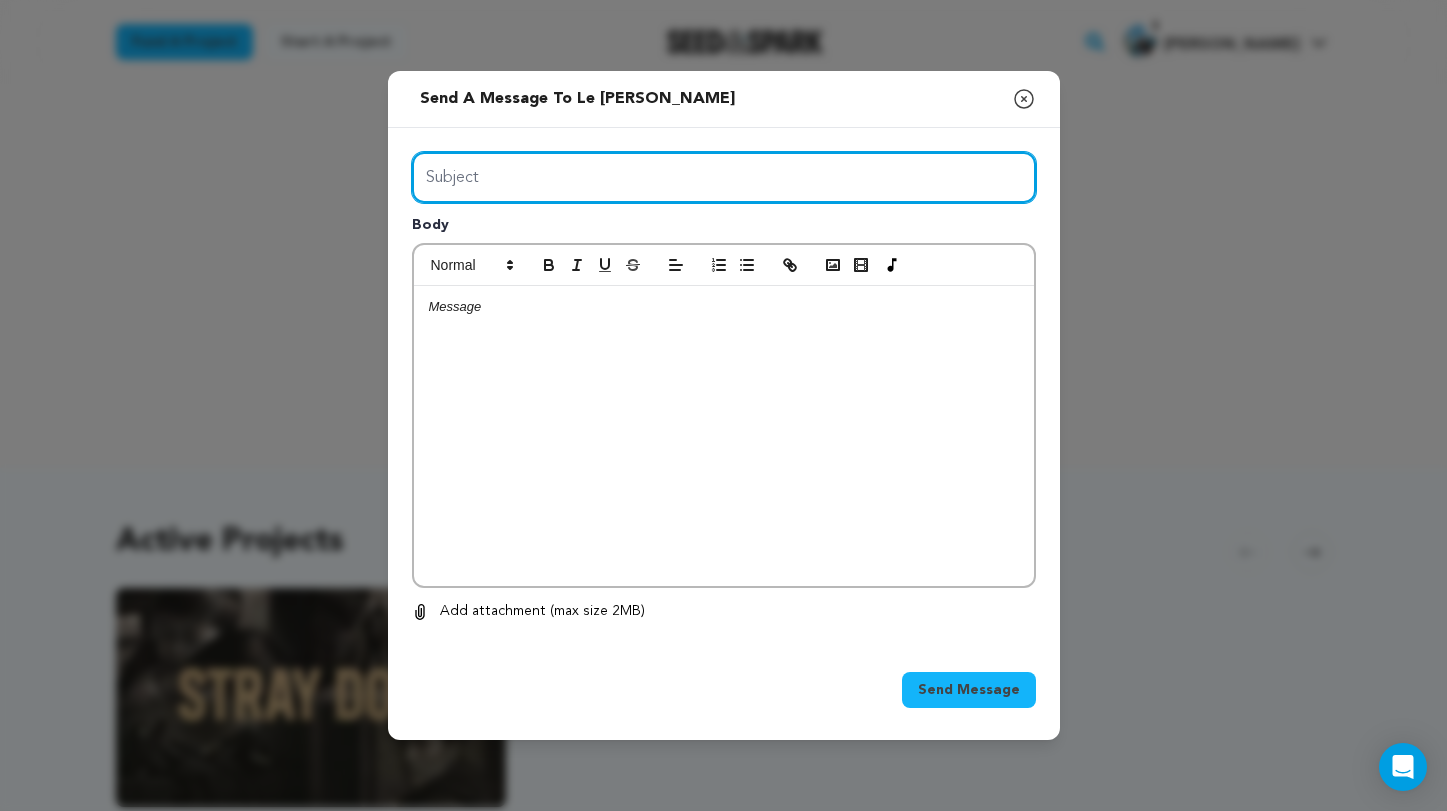 click on "Subject" at bounding box center [724, 177] 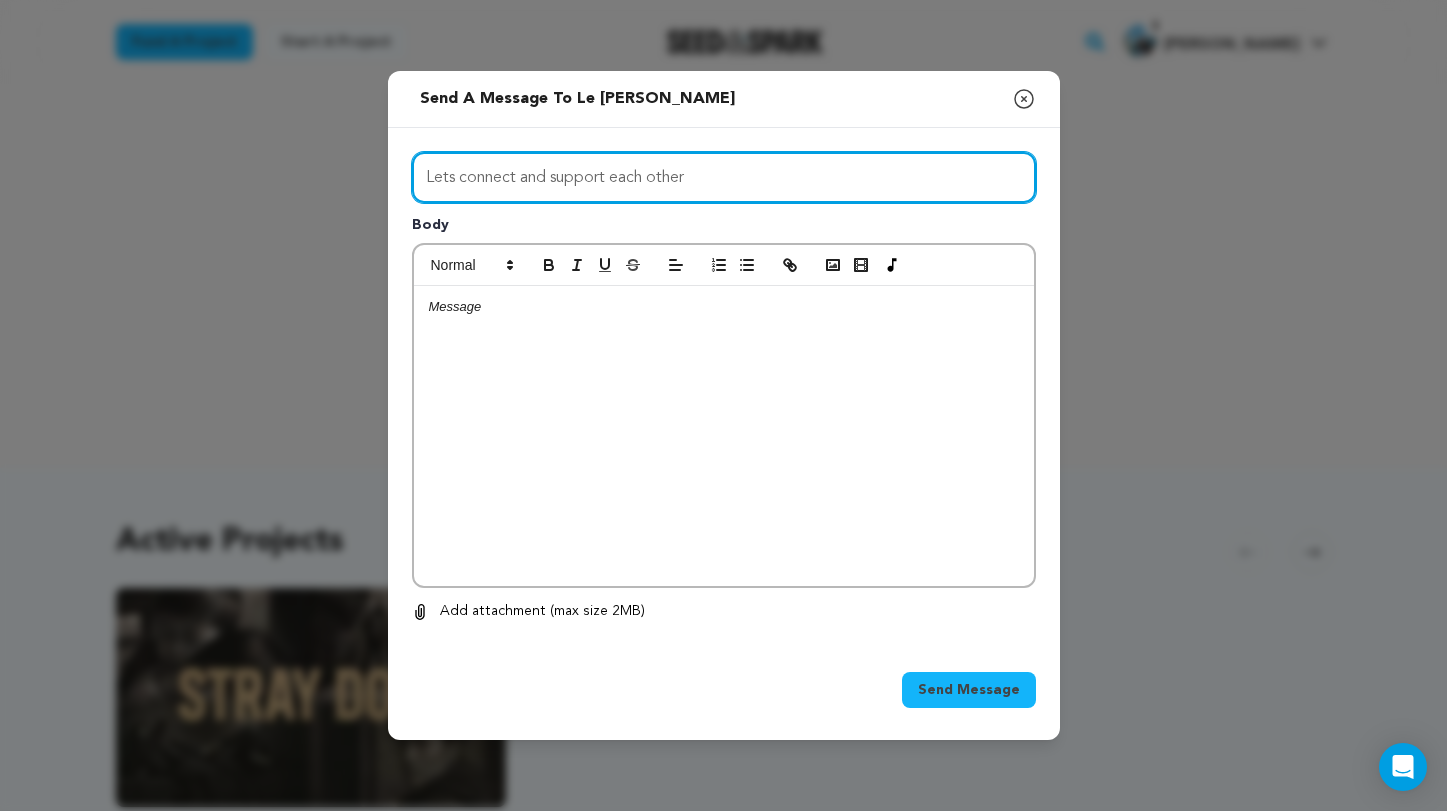 type on "Lets connect and support each other" 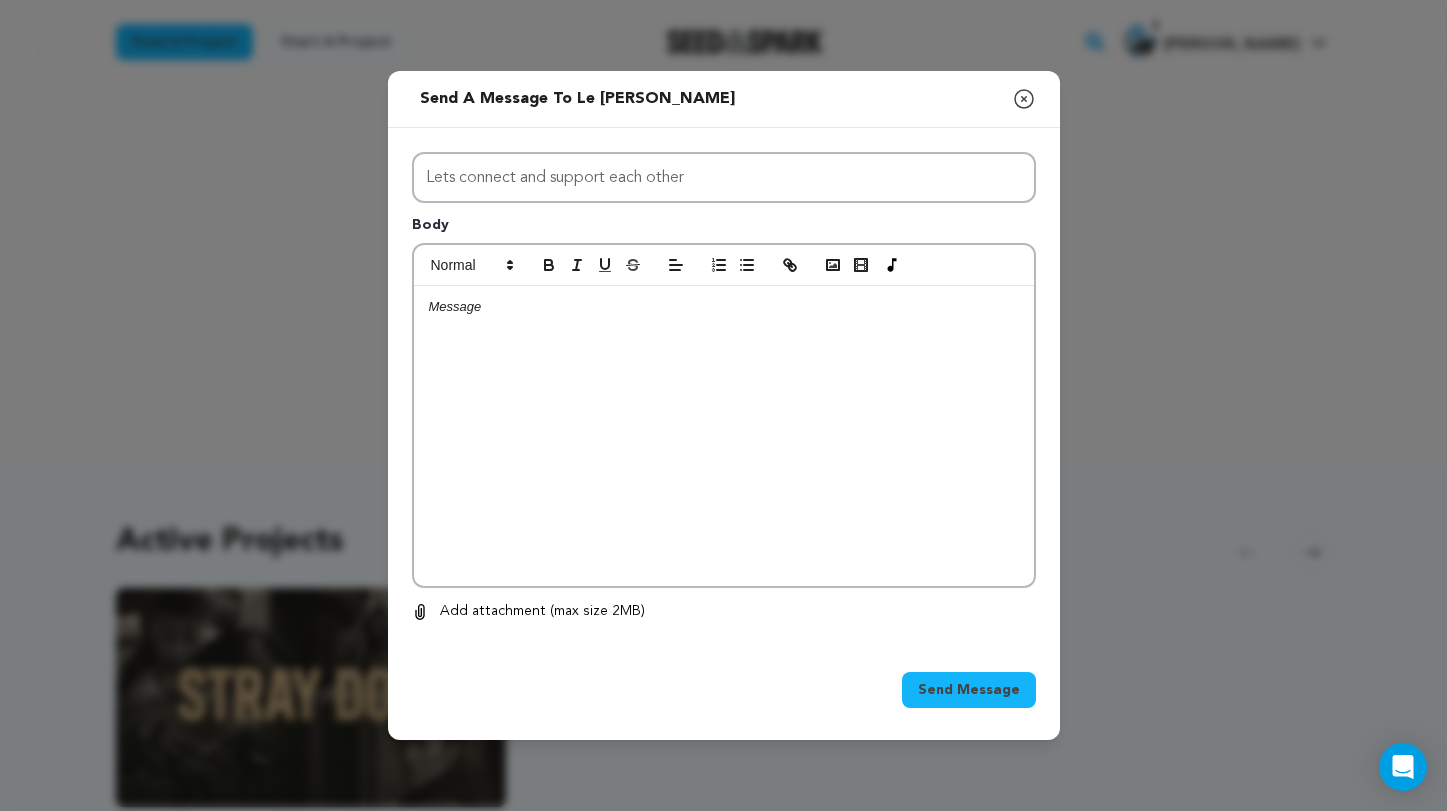 click at bounding box center (724, 436) 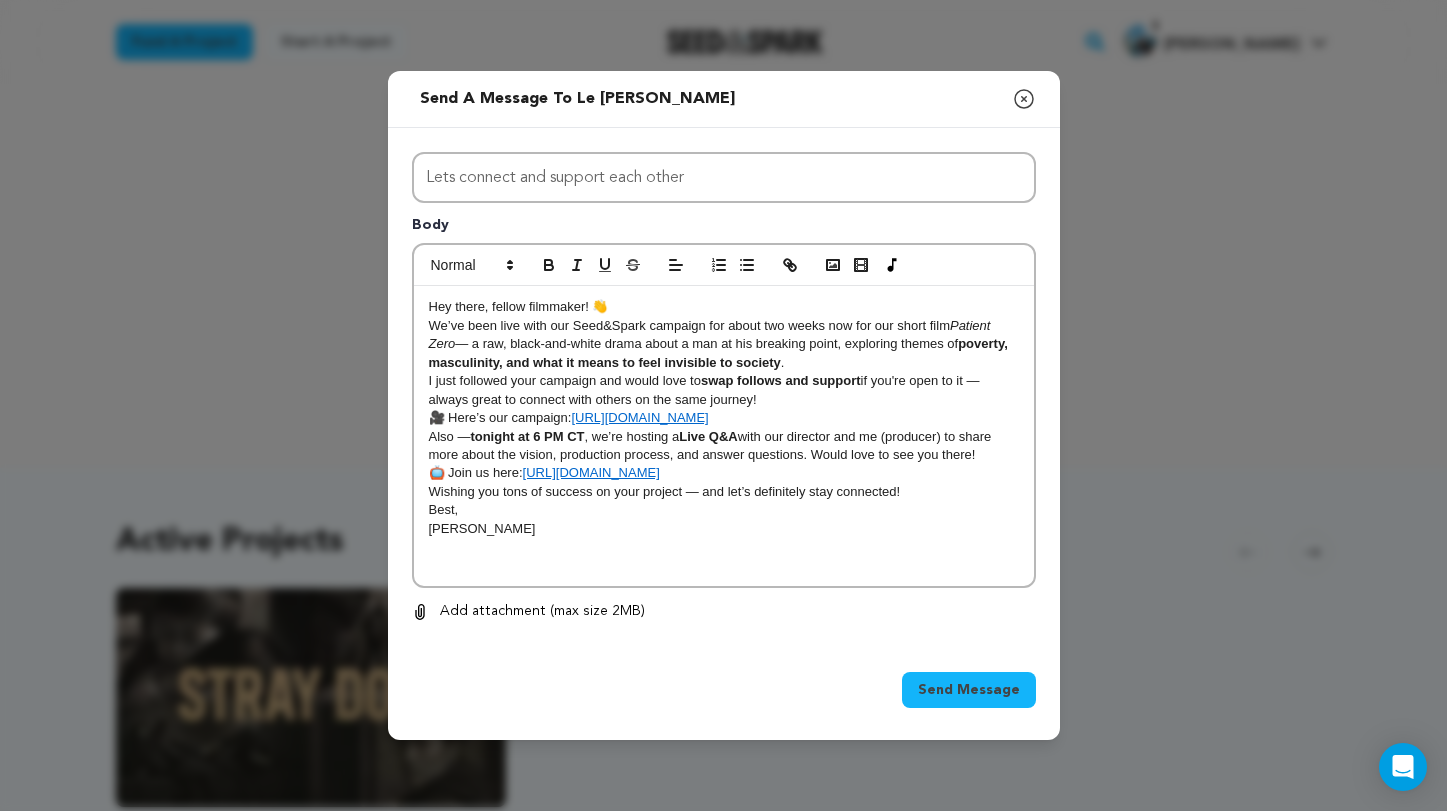 click on "Send Message" at bounding box center [969, 690] 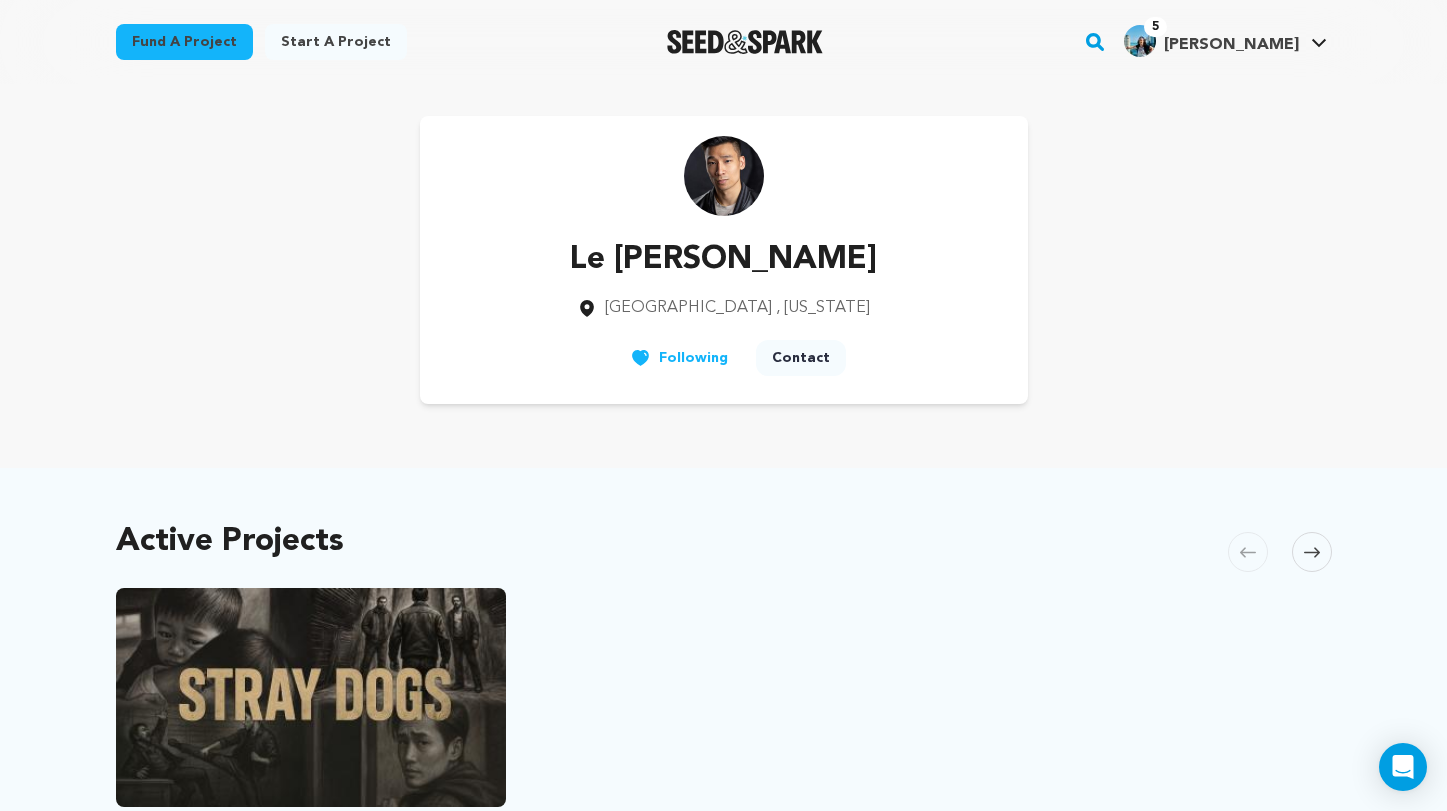 scroll, scrollTop: 0, scrollLeft: 0, axis: both 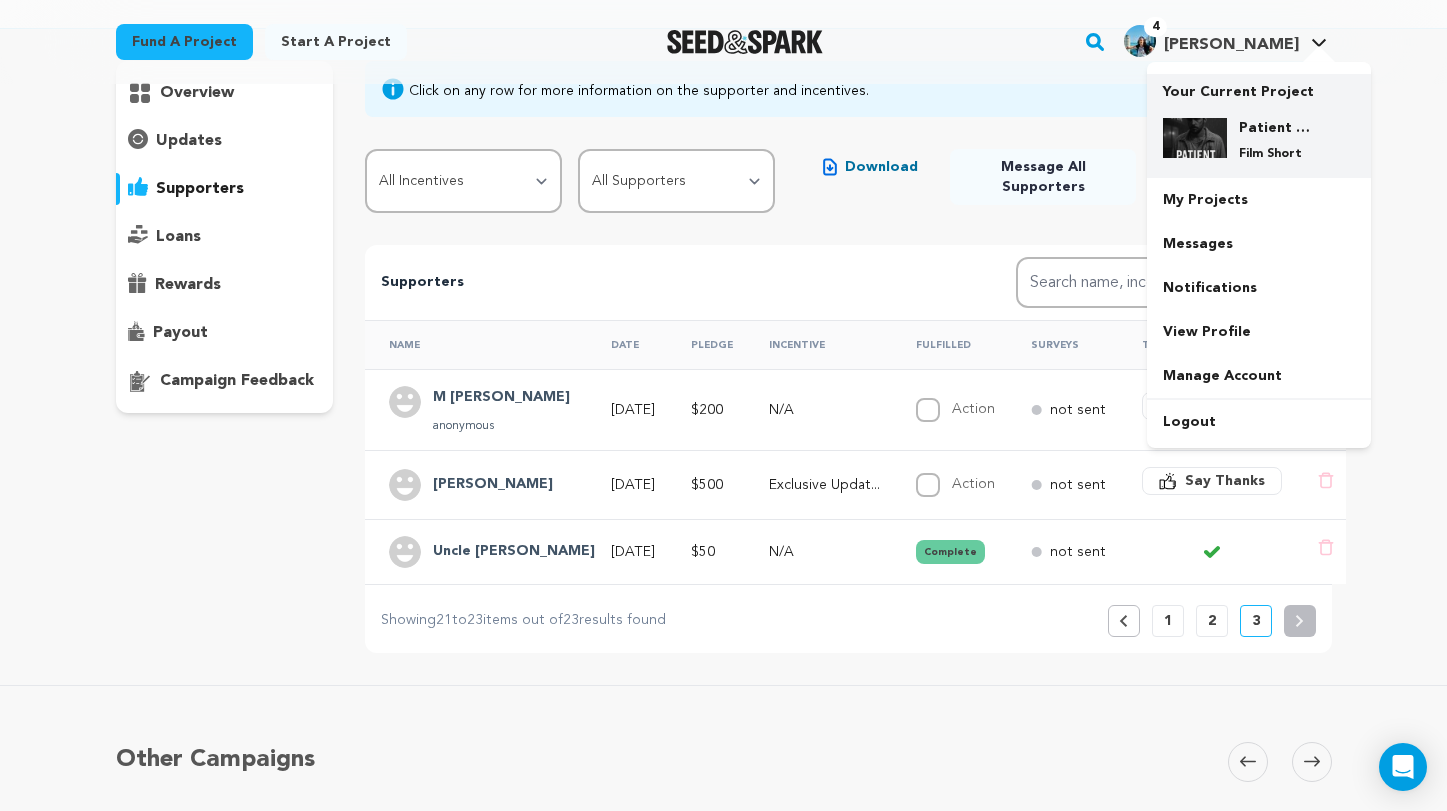 click on "Patient Zero" at bounding box center [1275, 128] 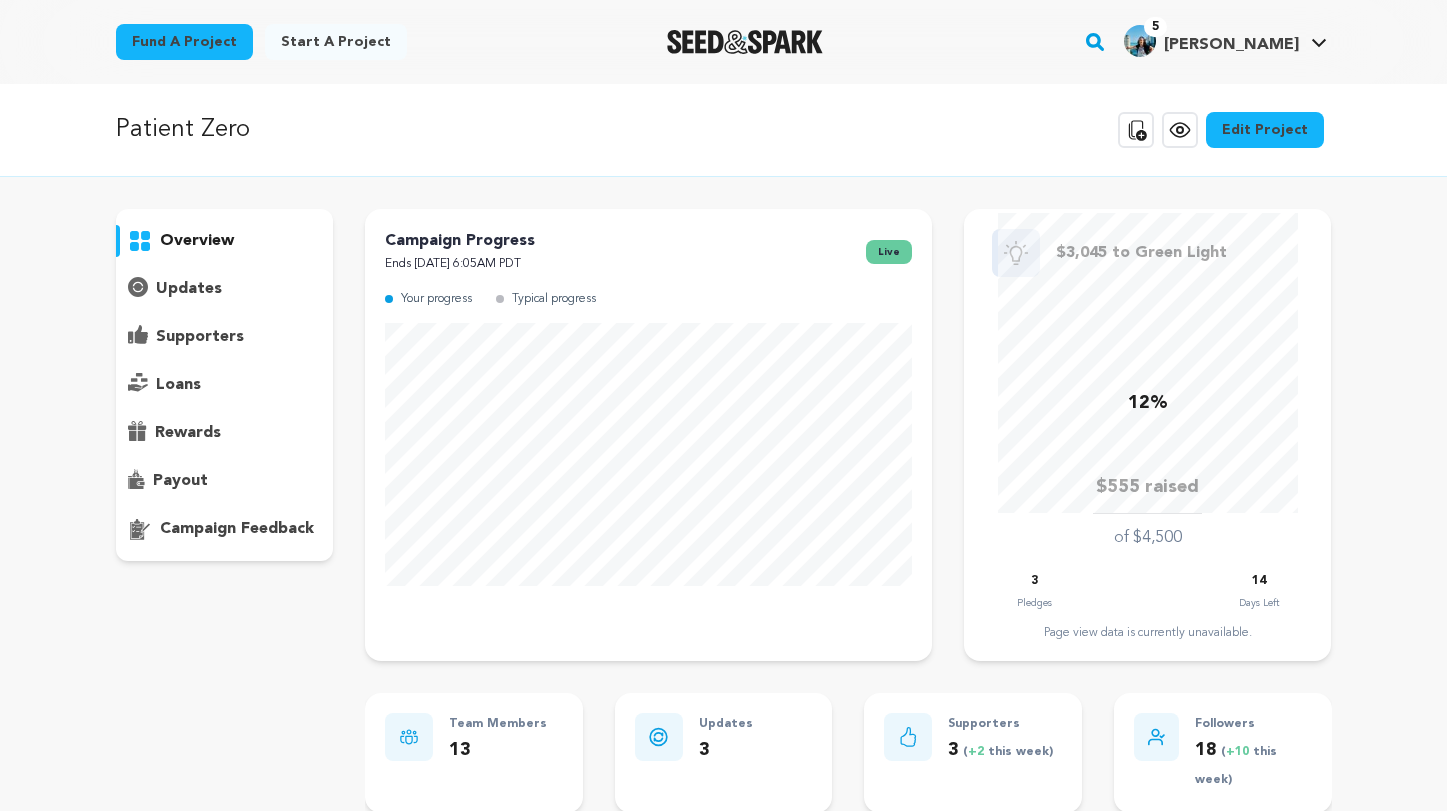 scroll, scrollTop: 0, scrollLeft: 0, axis: both 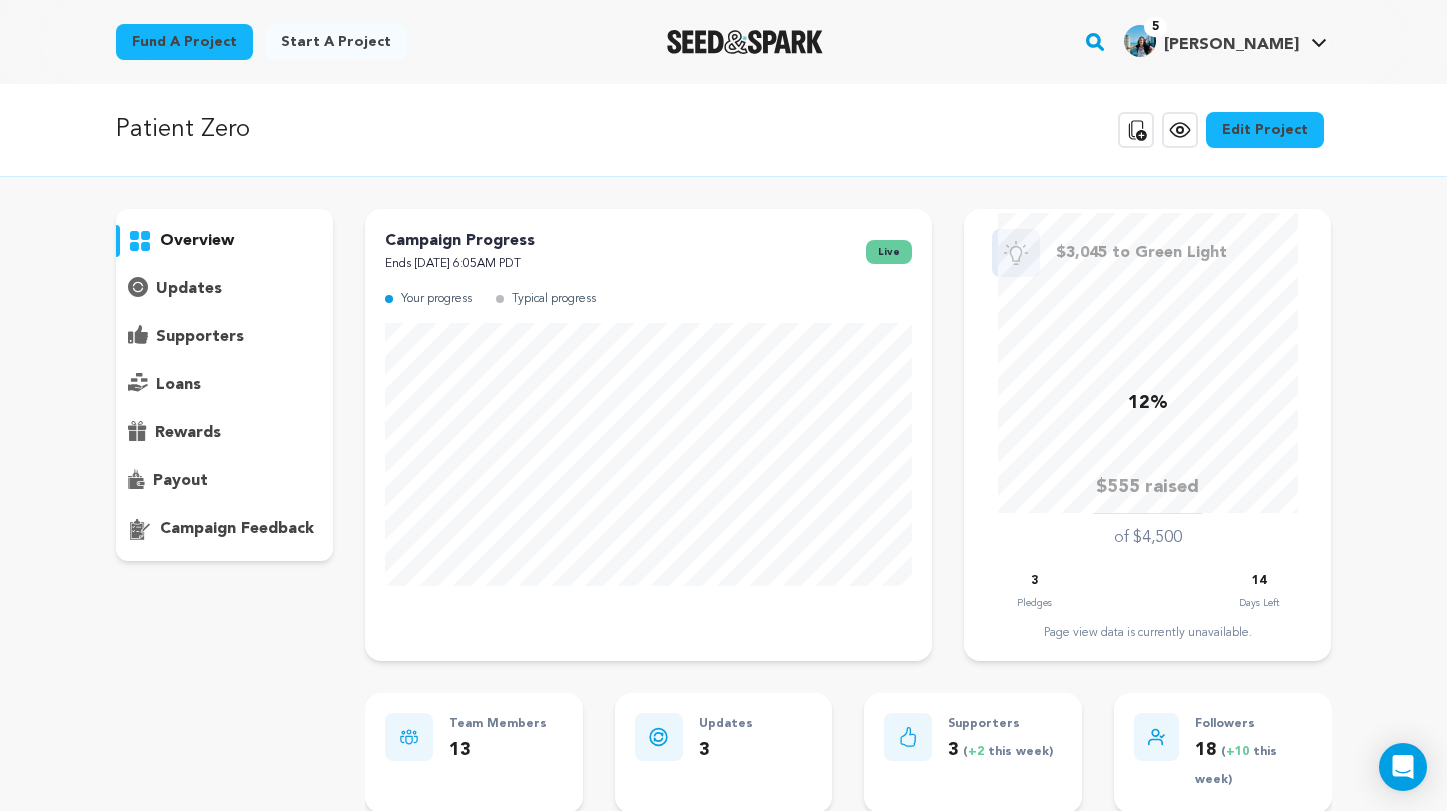 click on "Edit Project" at bounding box center [1265, 130] 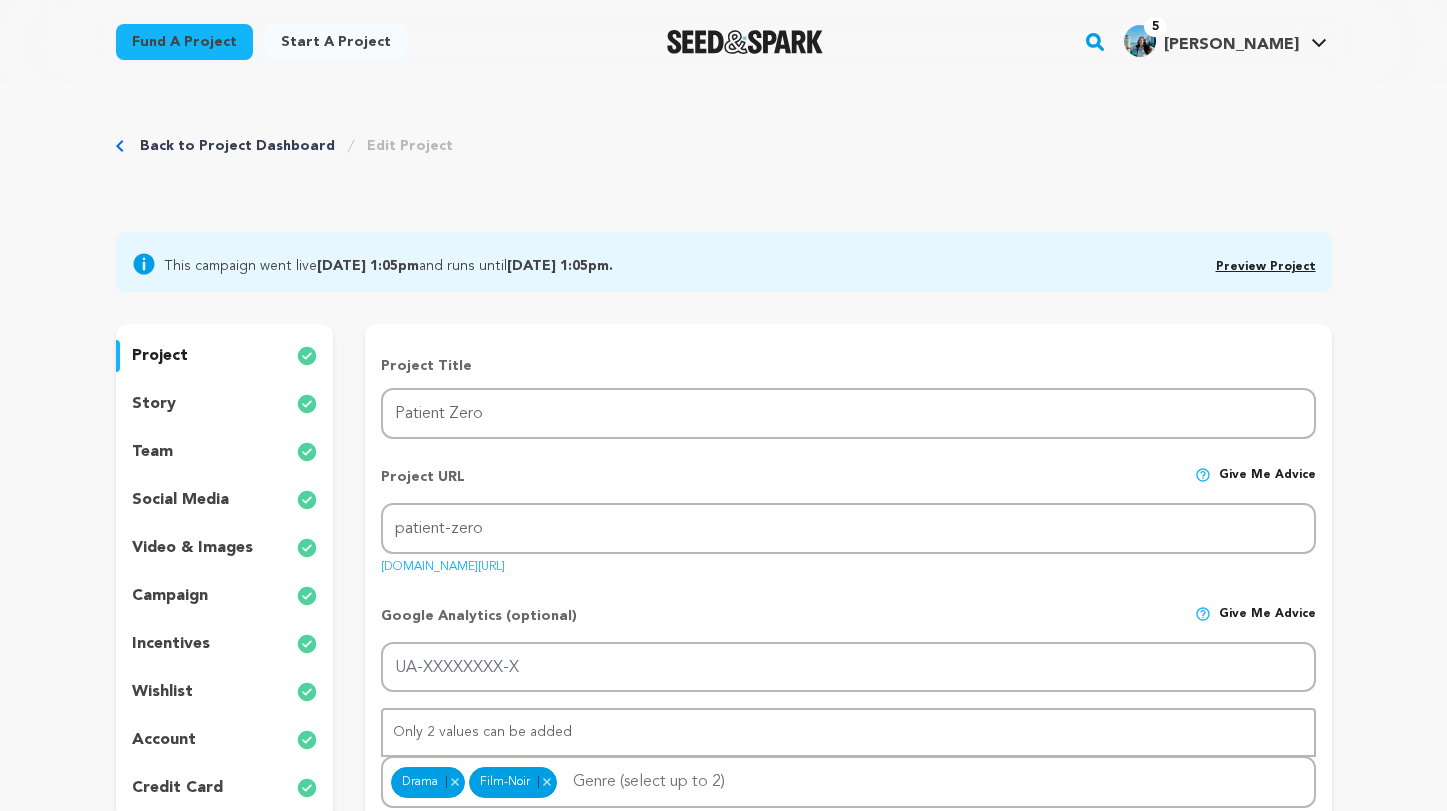 scroll, scrollTop: 0, scrollLeft: 0, axis: both 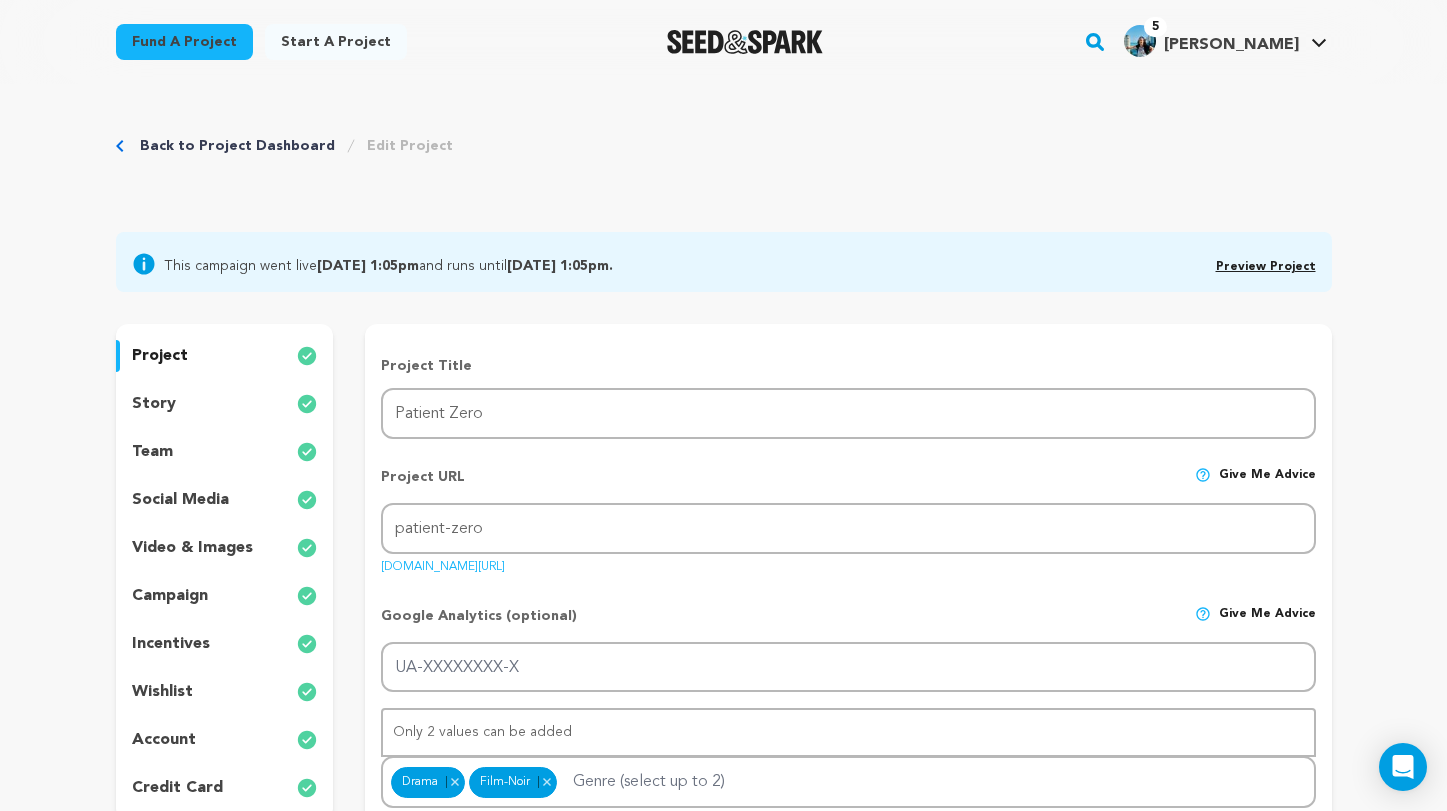 click on "incentives" at bounding box center (171, 644) 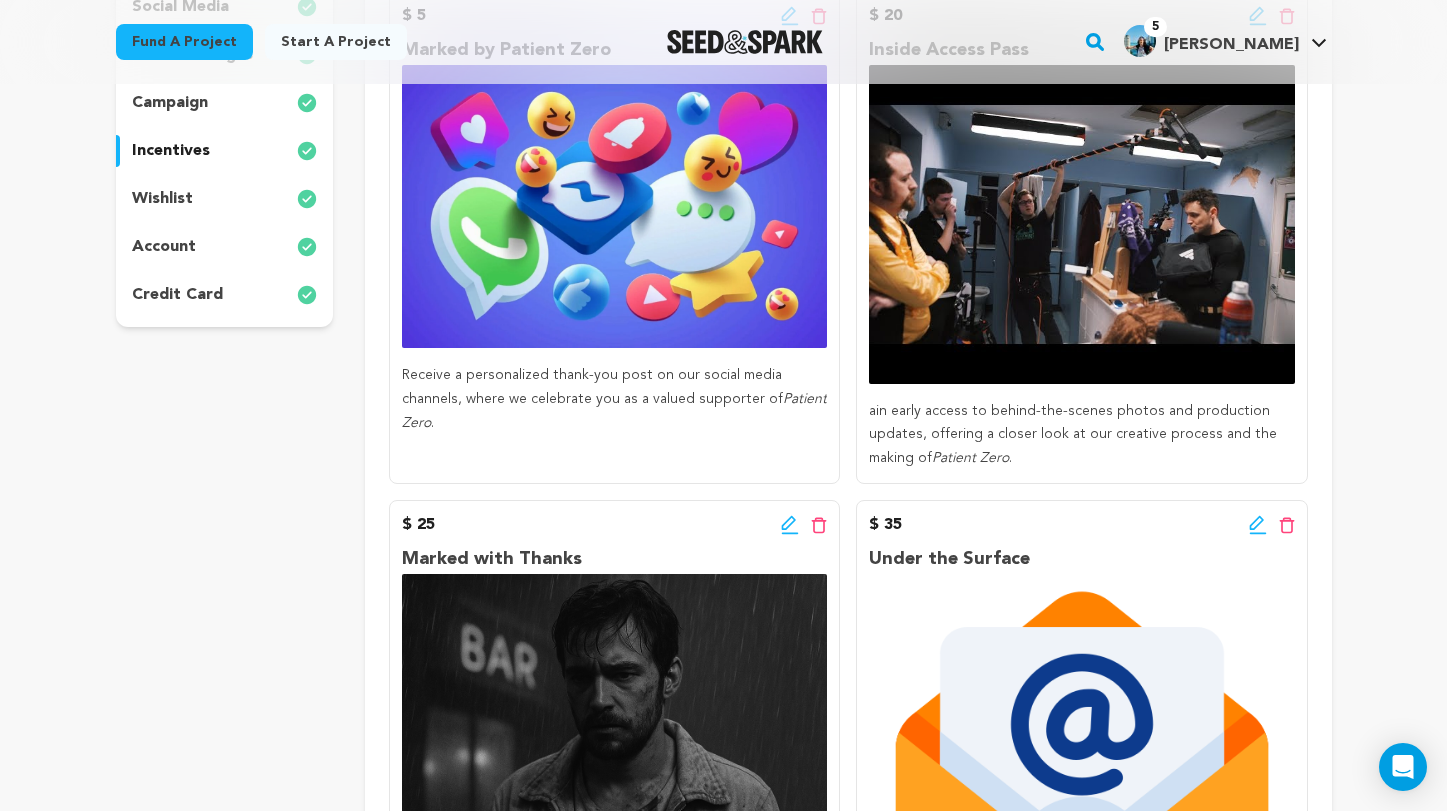 scroll, scrollTop: 493, scrollLeft: 0, axis: vertical 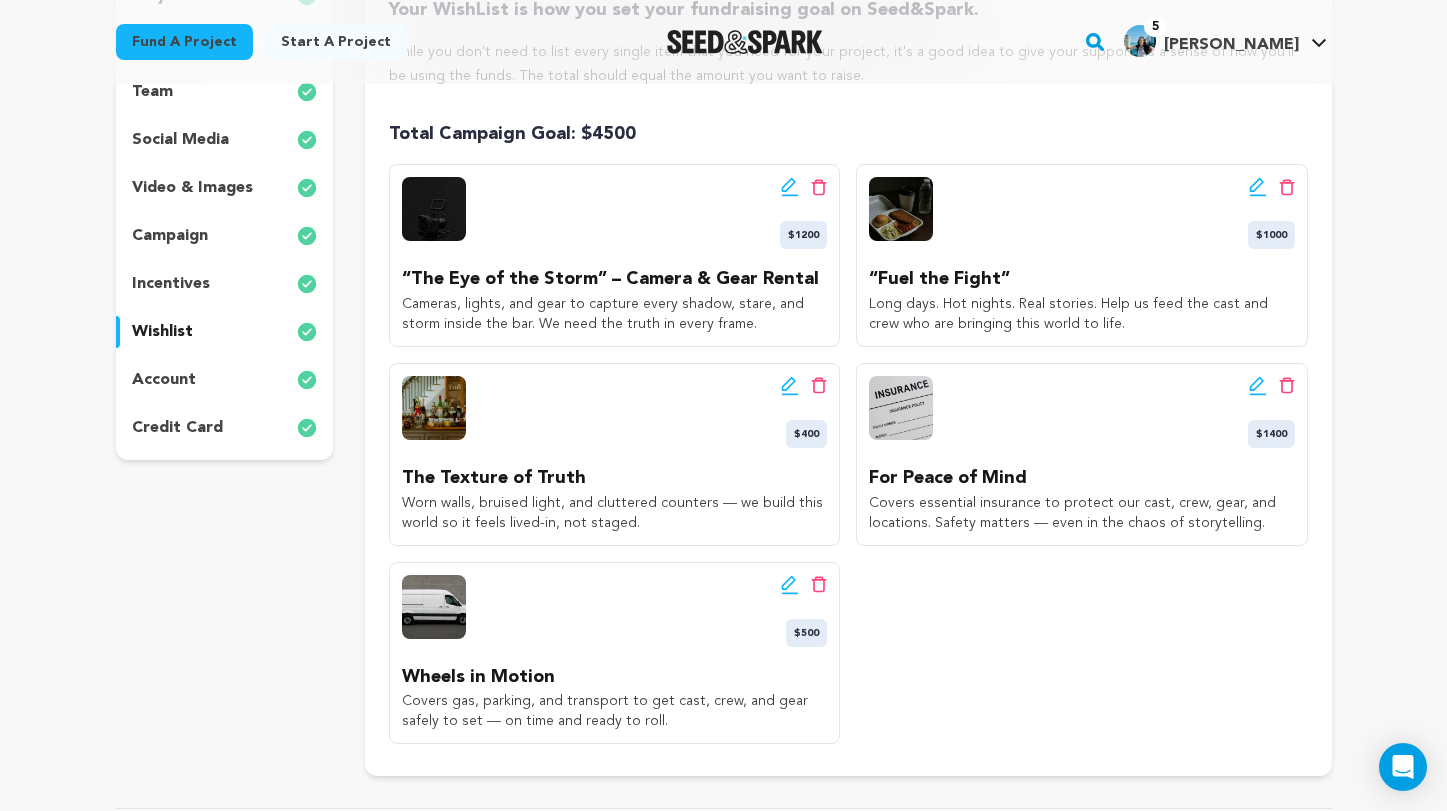 click 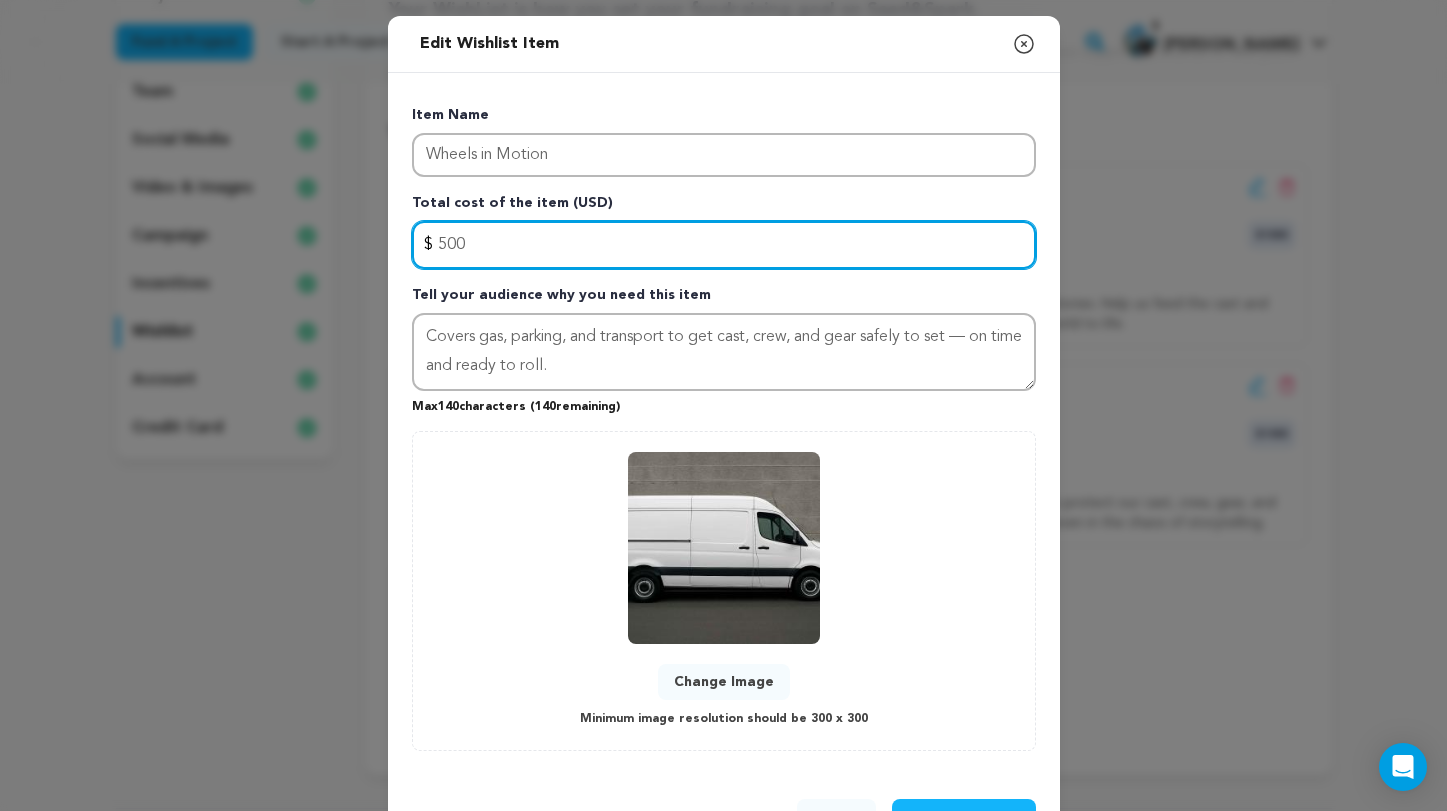 click on "500" at bounding box center [724, 245] 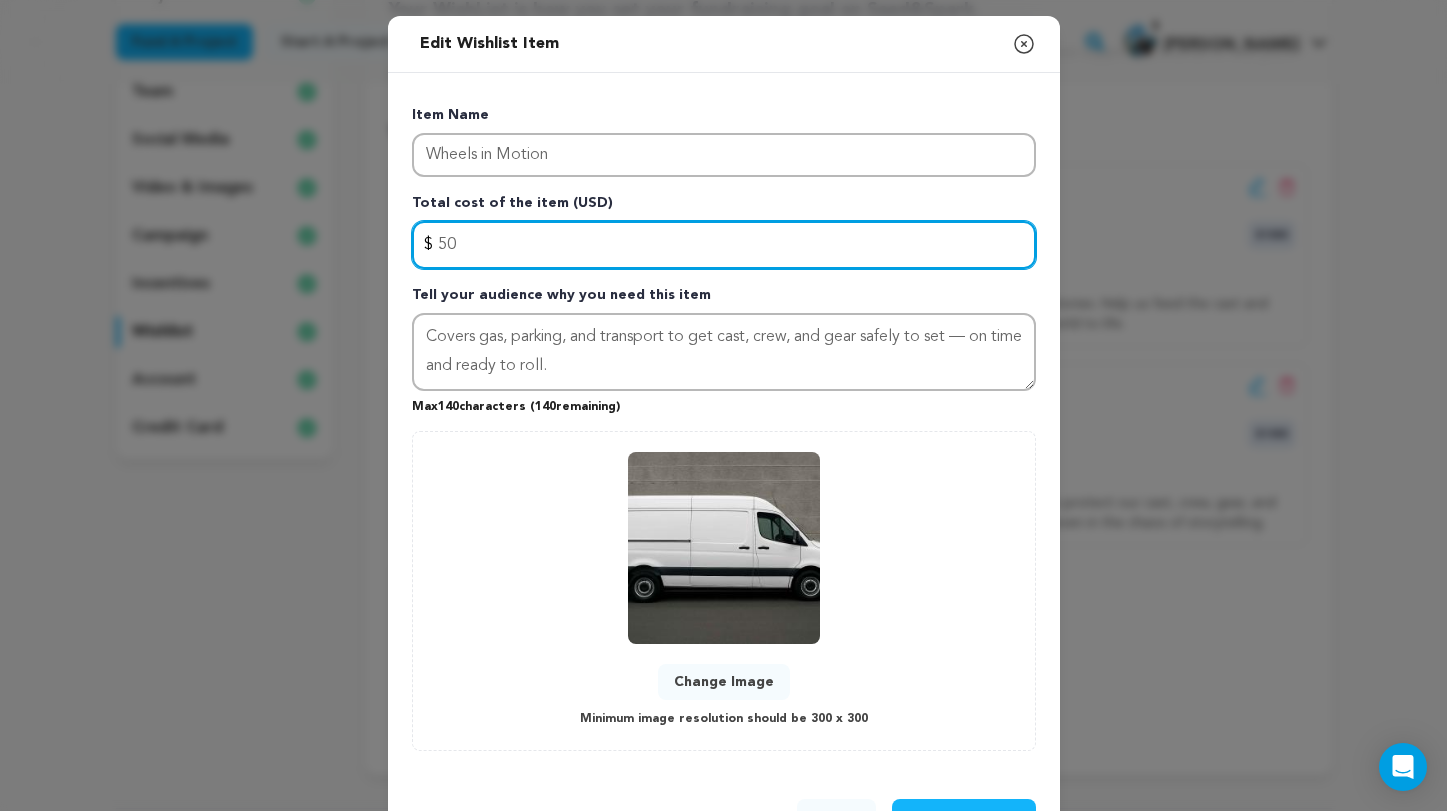type on "5" 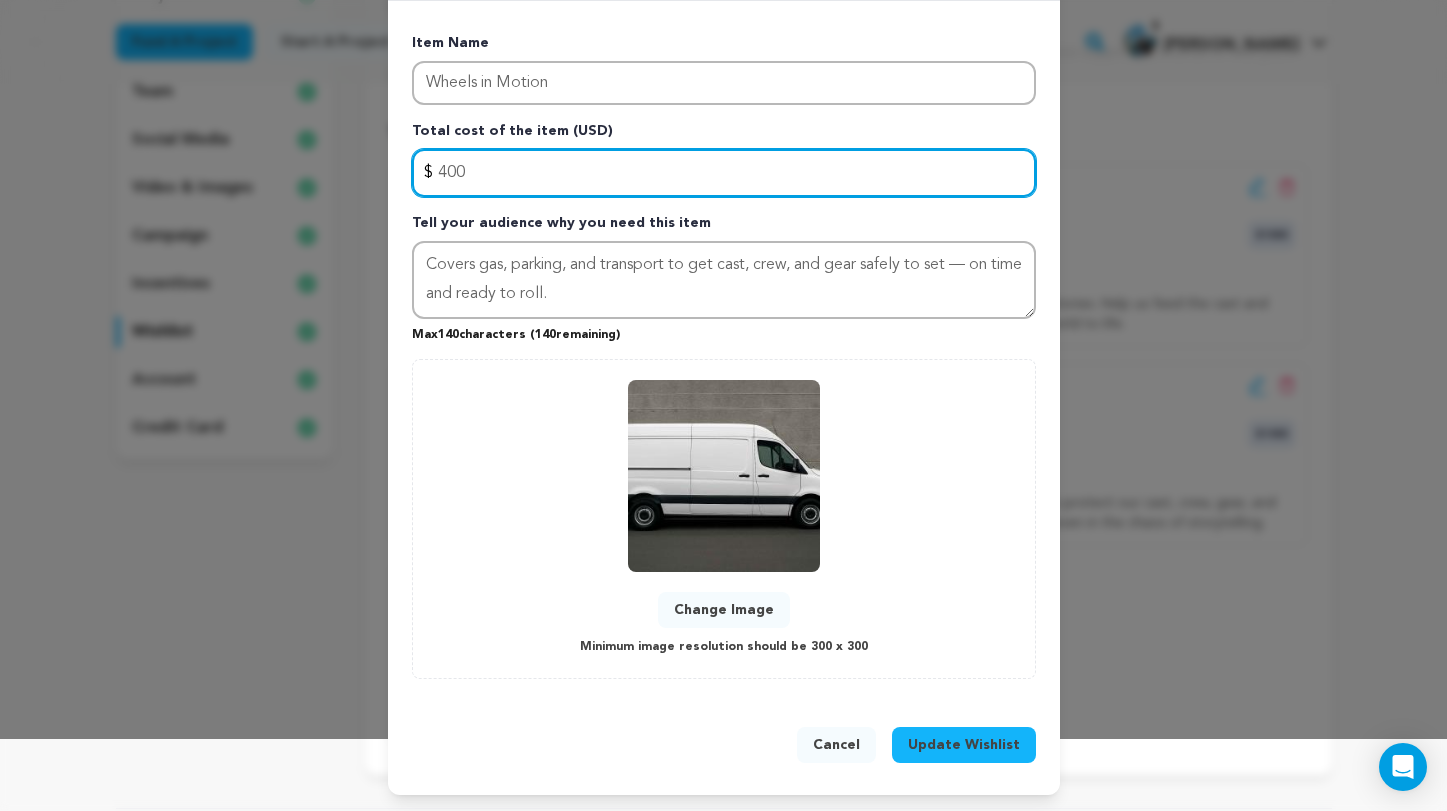 scroll, scrollTop: 70, scrollLeft: 0, axis: vertical 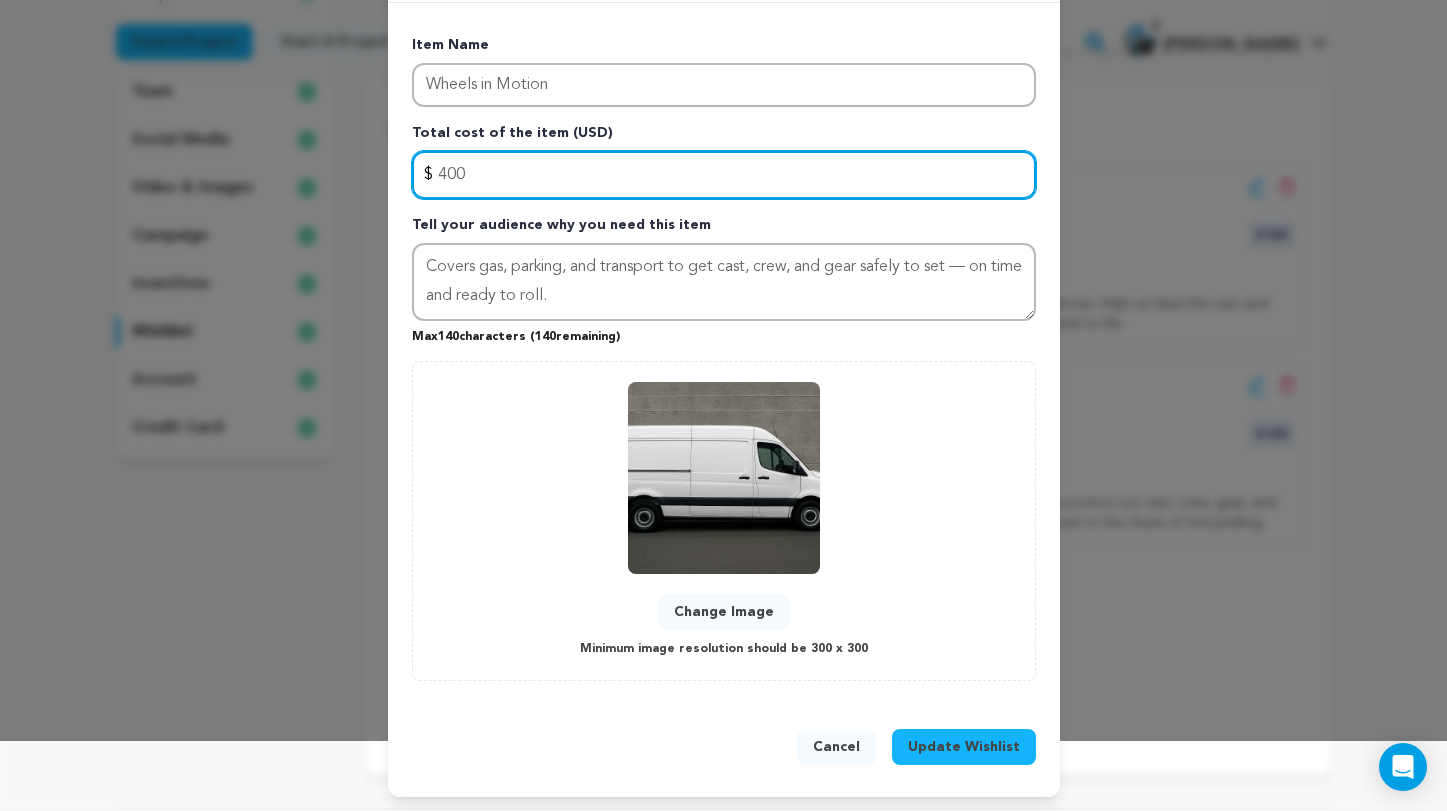 type on "400" 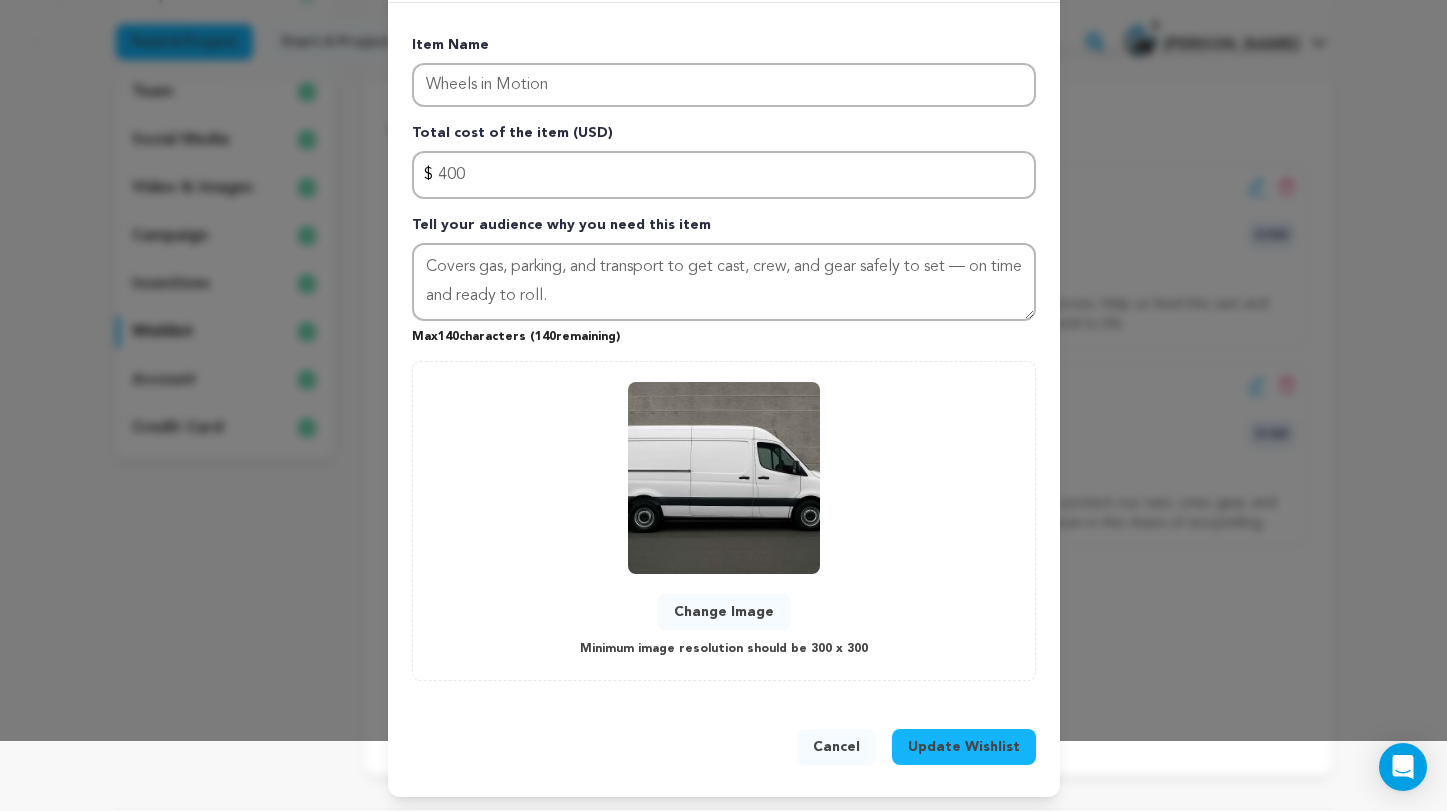 click on "Update Wishlist" at bounding box center (964, 747) 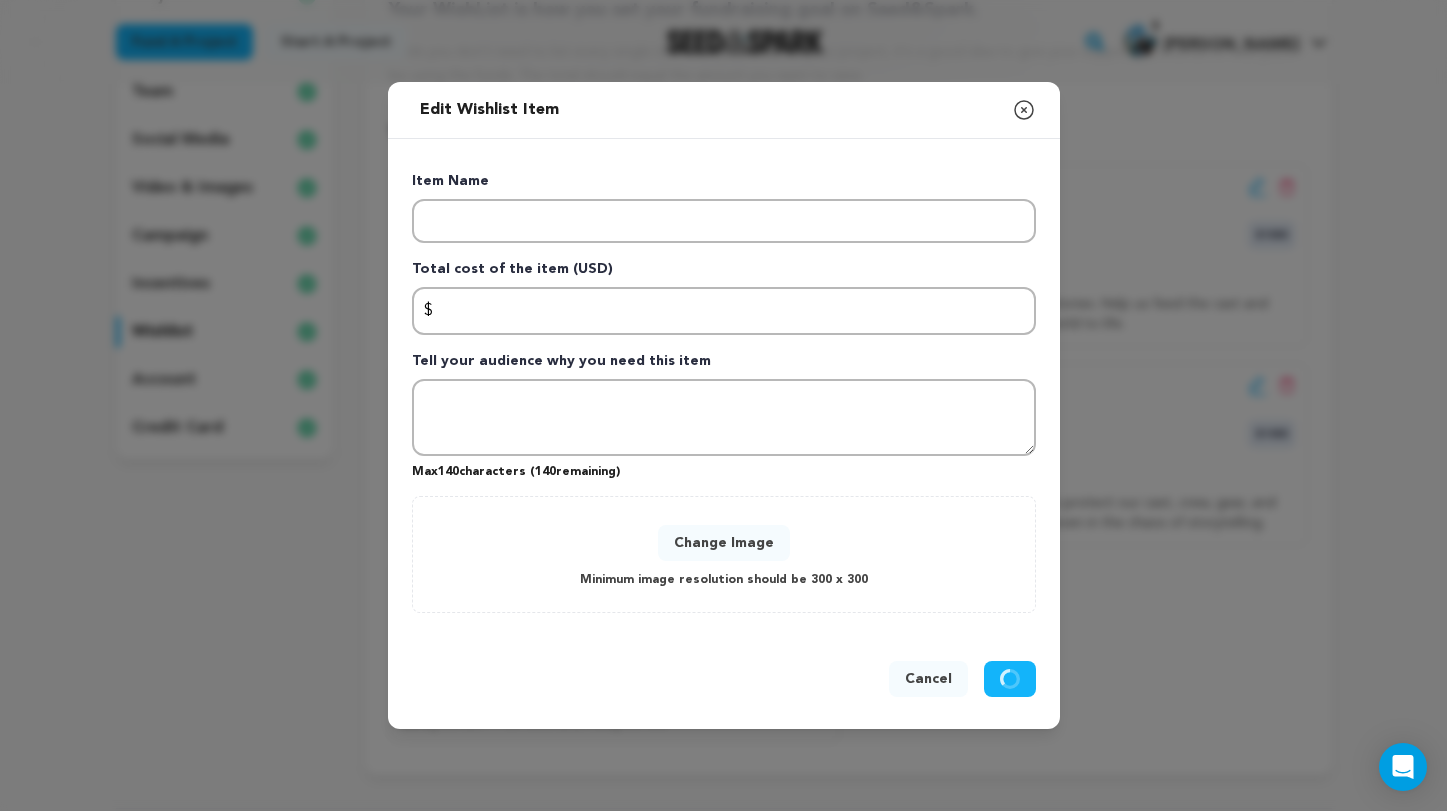scroll, scrollTop: 0, scrollLeft: 0, axis: both 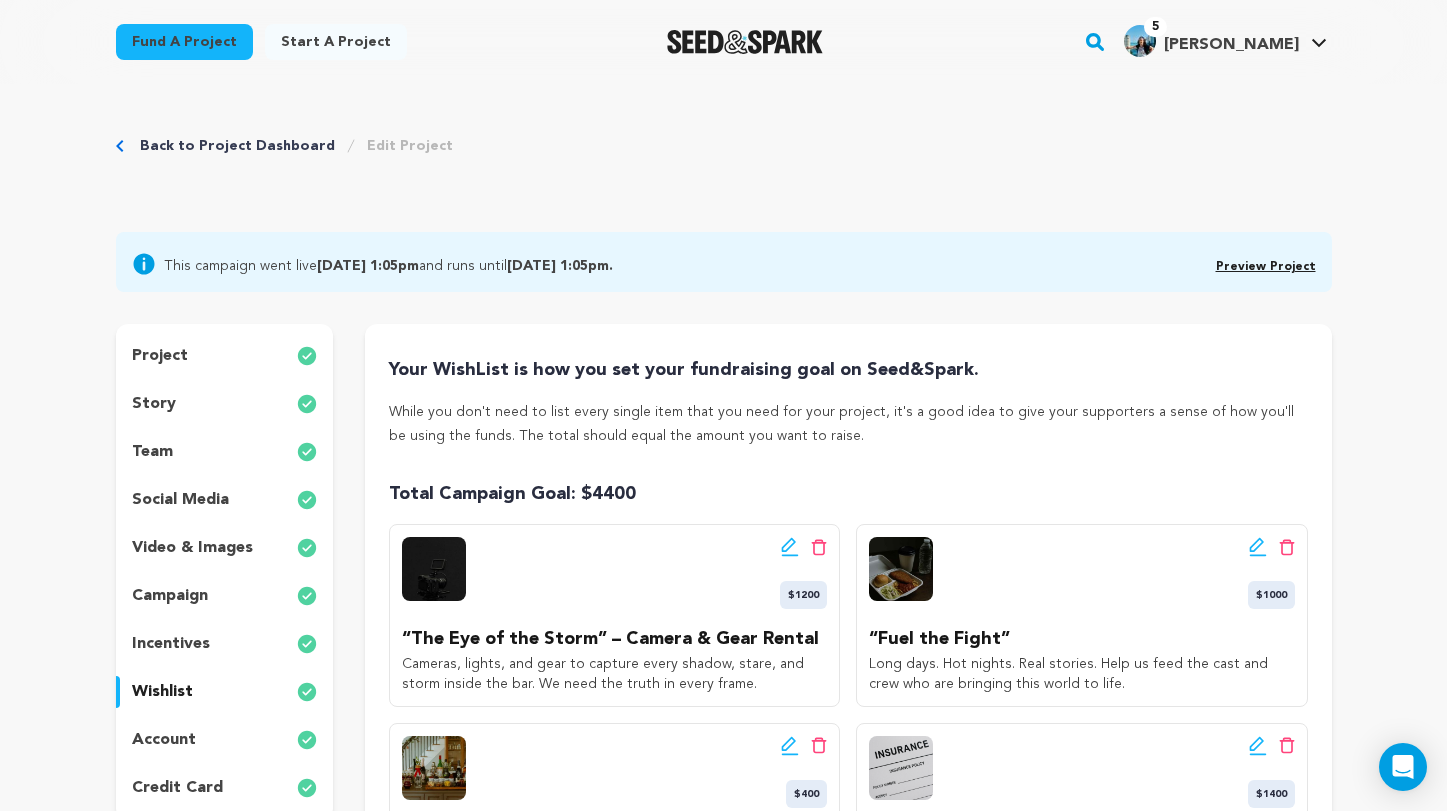 click on "Back to Project Dashboard" at bounding box center (237, 146) 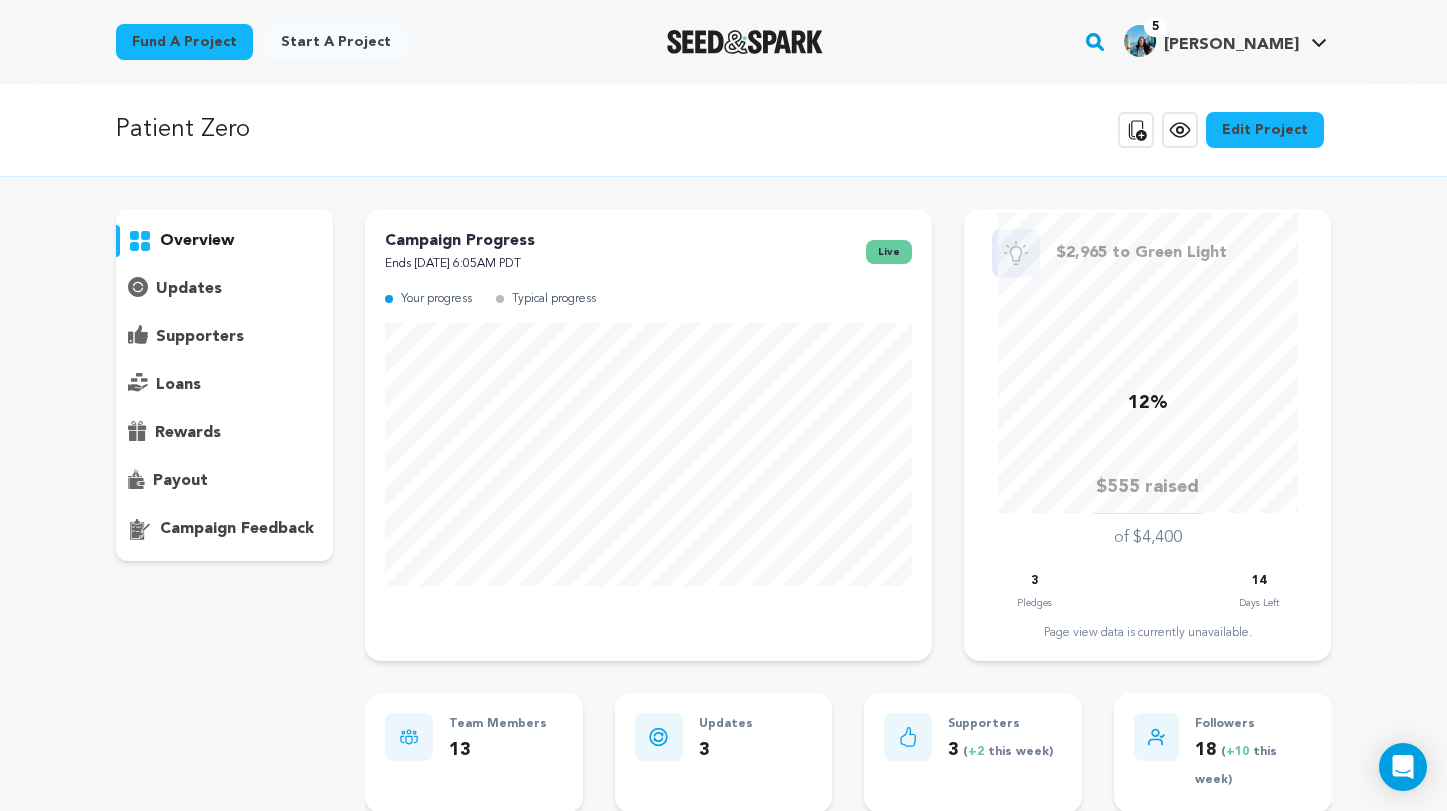 scroll, scrollTop: 0, scrollLeft: 0, axis: both 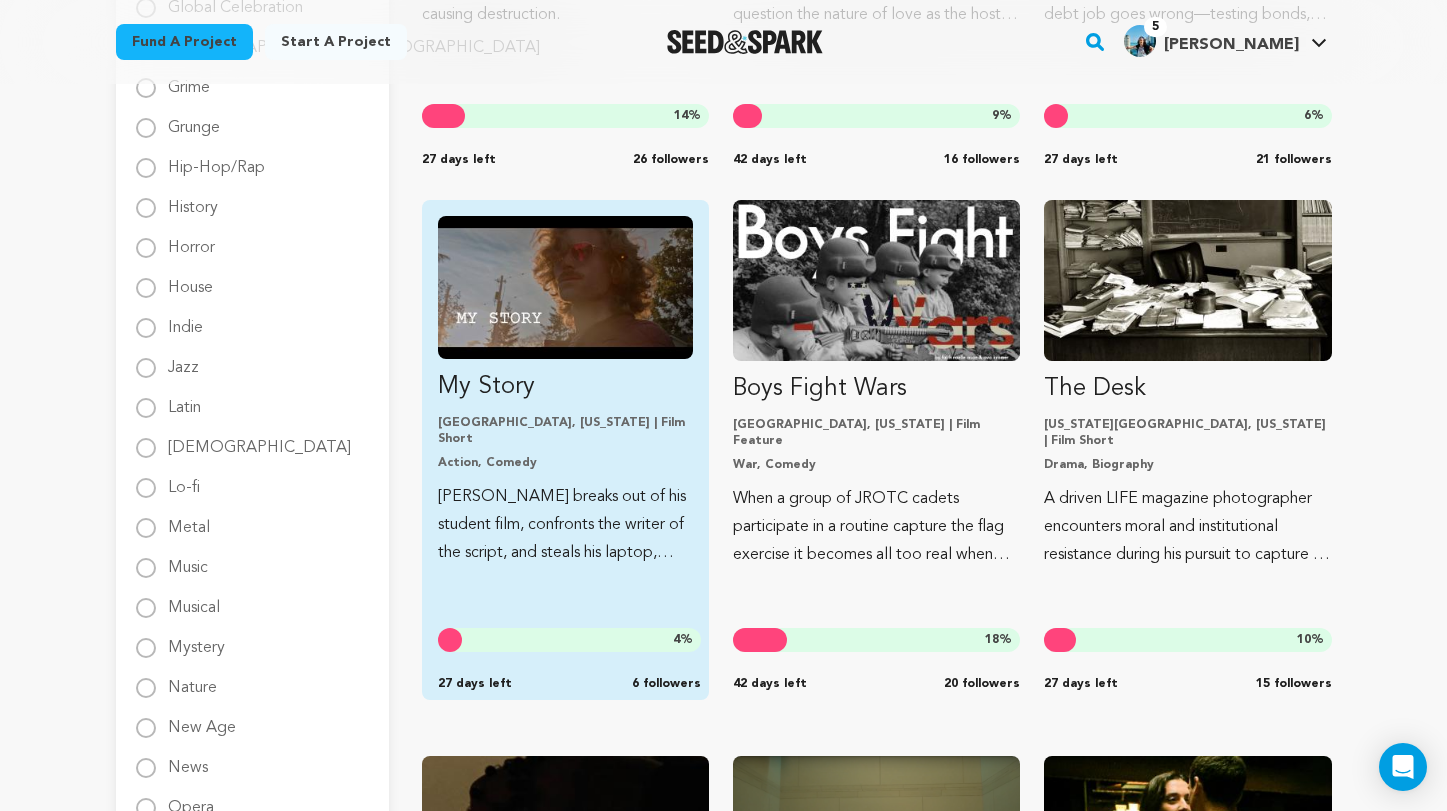 click on "[PERSON_NAME] breaks out of his student film, confronts the writer of the script, and steals his laptop, hoping to create a better story." at bounding box center [565, 525] 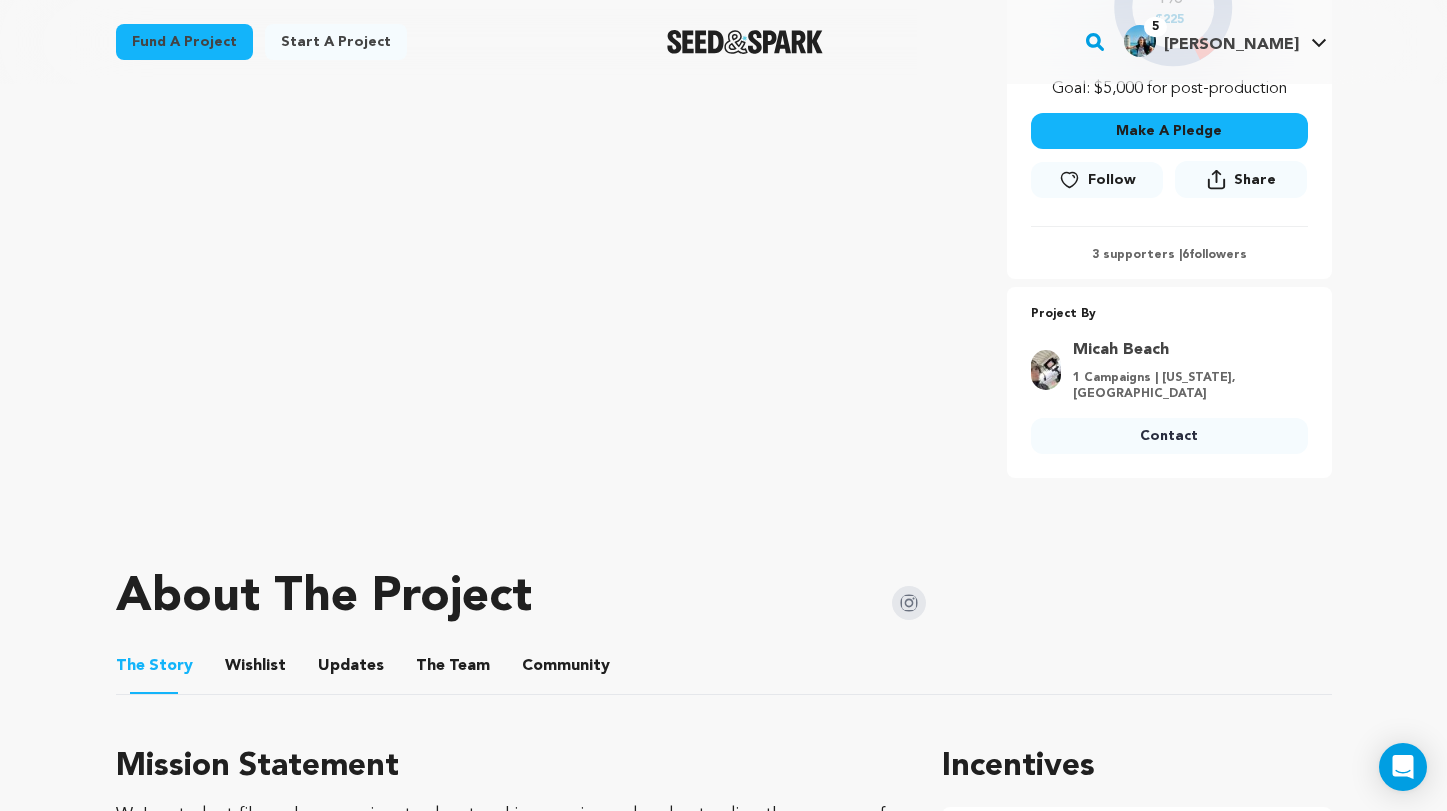 scroll, scrollTop: 449, scrollLeft: 0, axis: vertical 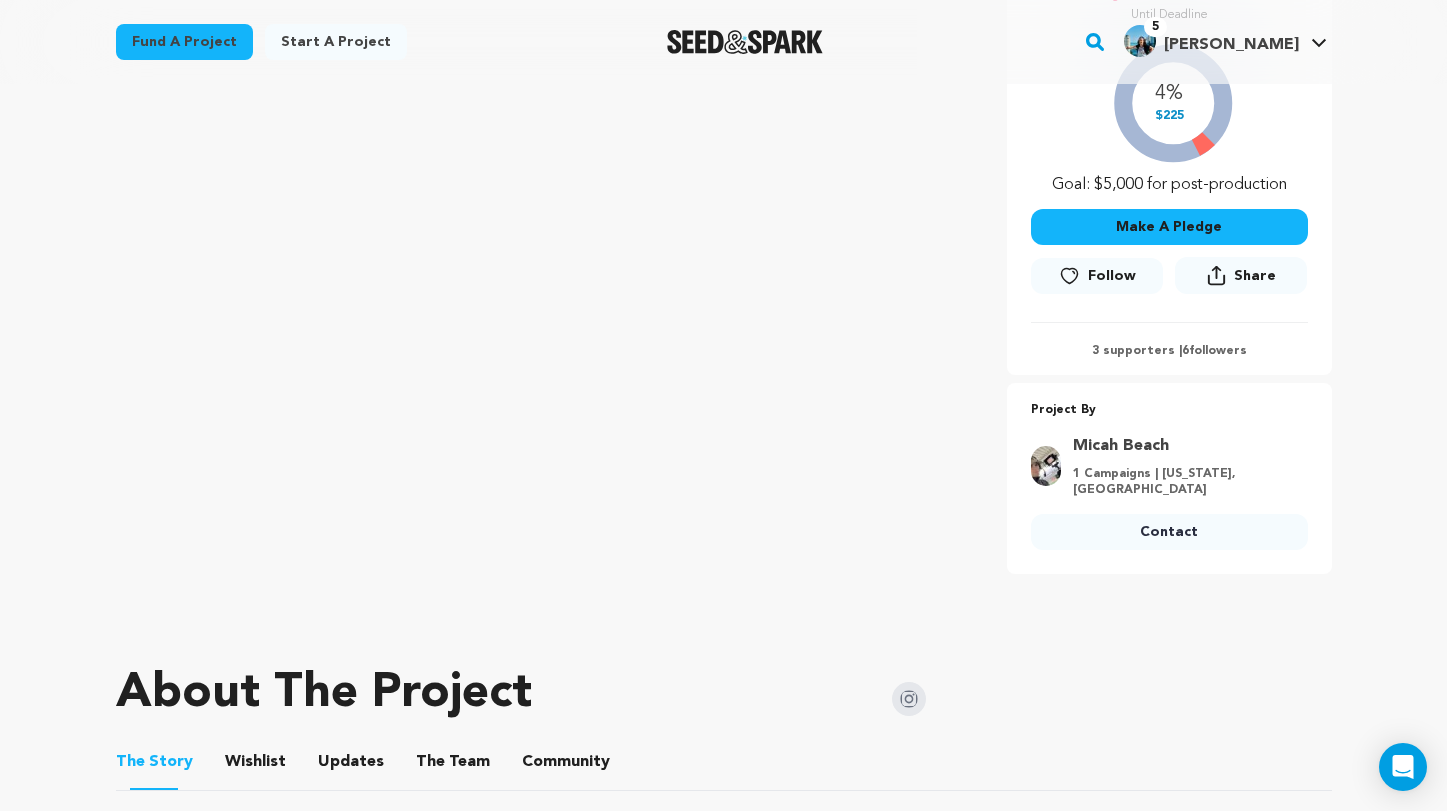 click on "Follow" at bounding box center (1097, 276) 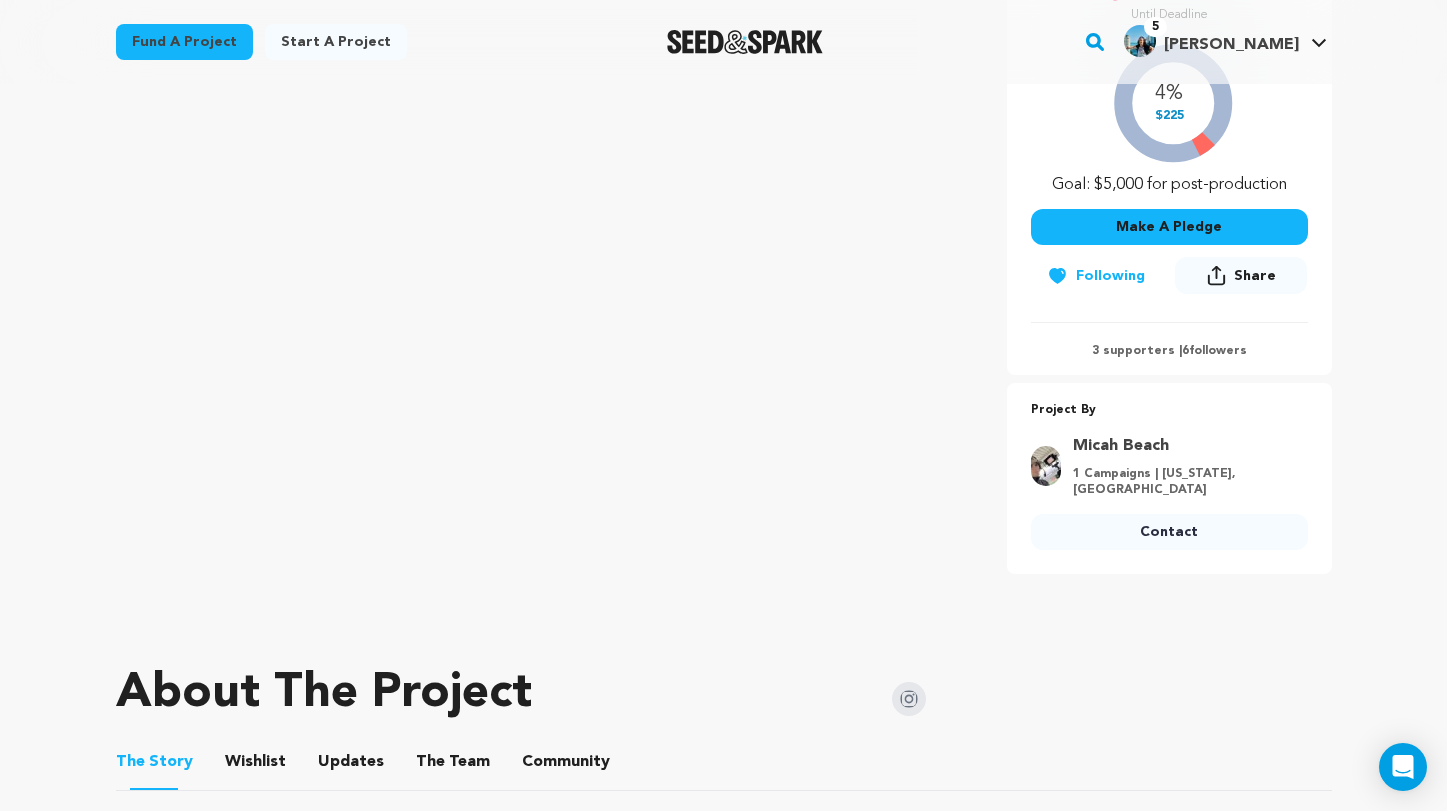 click on "Contact" at bounding box center [1169, 532] 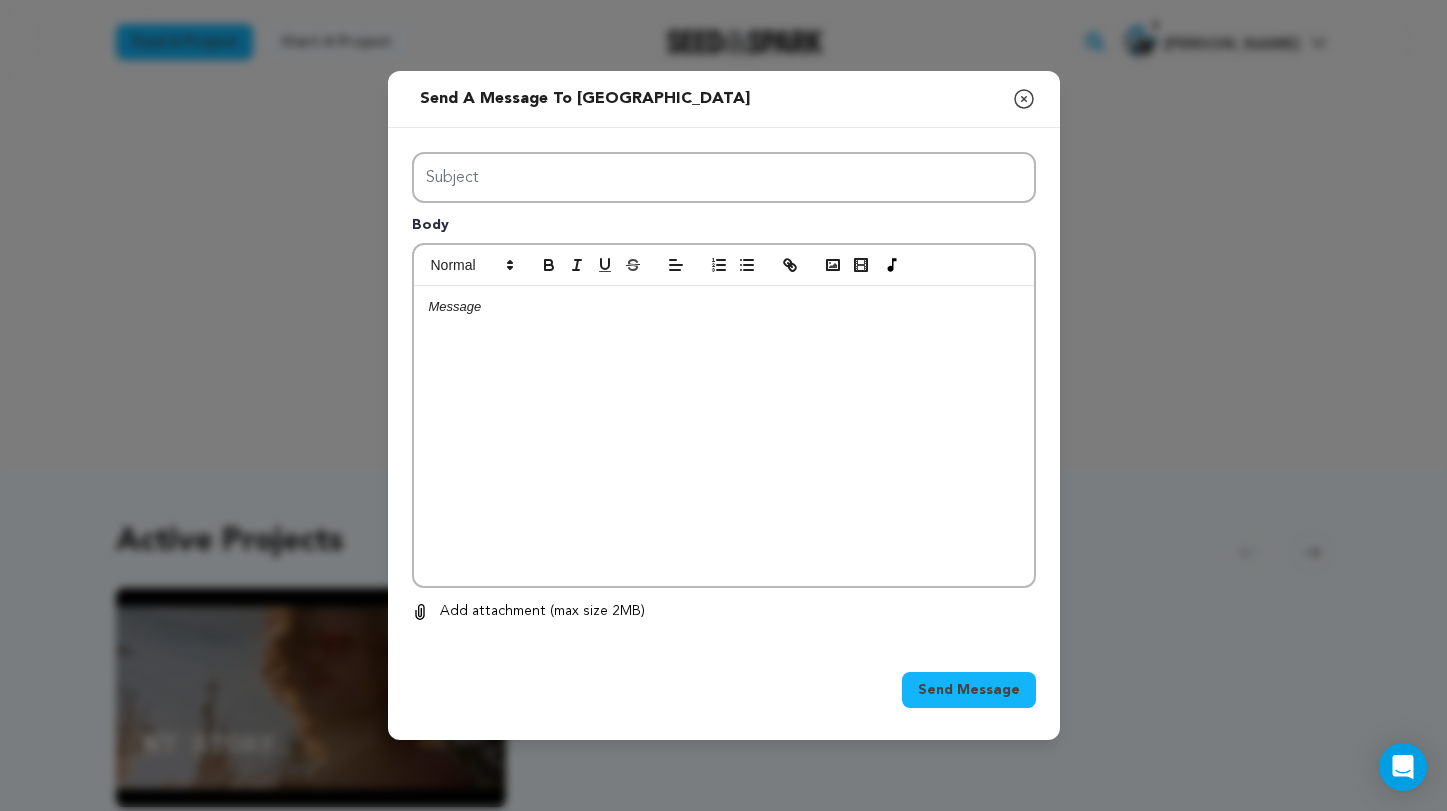 drag, startPoint x: 0, startPoint y: 0, endPoint x: 709, endPoint y: 361, distance: 795.61426 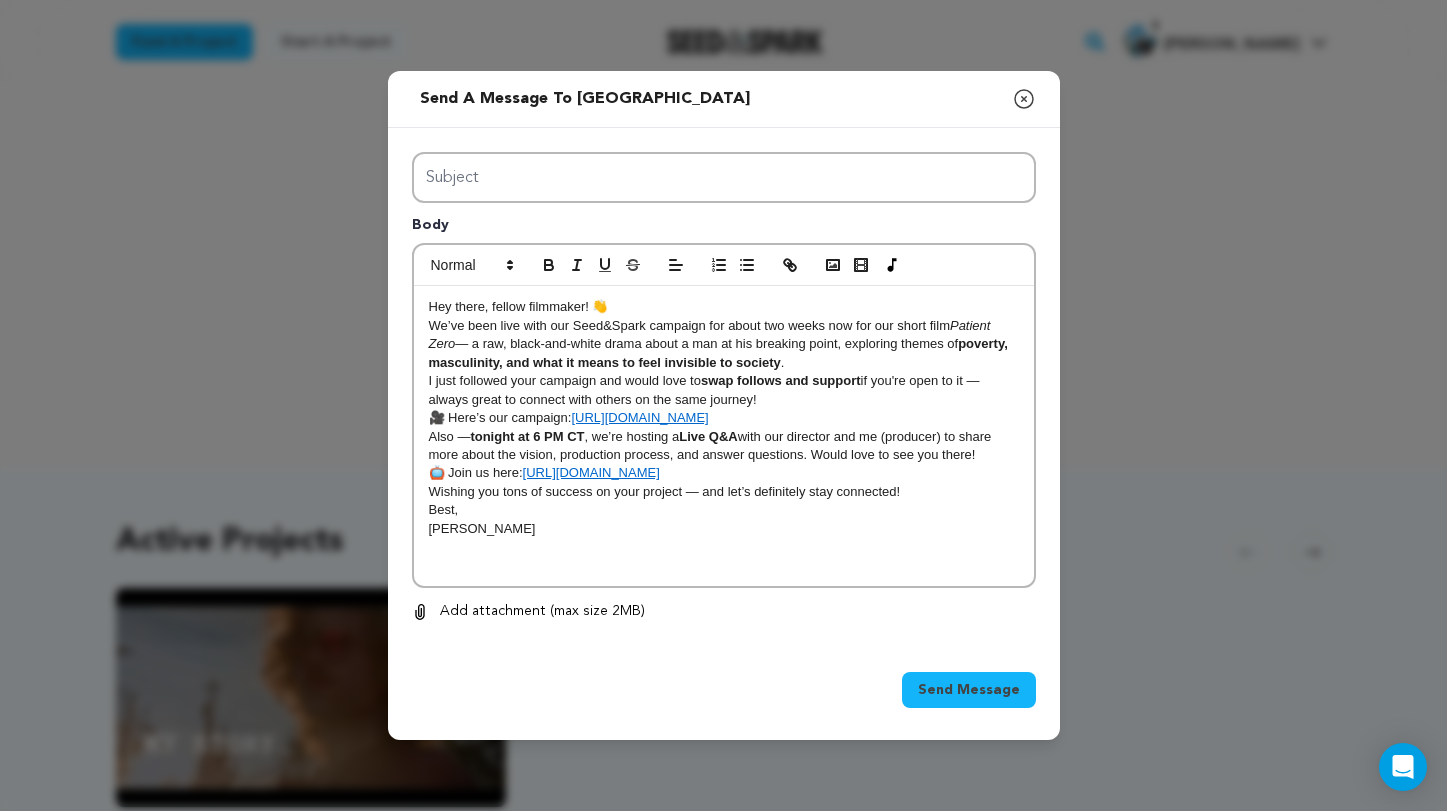 scroll, scrollTop: 18, scrollLeft: 0, axis: vertical 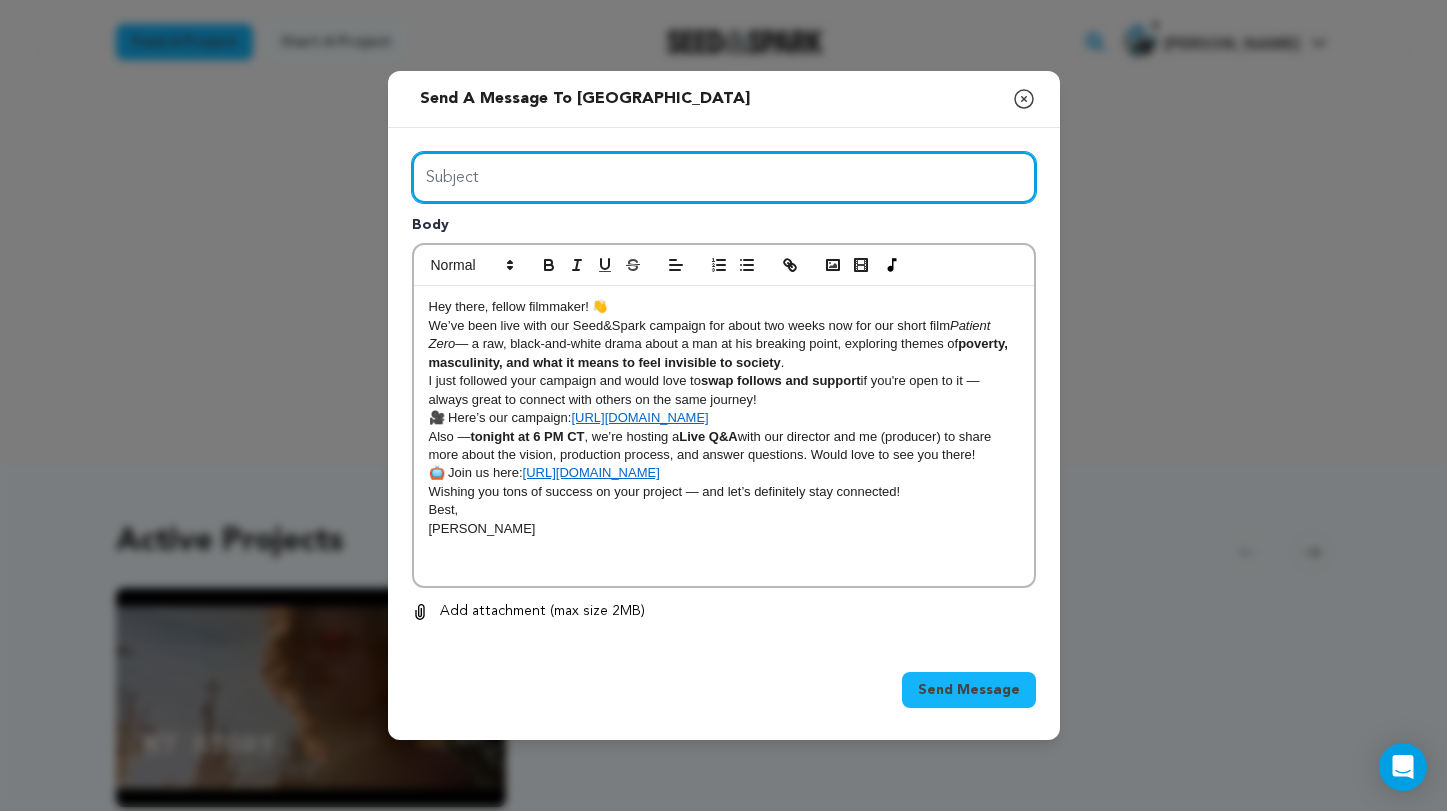 click on "Subject" at bounding box center (724, 177) 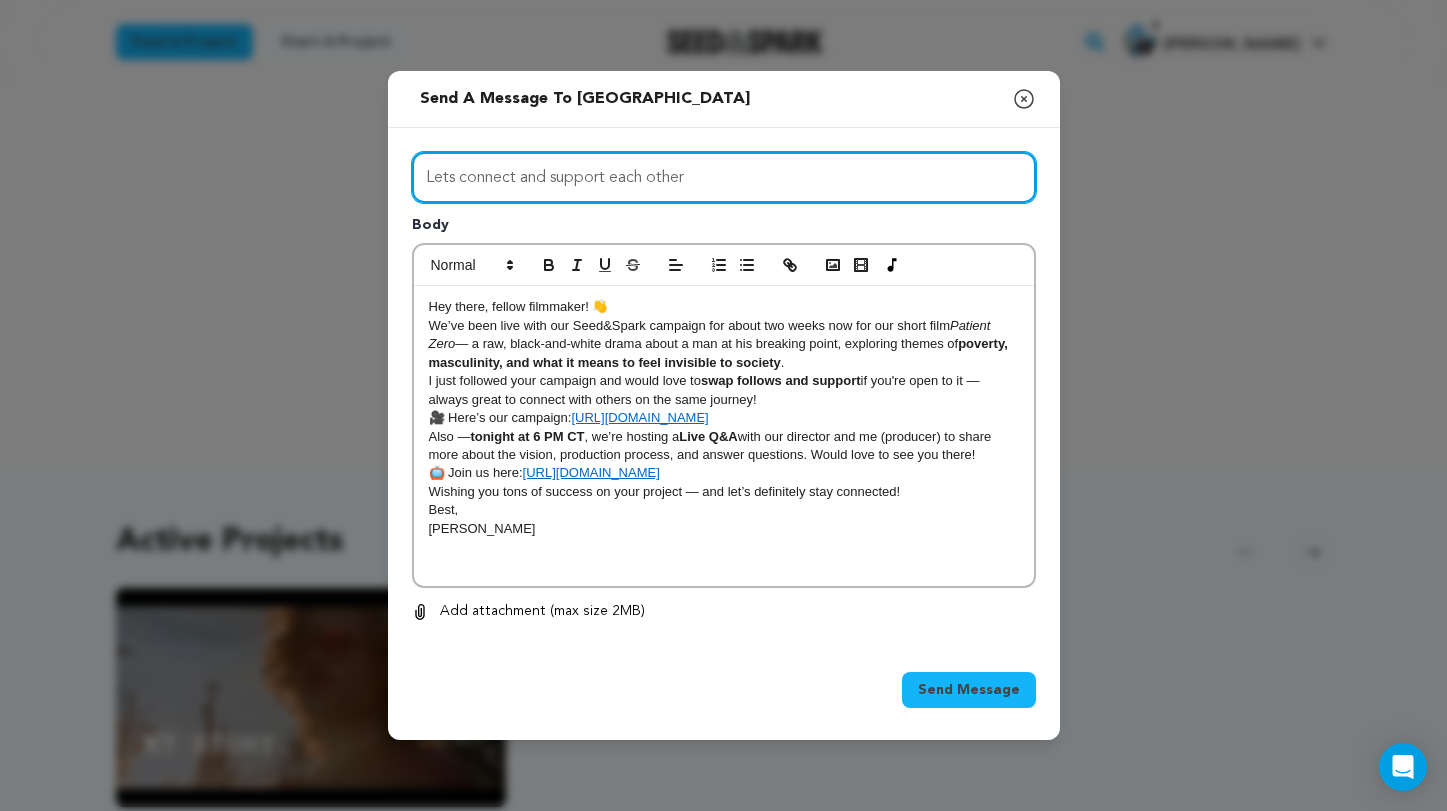 type on "Lets connect and support each other" 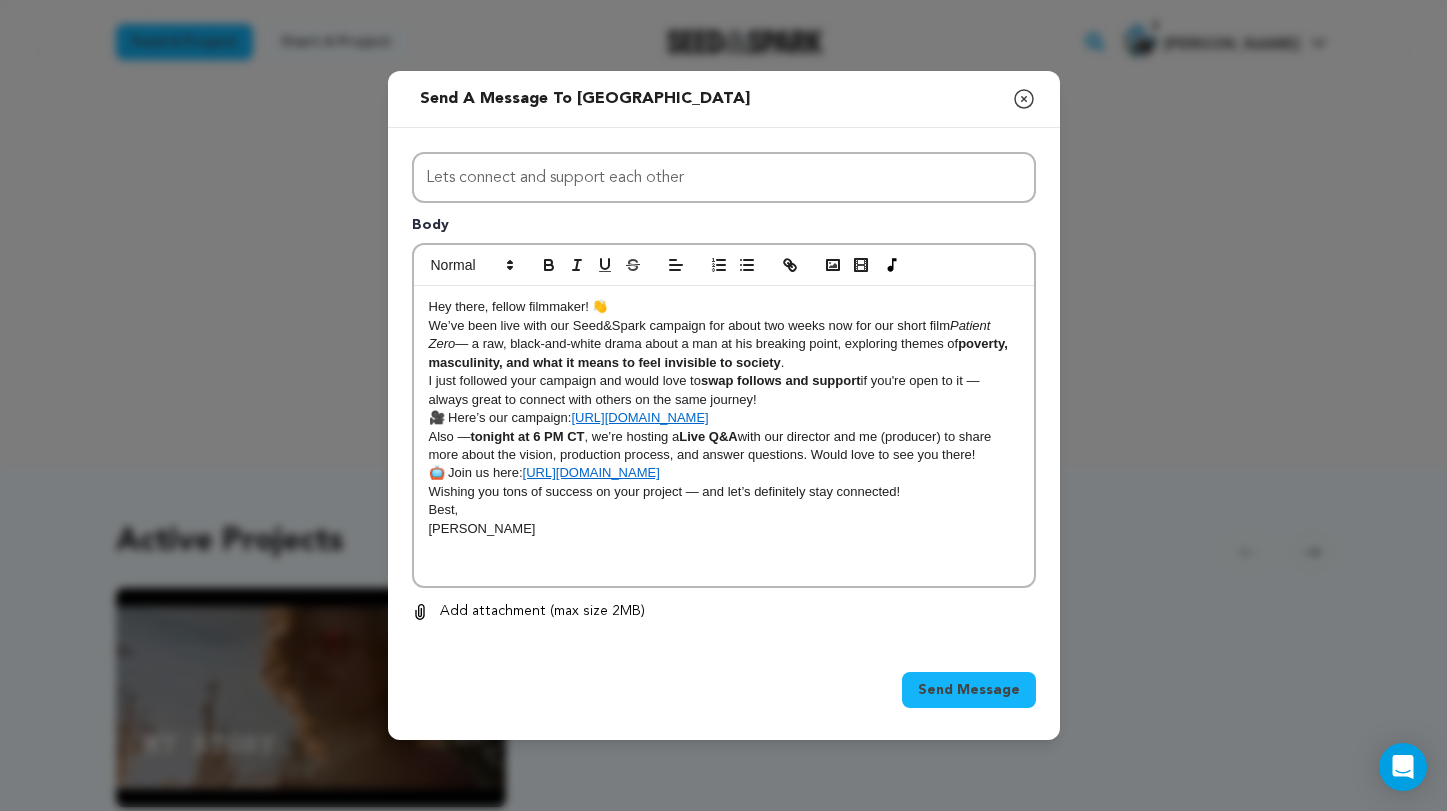 click on "Send Message" at bounding box center (969, 690) 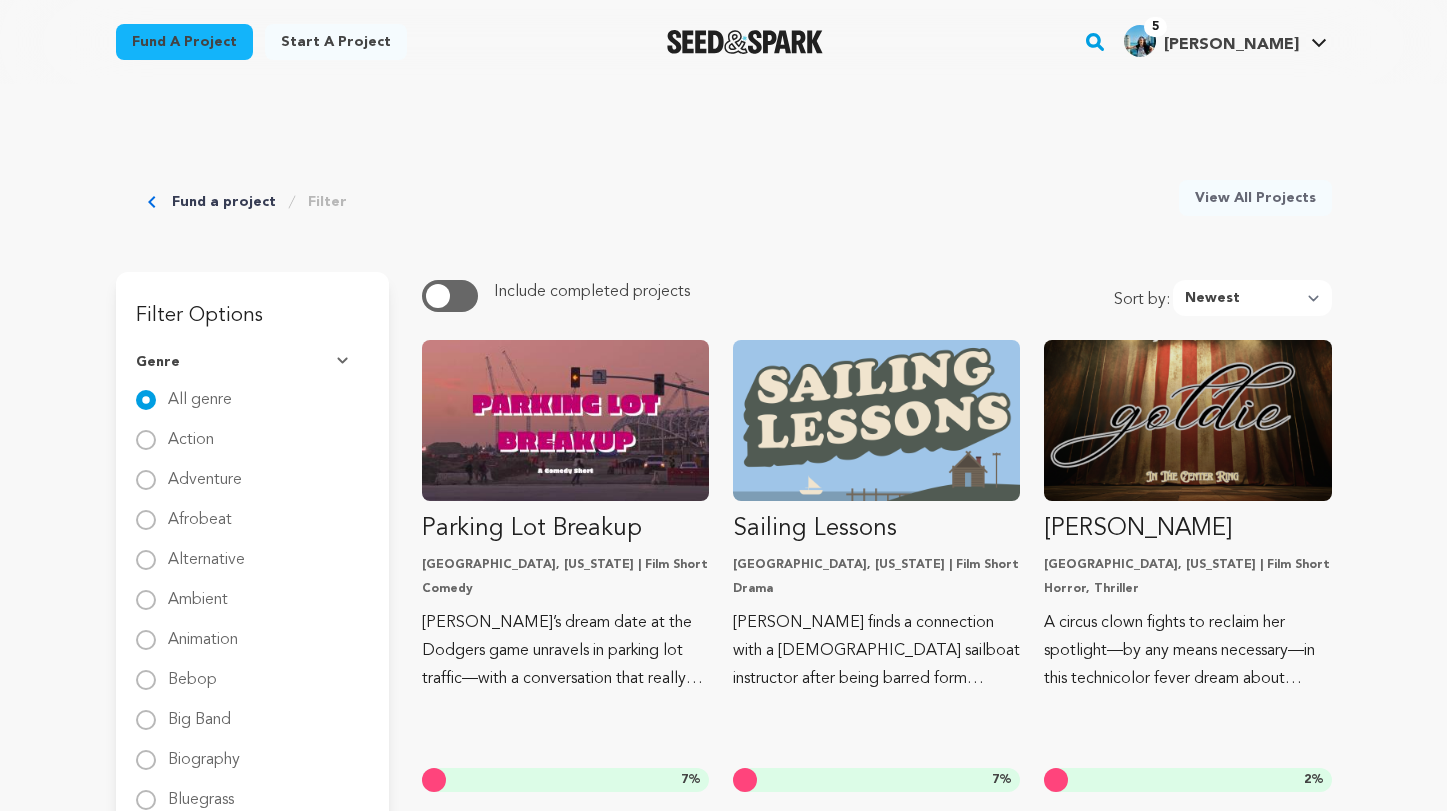 scroll, scrollTop: 1712, scrollLeft: 0, axis: vertical 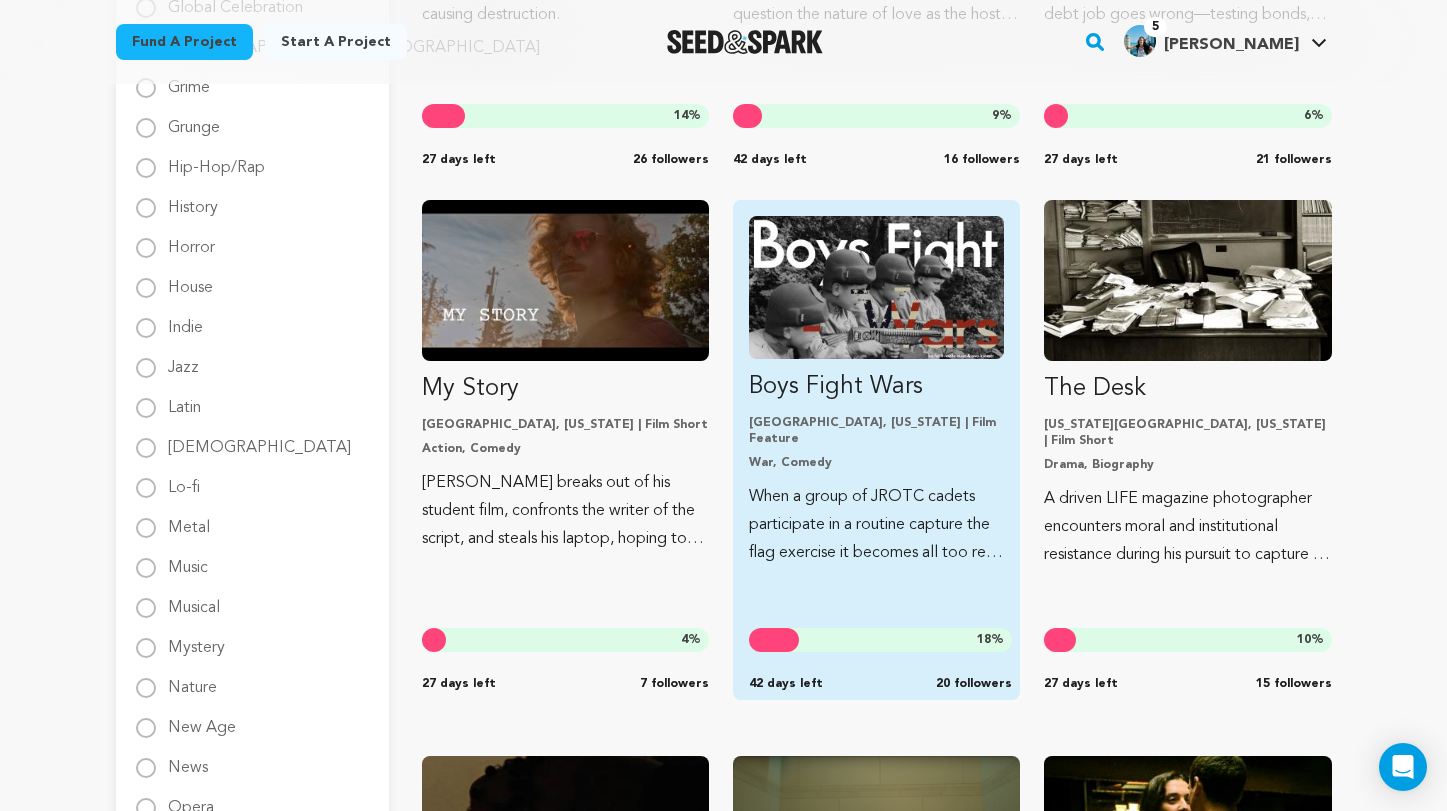 click at bounding box center (876, 287) 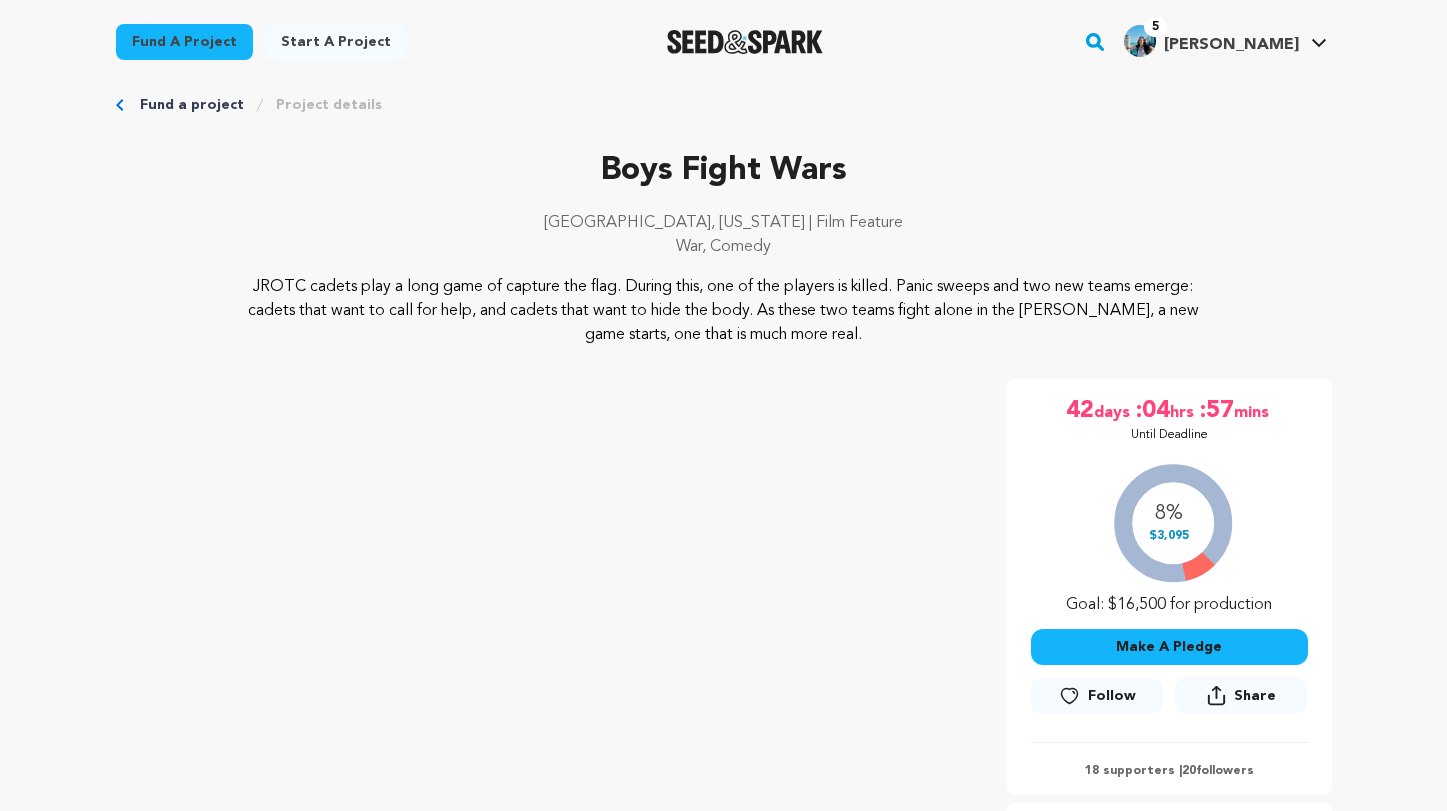 scroll, scrollTop: 307, scrollLeft: 0, axis: vertical 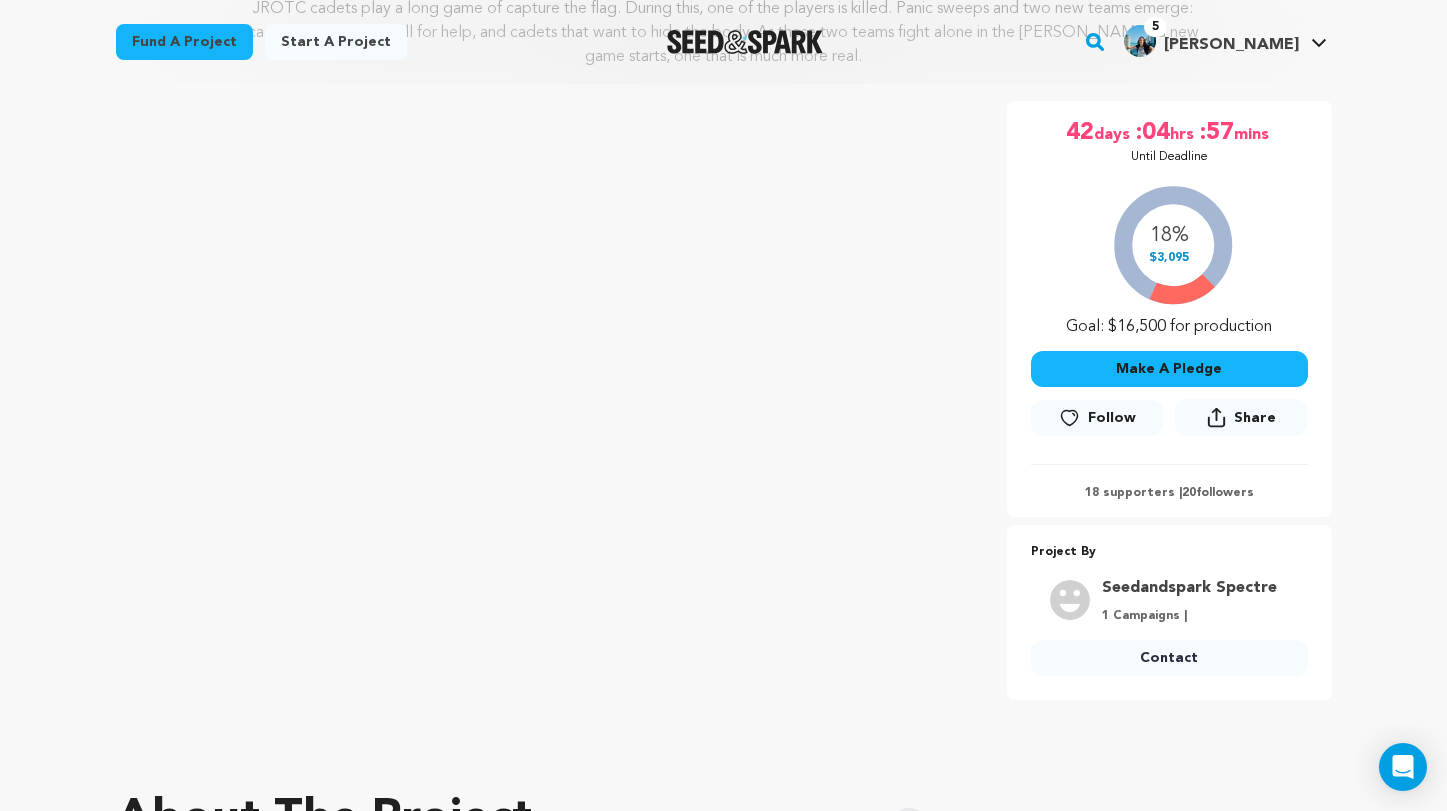 click on "Follow" at bounding box center [1112, 418] 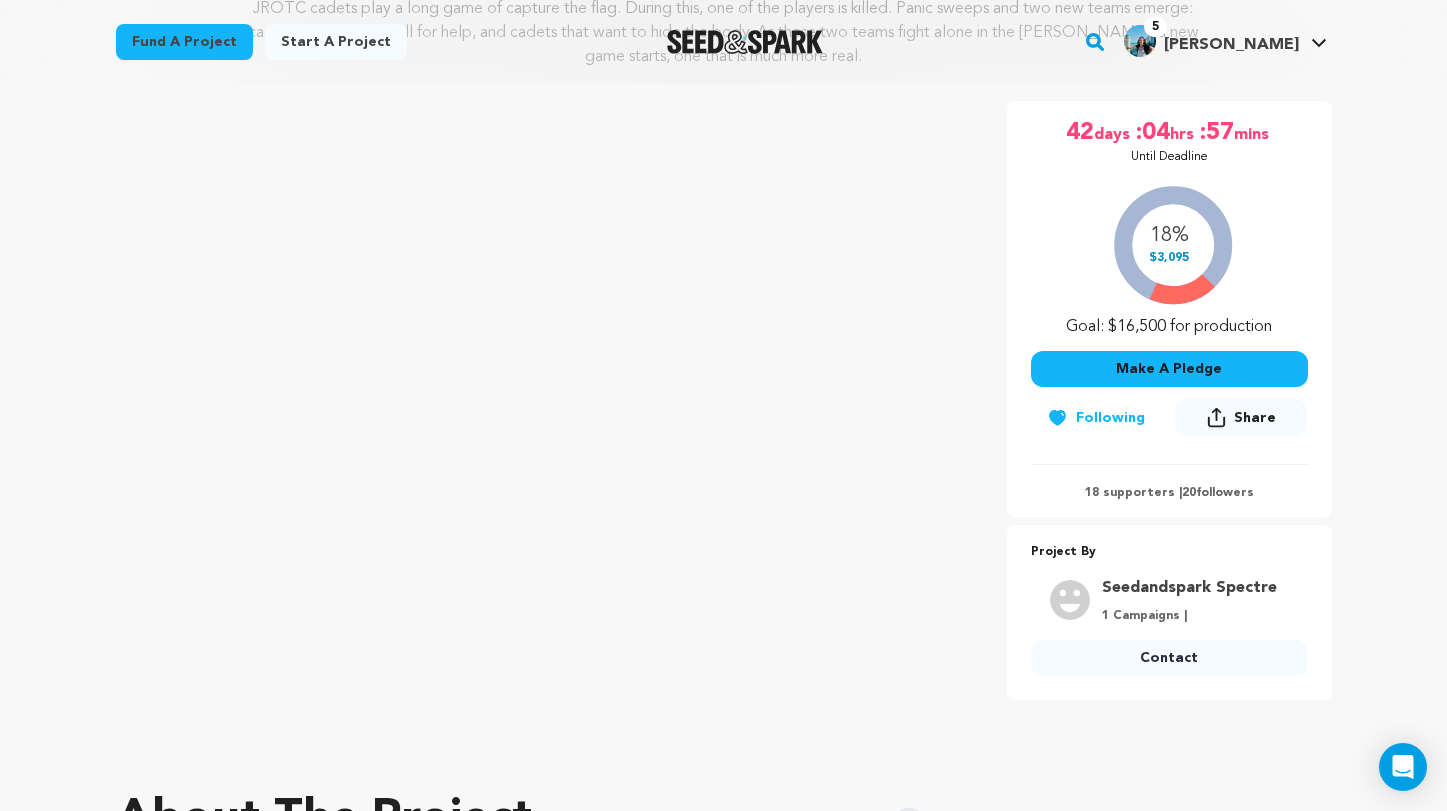 click on "Contact" at bounding box center [1169, 658] 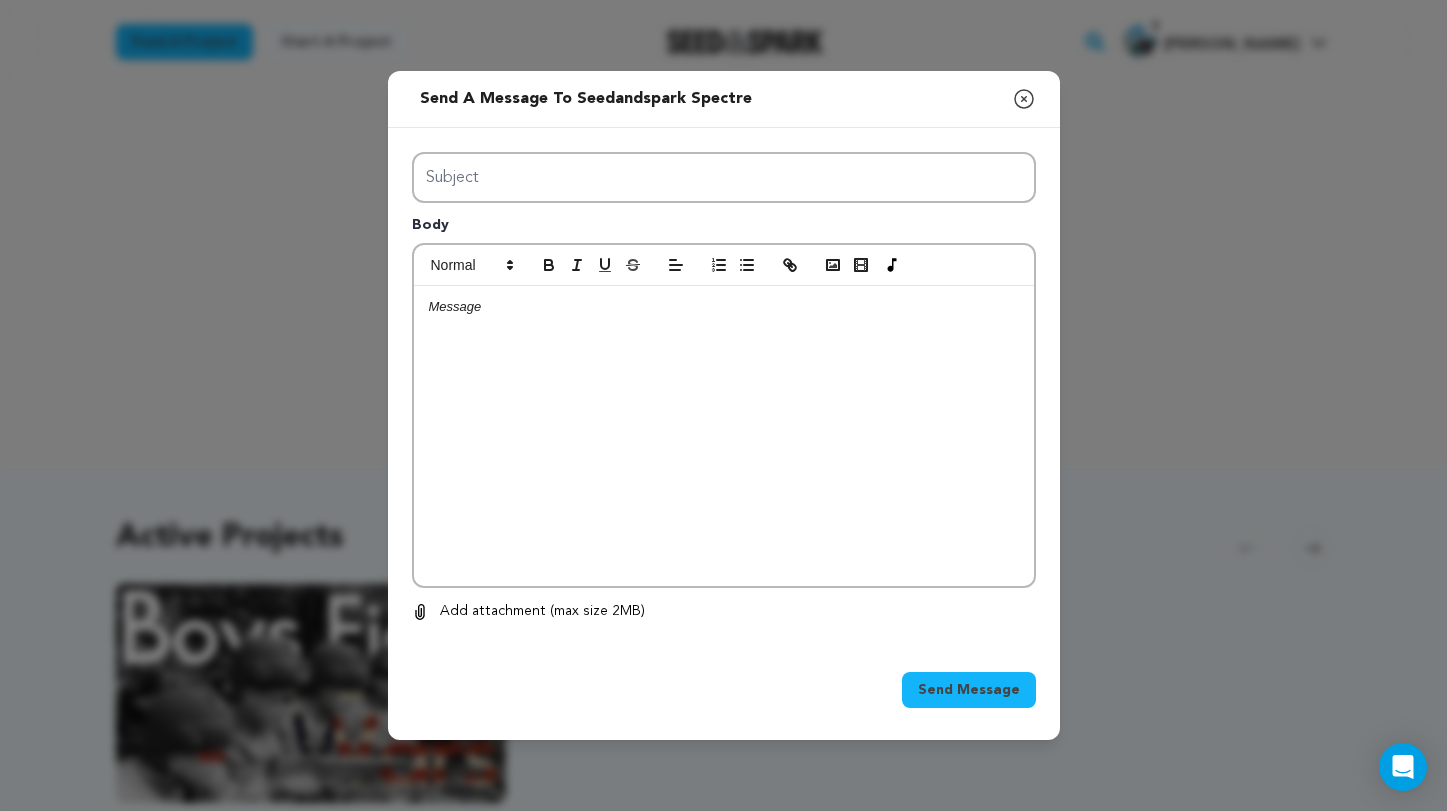 scroll, scrollTop: 0, scrollLeft: 0, axis: both 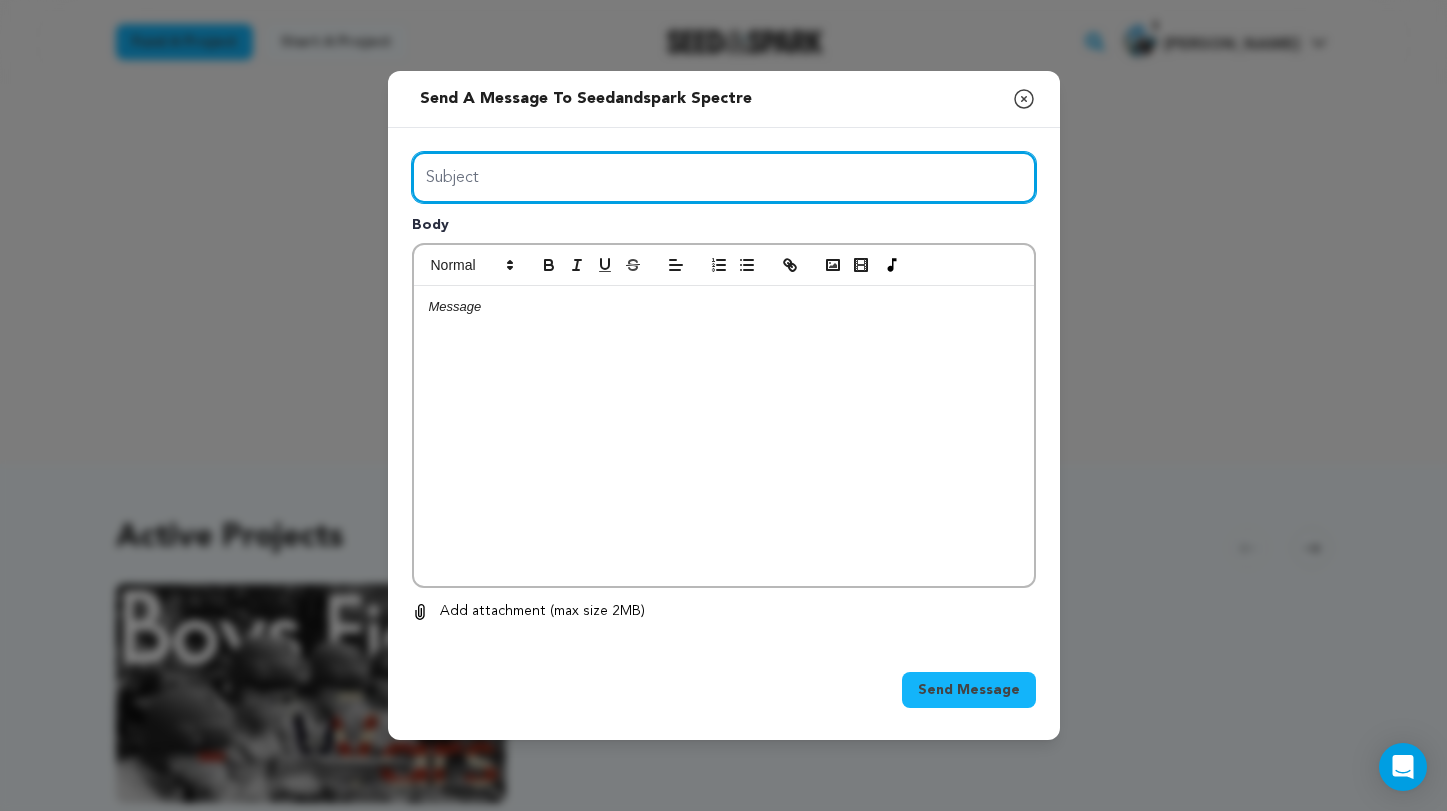 click on "Subject" at bounding box center (724, 177) 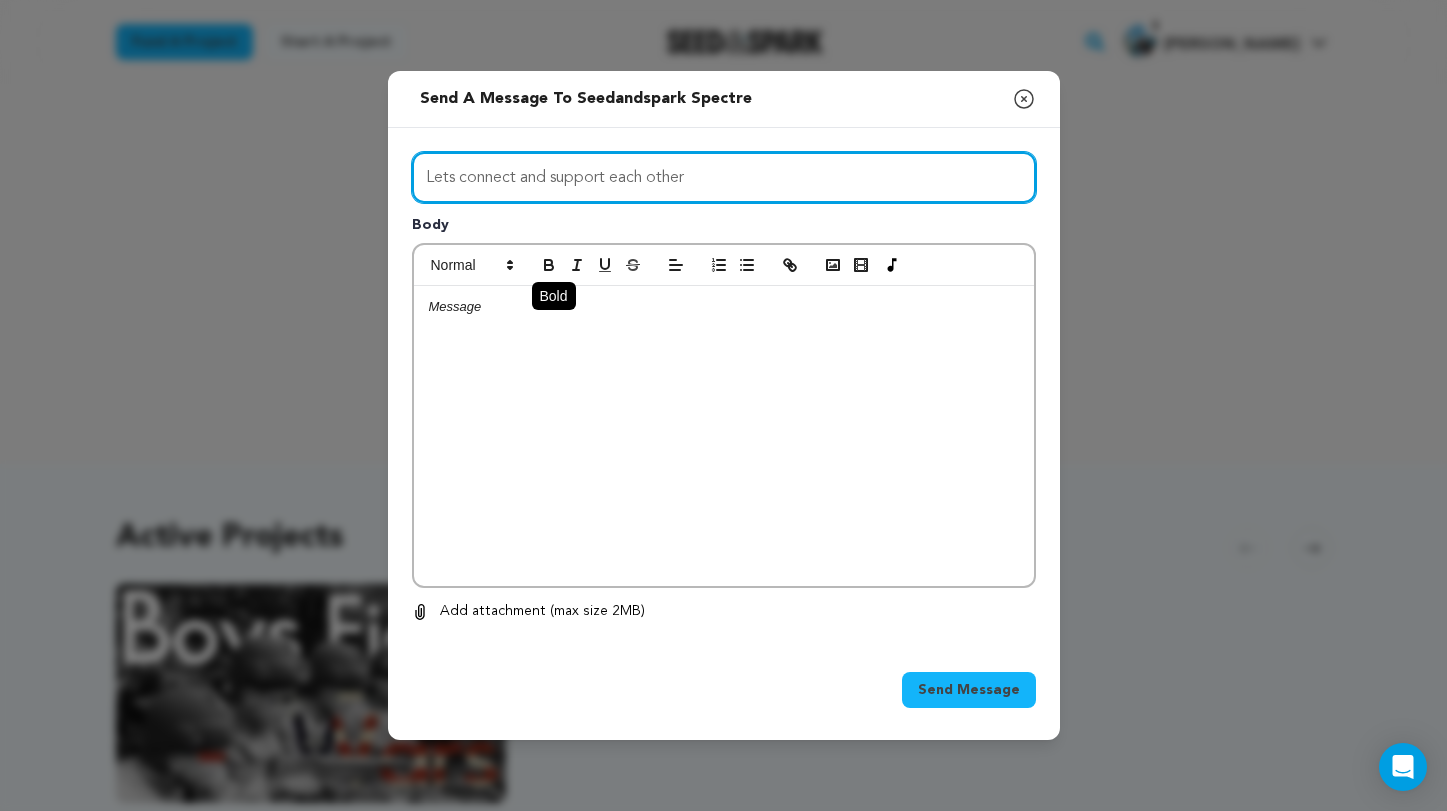 type on "Lets connect and support each other" 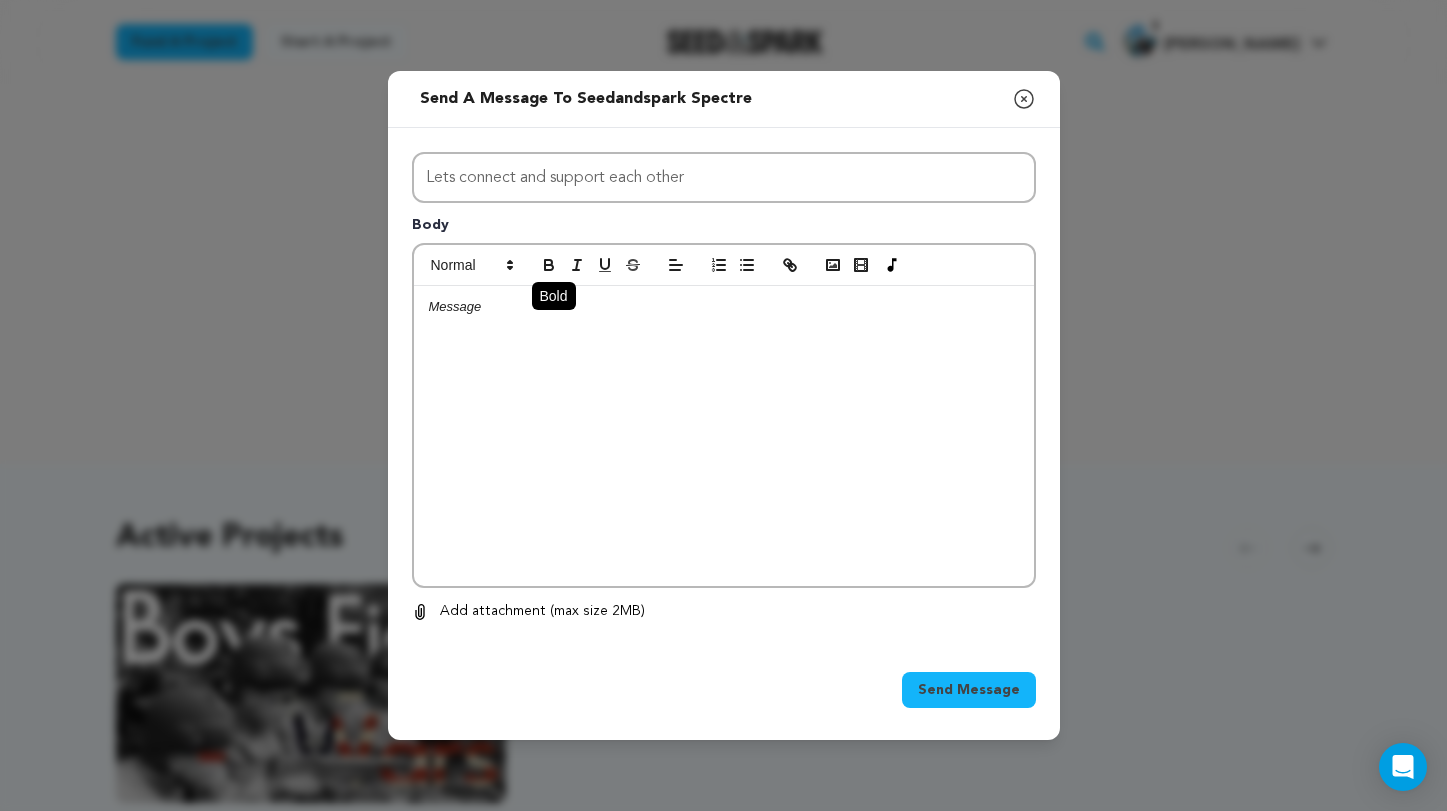 click at bounding box center (549, 265) 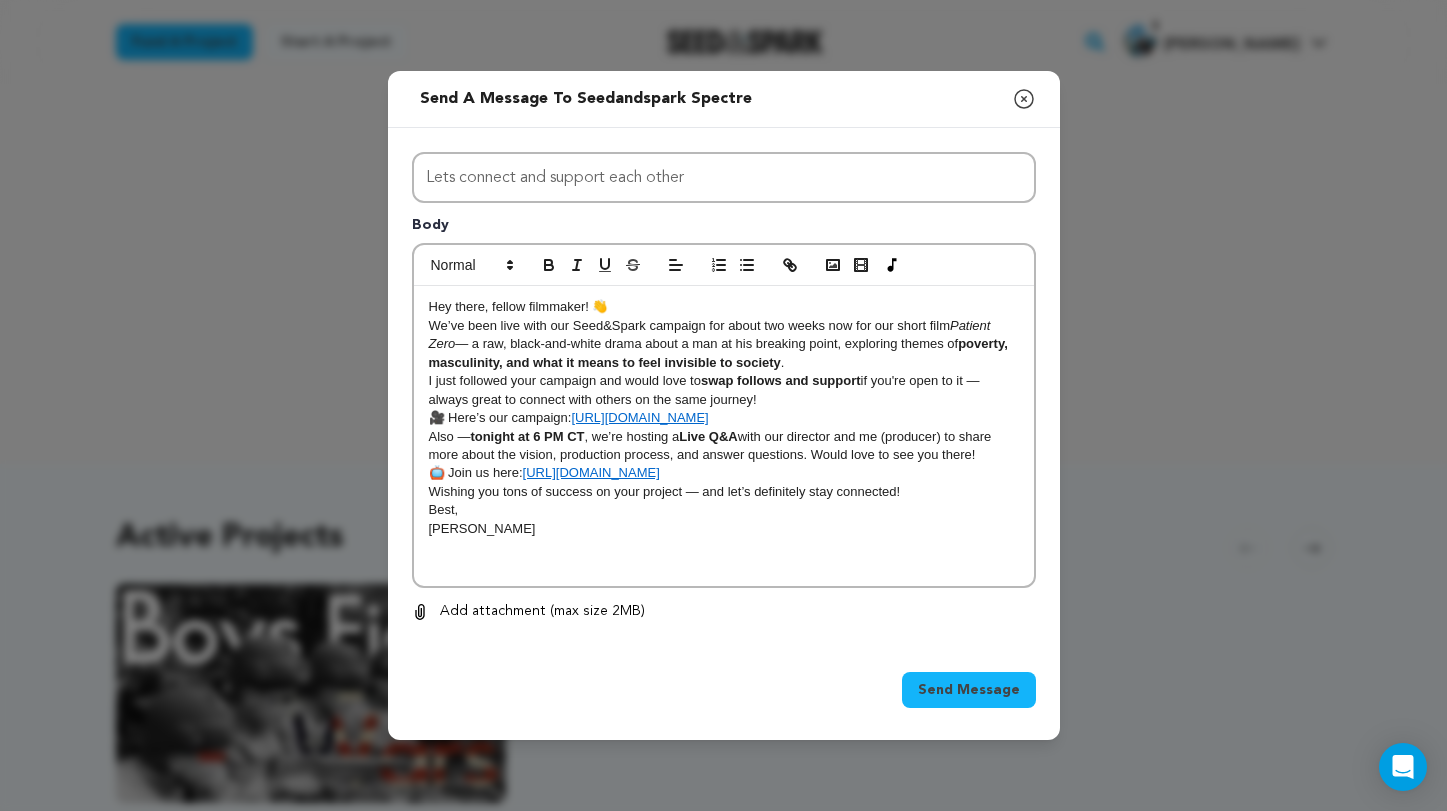 scroll, scrollTop: 18, scrollLeft: 0, axis: vertical 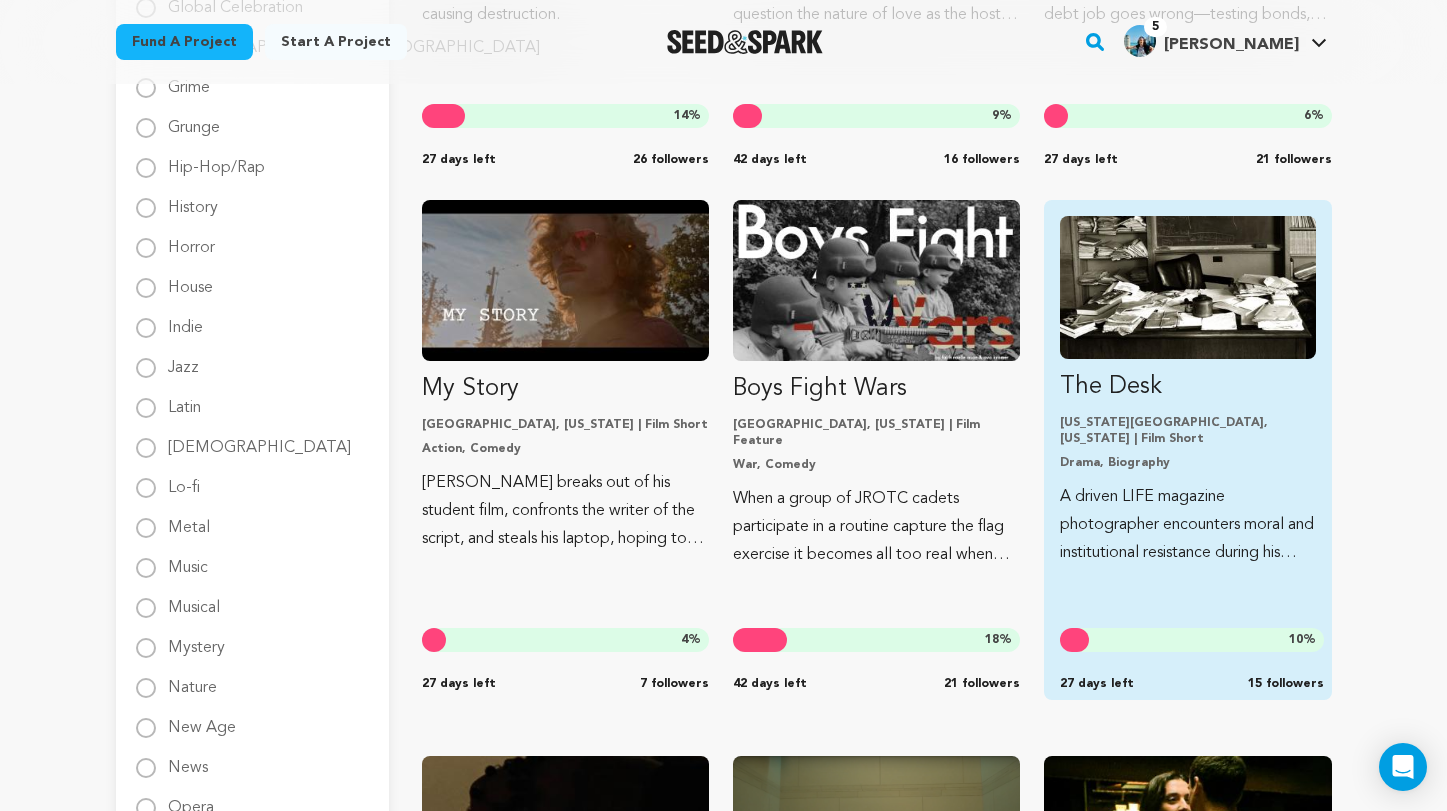 click on "A driven LIFE magazine photographer encounters moral and institutional resistance during his pursuit to capture a historic cover image." at bounding box center [1187, 525] 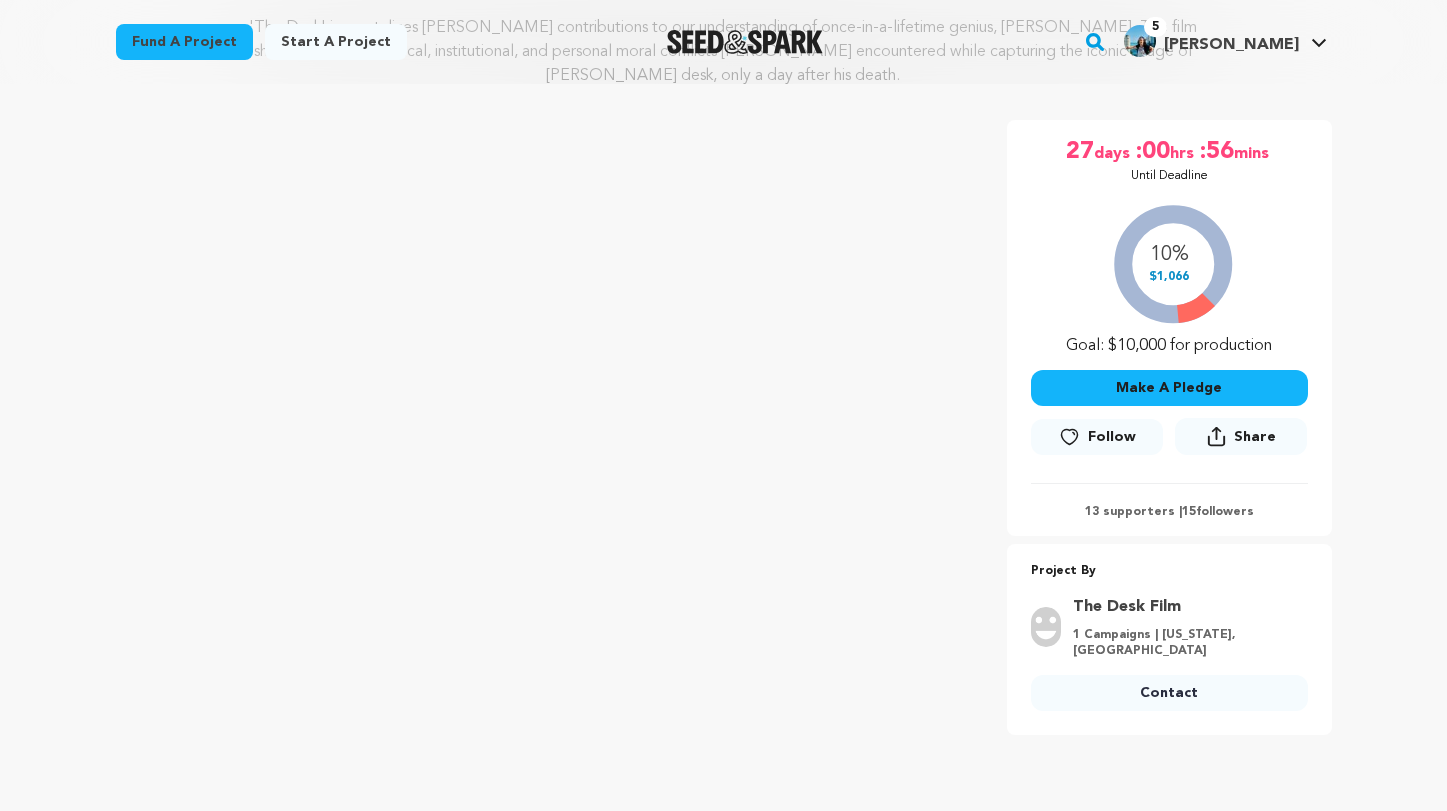 scroll, scrollTop: 290, scrollLeft: 0, axis: vertical 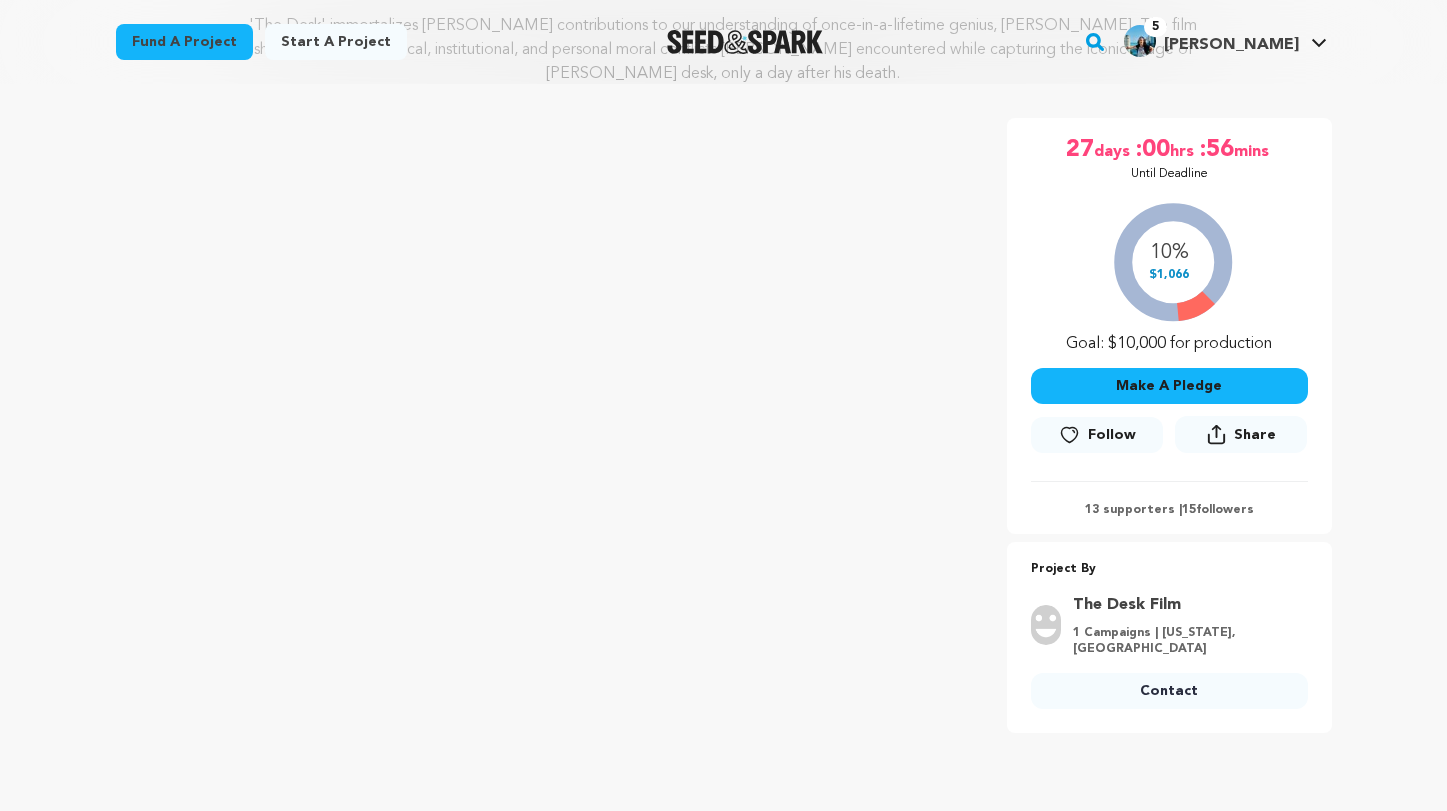 click 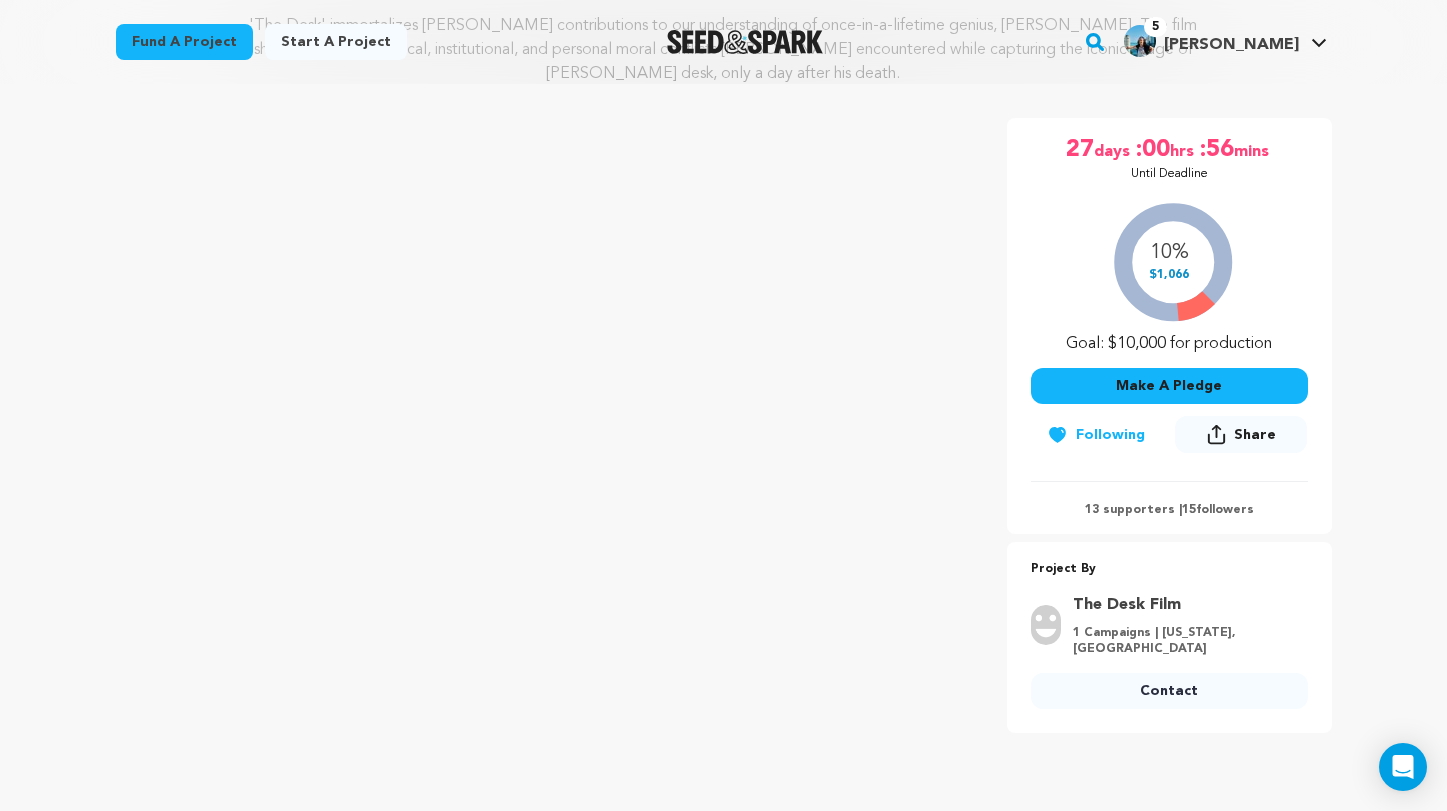 click on "Contact" at bounding box center [1169, 691] 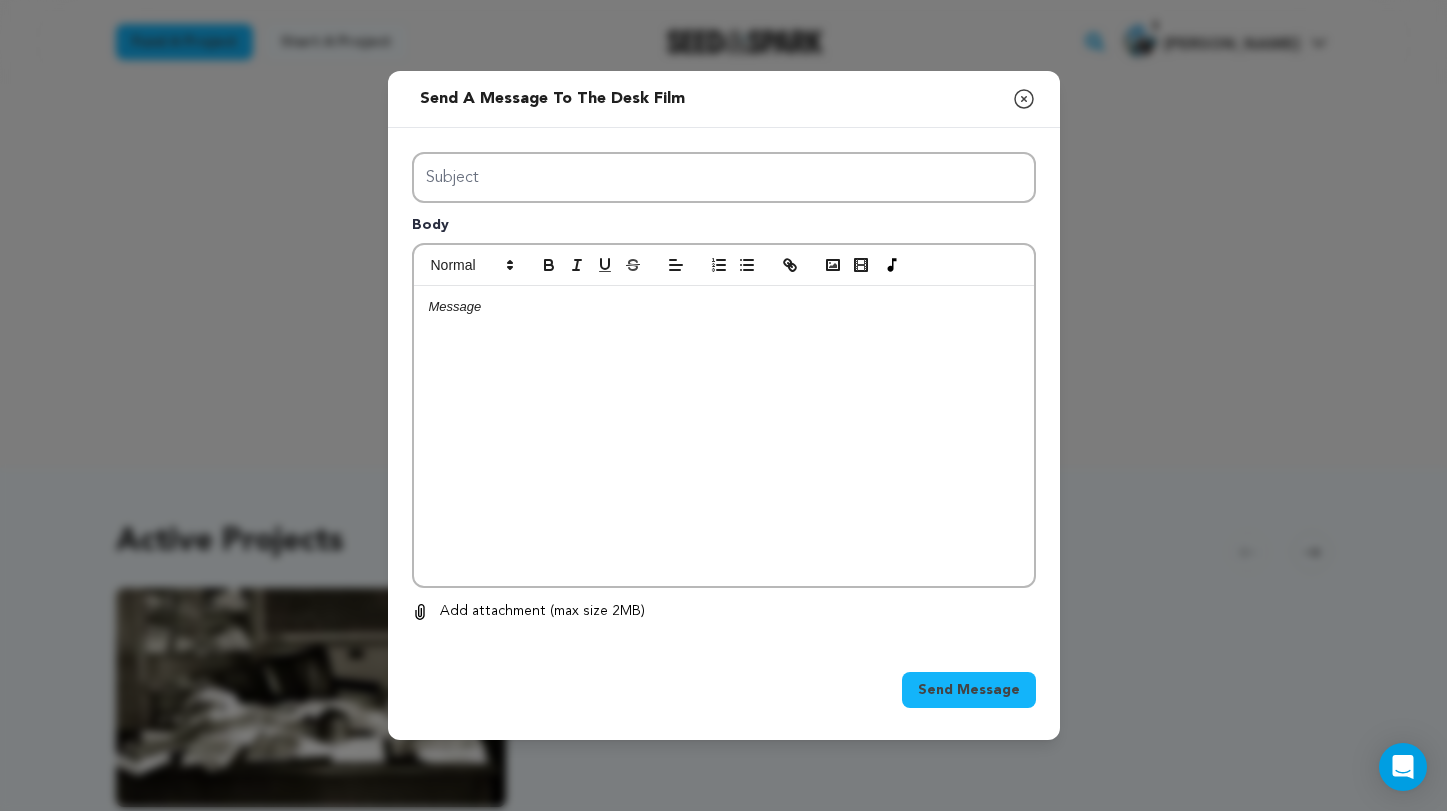 click at bounding box center [724, 436] 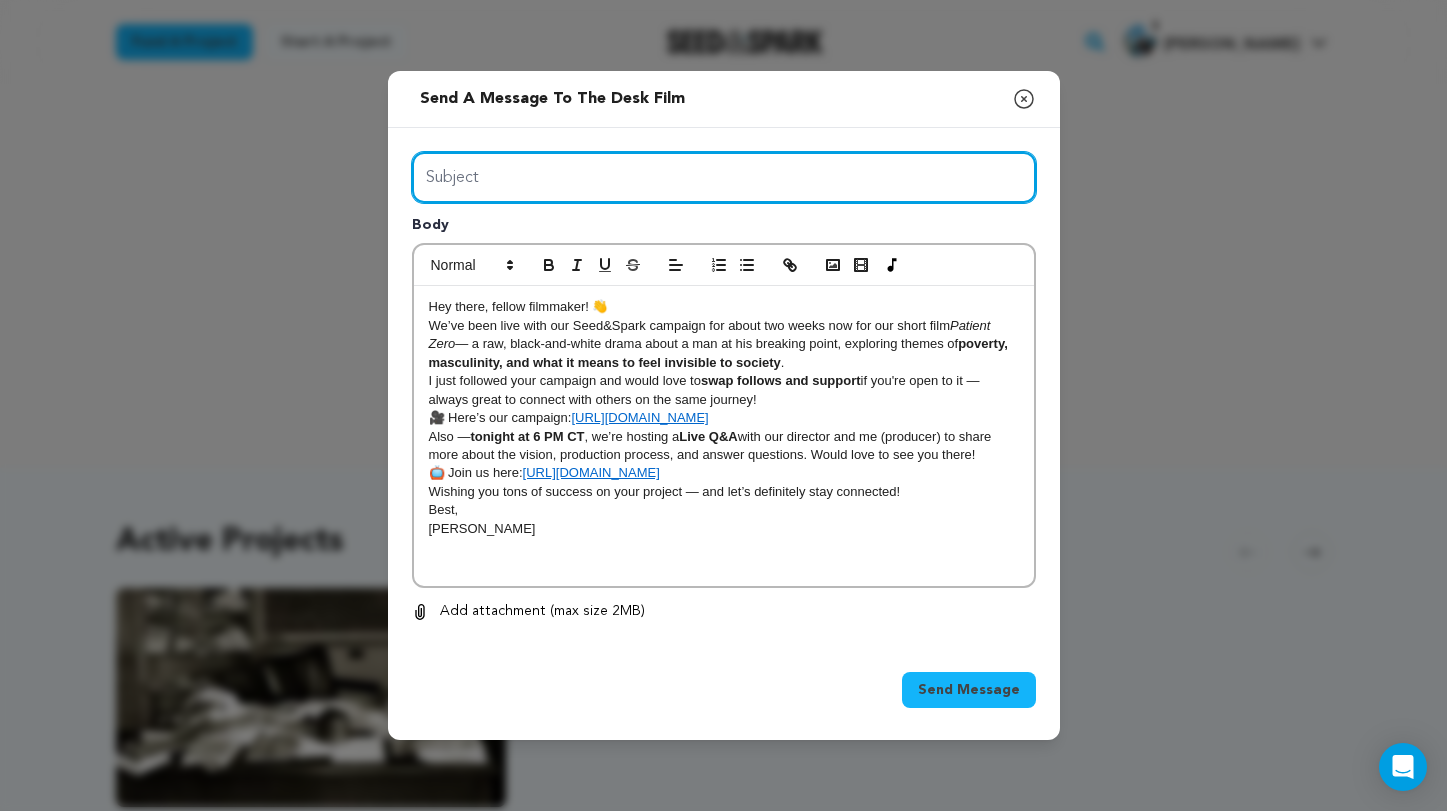 click on "Subject" at bounding box center (724, 177) 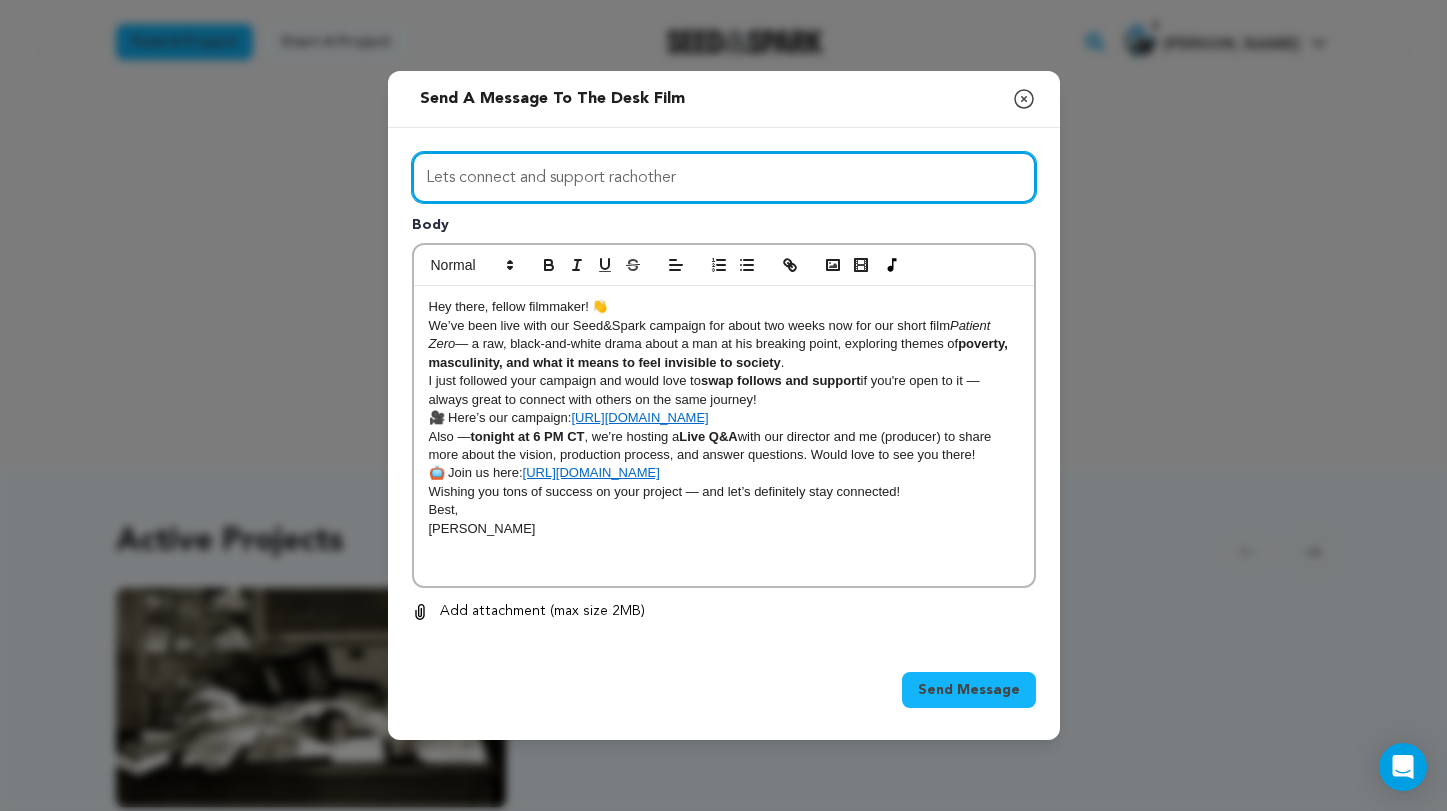 drag, startPoint x: 682, startPoint y: 175, endPoint x: 612, endPoint y: 178, distance: 70.064255 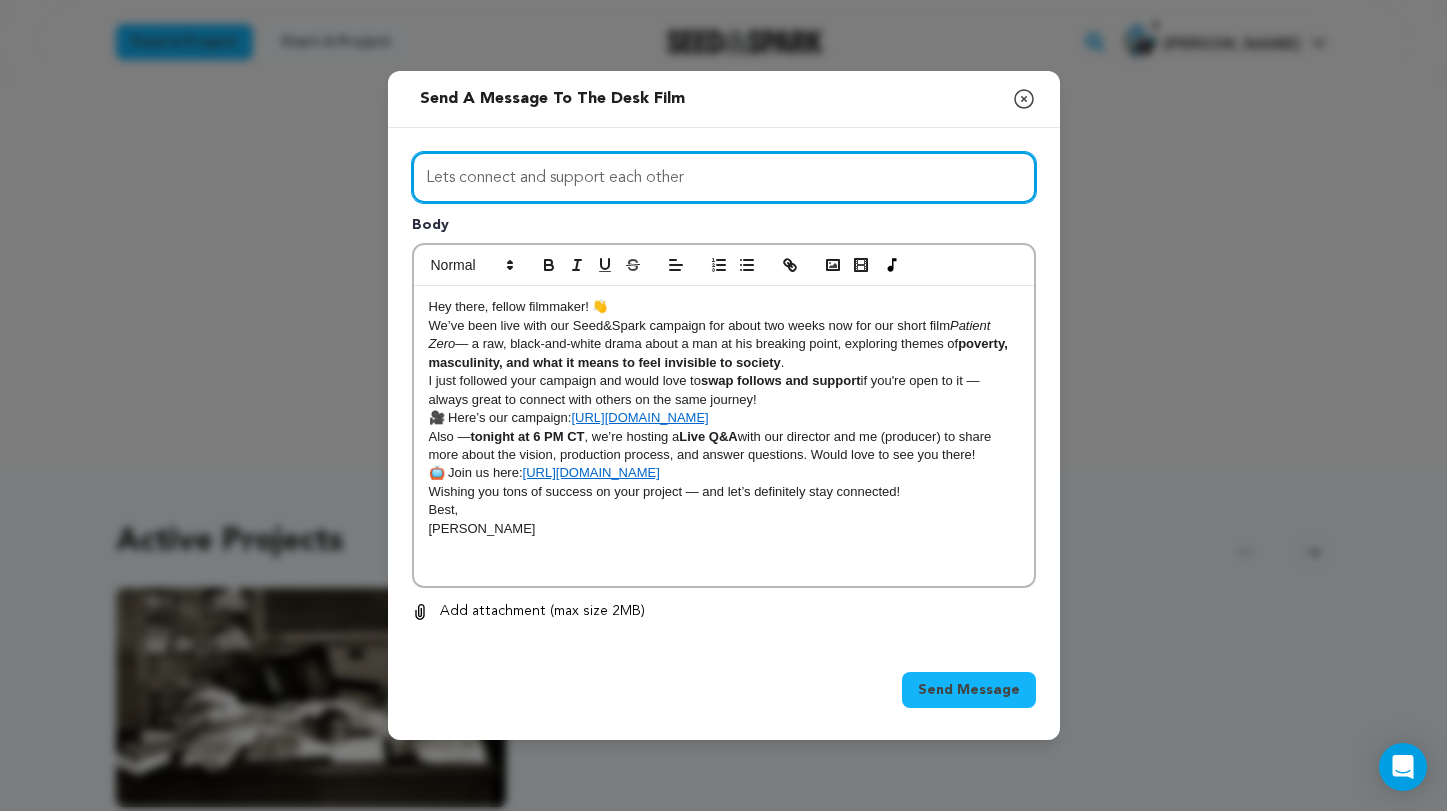 type on "Lets connect and support each other" 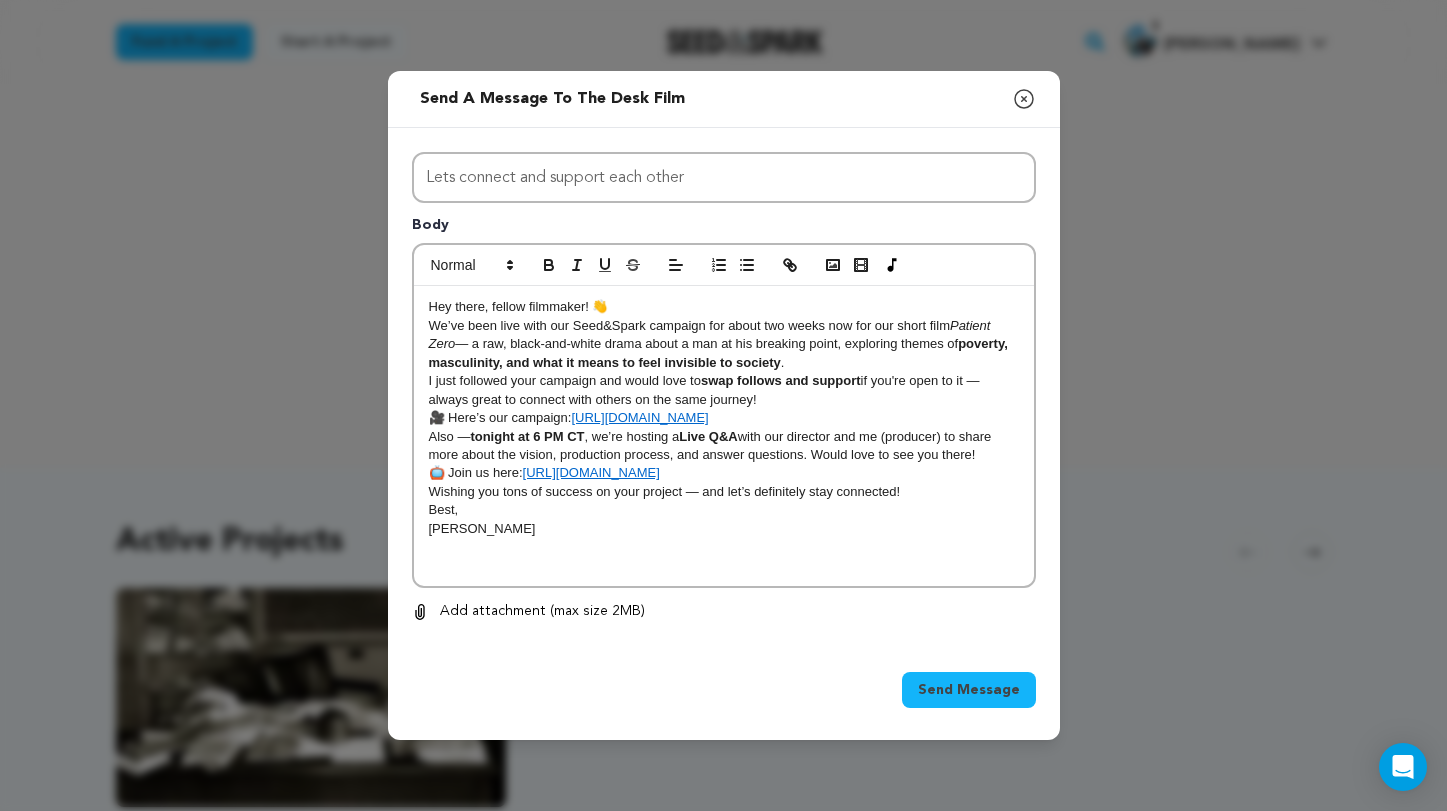click on "Send Message" at bounding box center (969, 690) 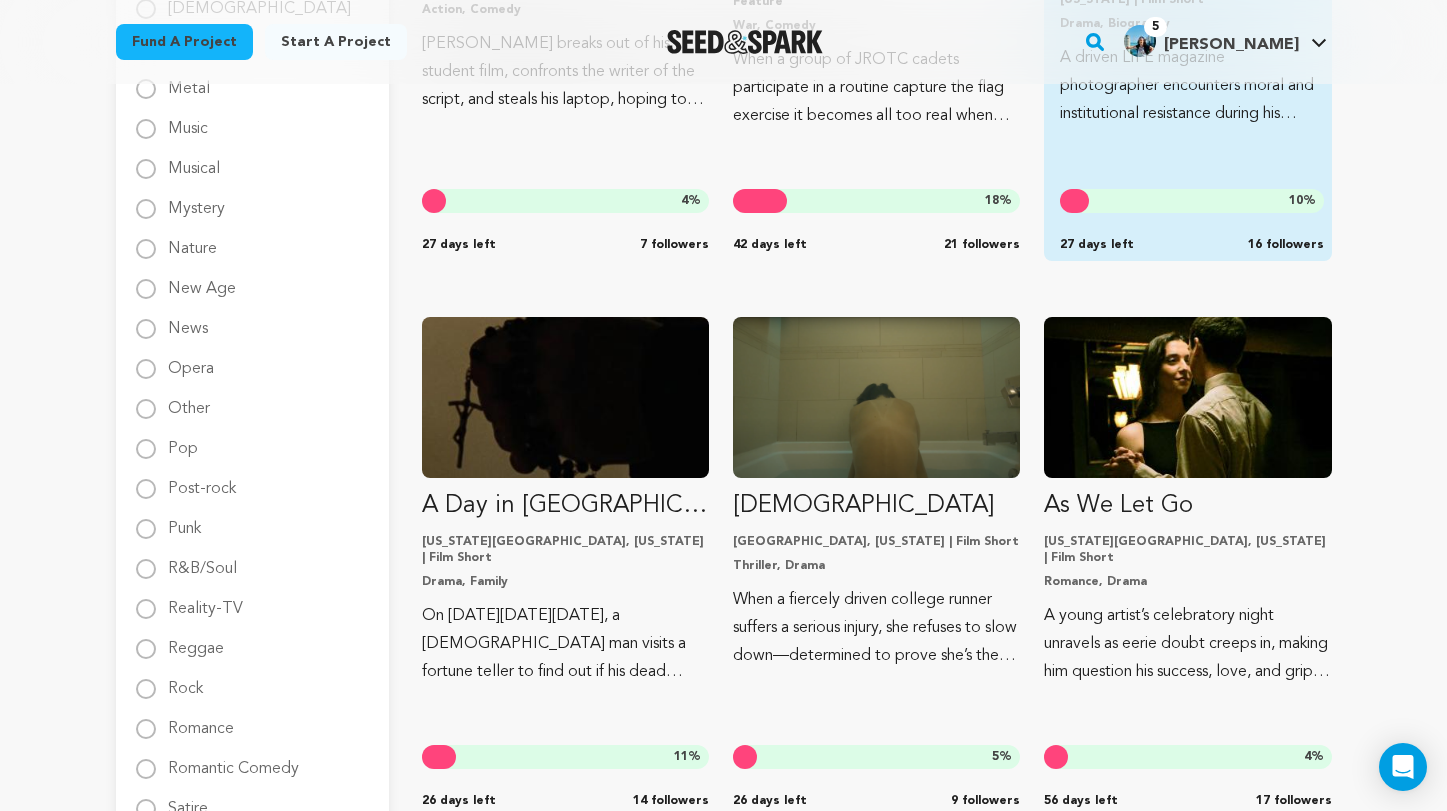 scroll, scrollTop: 2309, scrollLeft: 0, axis: vertical 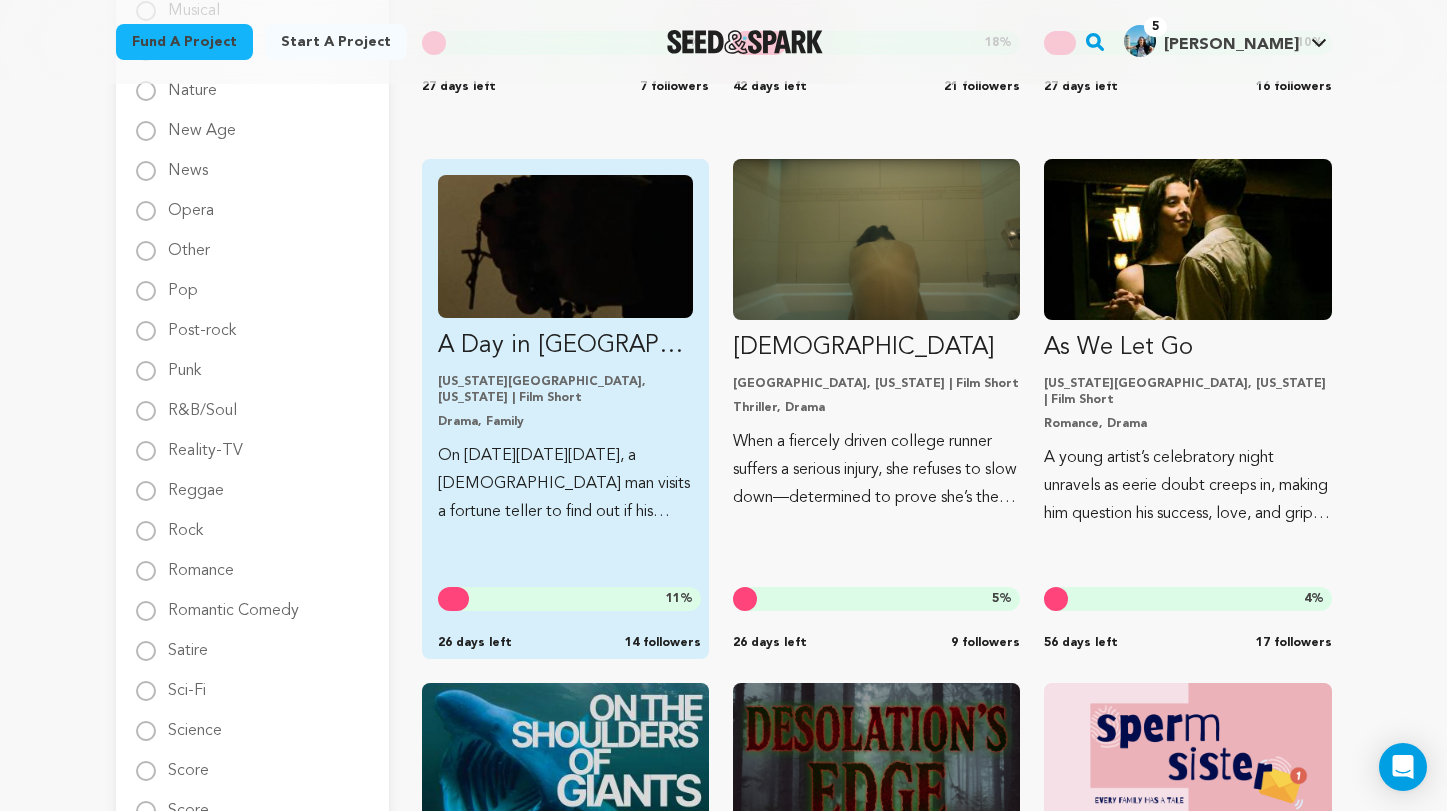 click on "A Day in [GEOGRAPHIC_DATA]" at bounding box center [565, 346] 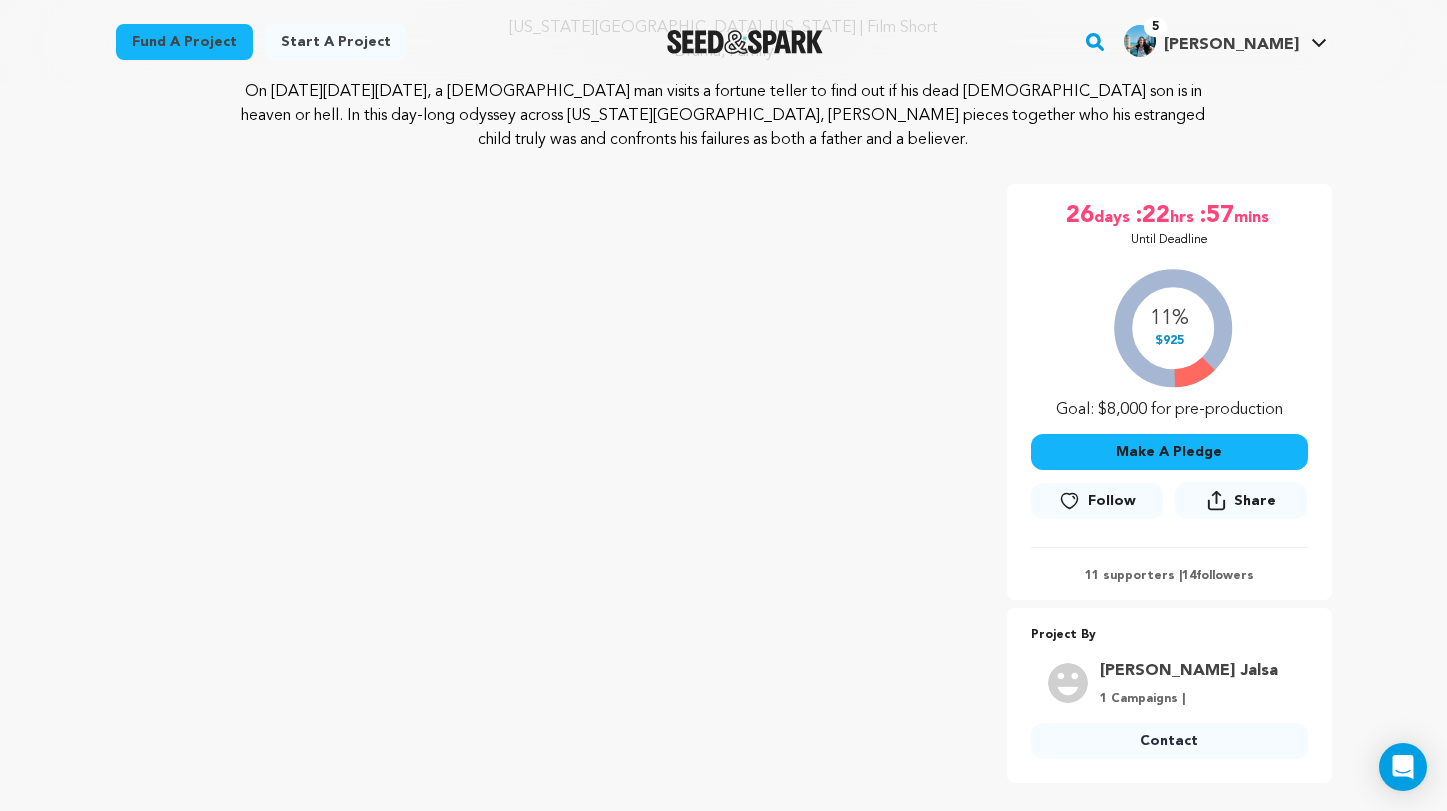 scroll, scrollTop: 247, scrollLeft: 0, axis: vertical 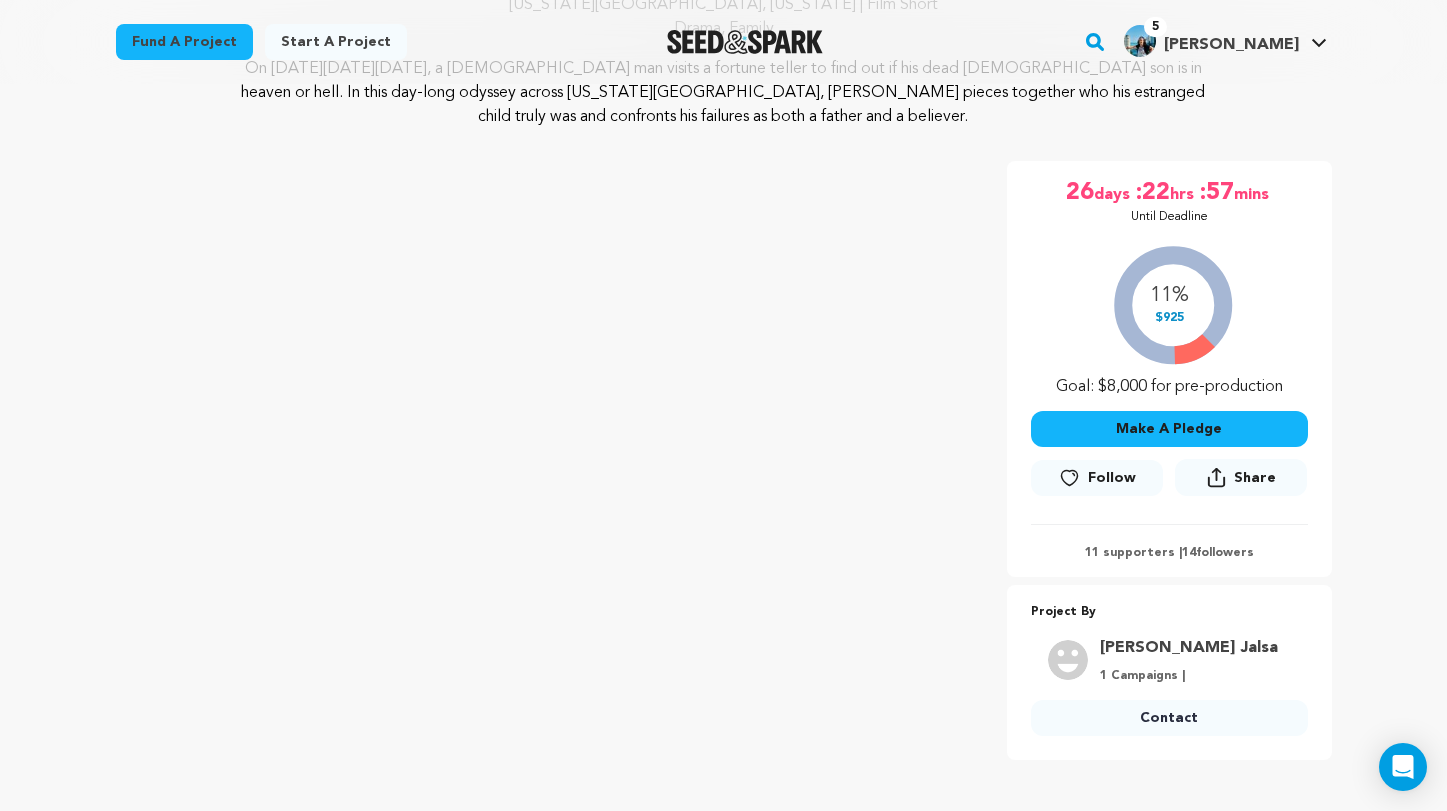 click on "Follow" at bounding box center (1097, 478) 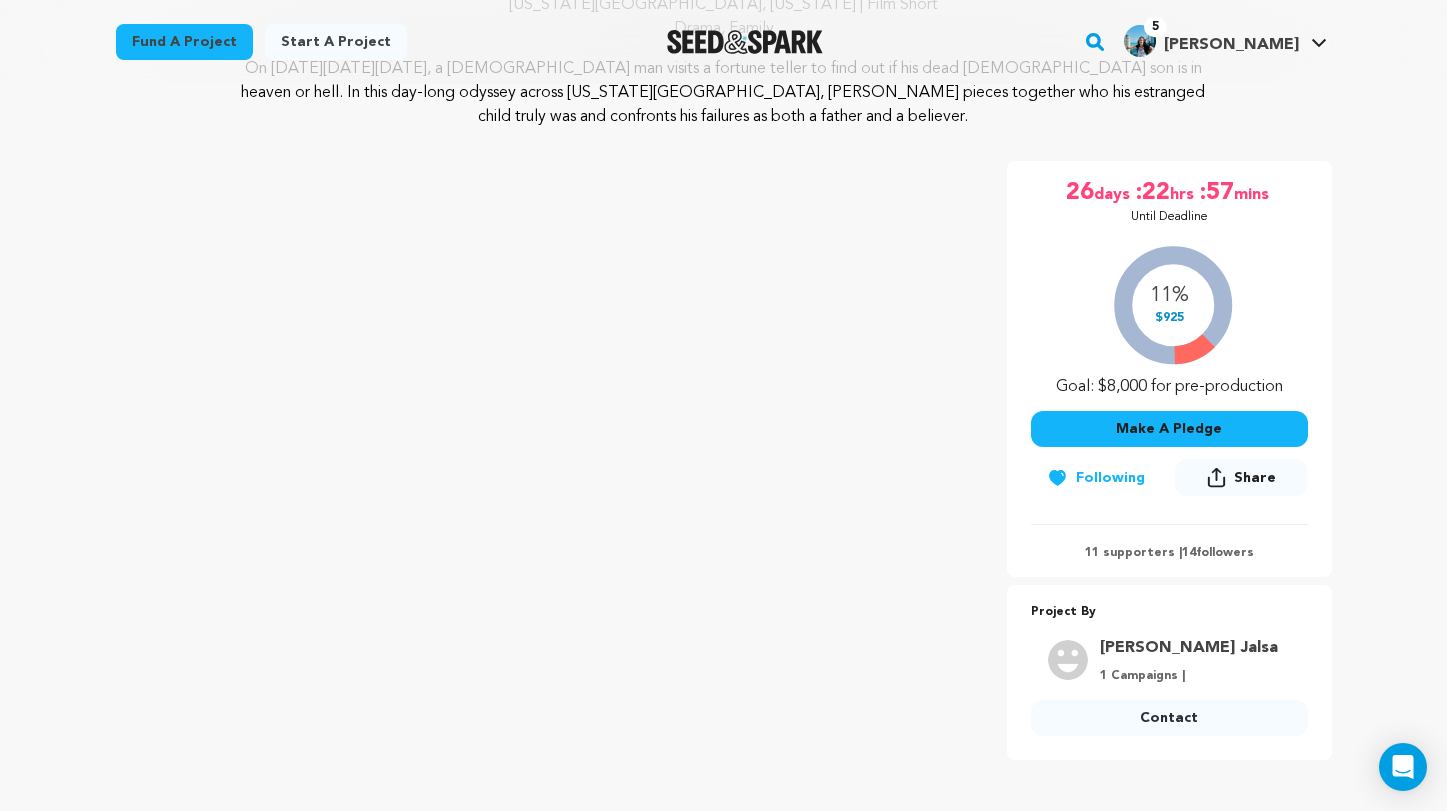 click on "Contact" at bounding box center [1169, 718] 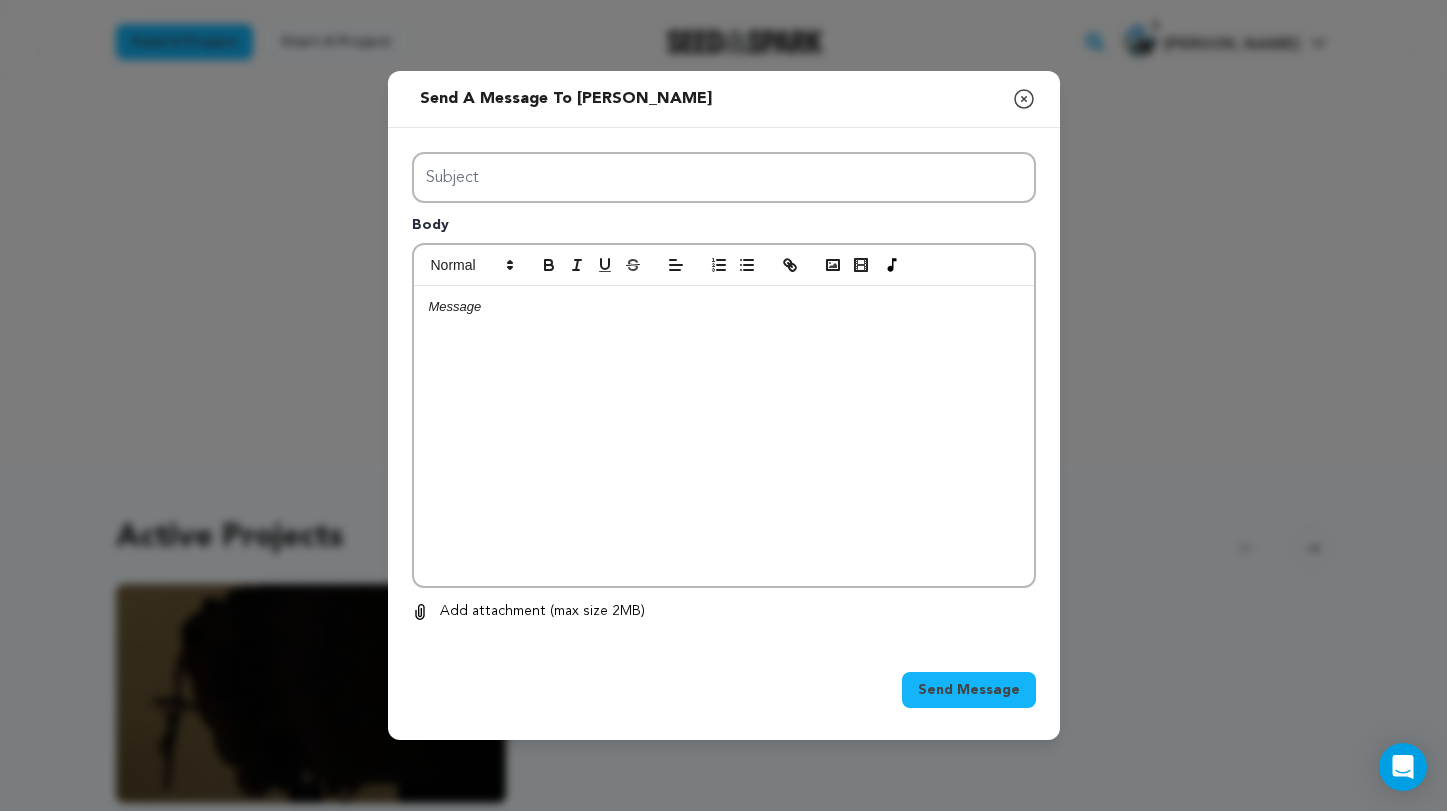 drag, startPoint x: 0, startPoint y: 0, endPoint x: 682, endPoint y: 407, distance: 794.21216 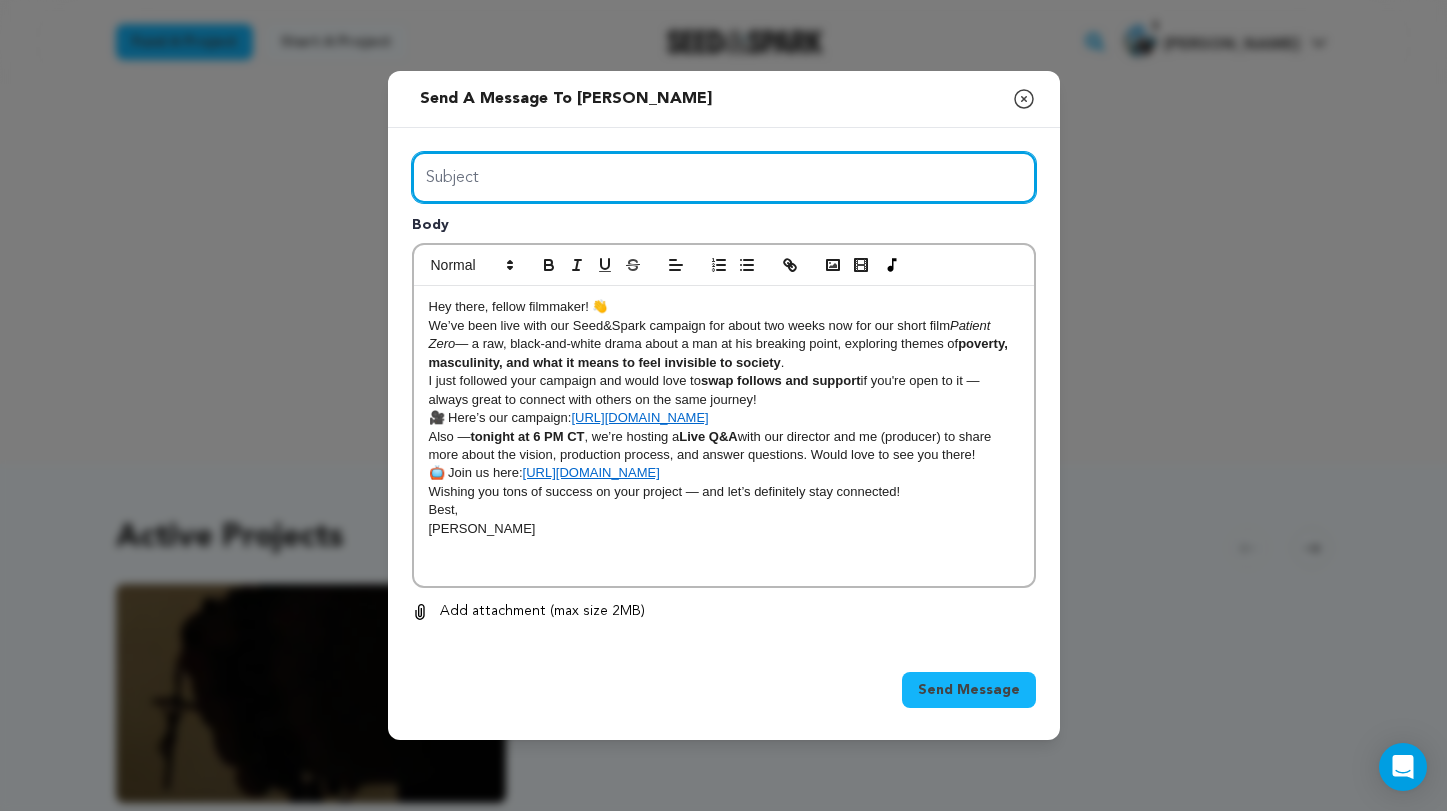 click on "Subject" at bounding box center (724, 177) 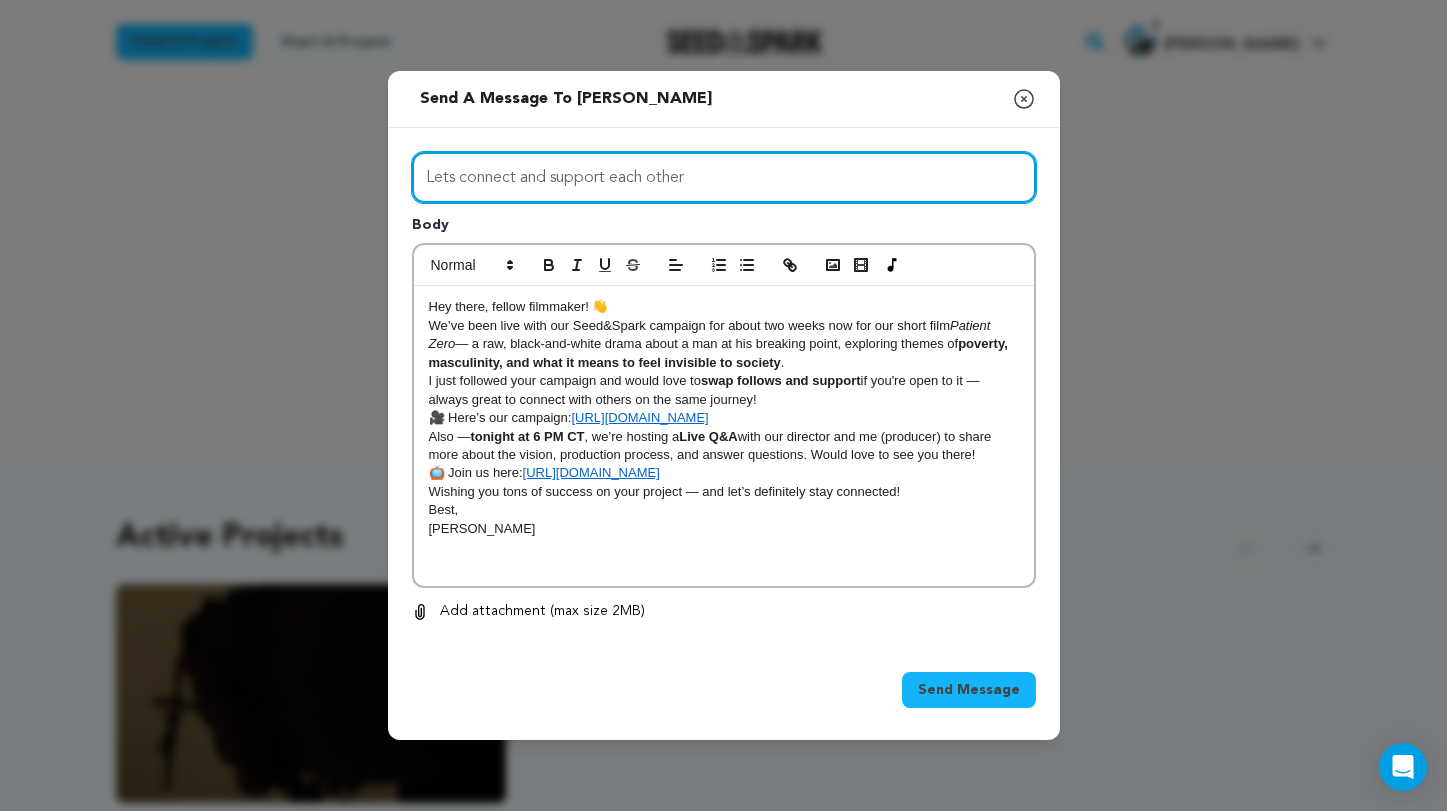 type on "Lets connect and support each other" 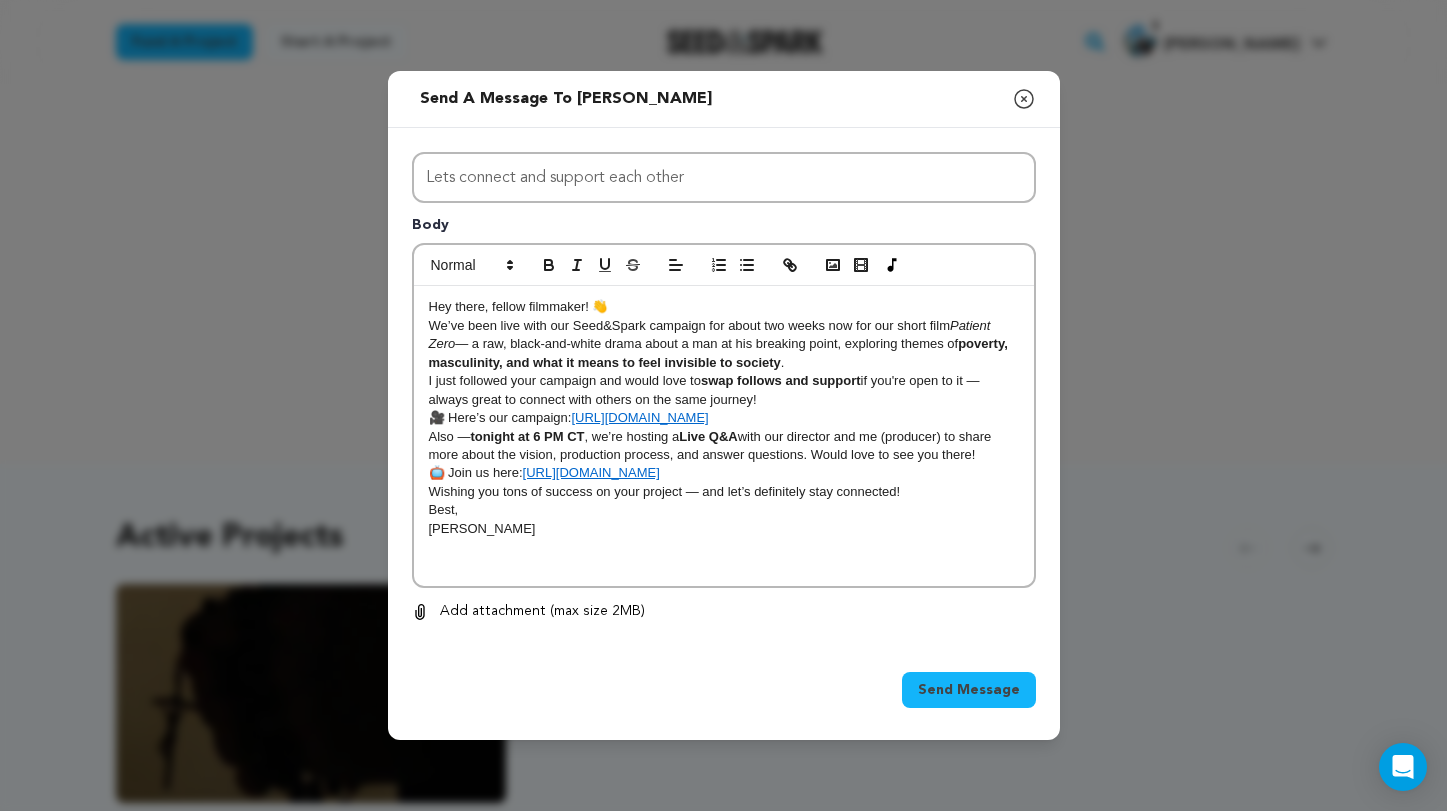 click on "Send Message" at bounding box center (969, 690) 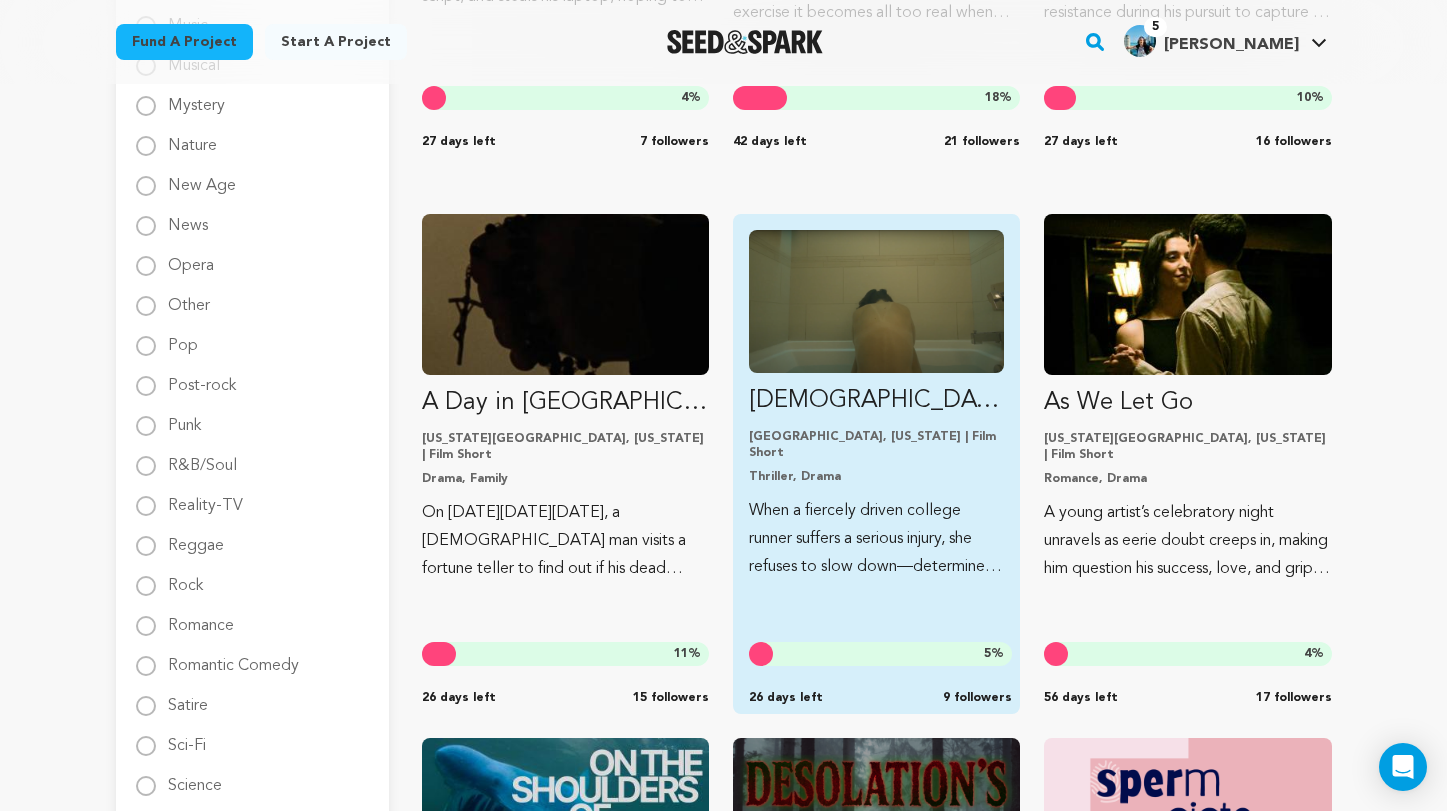 scroll, scrollTop: 2255, scrollLeft: 0, axis: vertical 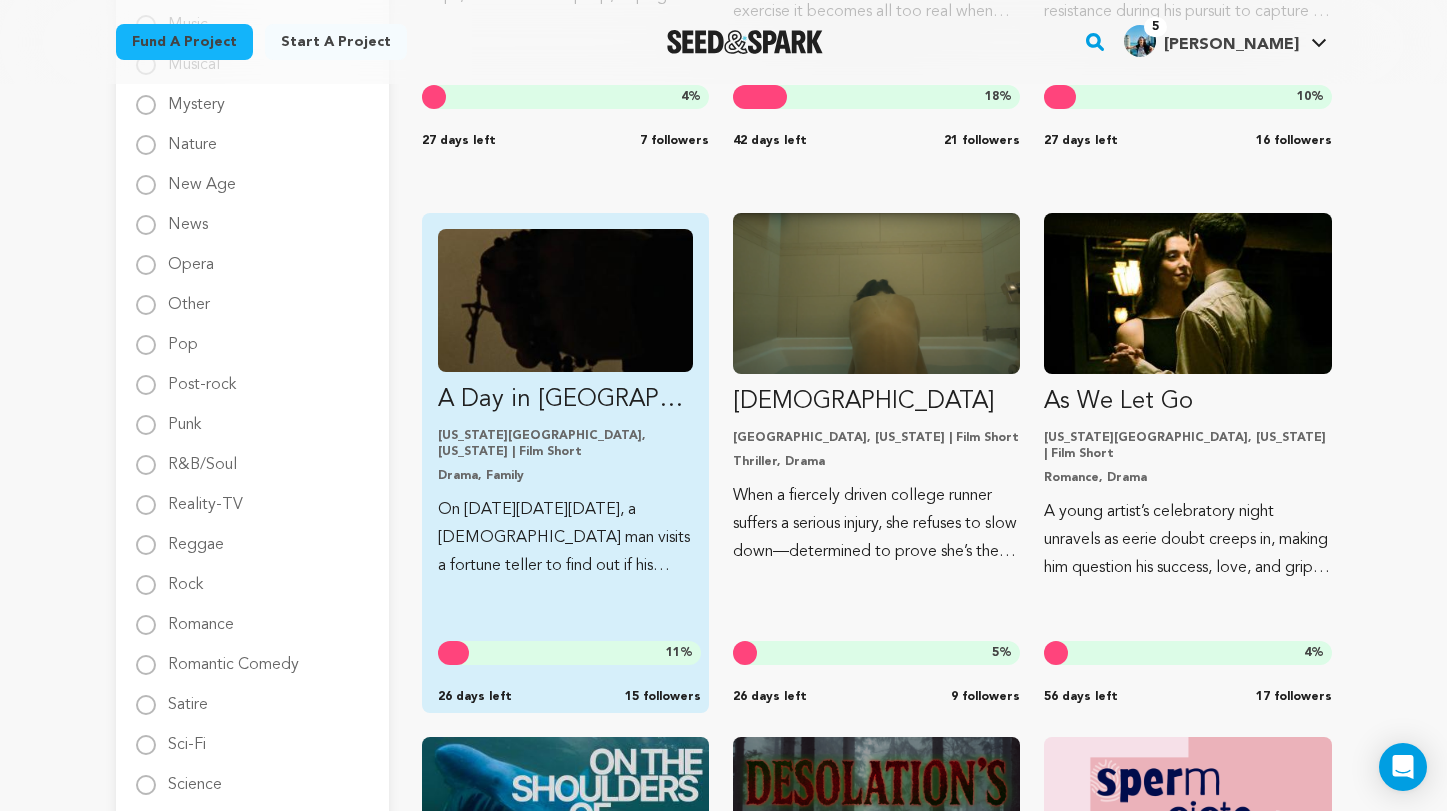 click on "[US_STATE][GEOGRAPHIC_DATA], [US_STATE] | Film Short" at bounding box center (565, 444) 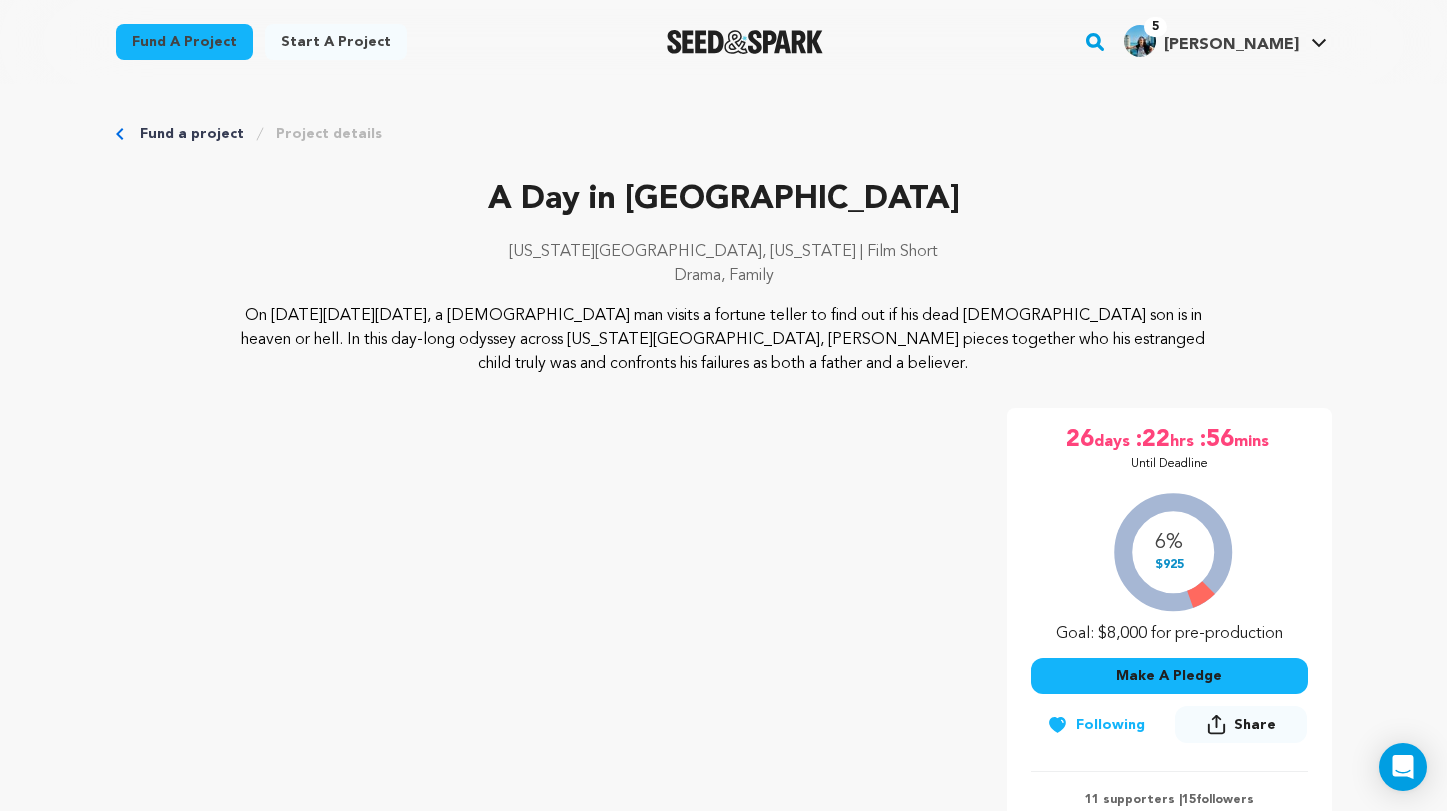 scroll, scrollTop: 0, scrollLeft: 0, axis: both 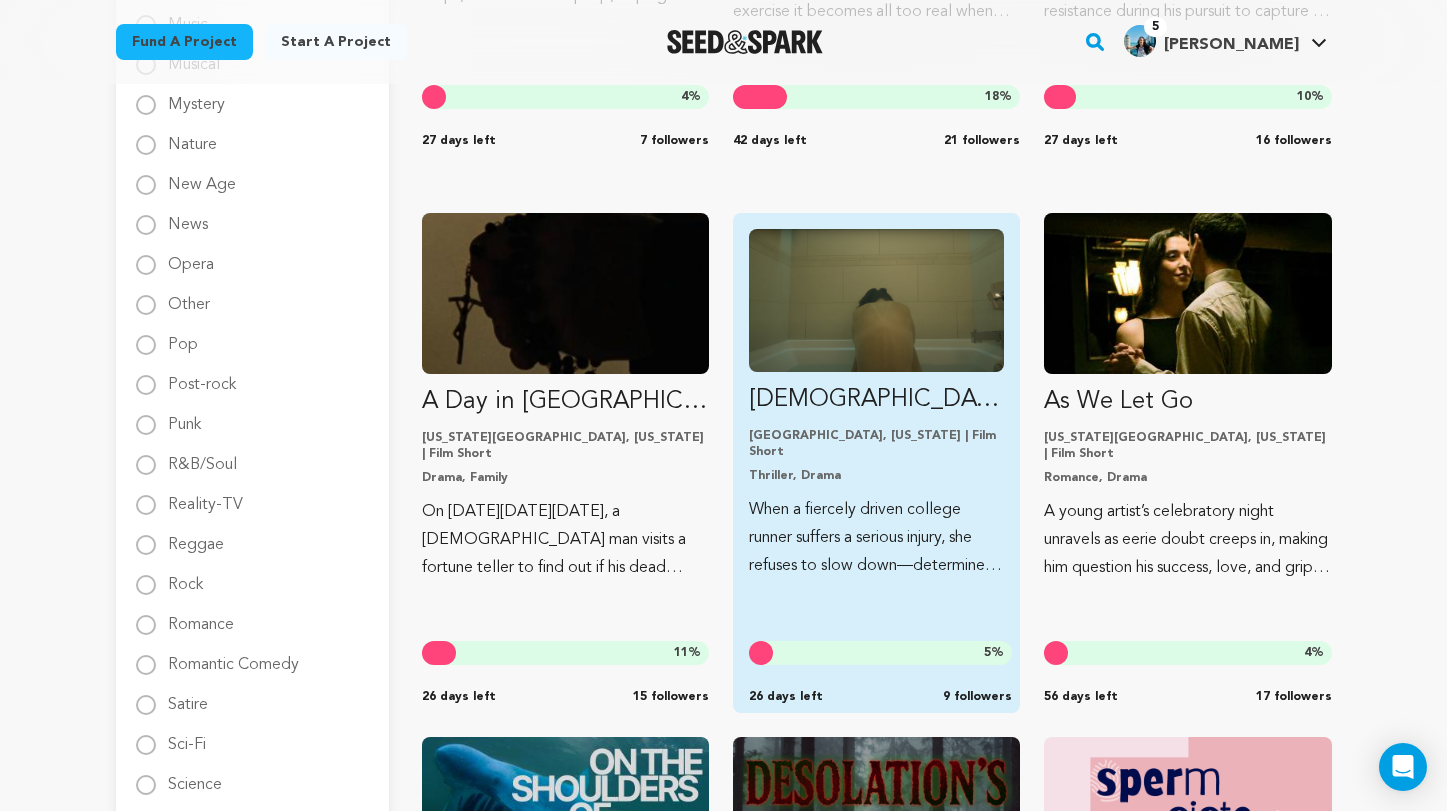 click on "When a fiercely driven college runner suffers a serious injury, she refuses to slow down—determined to prove she’s the fastest on her team." at bounding box center [876, 538] 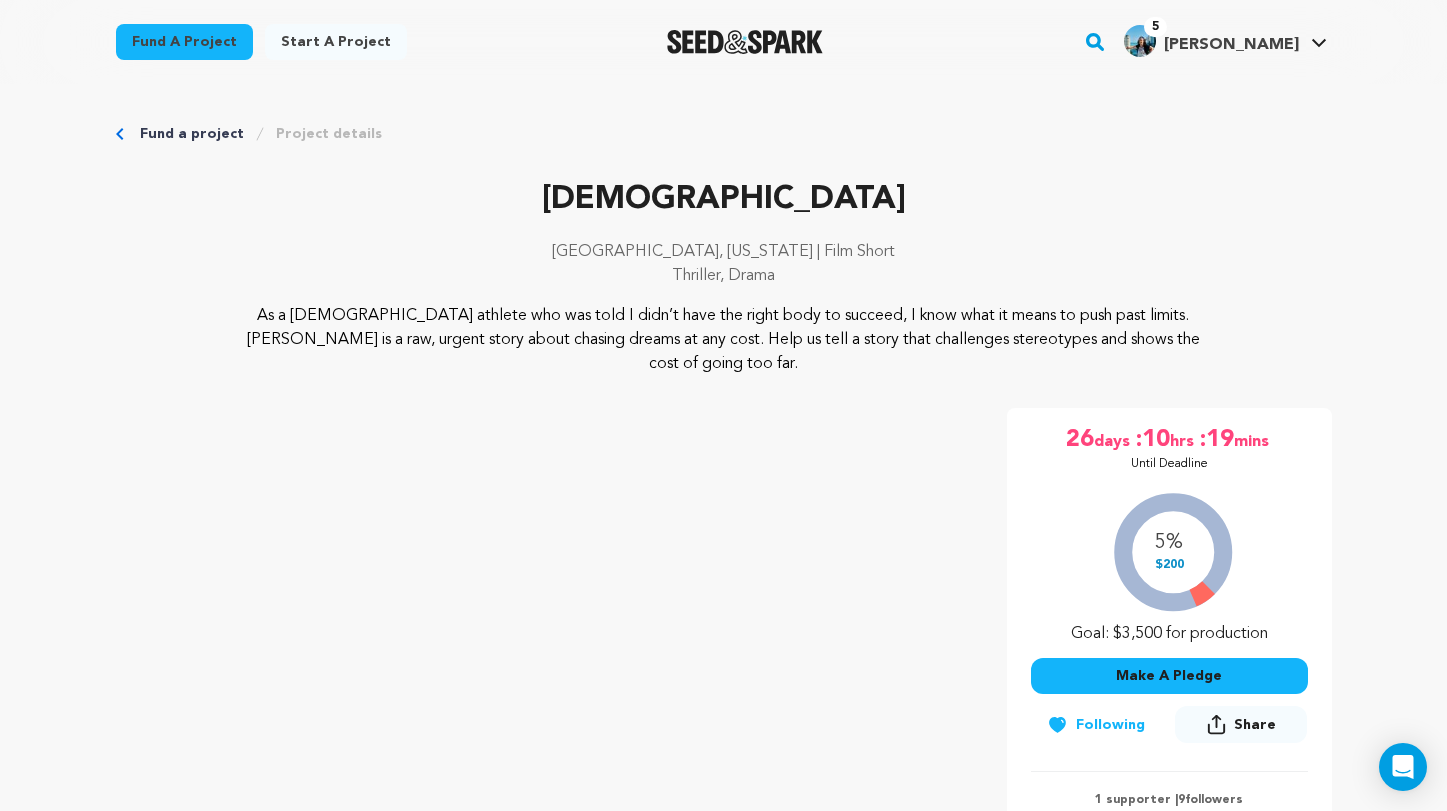 scroll, scrollTop: 0, scrollLeft: 0, axis: both 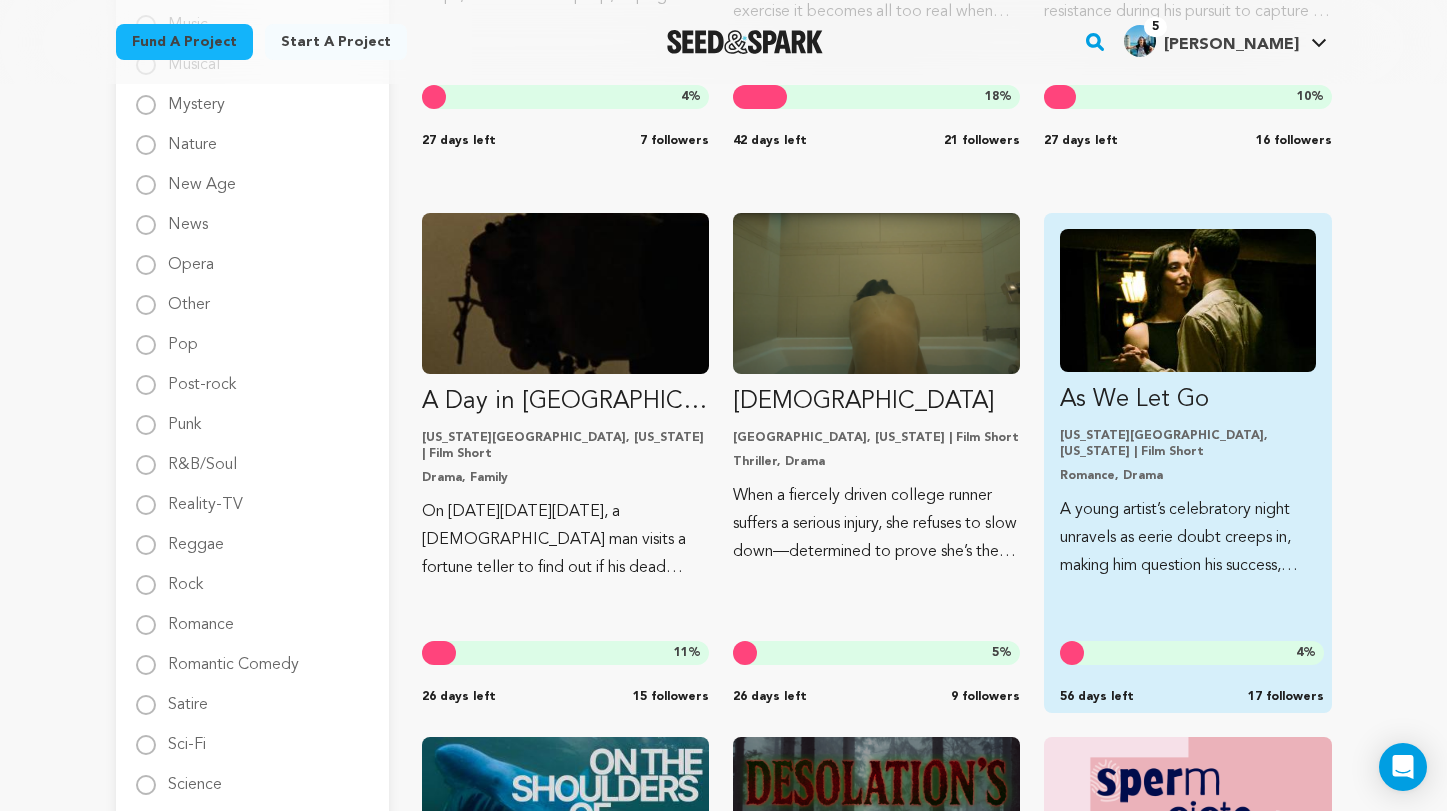click on "As We Let Go" at bounding box center [1187, 400] 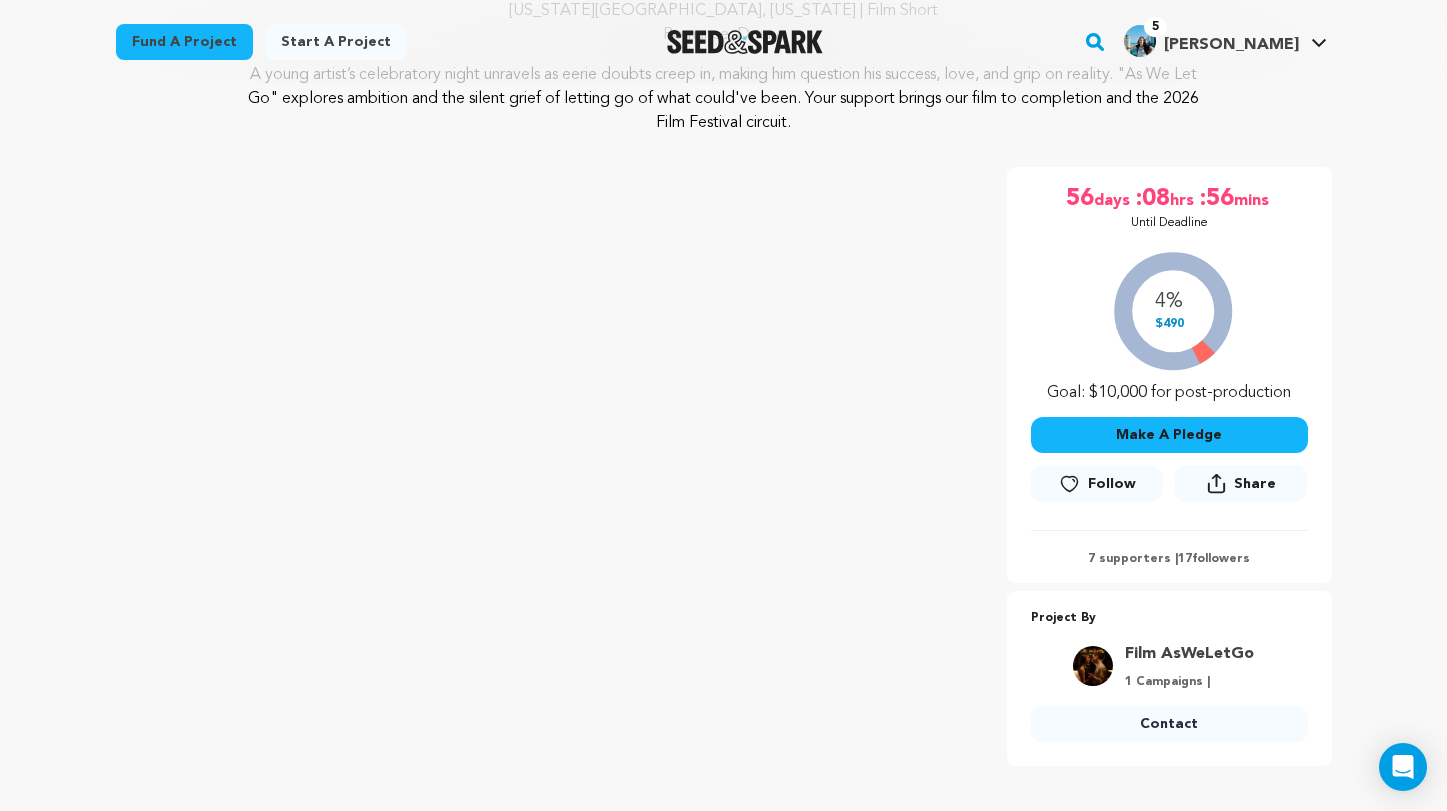 scroll, scrollTop: 242, scrollLeft: 0, axis: vertical 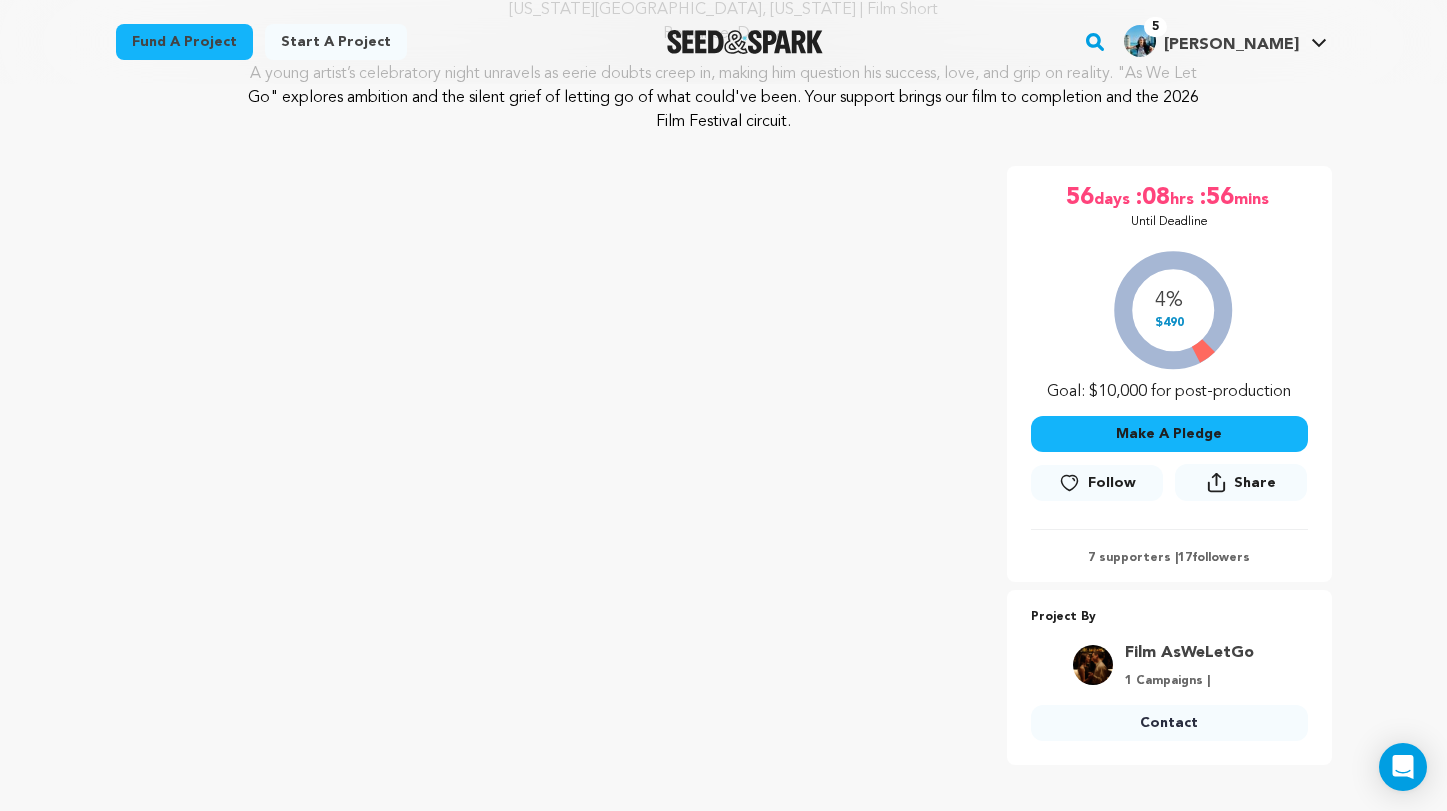 click 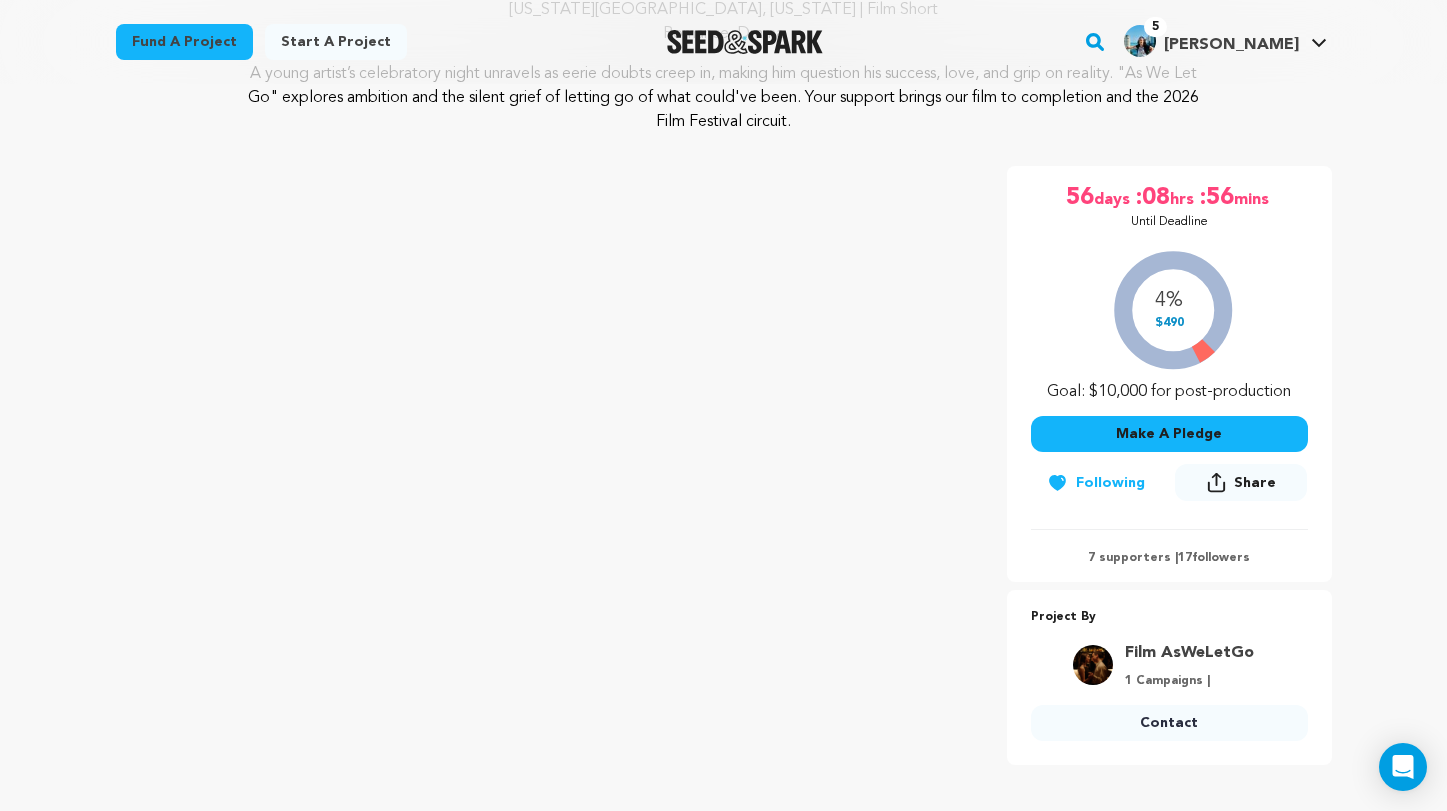 click on "Contact" at bounding box center (1169, 723) 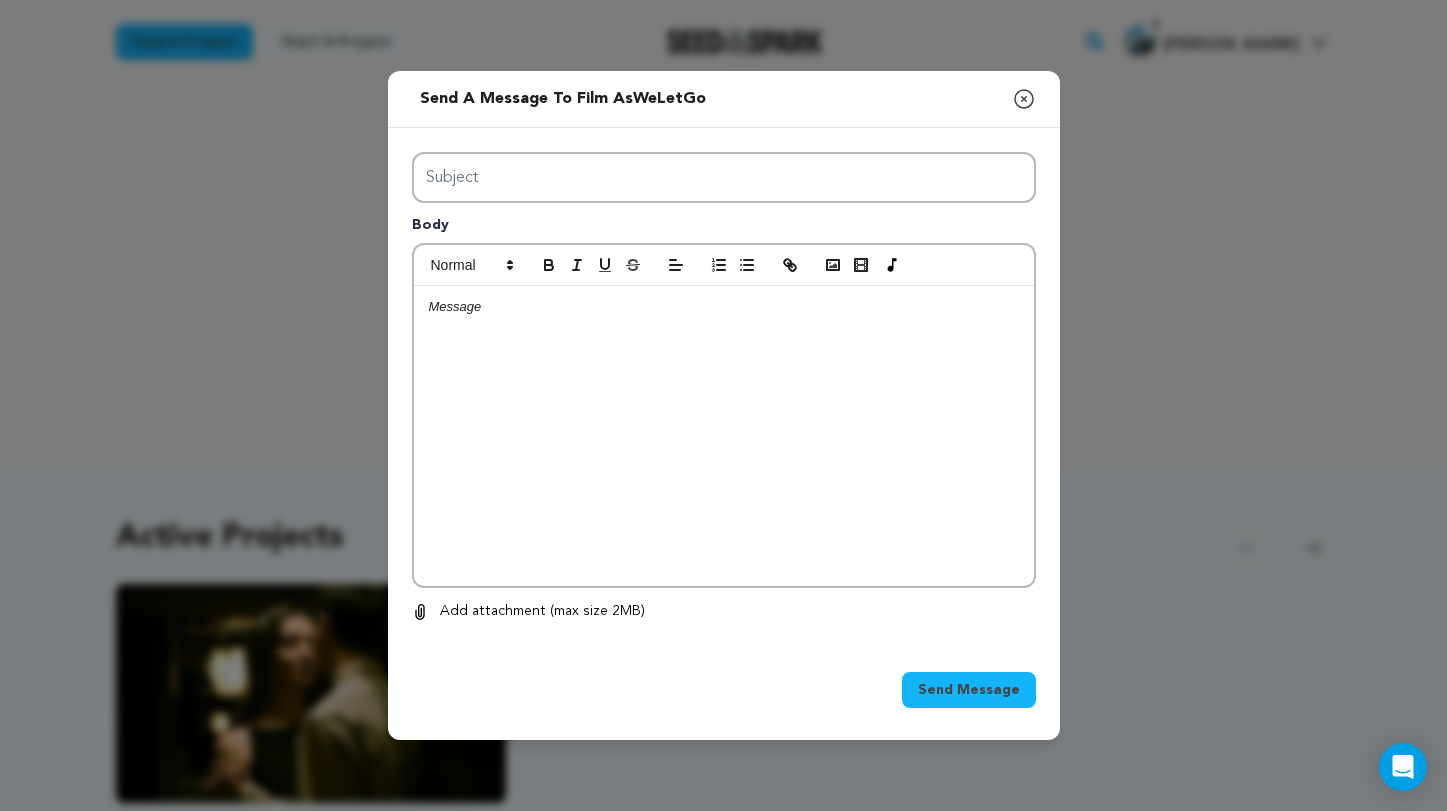scroll, scrollTop: 0, scrollLeft: 0, axis: both 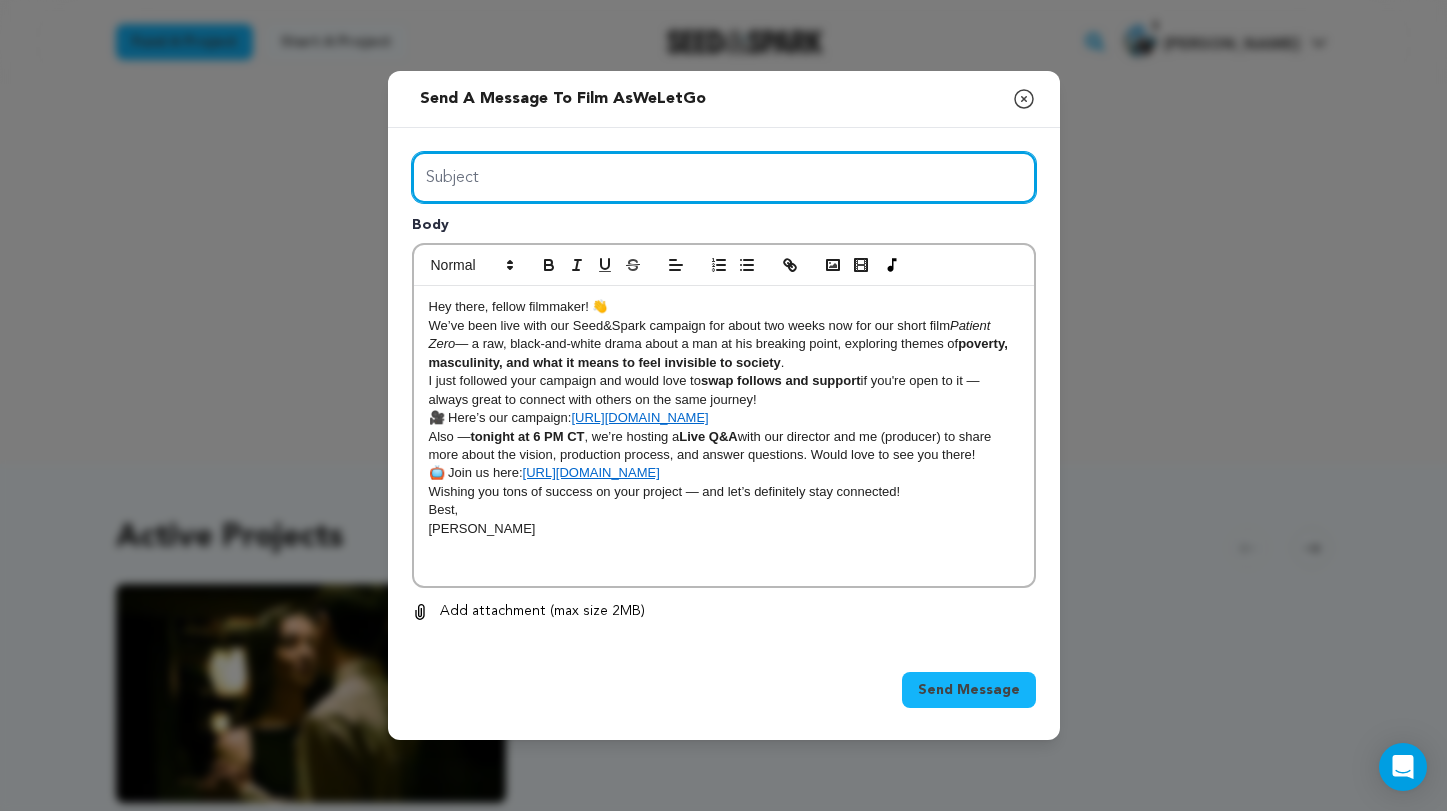 click on "Subject" at bounding box center [724, 177] 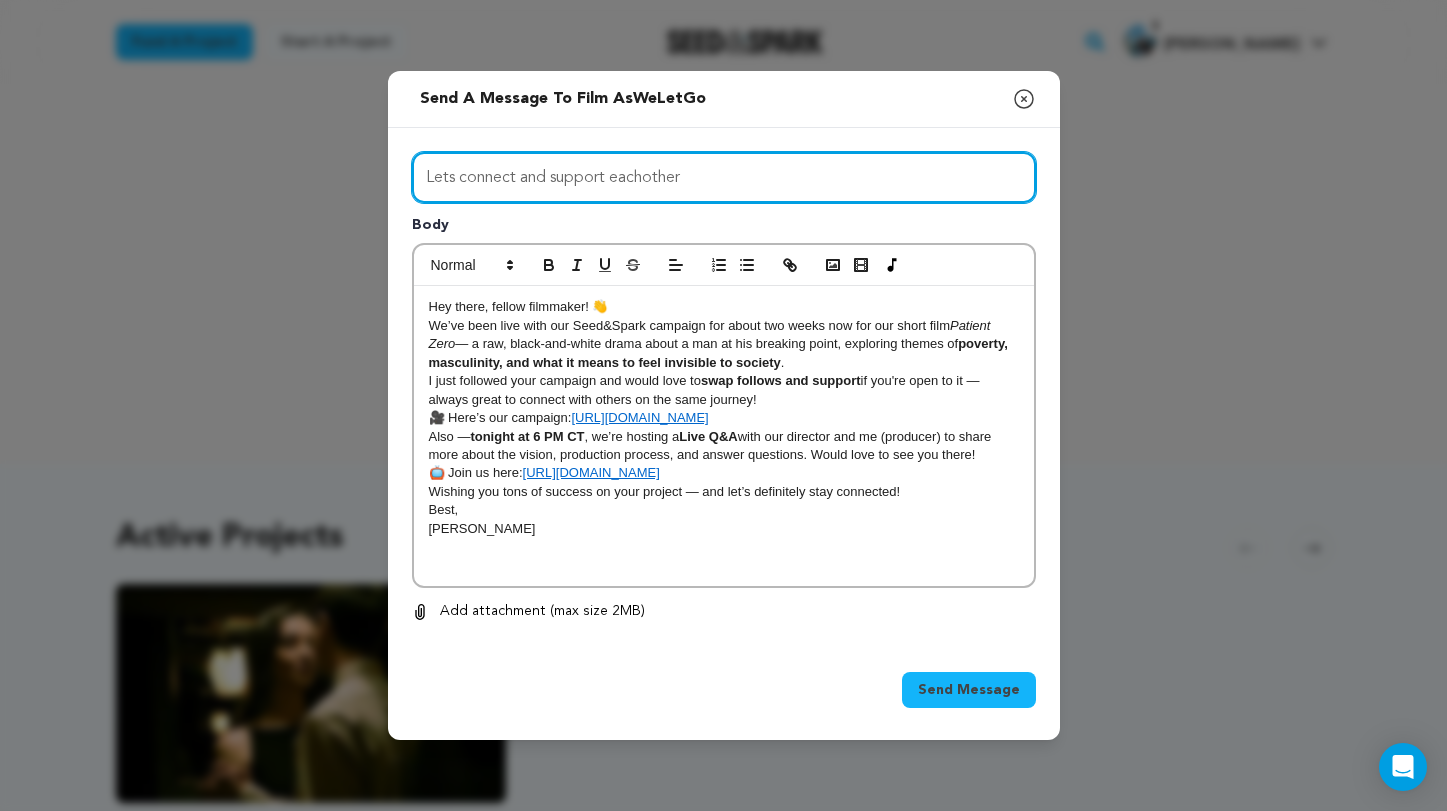 click on "Lets connect and support eachother" at bounding box center [724, 177] 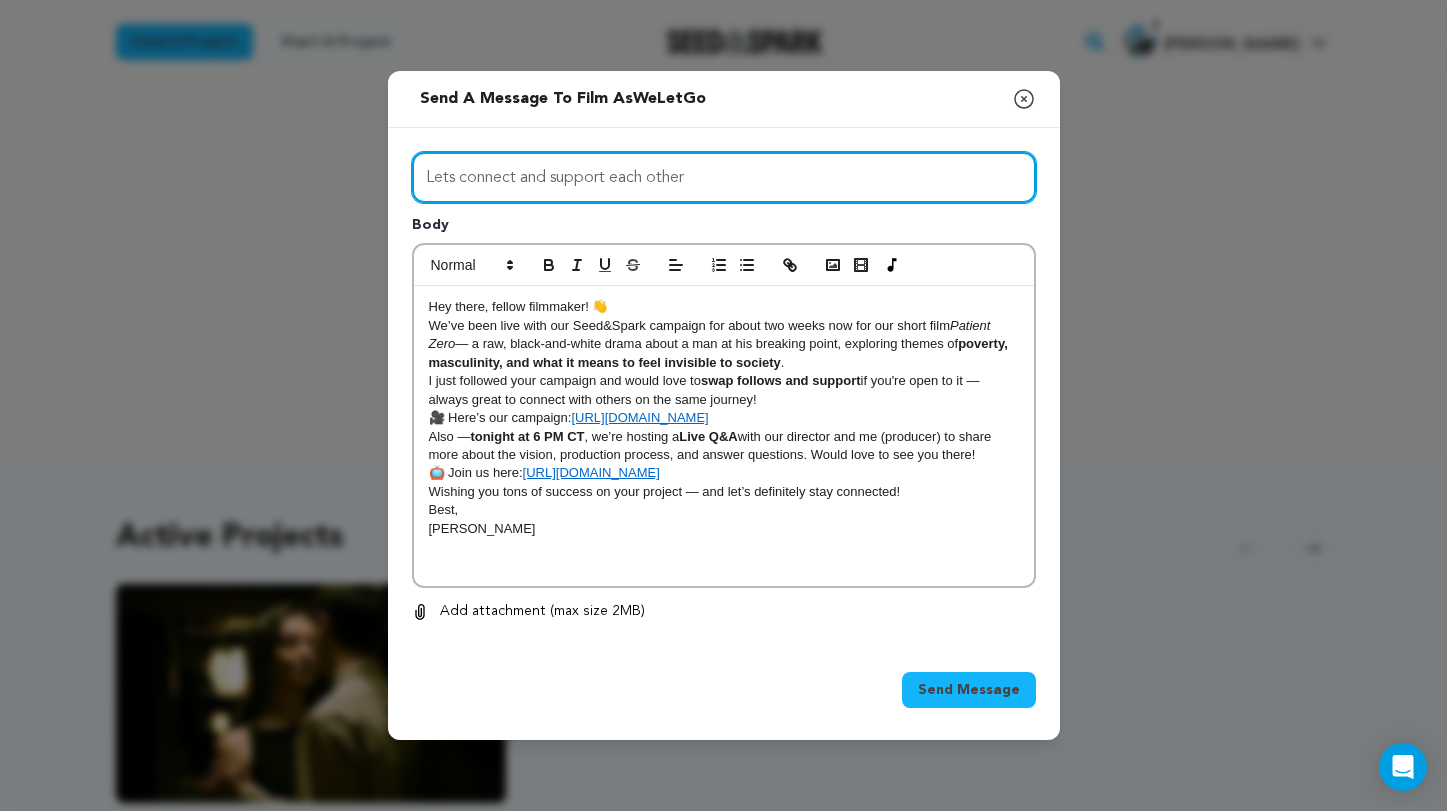 type on "Lets connect and support each other" 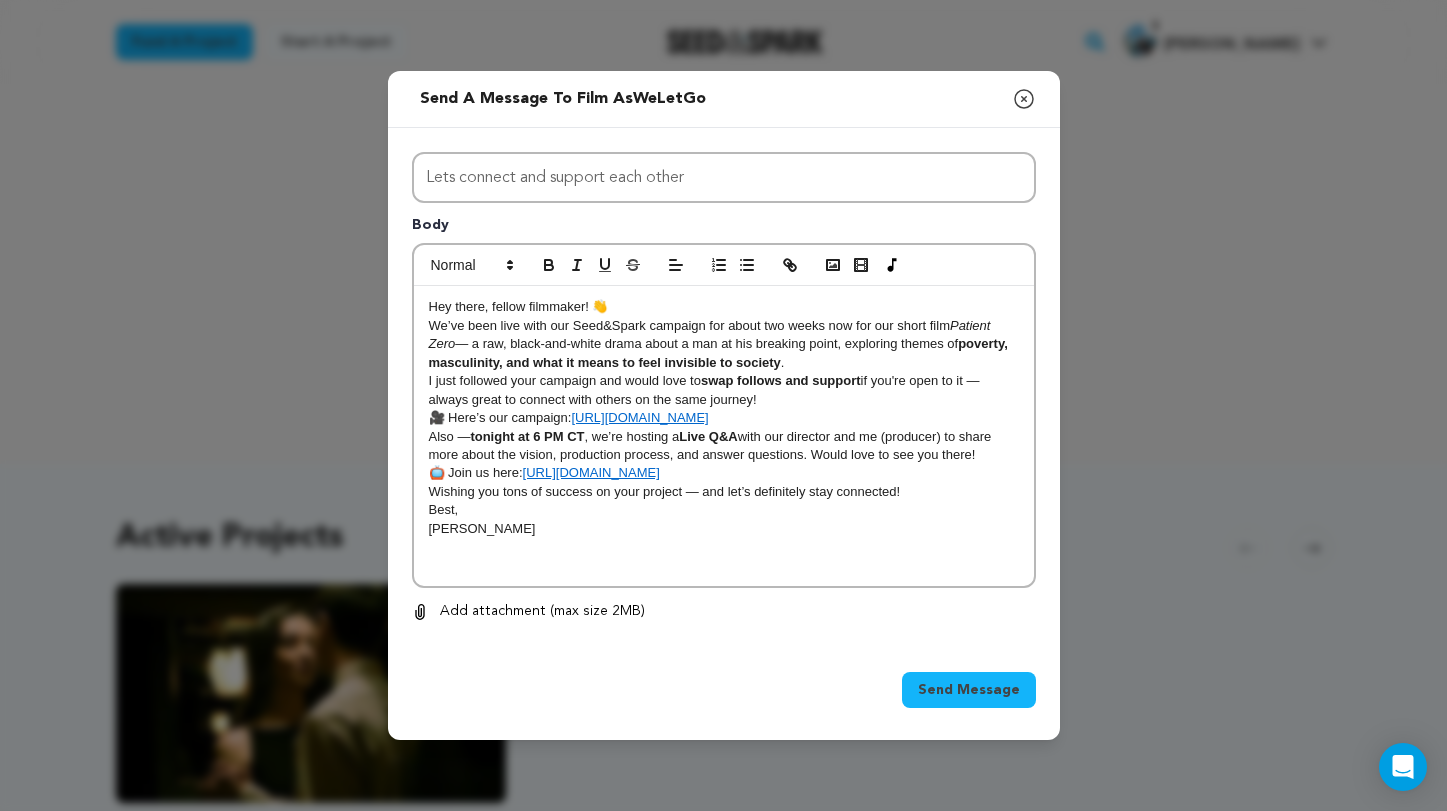 click on "Send Message" at bounding box center (969, 690) 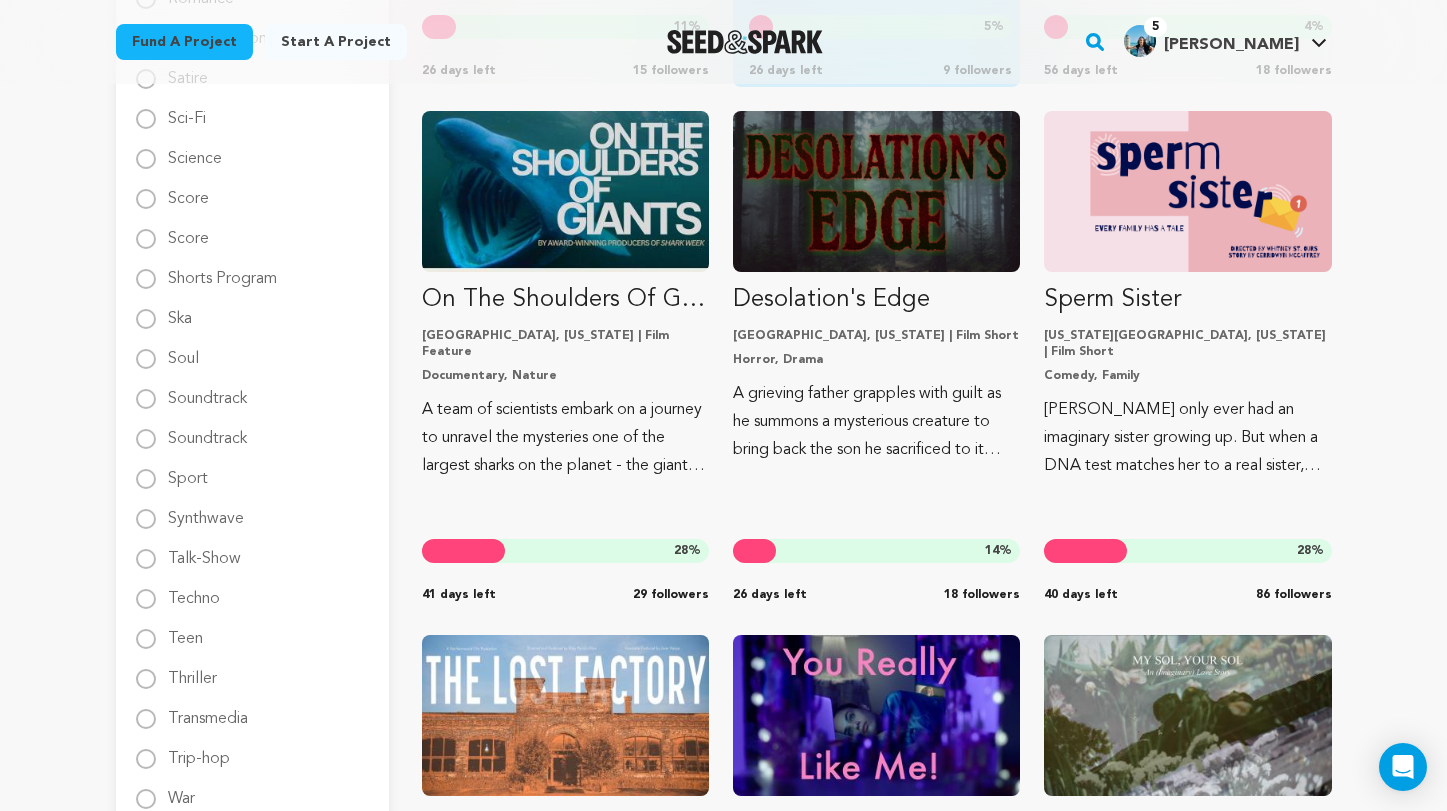scroll, scrollTop: 2884, scrollLeft: 0, axis: vertical 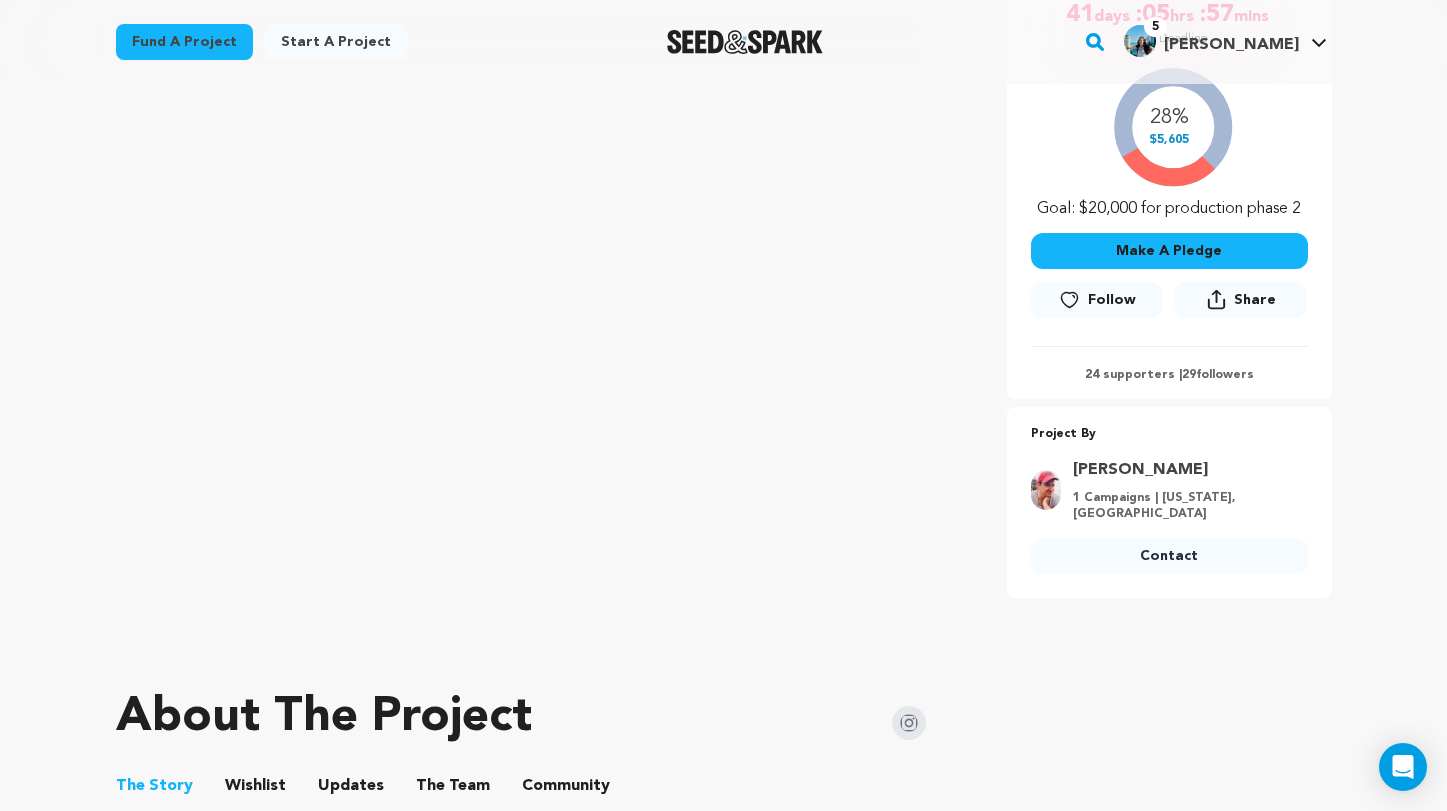 click on "Follow" at bounding box center (1112, 300) 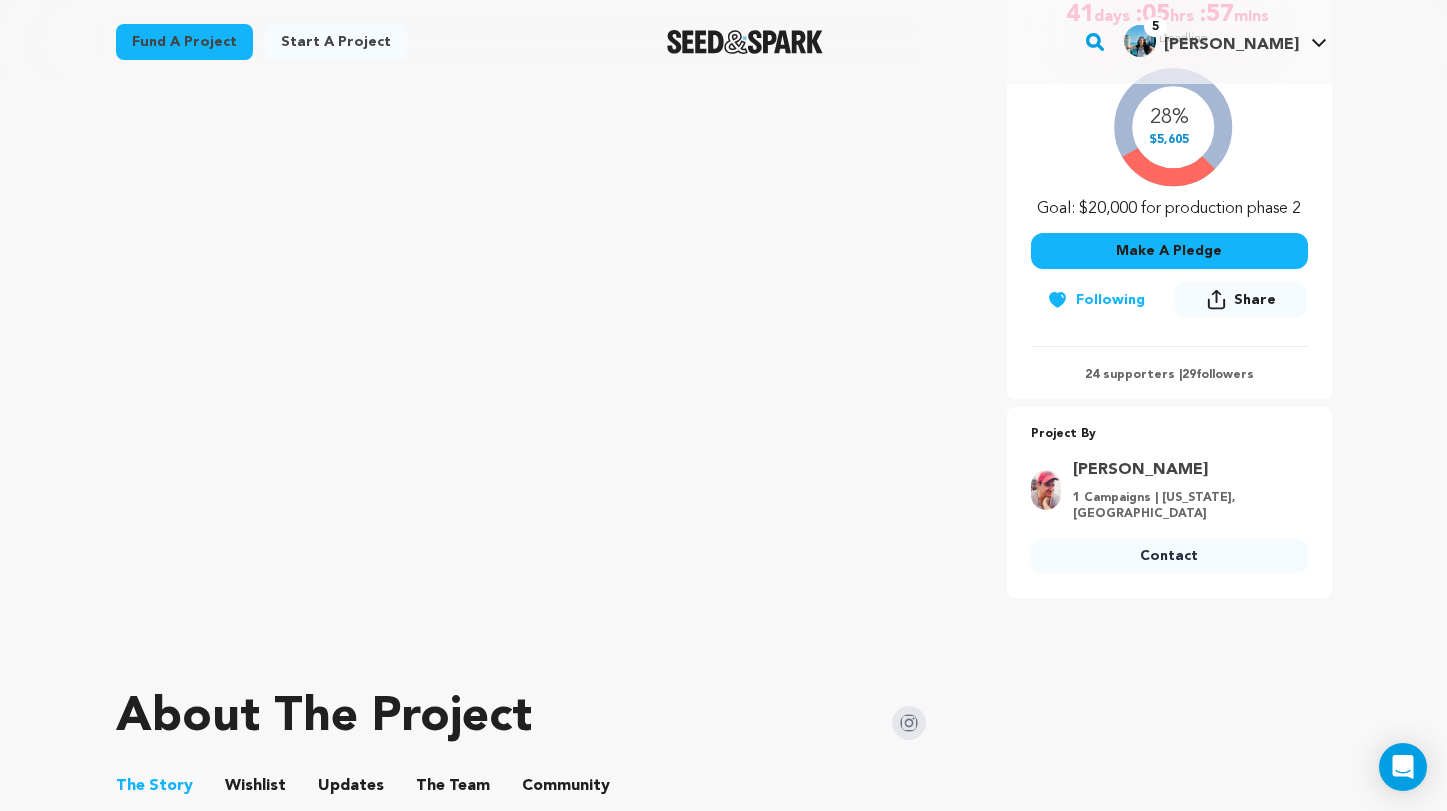 click on "Contact" at bounding box center [1169, 556] 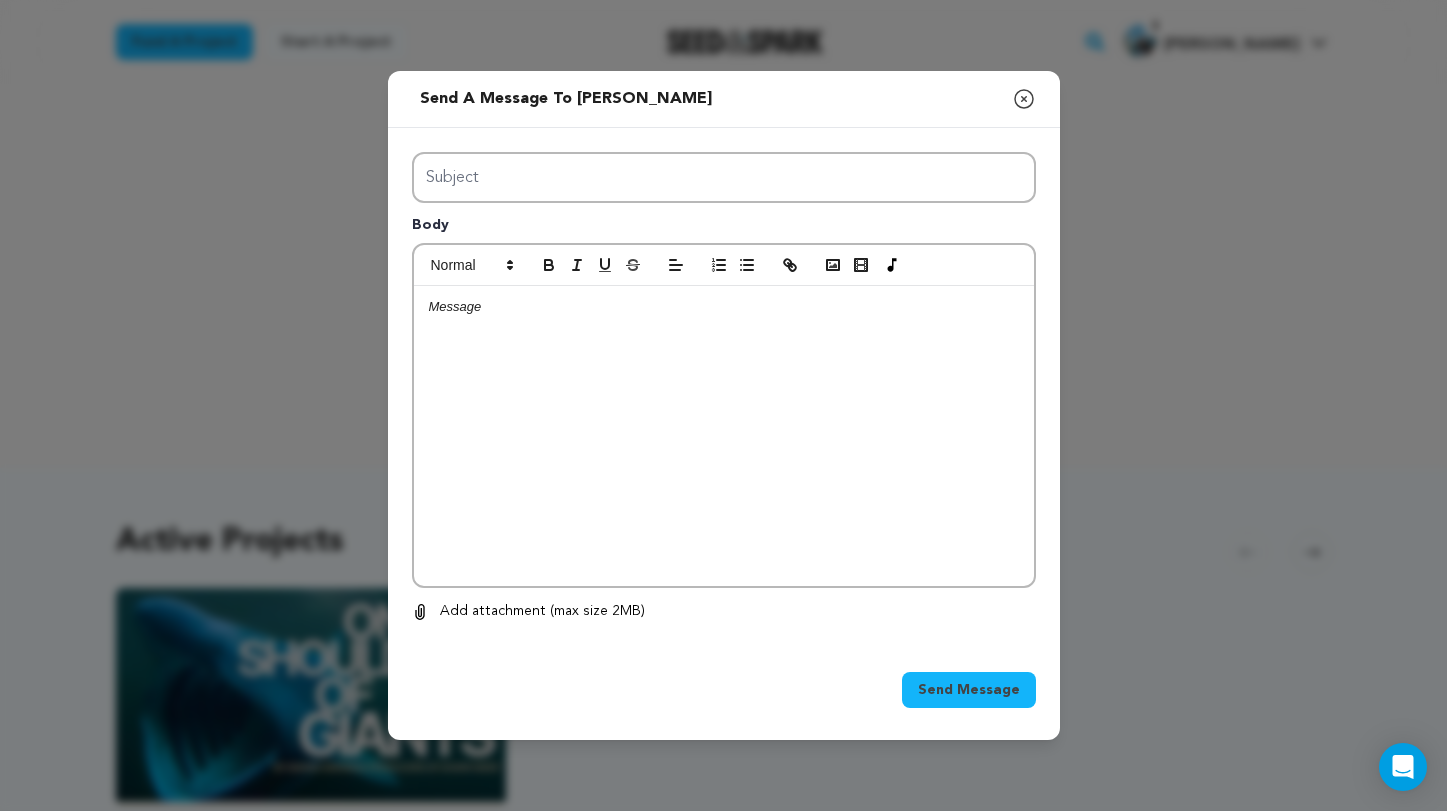 scroll, scrollTop: 0, scrollLeft: 0, axis: both 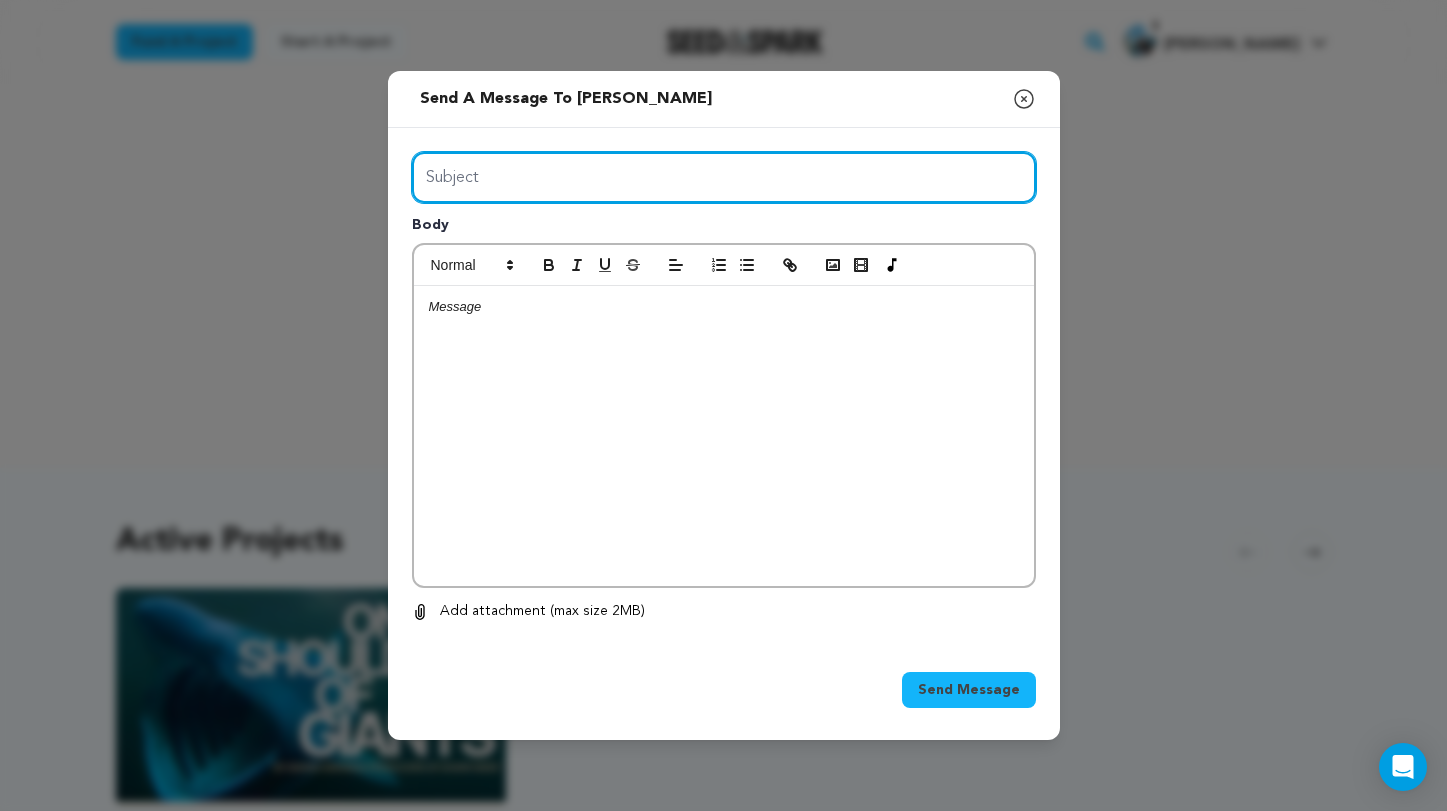 click on "Subject" at bounding box center (724, 177) 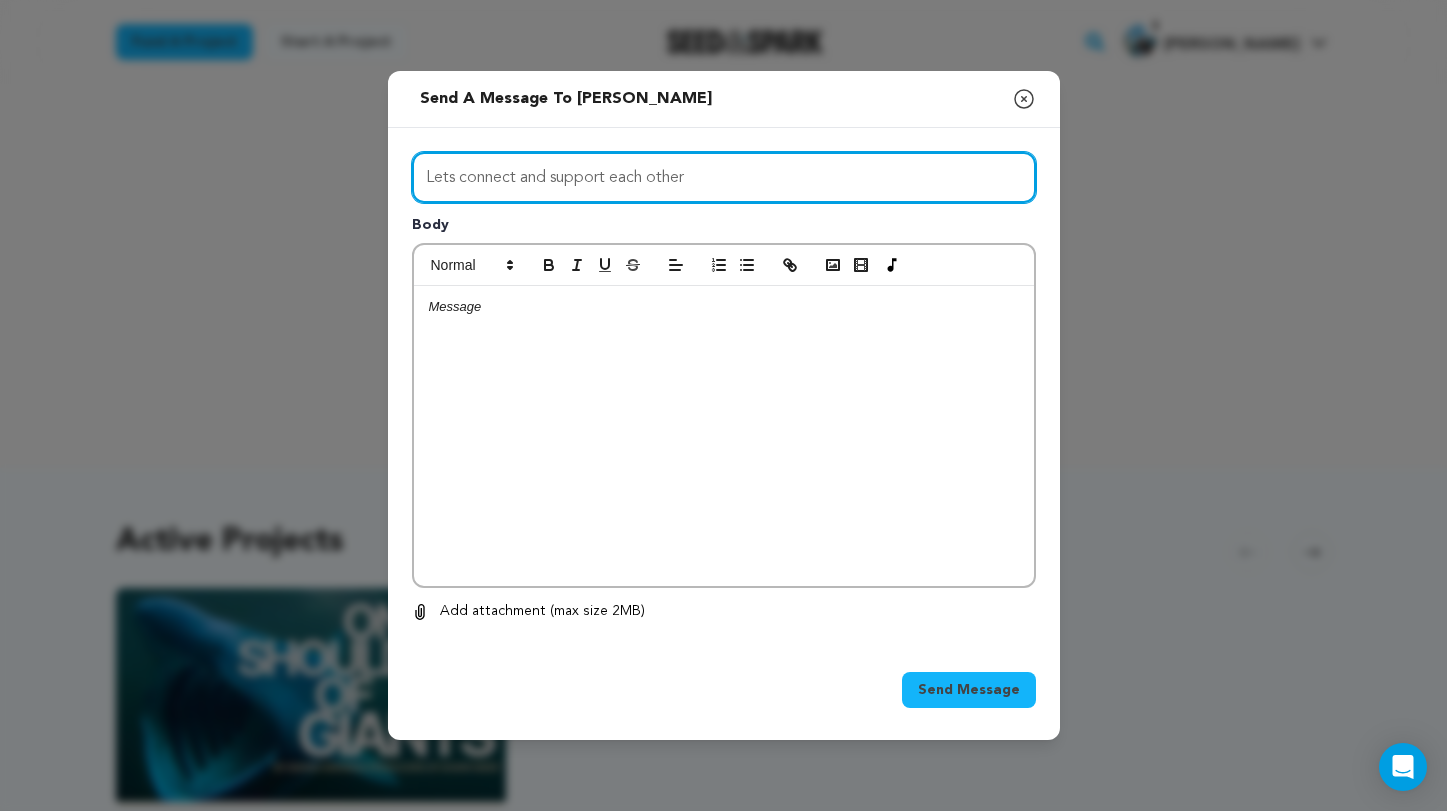 type on "Lets connect and support each other" 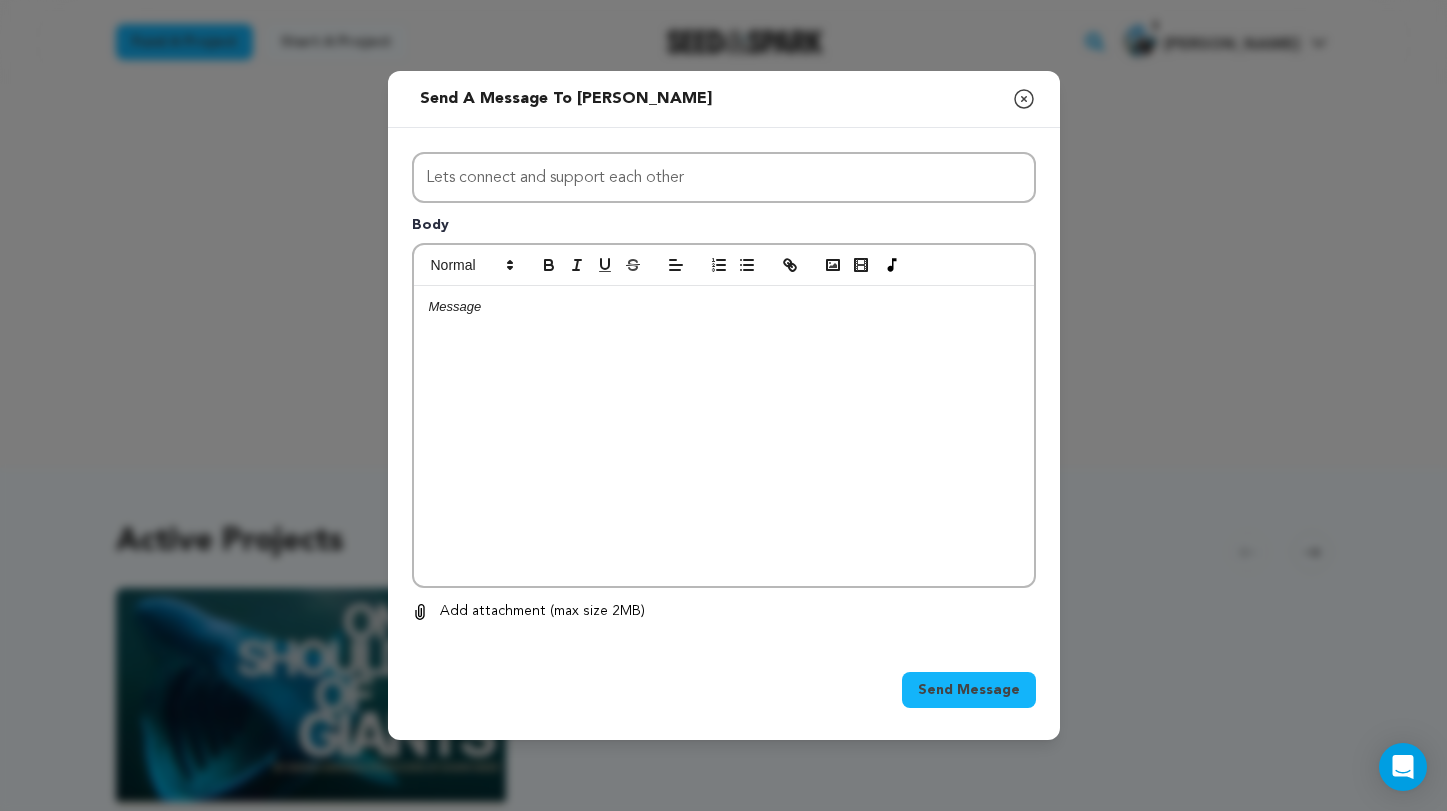 click on "Send Message" at bounding box center (969, 690) 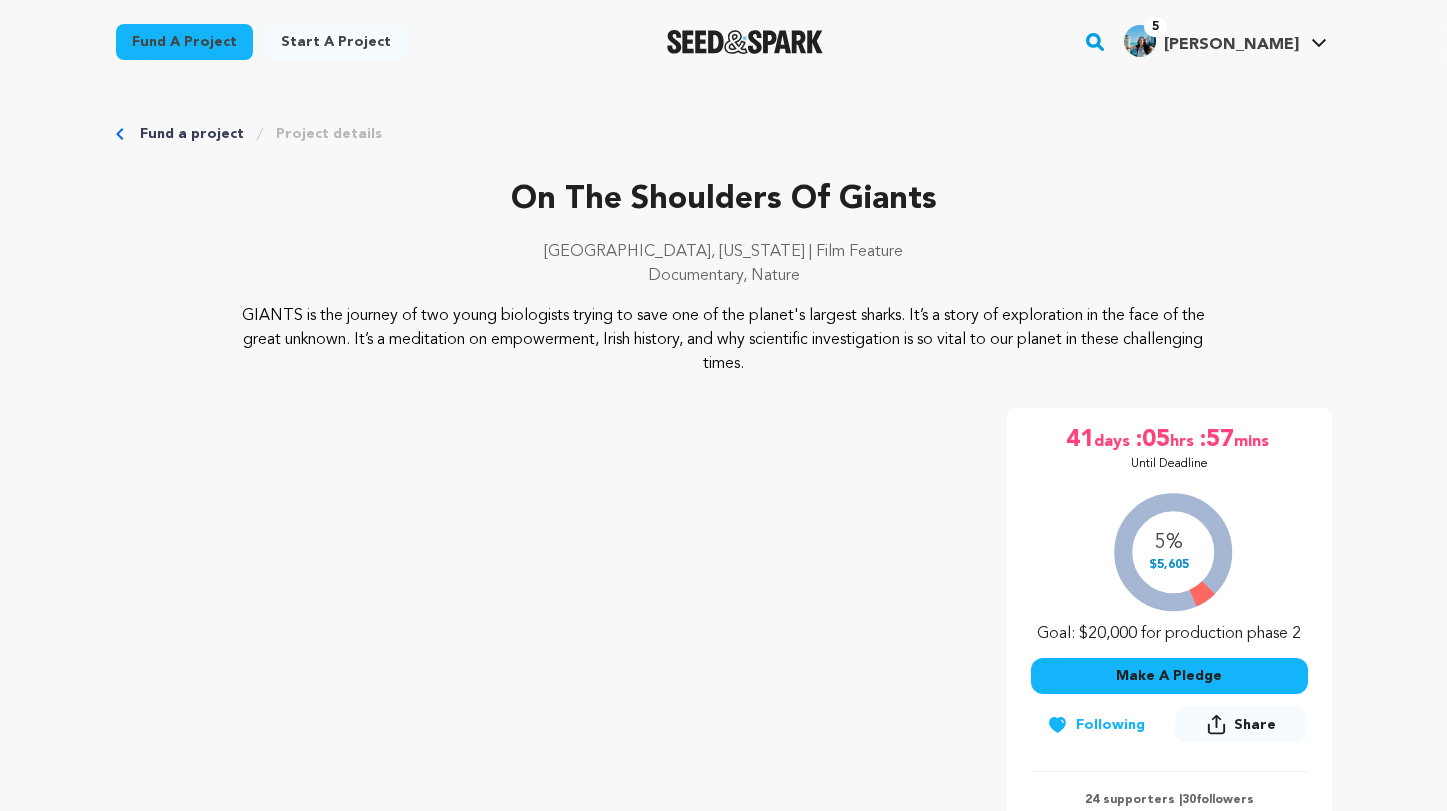 scroll, scrollTop: 425, scrollLeft: 0, axis: vertical 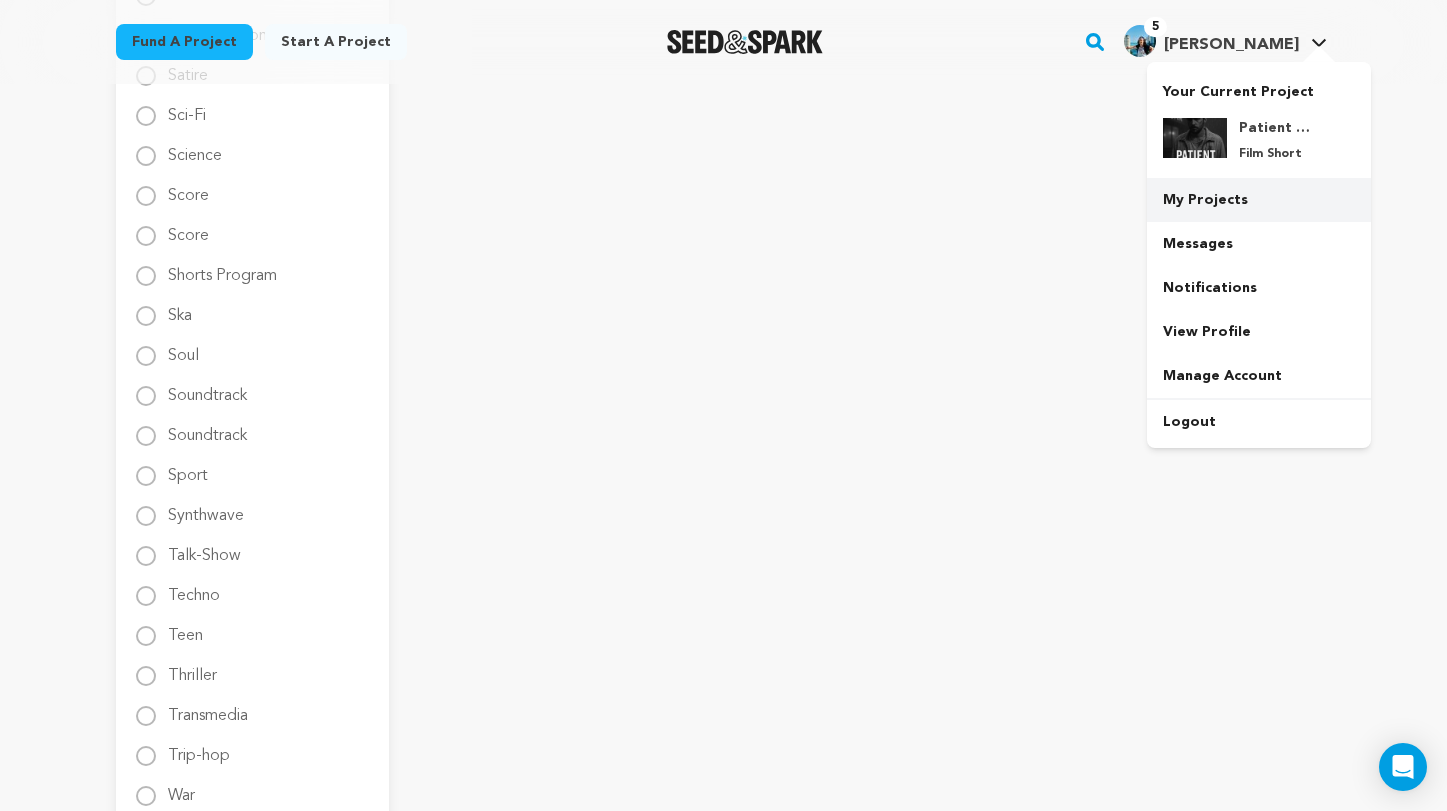 click on "My Projects" at bounding box center [1259, 200] 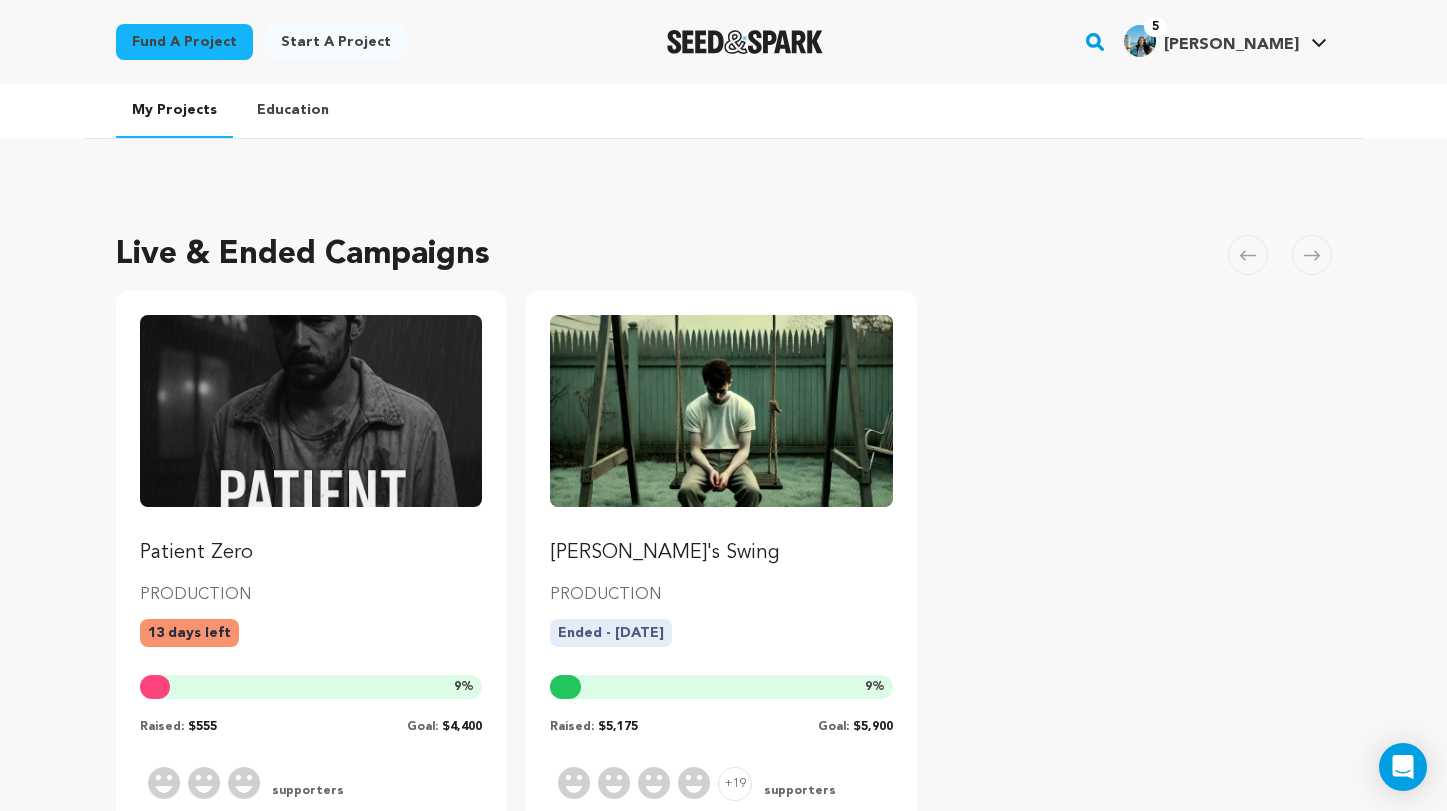 scroll, scrollTop: 0, scrollLeft: 0, axis: both 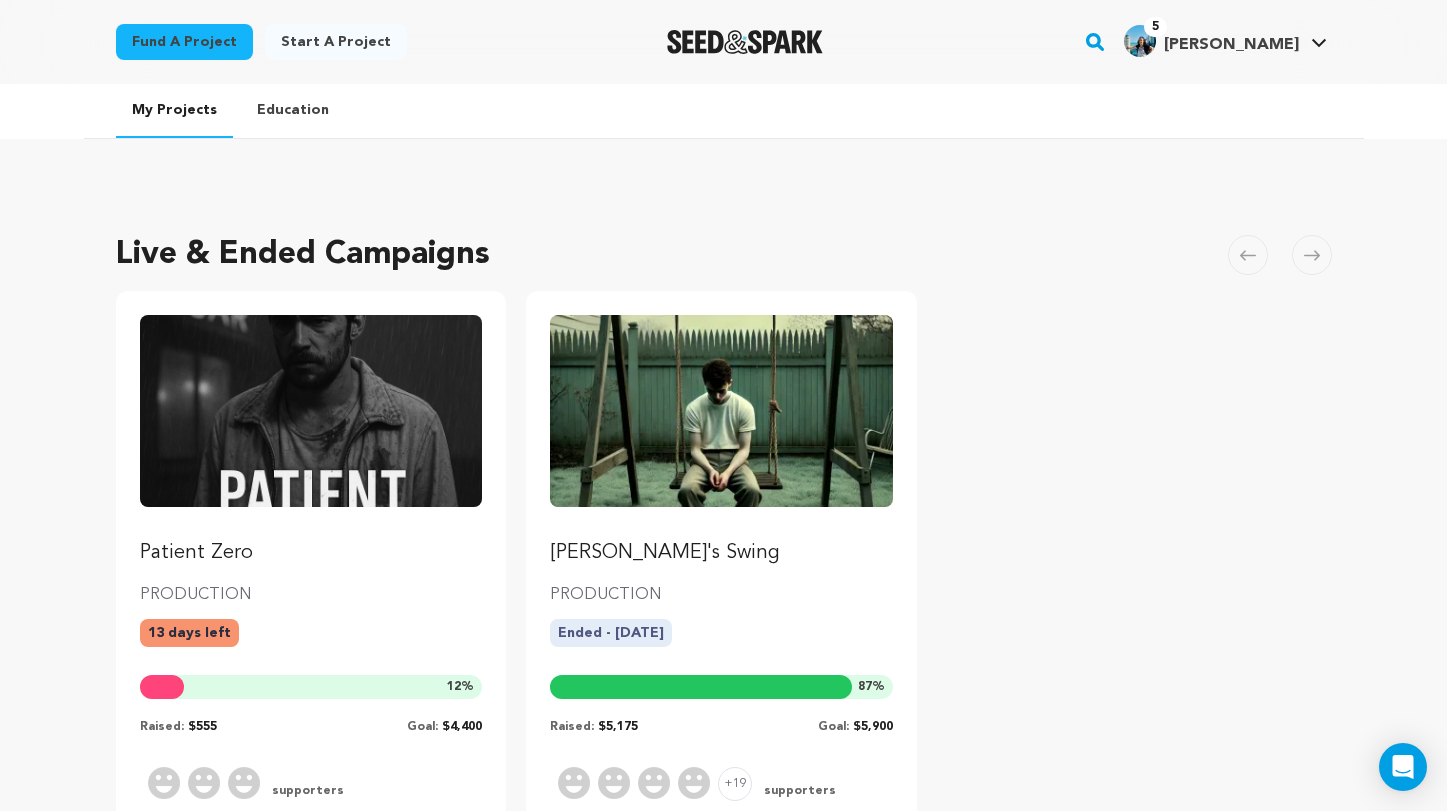 click at bounding box center [721, 411] 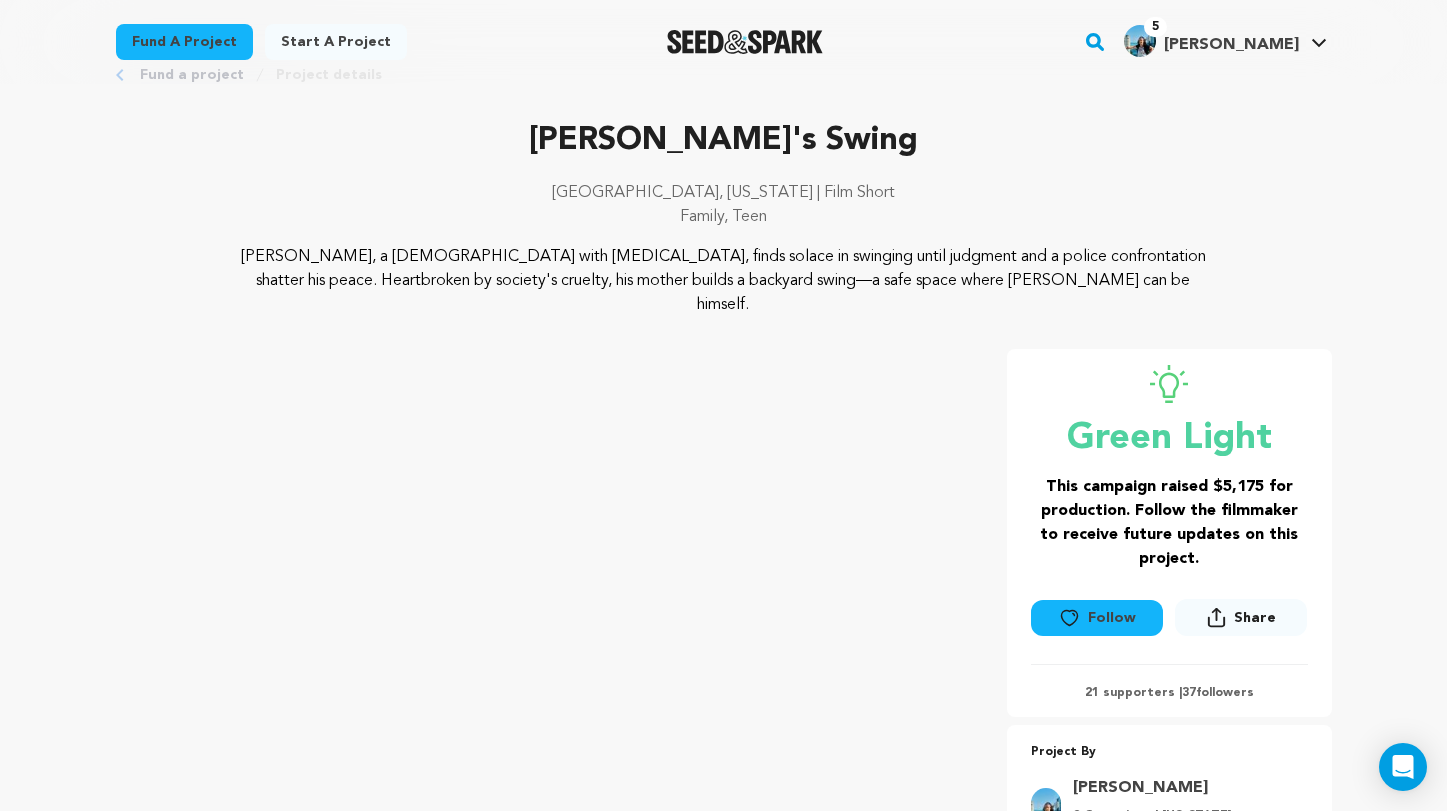 scroll, scrollTop: 40, scrollLeft: 0, axis: vertical 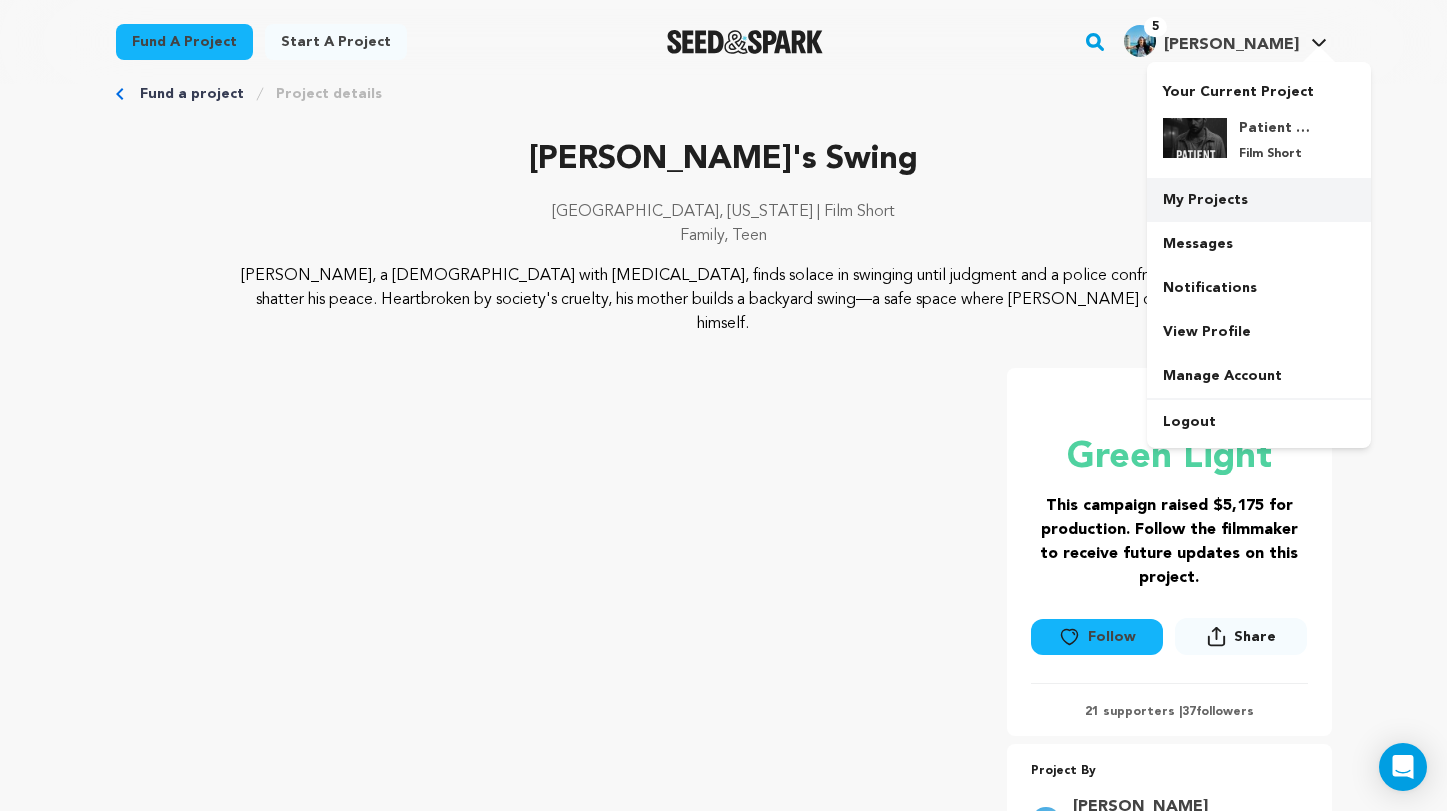 click on "My Projects" at bounding box center [1259, 200] 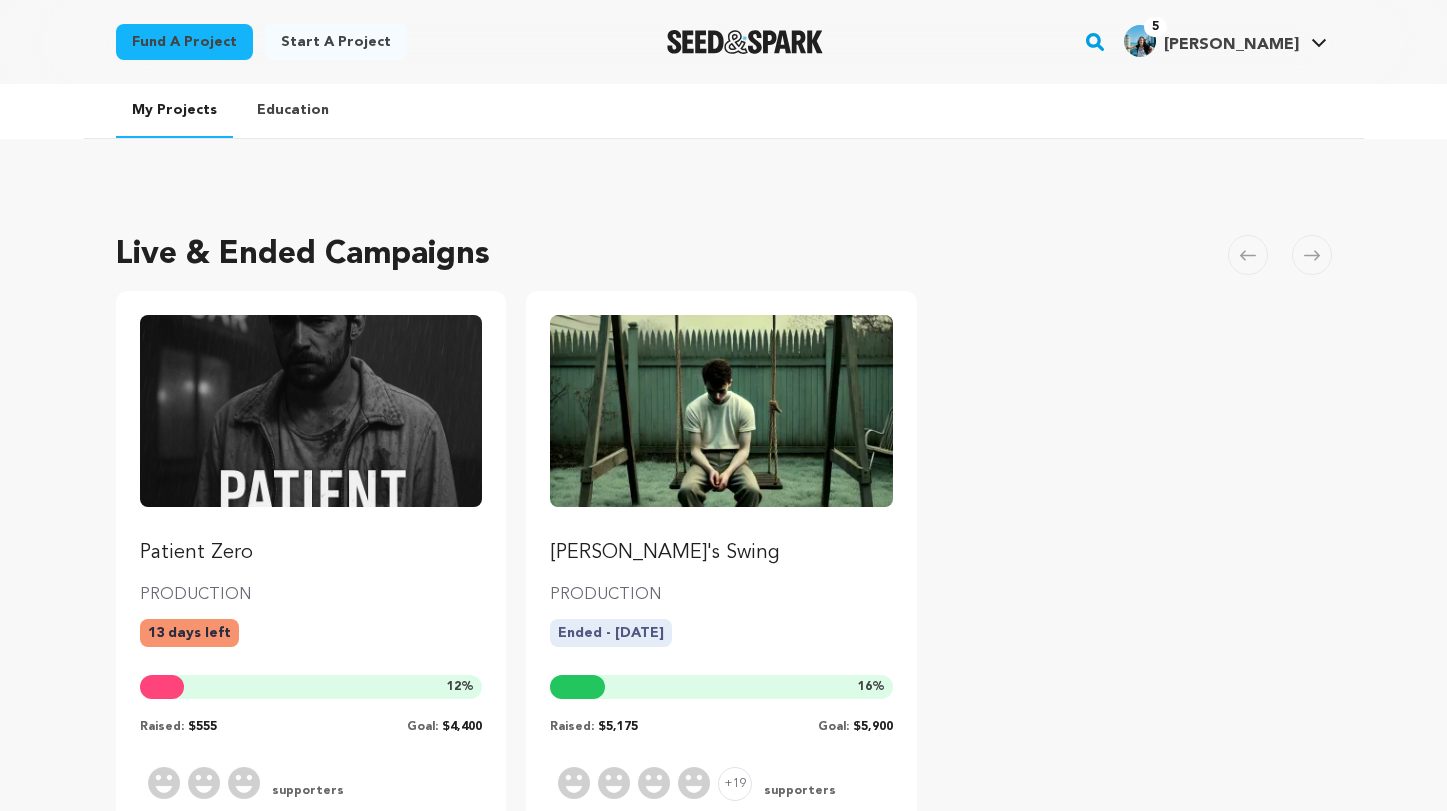 scroll, scrollTop: 0, scrollLeft: 0, axis: both 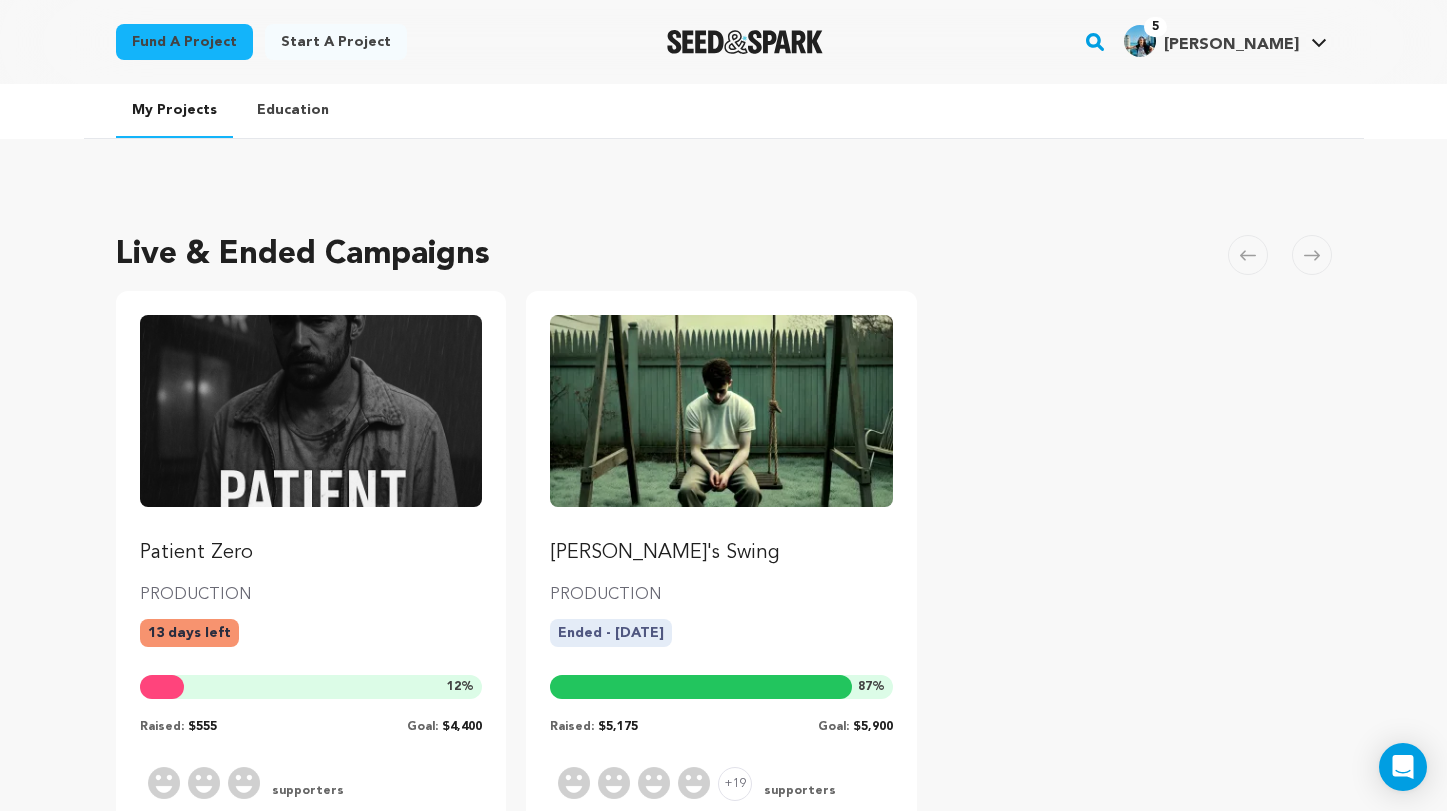 click on "[PERSON_NAME]'s Swing" at bounding box center (721, 553) 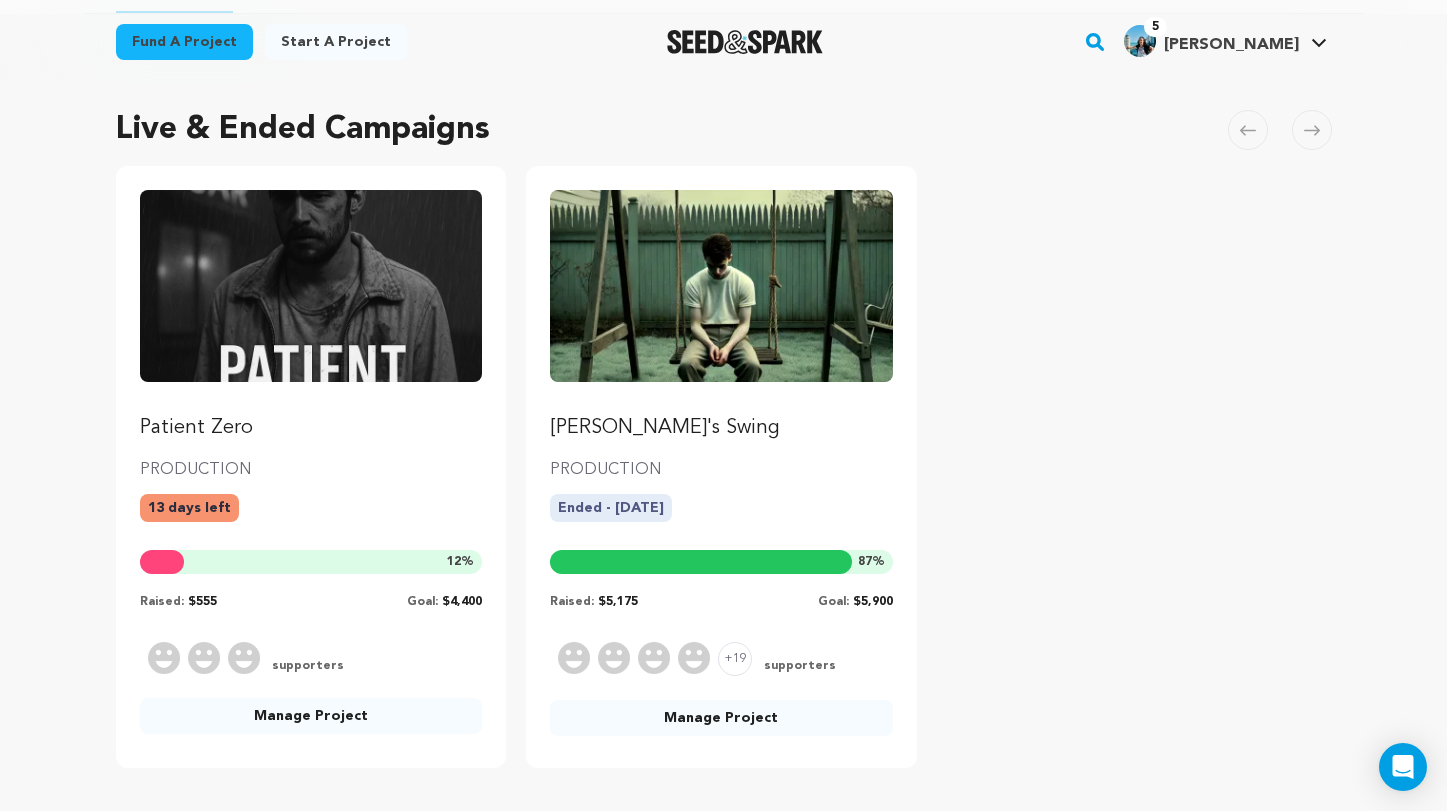 click on "Manage Project" at bounding box center [721, 718] 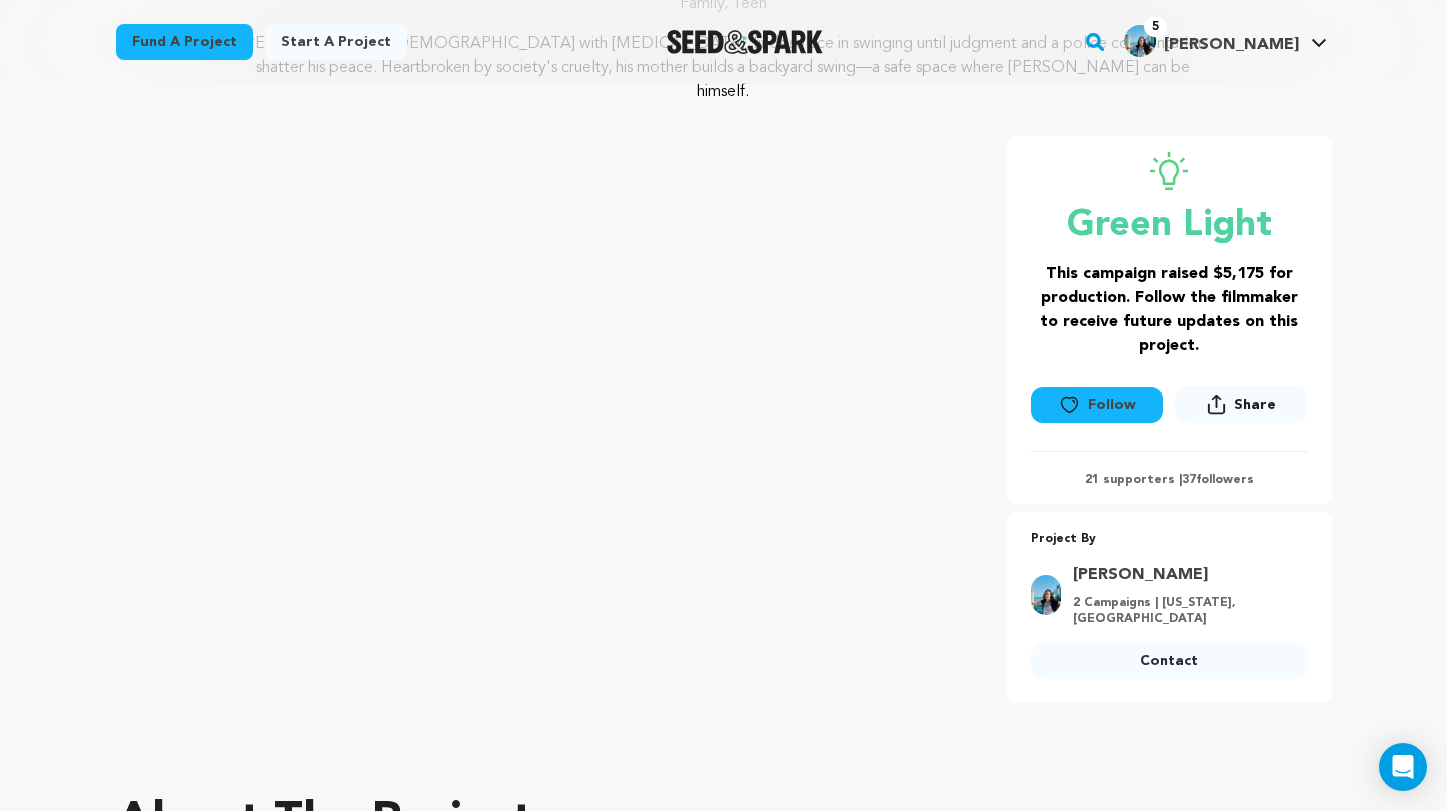 scroll, scrollTop: 276, scrollLeft: 0, axis: vertical 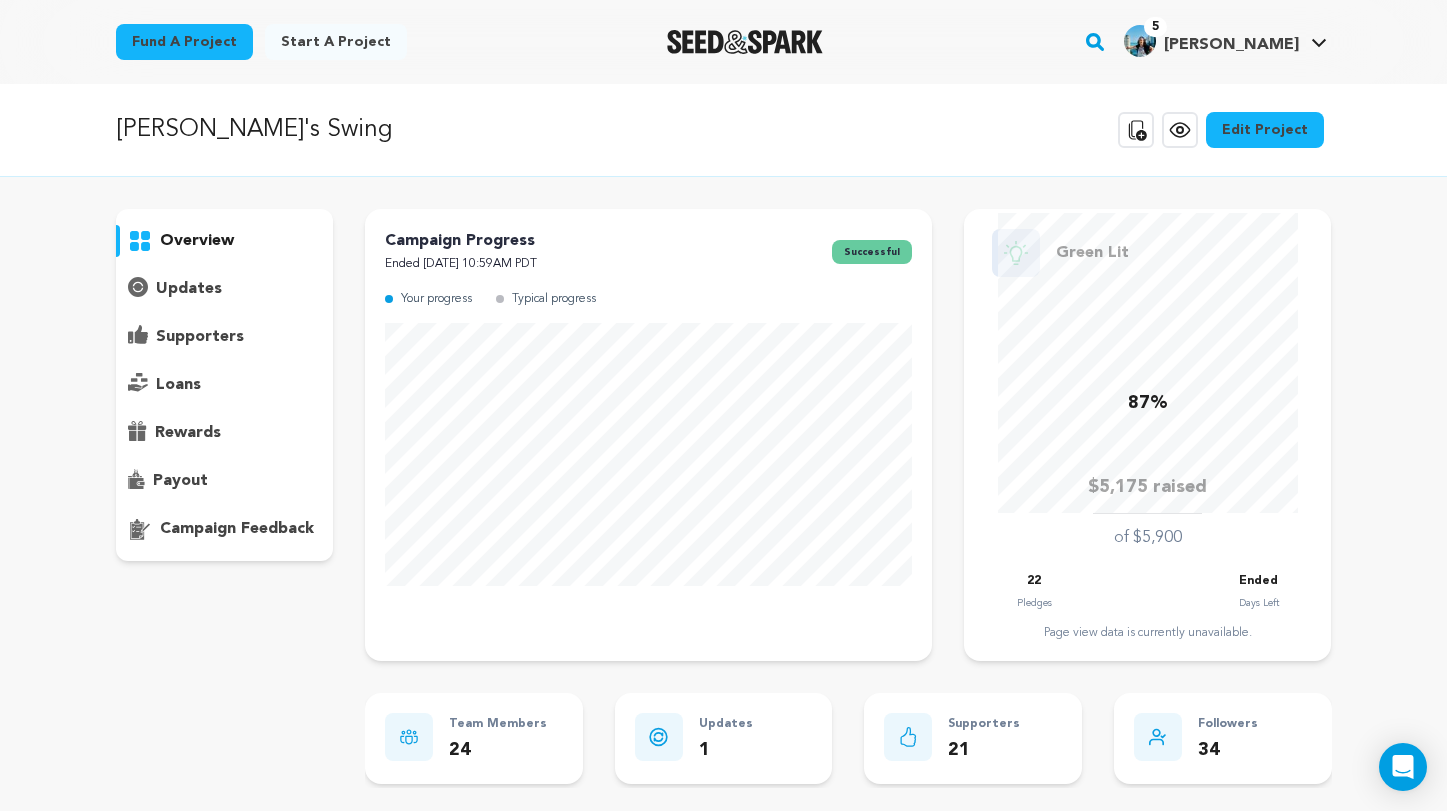 click on "updates" at bounding box center (225, 289) 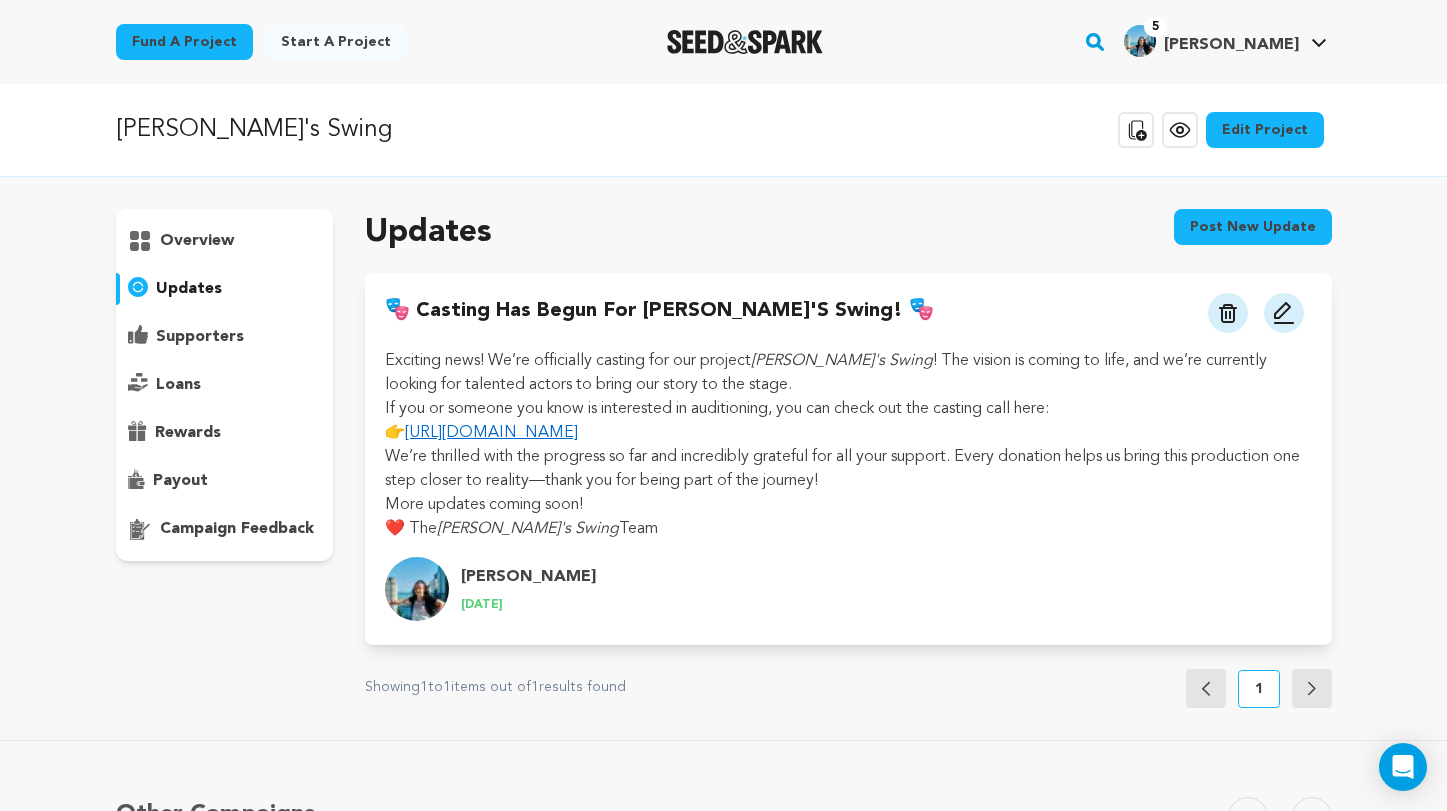 click on "Post new update" at bounding box center [1253, 227] 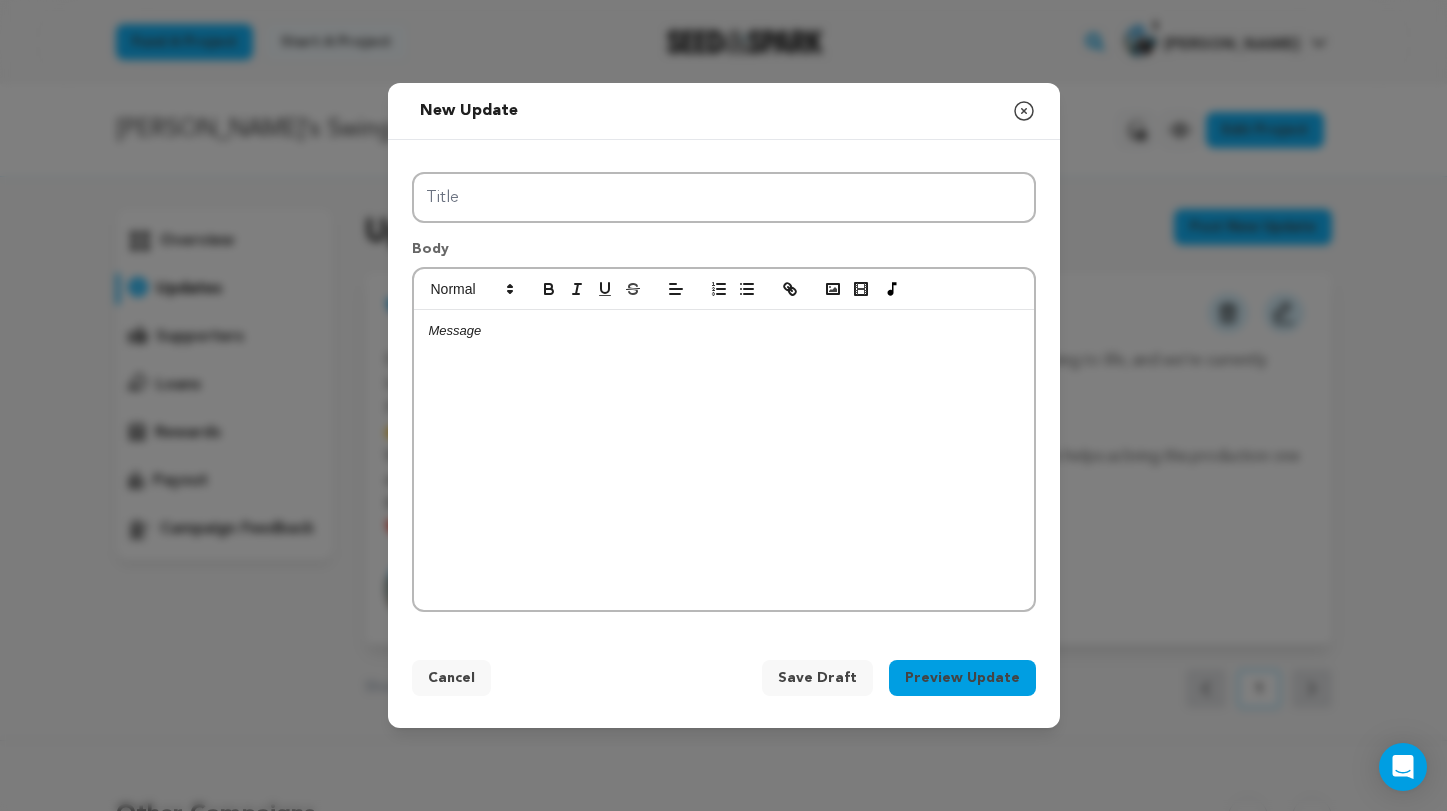 click at bounding box center (724, 460) 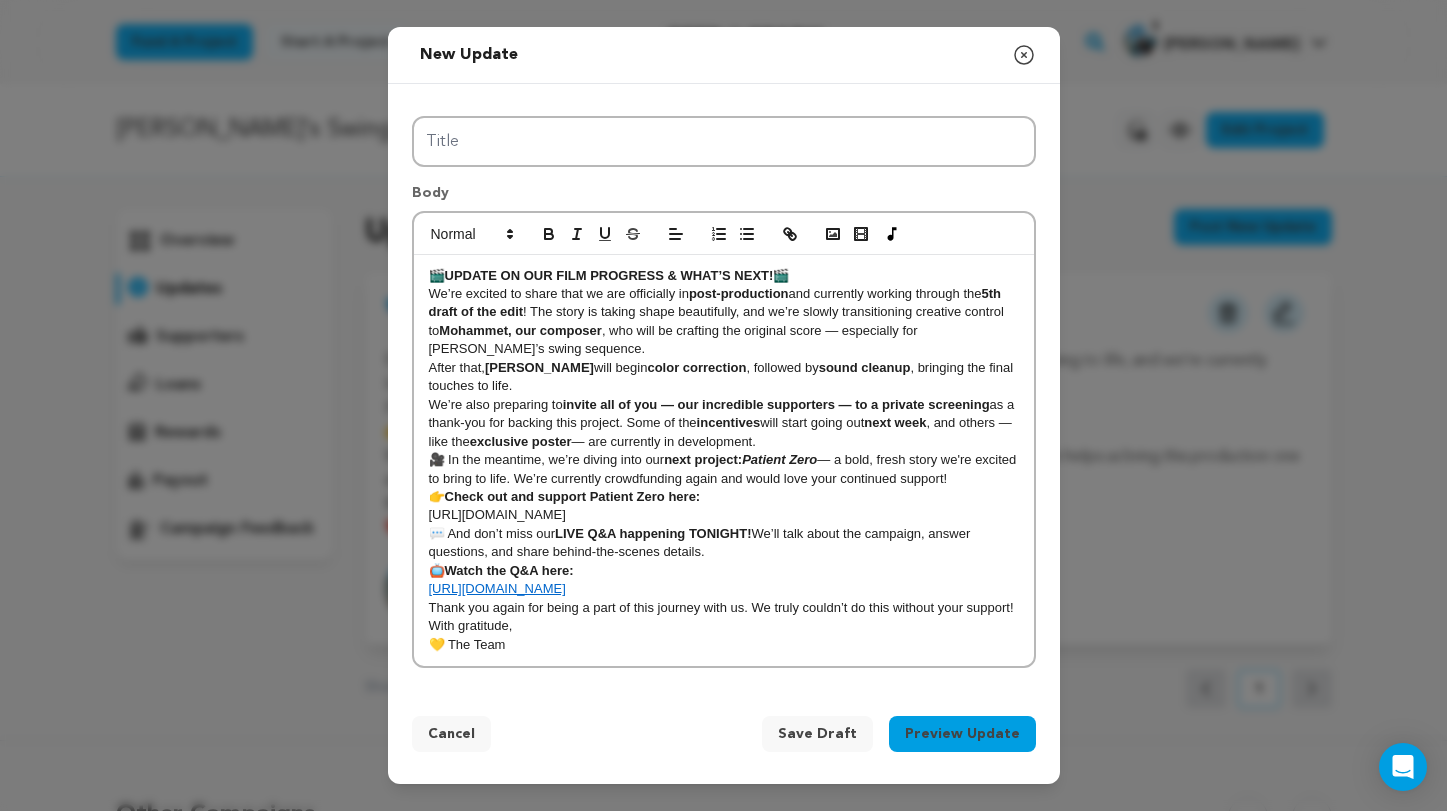 scroll, scrollTop: 18, scrollLeft: 0, axis: vertical 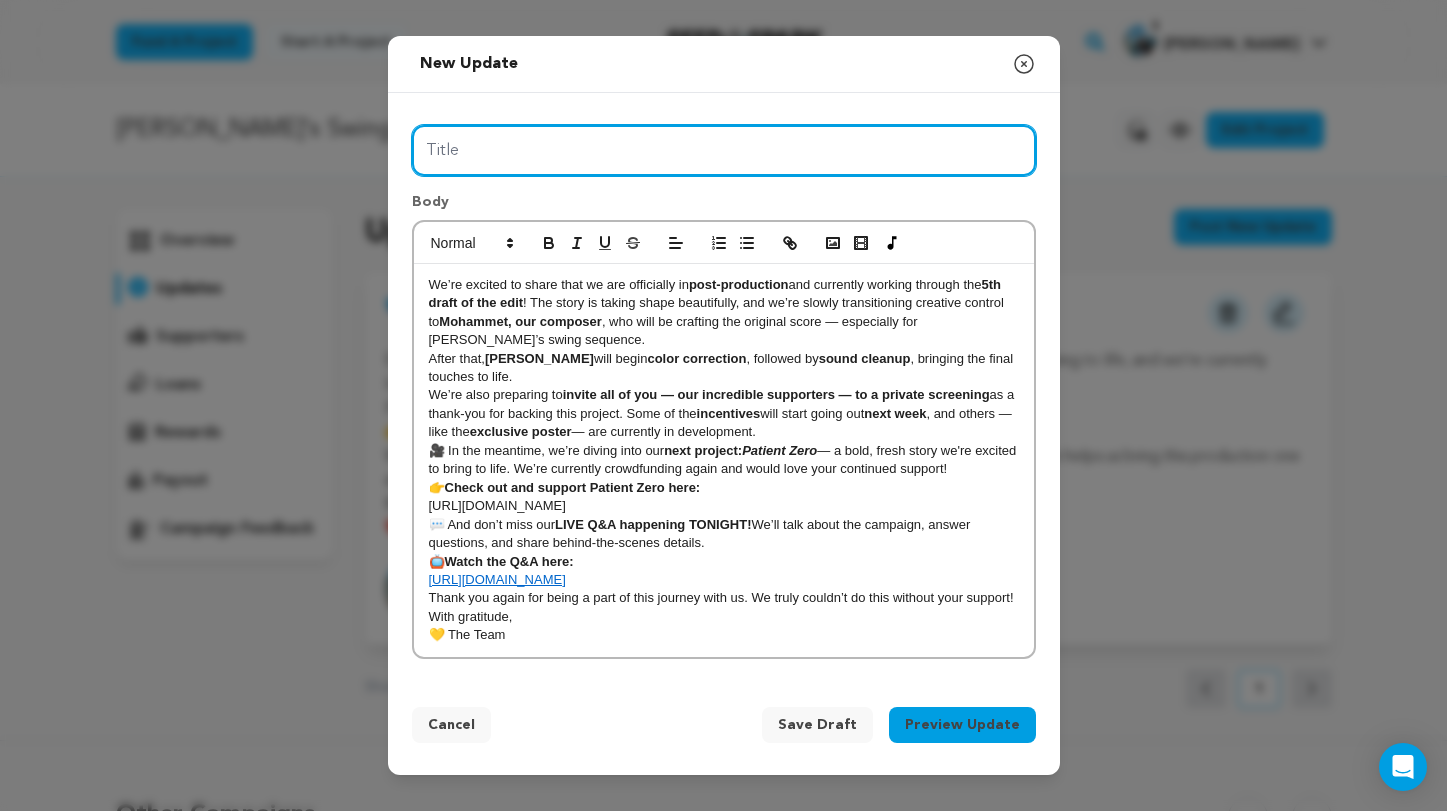 click on "Title" at bounding box center [724, 150] 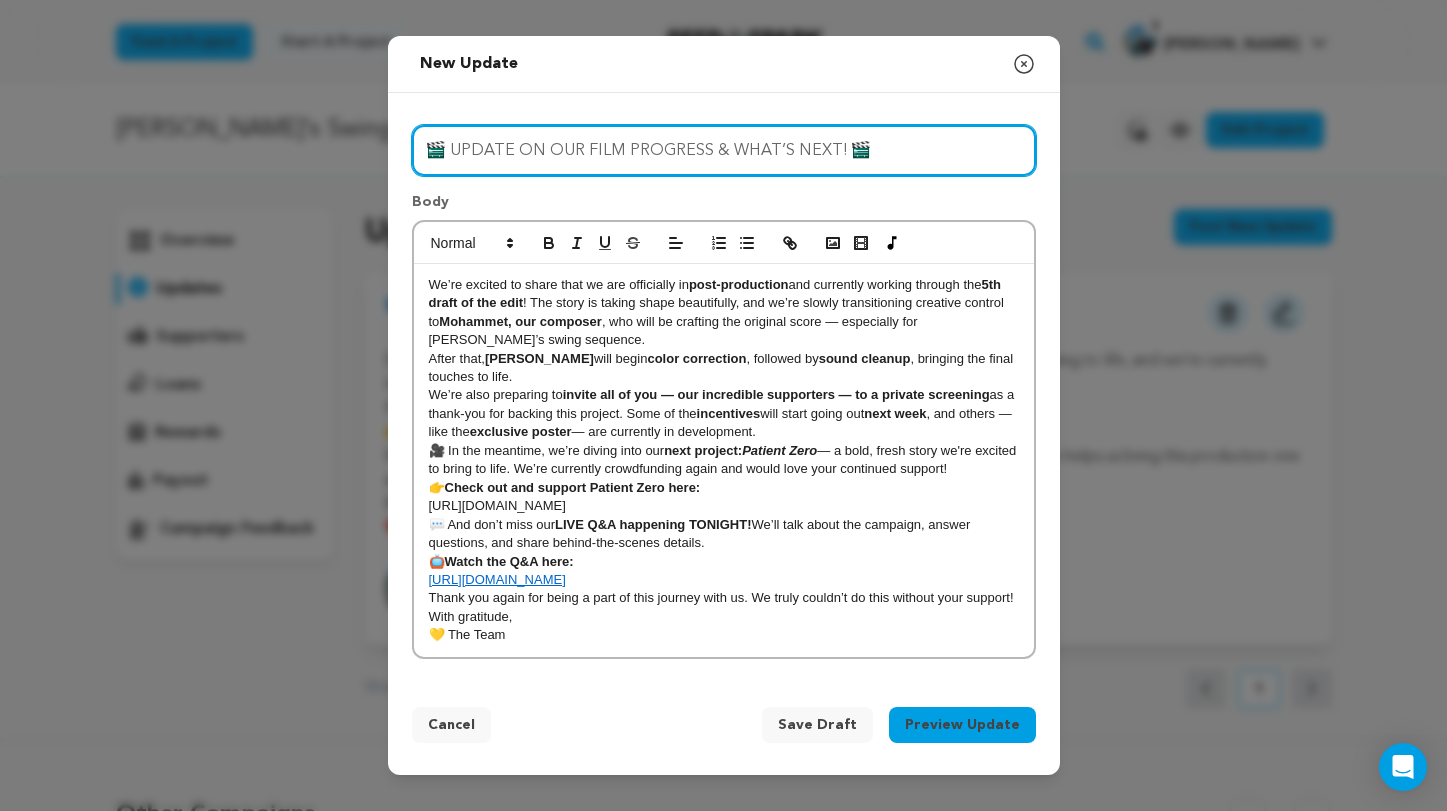 type on "🎬 UPDATE ON OUR FILM PROGRESS & WHAT’S NEXT! 🎬" 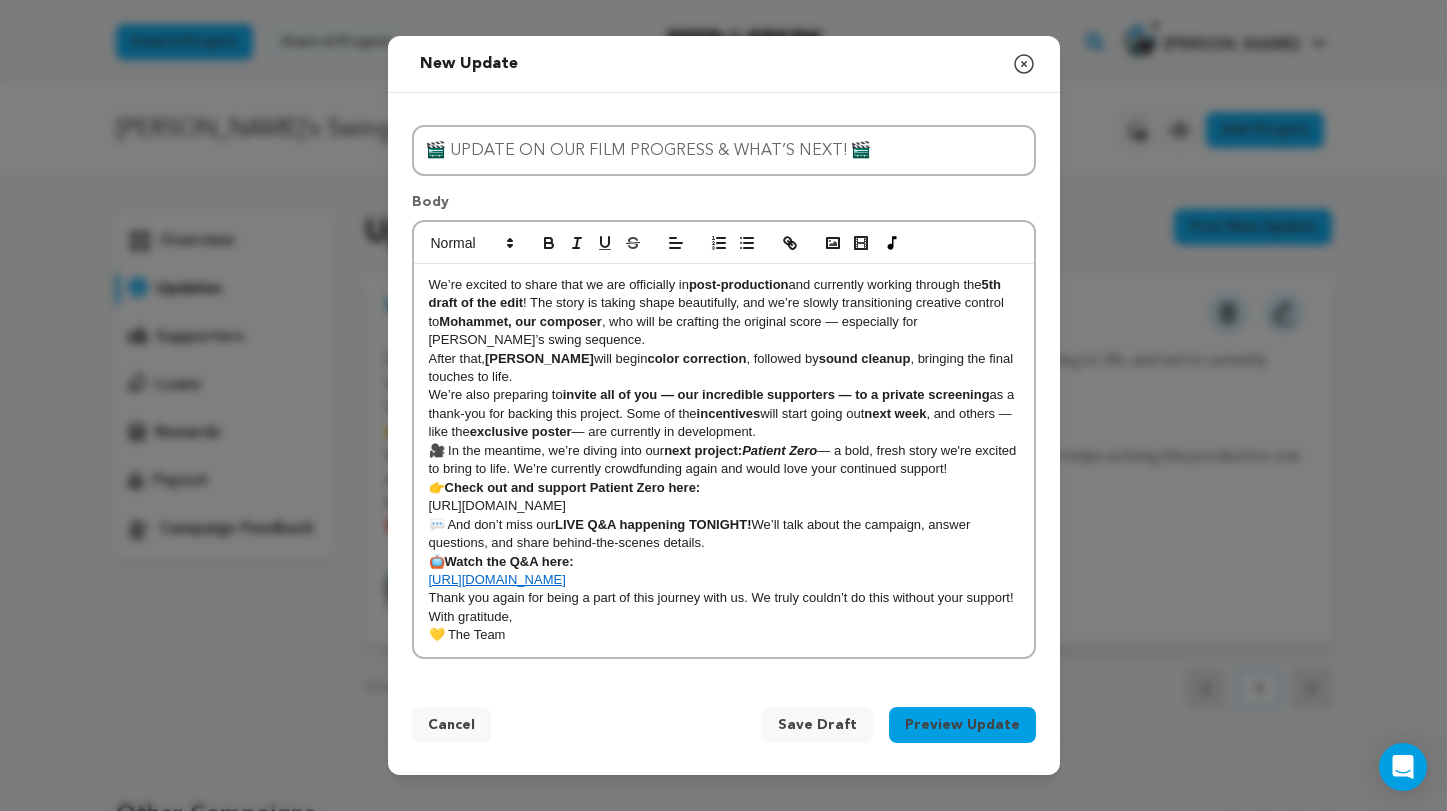 click on "https://seedandspark.com/fund/patient-zero#story" at bounding box center (724, 506) 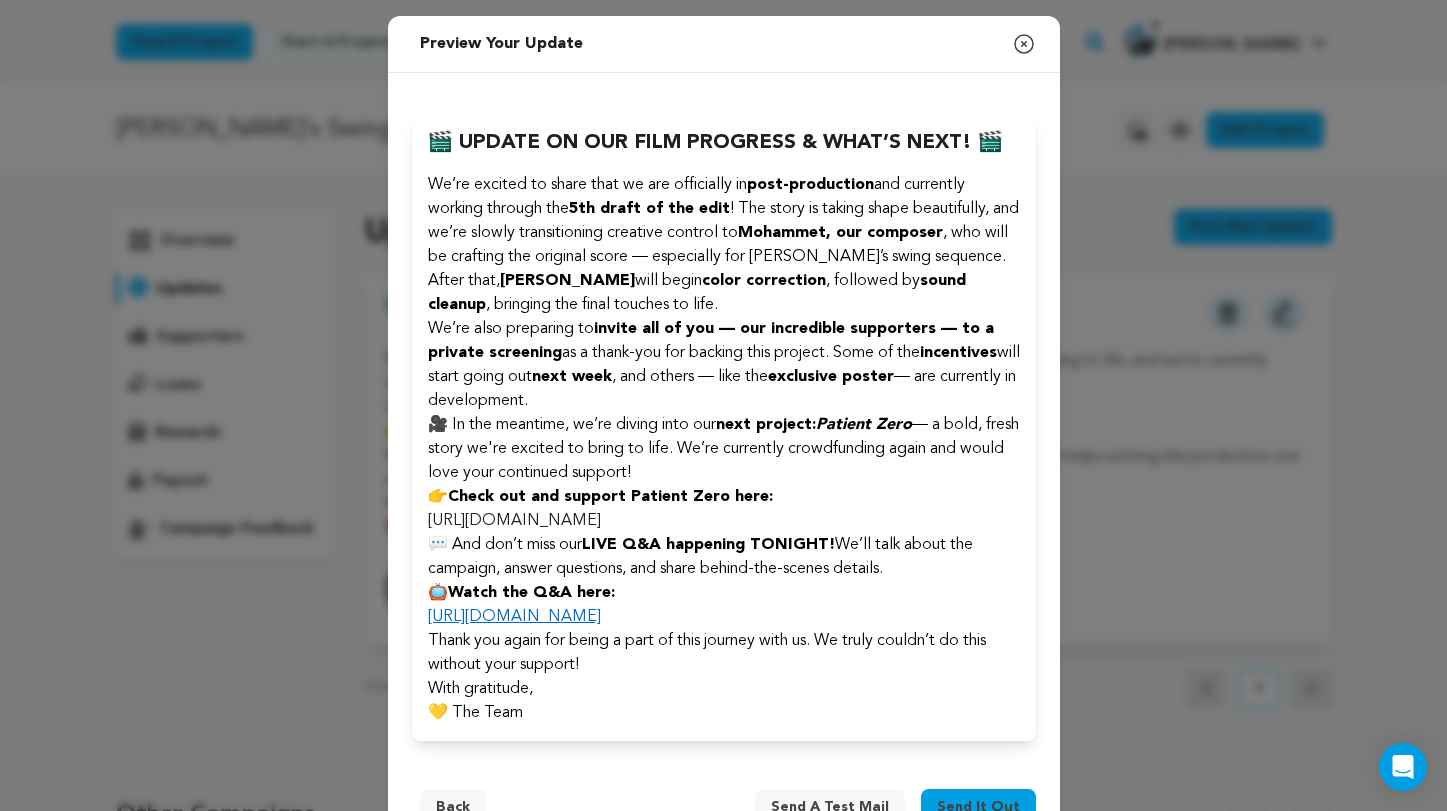 click on "https://seedandspark.com/fund/patient-zero#story" at bounding box center (514, 521) 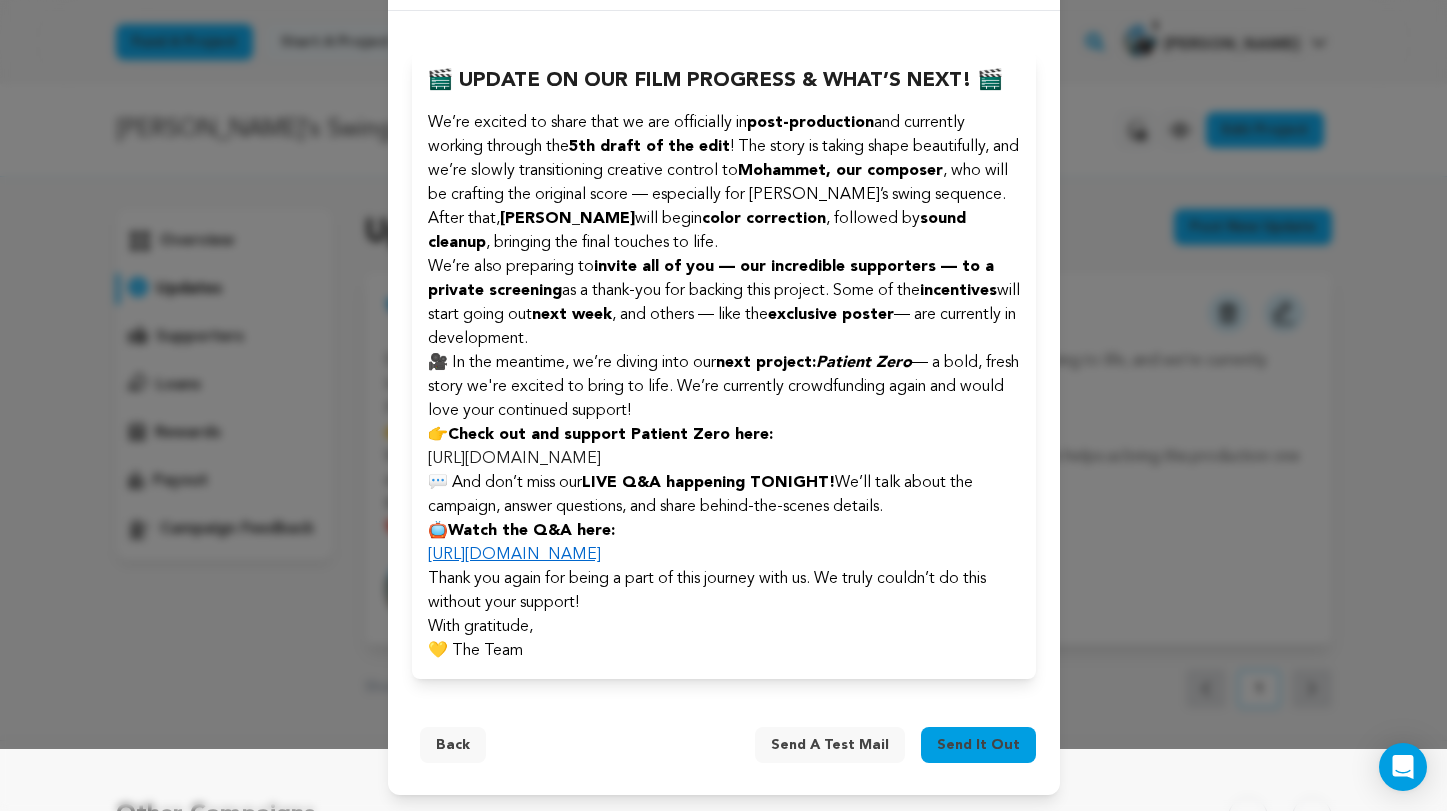 scroll, scrollTop: 62, scrollLeft: 0, axis: vertical 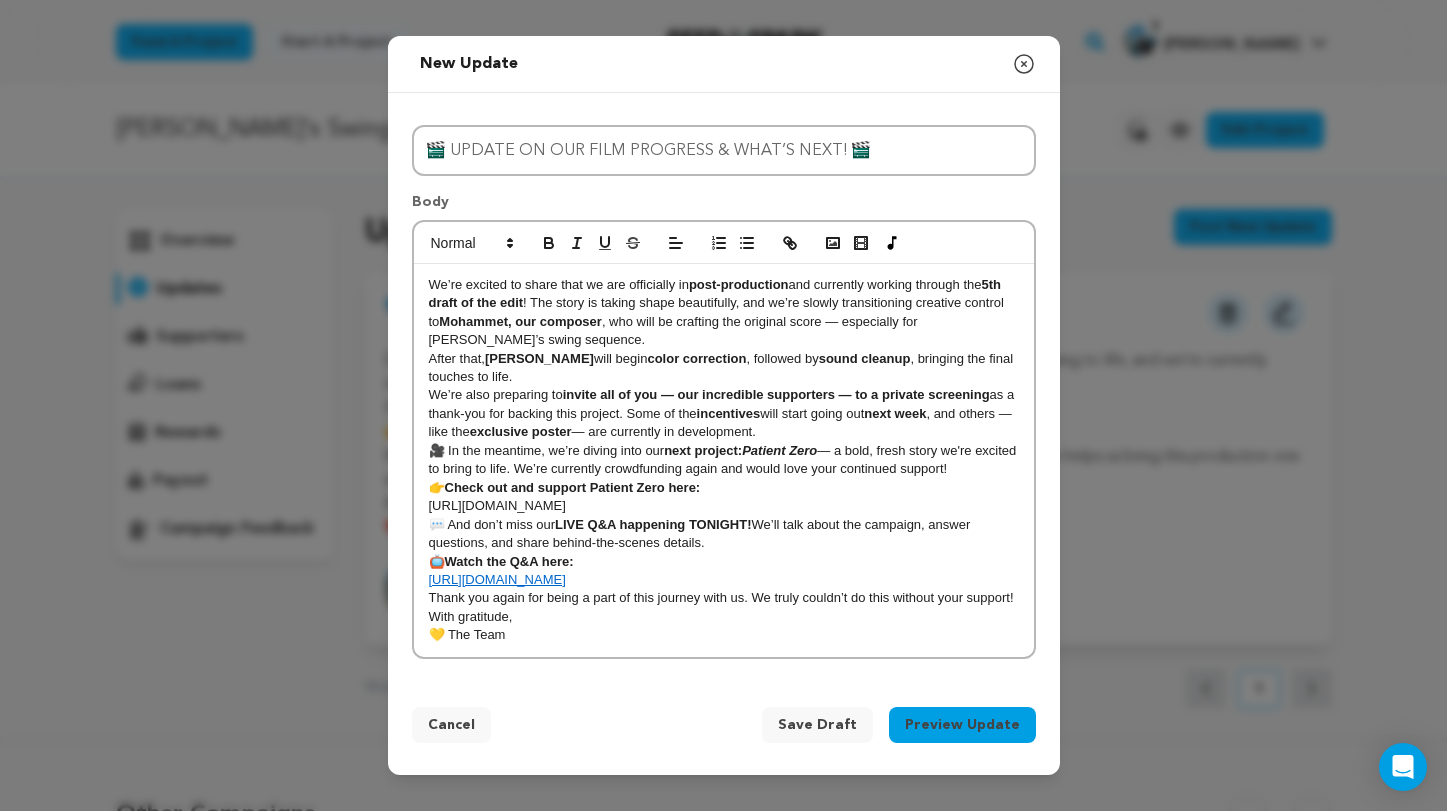 drag, startPoint x: 715, startPoint y: 504, endPoint x: 418, endPoint y: 508, distance: 297.02695 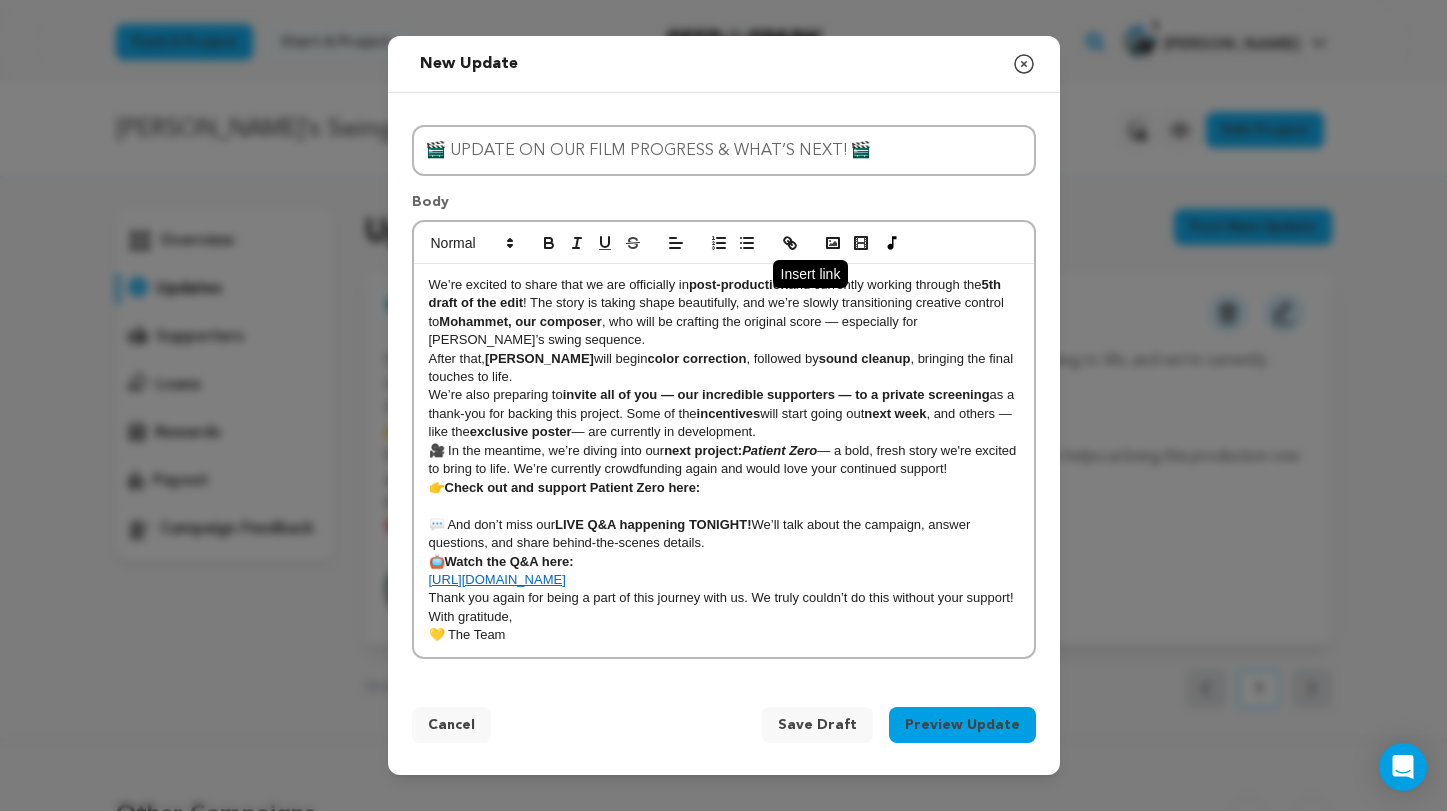 click 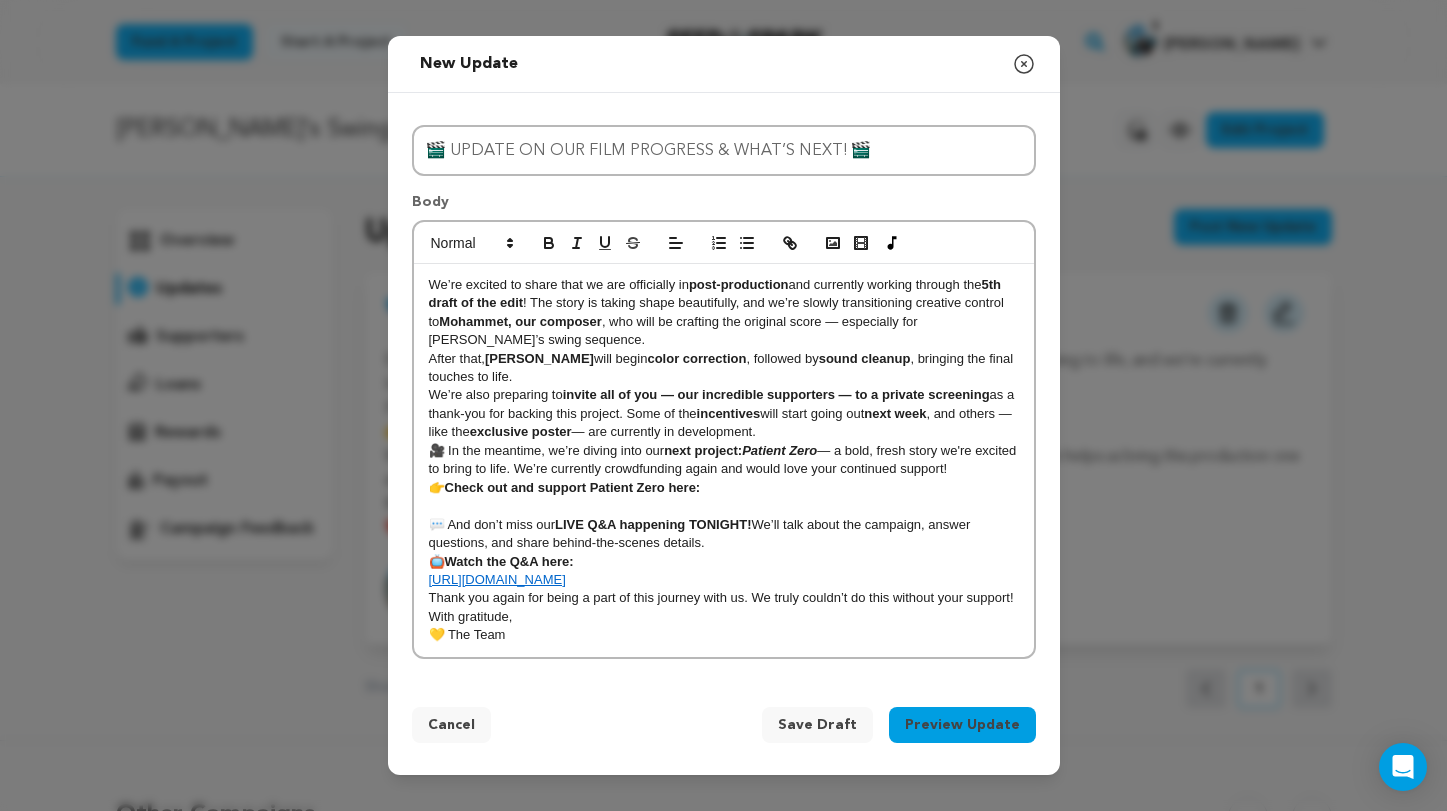 scroll, scrollTop: 10, scrollLeft: 1, axis: both 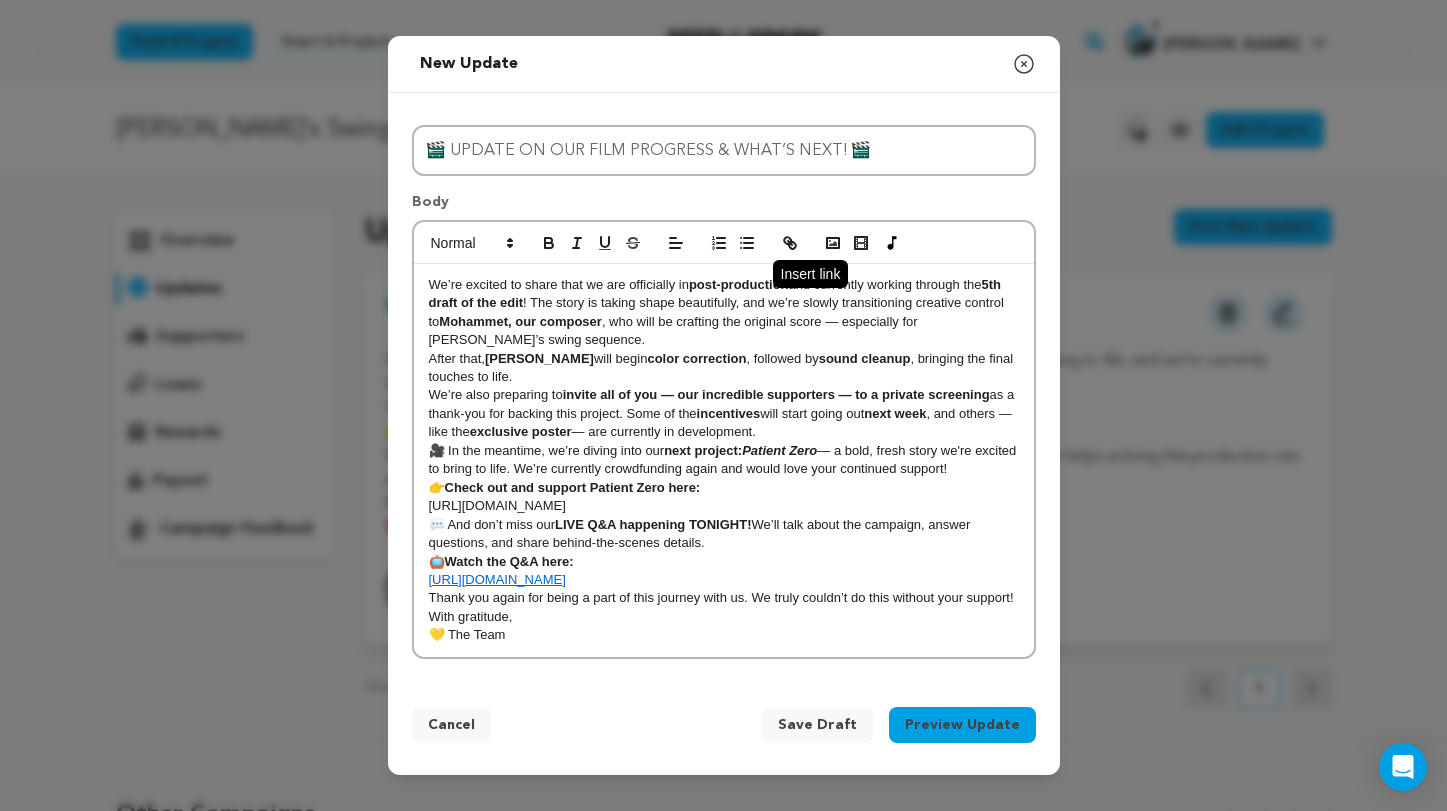 click 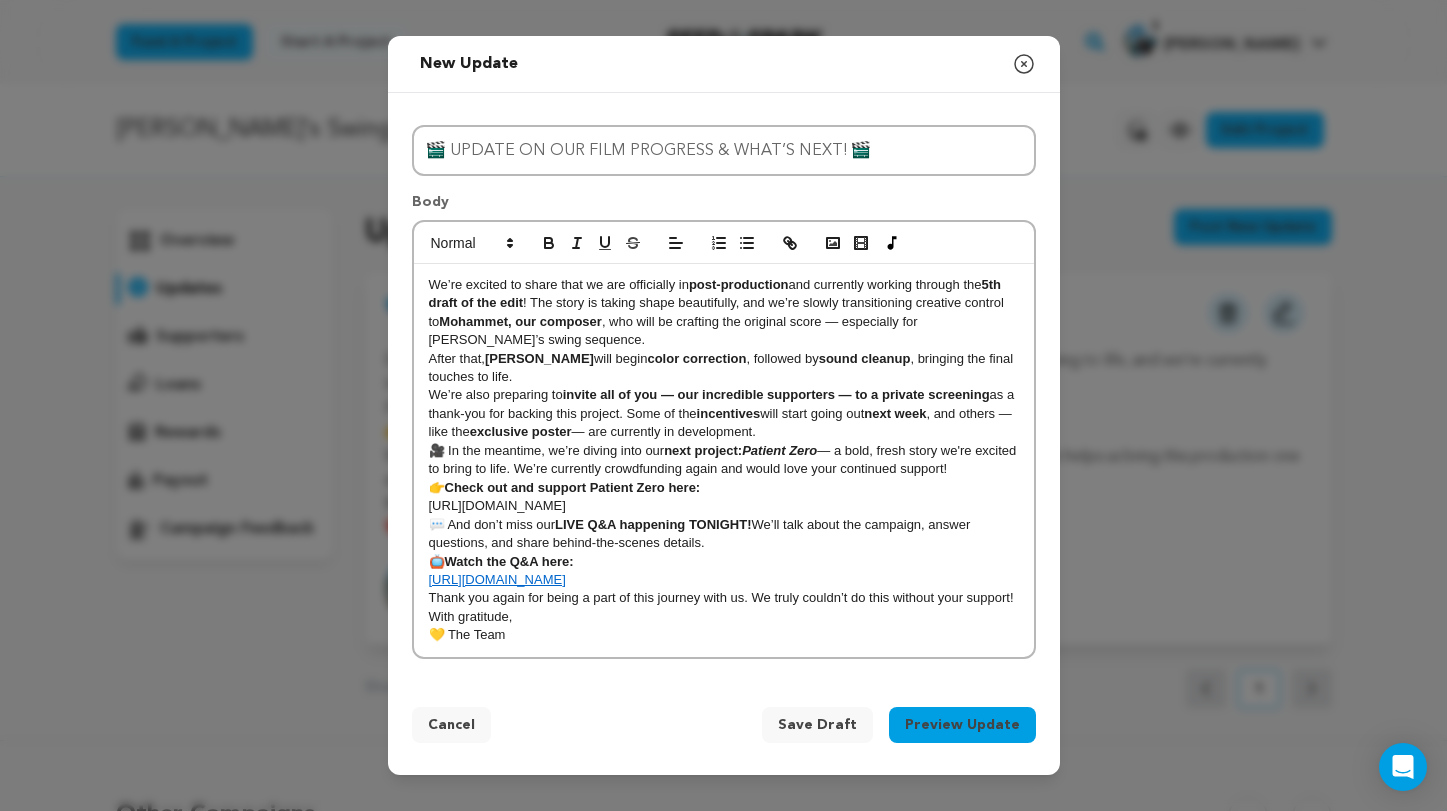 click on "We’re excited to share that we are officially in  post-production  and currently working through the  5th draft of the edit ! The story is taking shape beautifully, and we’re slowly transitioning creative control to  Mohammet, our composer , who will be crafting the original score — especially for Tony’s swing sequence. After that,  Ethan  will begin  color correction , followed by  sound cleanup , bringing the final touches to life. We’re also preparing to  invite all of you — our incredible supporters — to a private screening  as a thank-you for backing this project. Some of the  incentives  will start going out  next week , and others — like the  exclusive poster  — are currently in development. 🎥 In the meantime, we’re diving into our  next project:  Patient Zero  — a bold, fresh story we're excited to bring to life. We’re currently crowdfunding again and would love your continued support! 👉  Check out and support Patient Zero here:   📺  With gratitude," at bounding box center (724, 460) 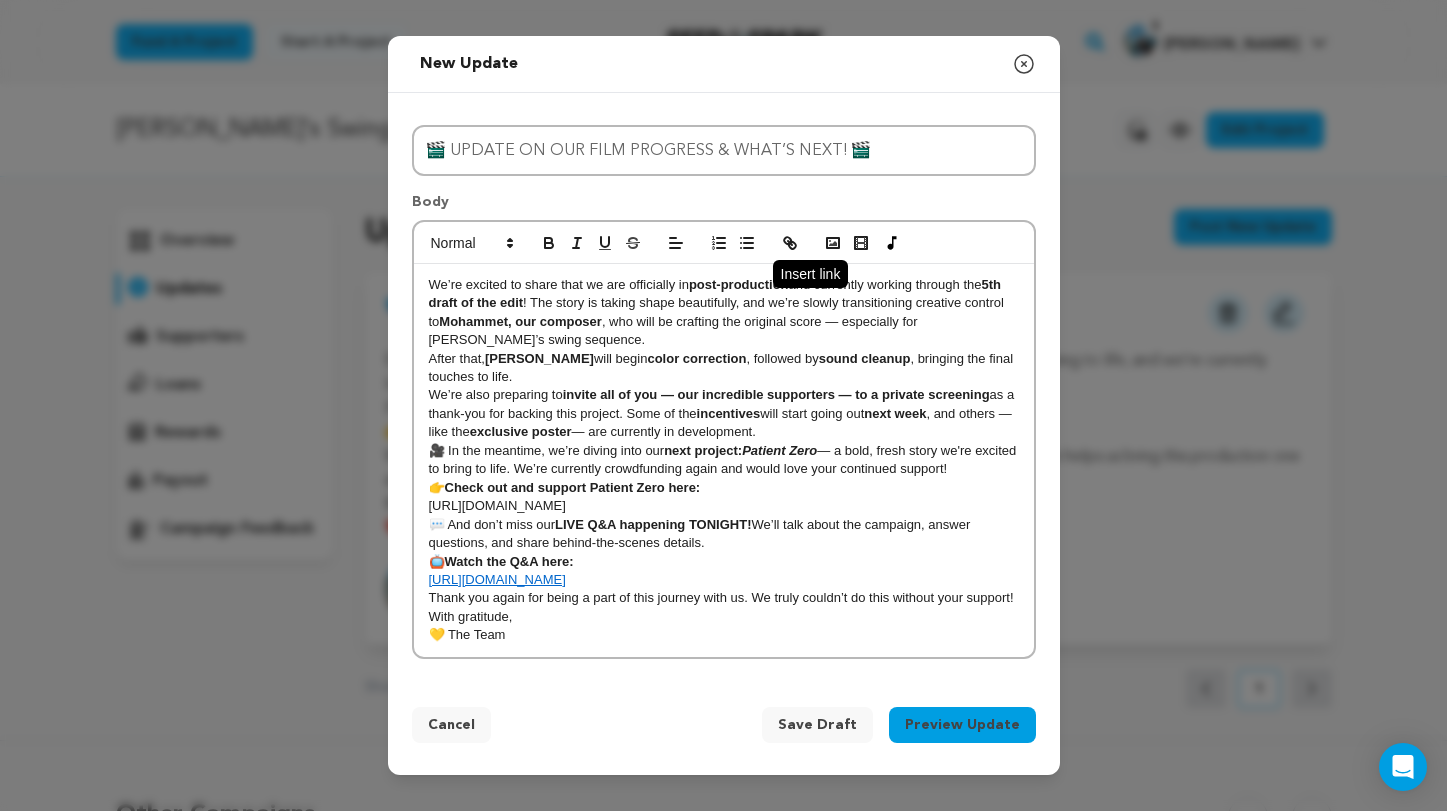 click 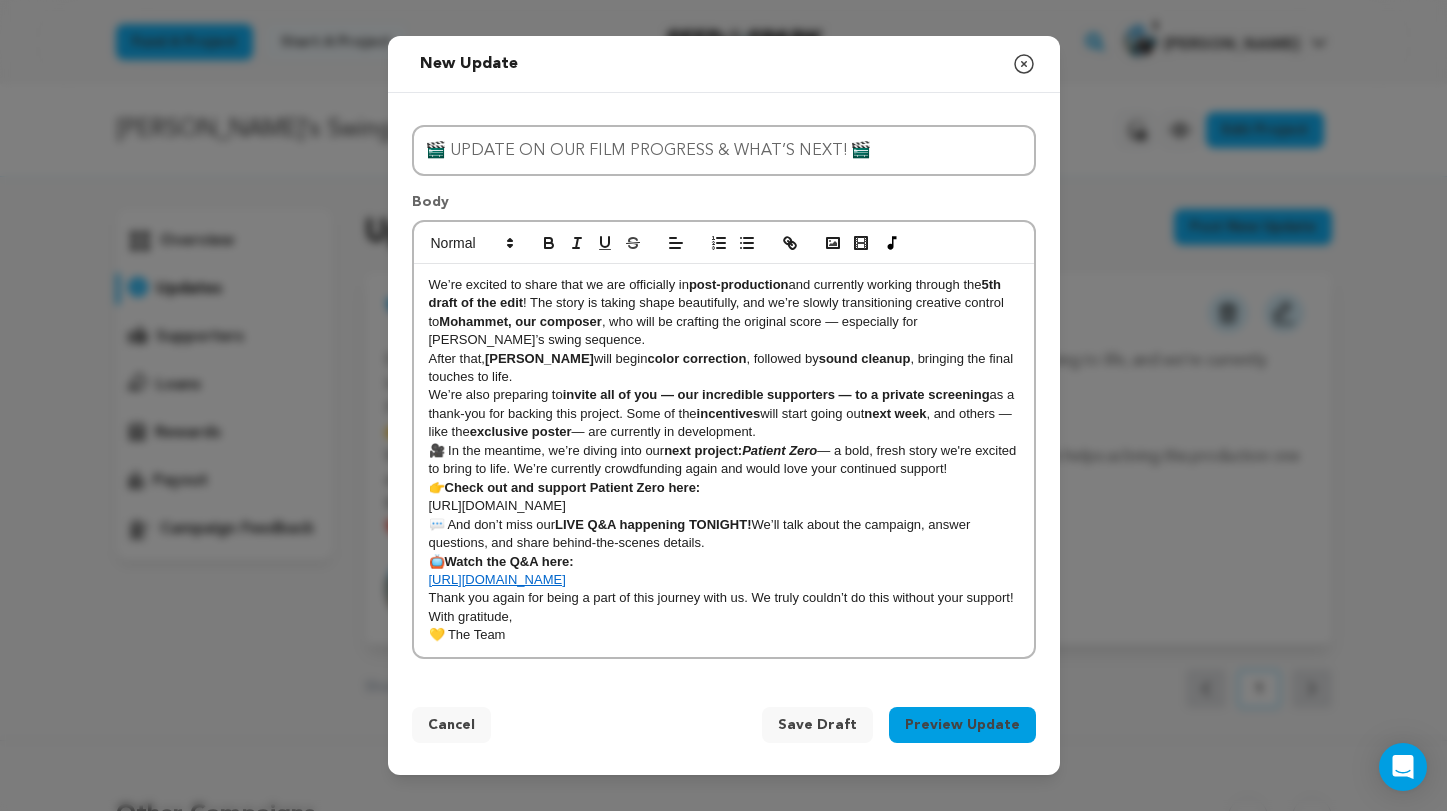 click on "https://seedandspark.com/fund/patient-zero#story" at bounding box center [724, 506] 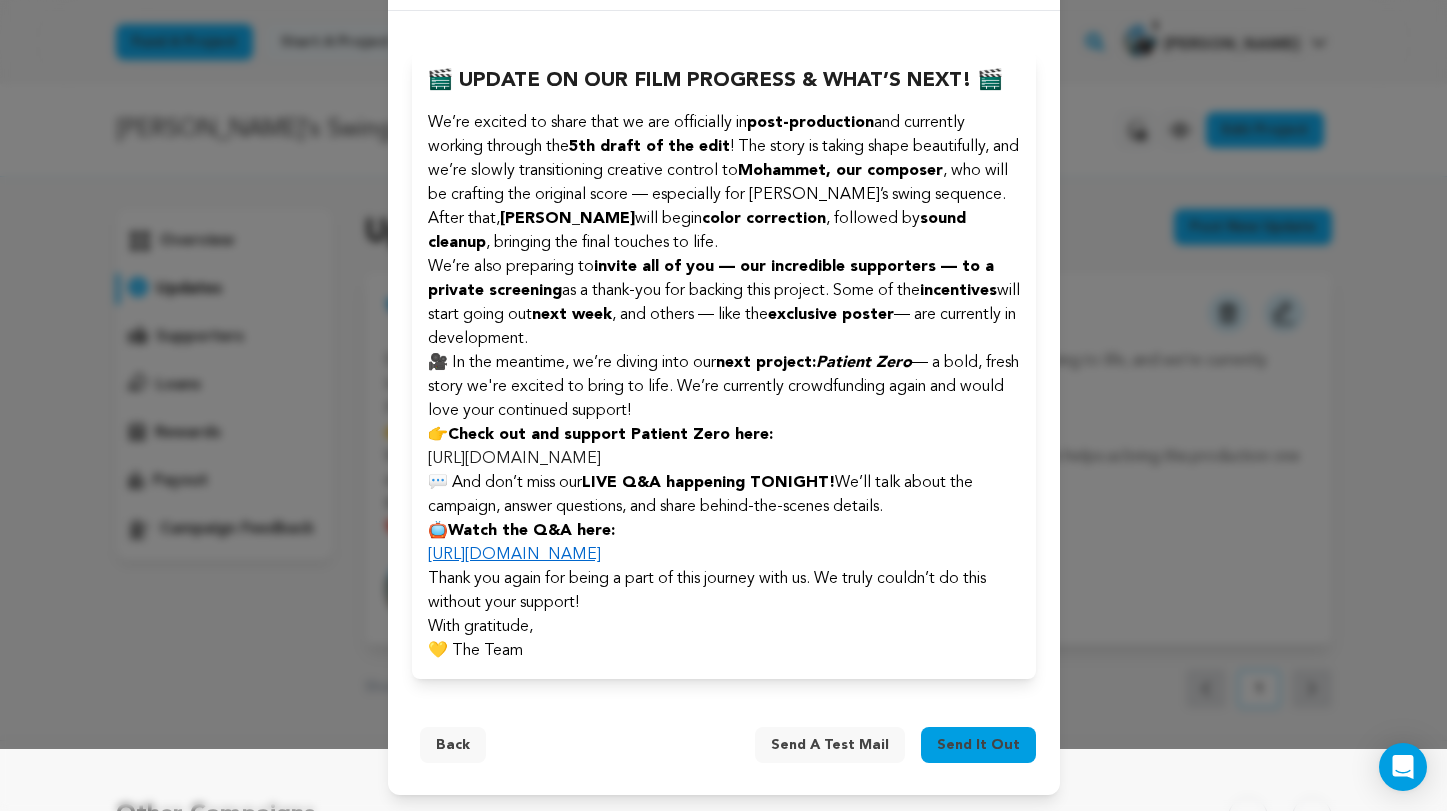 scroll, scrollTop: 62, scrollLeft: 0, axis: vertical 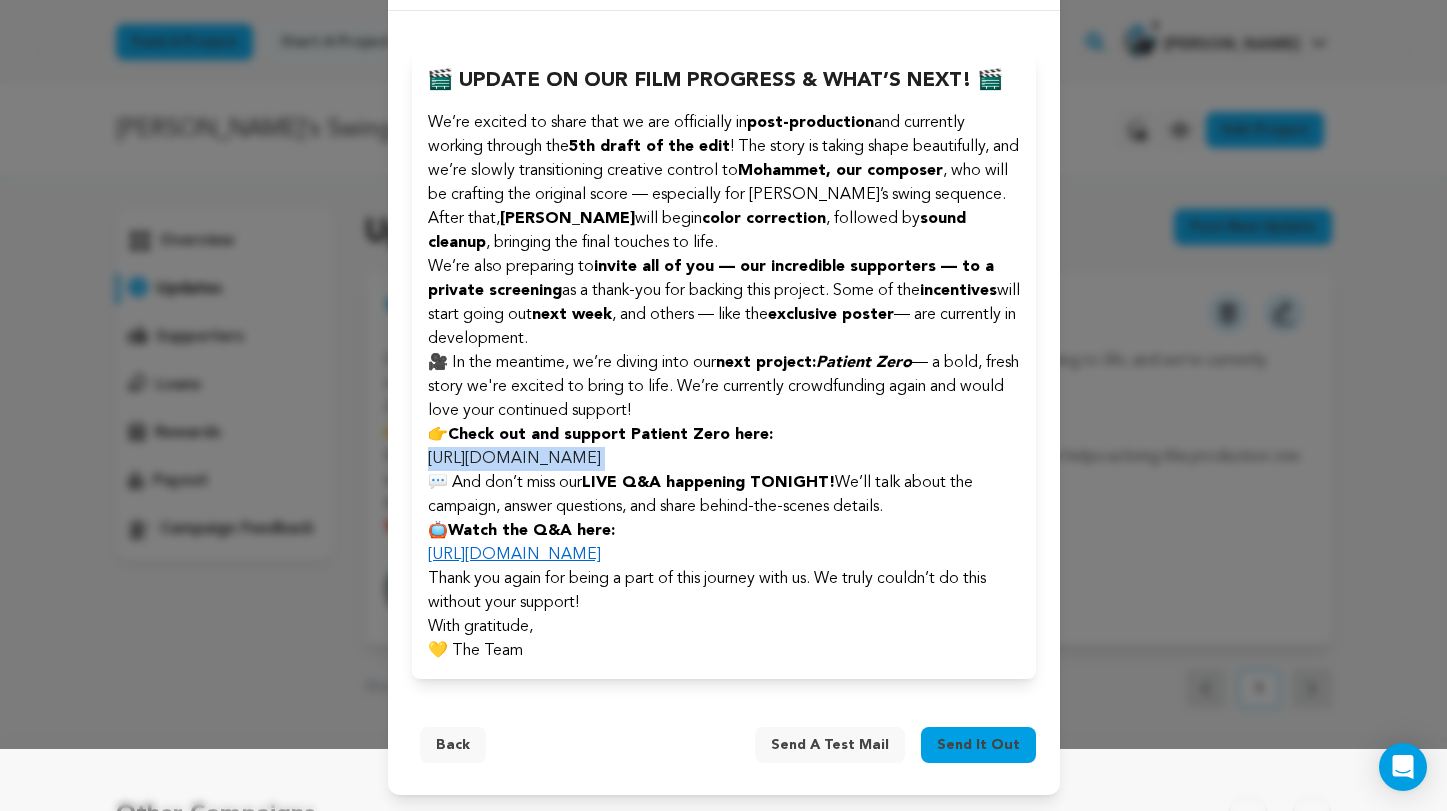 click on "https://seedandspark.com/fund/patient-zero#story" at bounding box center [514, 459] 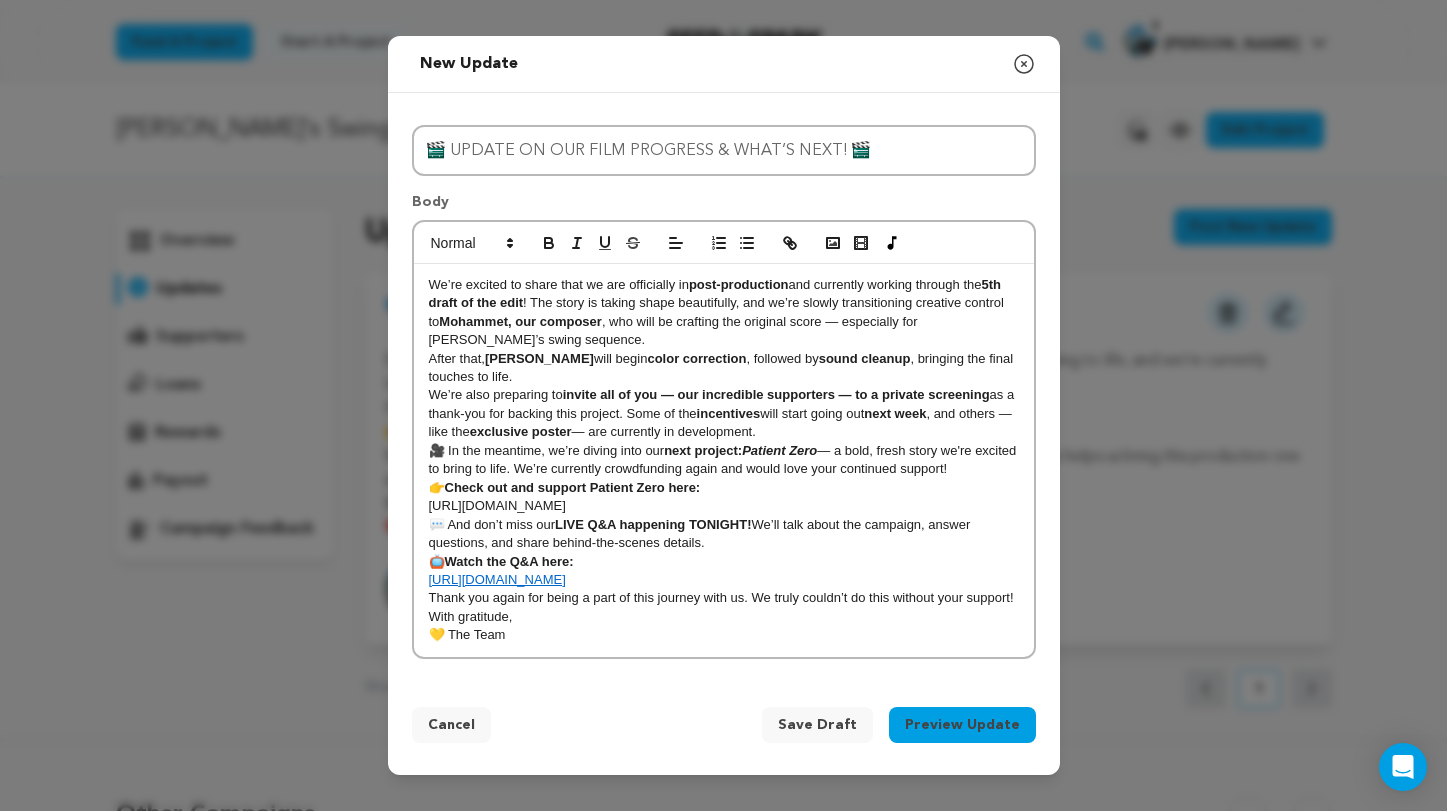 click on "Preview Update" at bounding box center [962, 725] 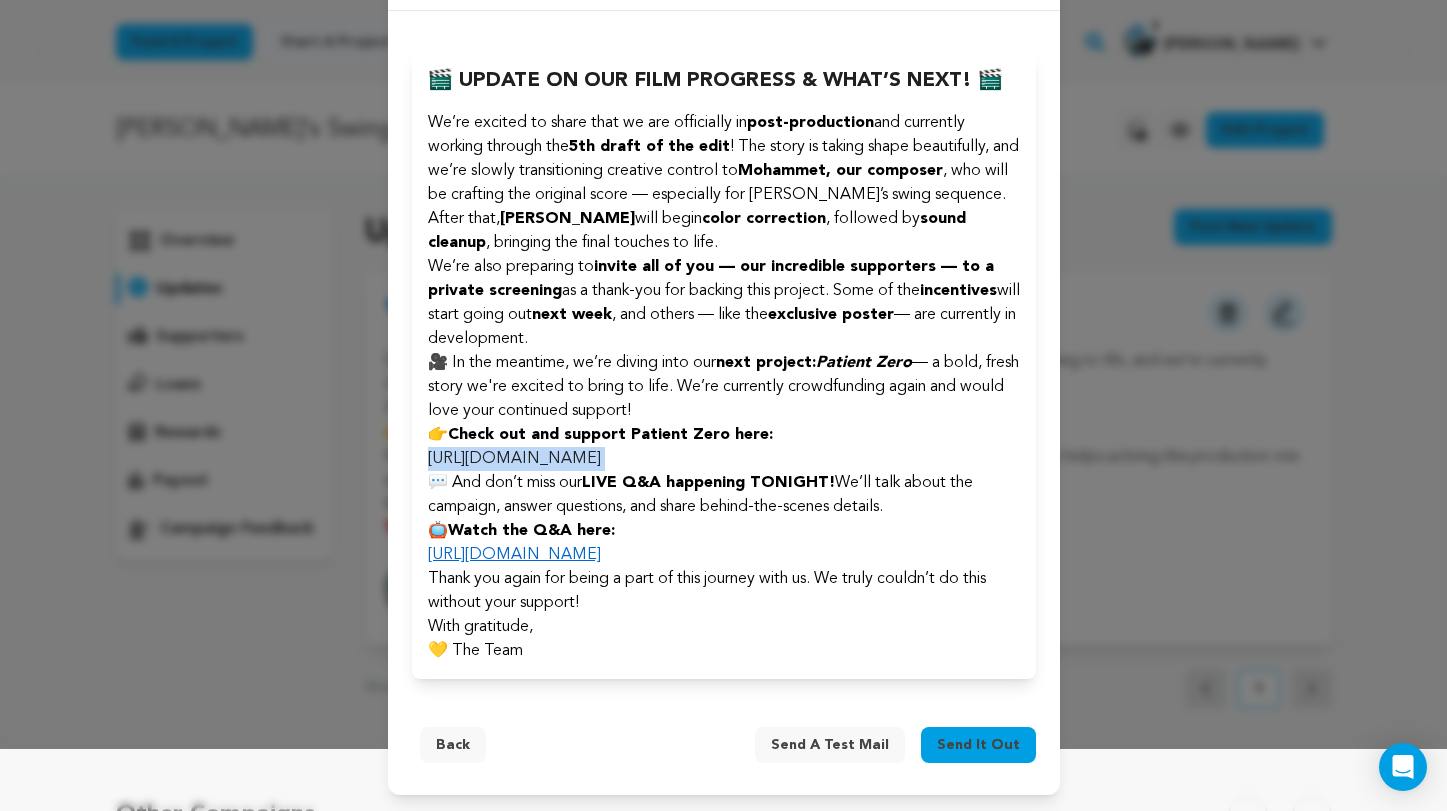 scroll, scrollTop: 62, scrollLeft: 0, axis: vertical 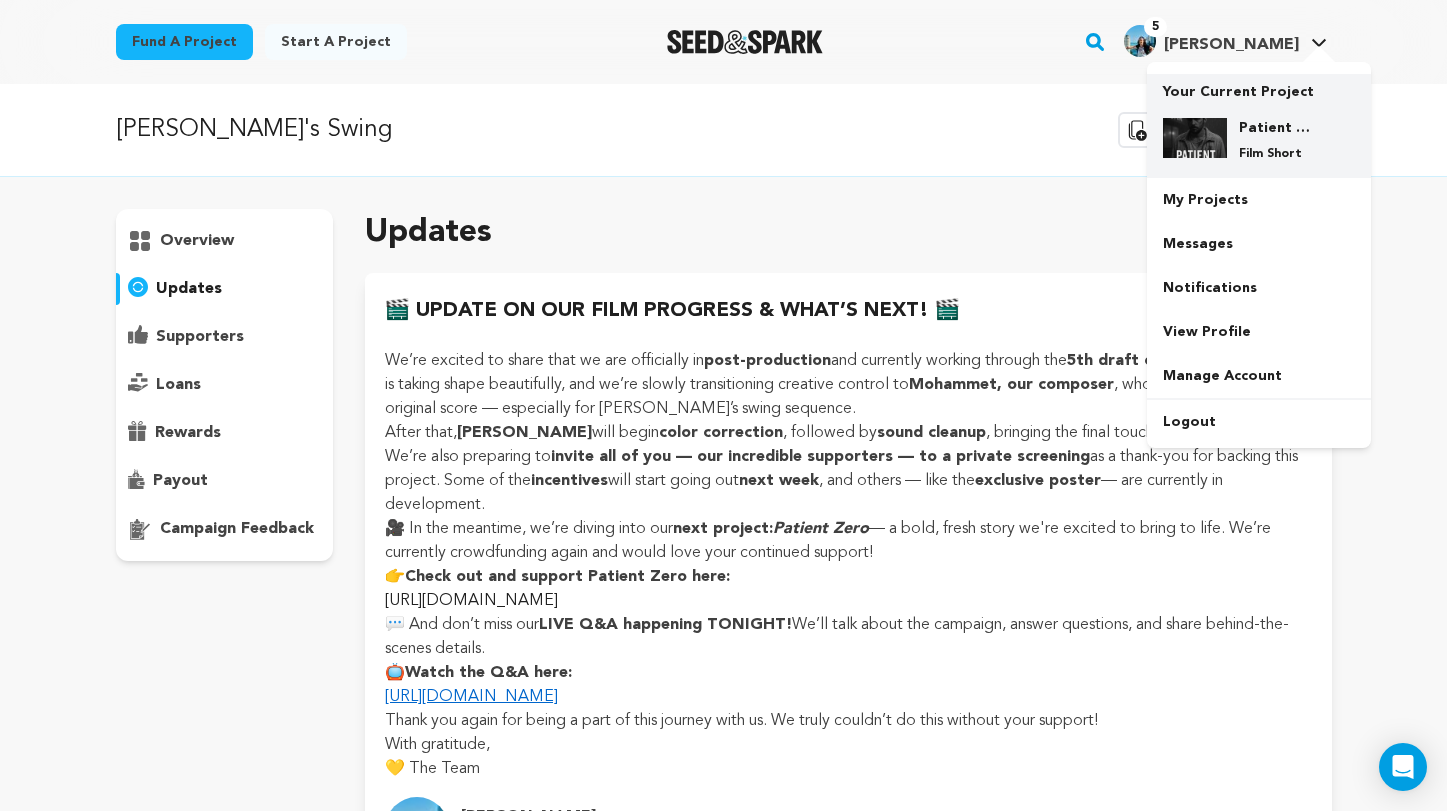 click on "Patient Zero" at bounding box center [1275, 128] 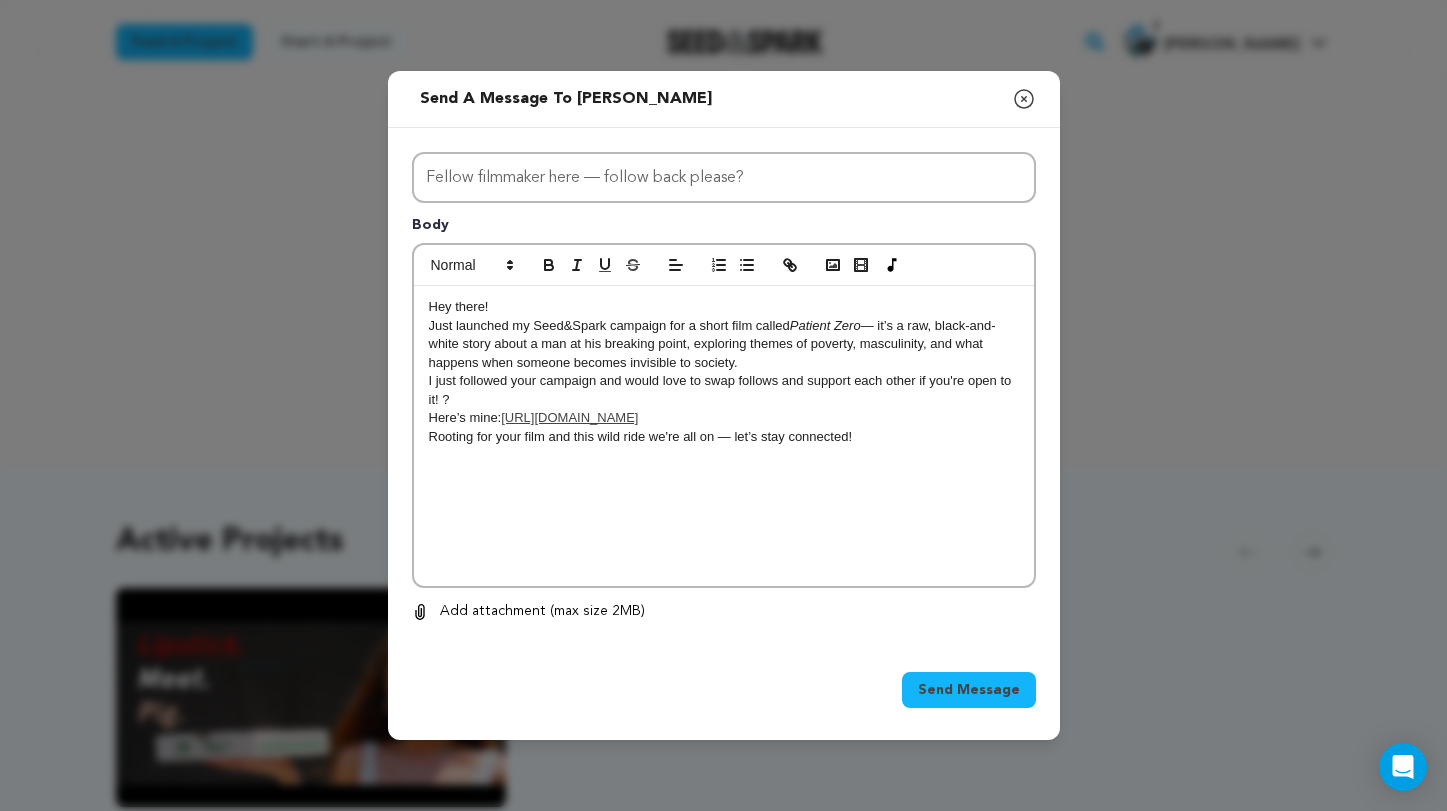 scroll, scrollTop: 0, scrollLeft: 0, axis: both 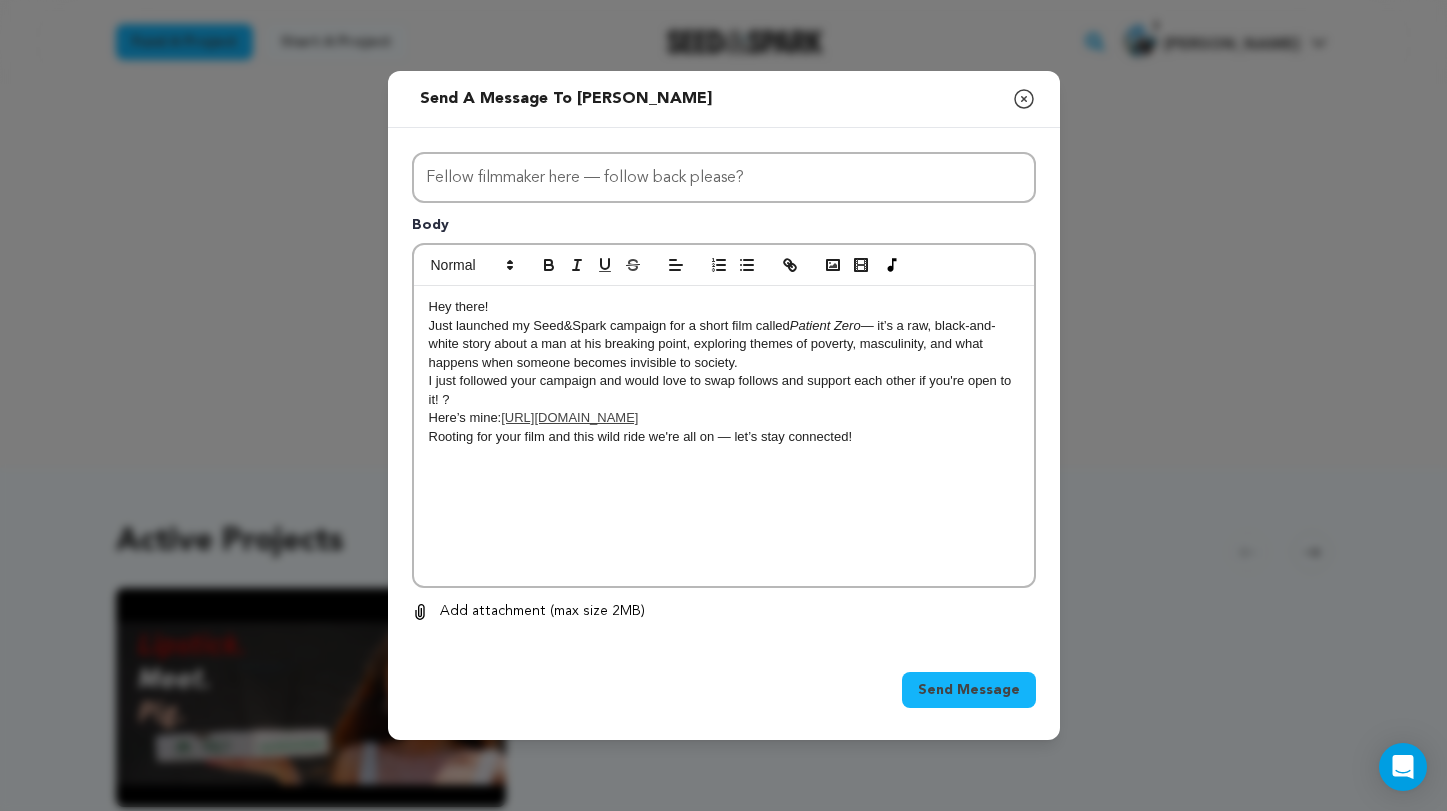 click on "Send Message" at bounding box center [969, 690] 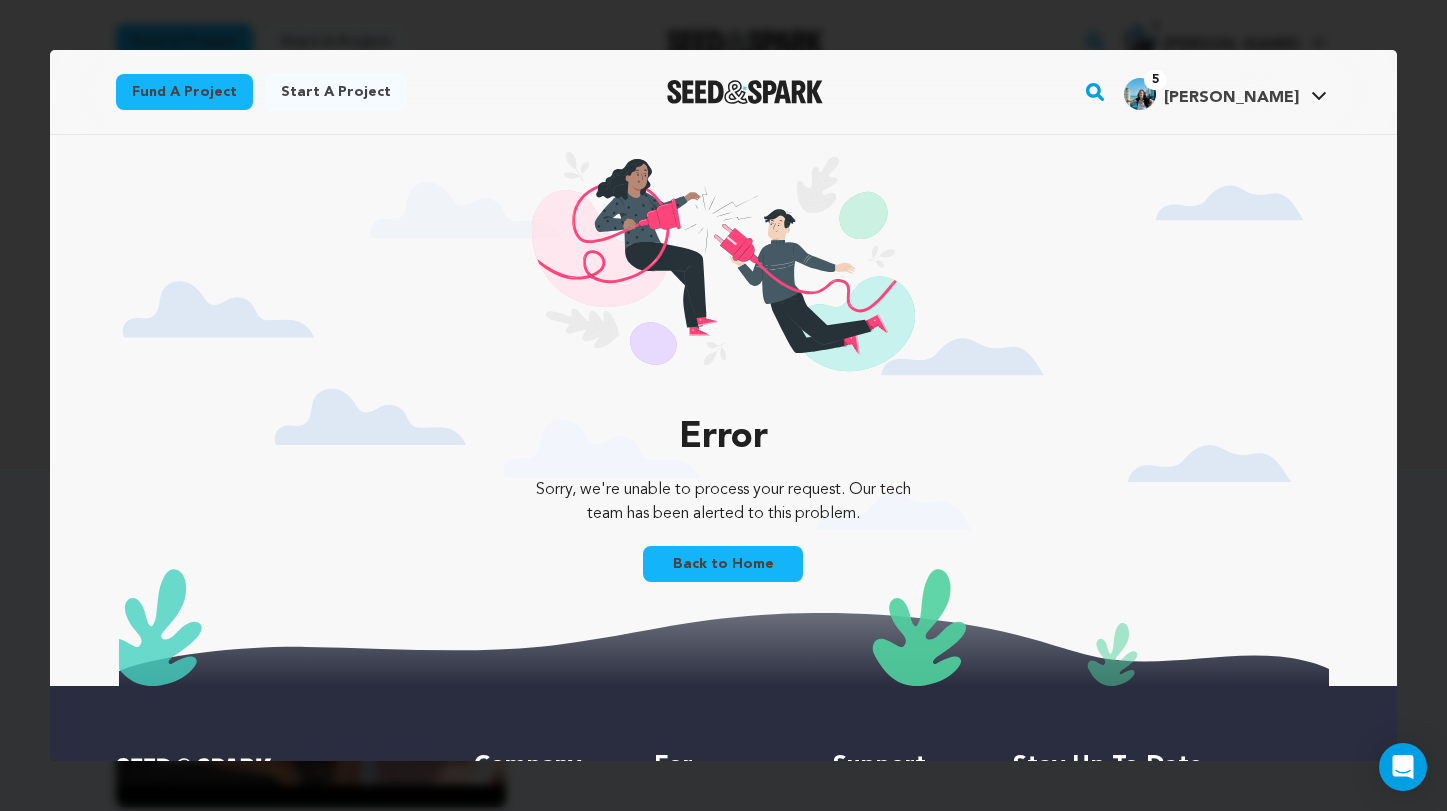 scroll, scrollTop: 0, scrollLeft: 0, axis: both 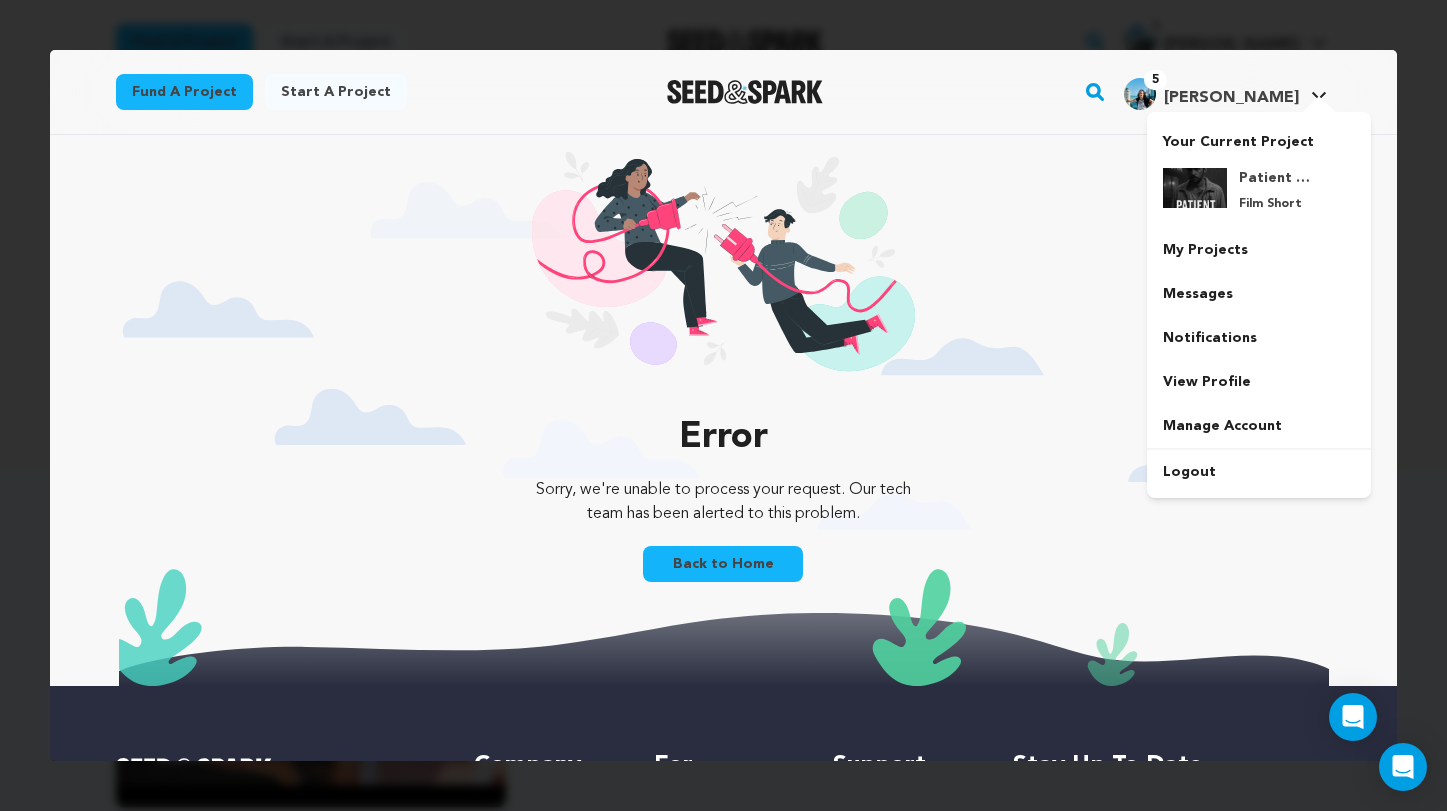 click at bounding box center (1319, 106) 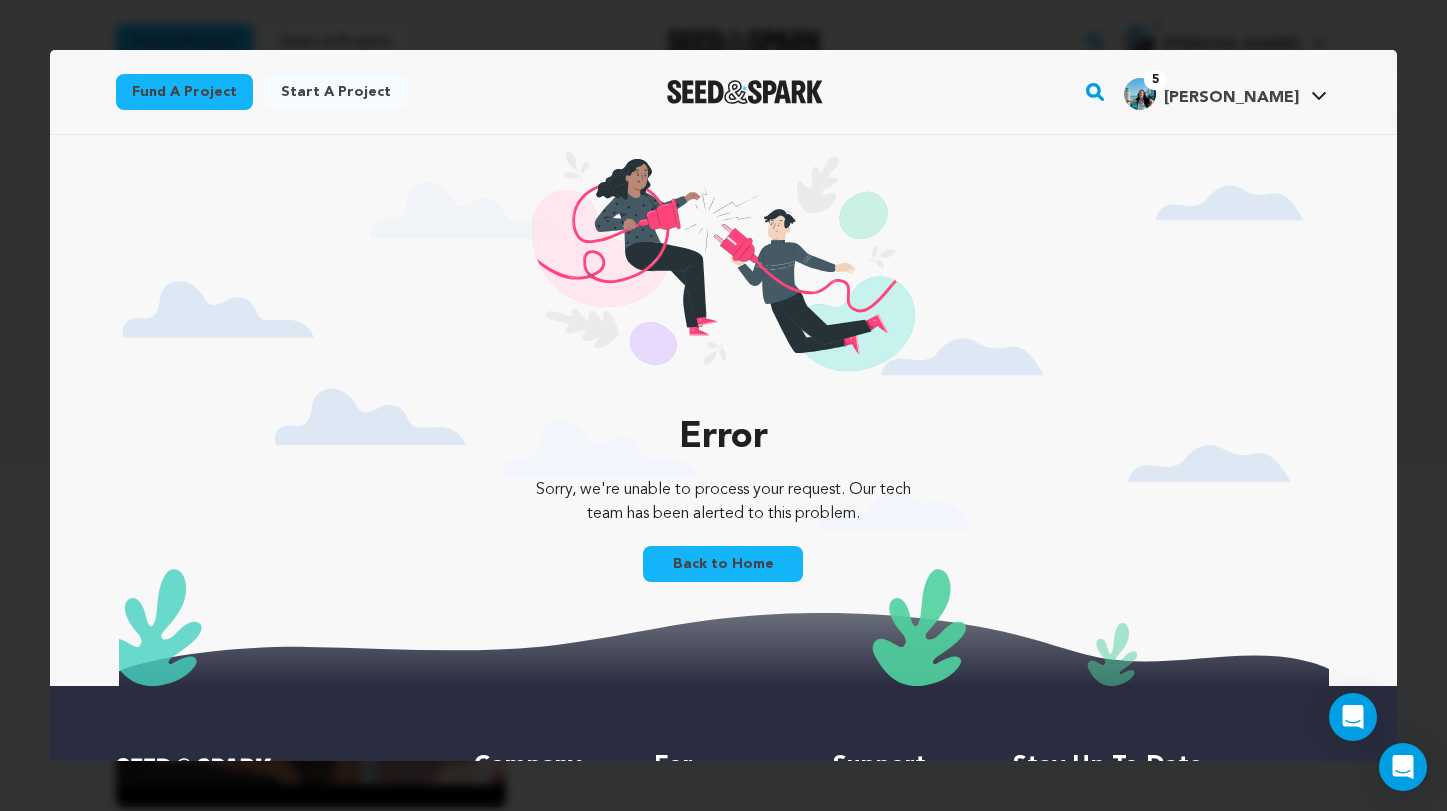 click on "Back to Home" at bounding box center (723, 564) 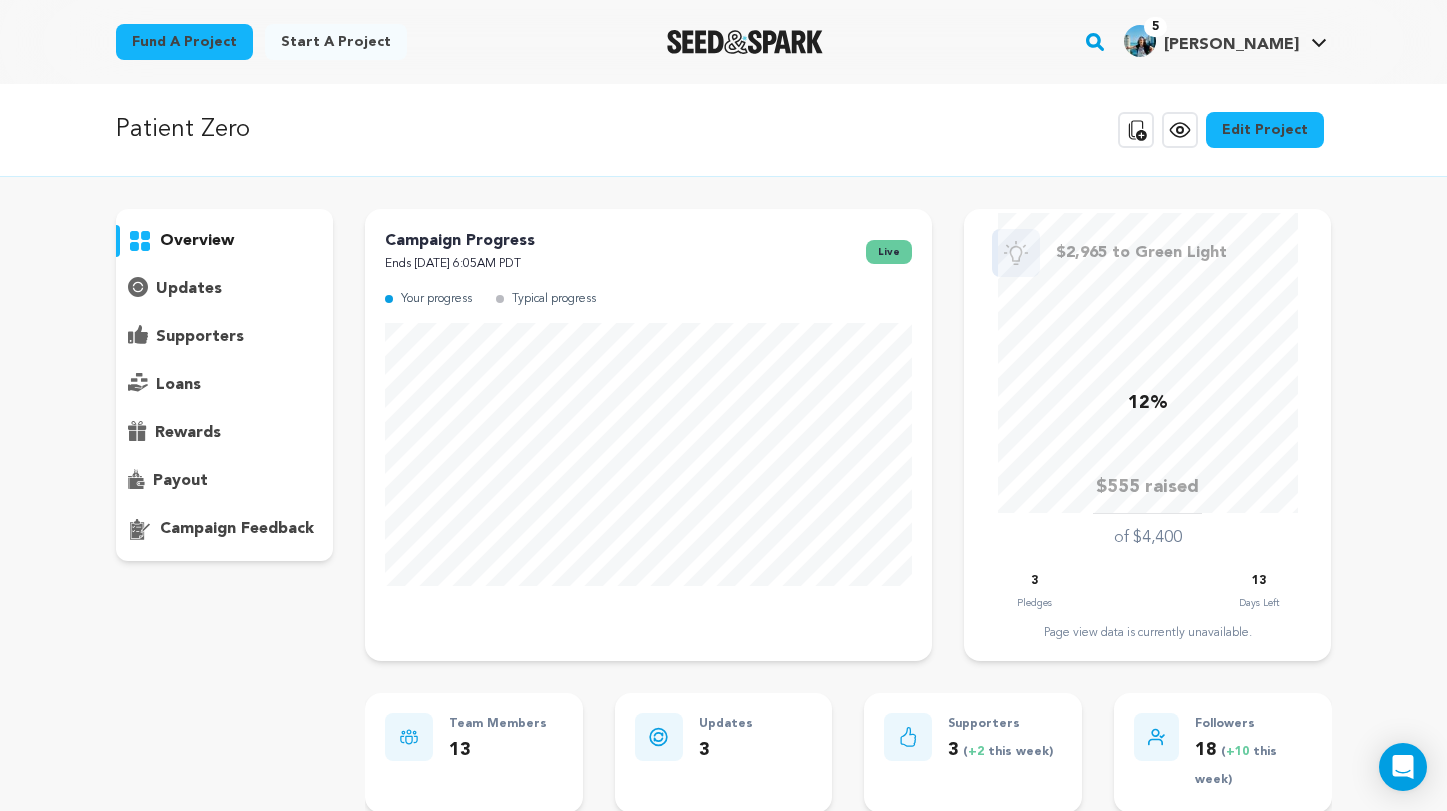 scroll, scrollTop: 0, scrollLeft: 0, axis: both 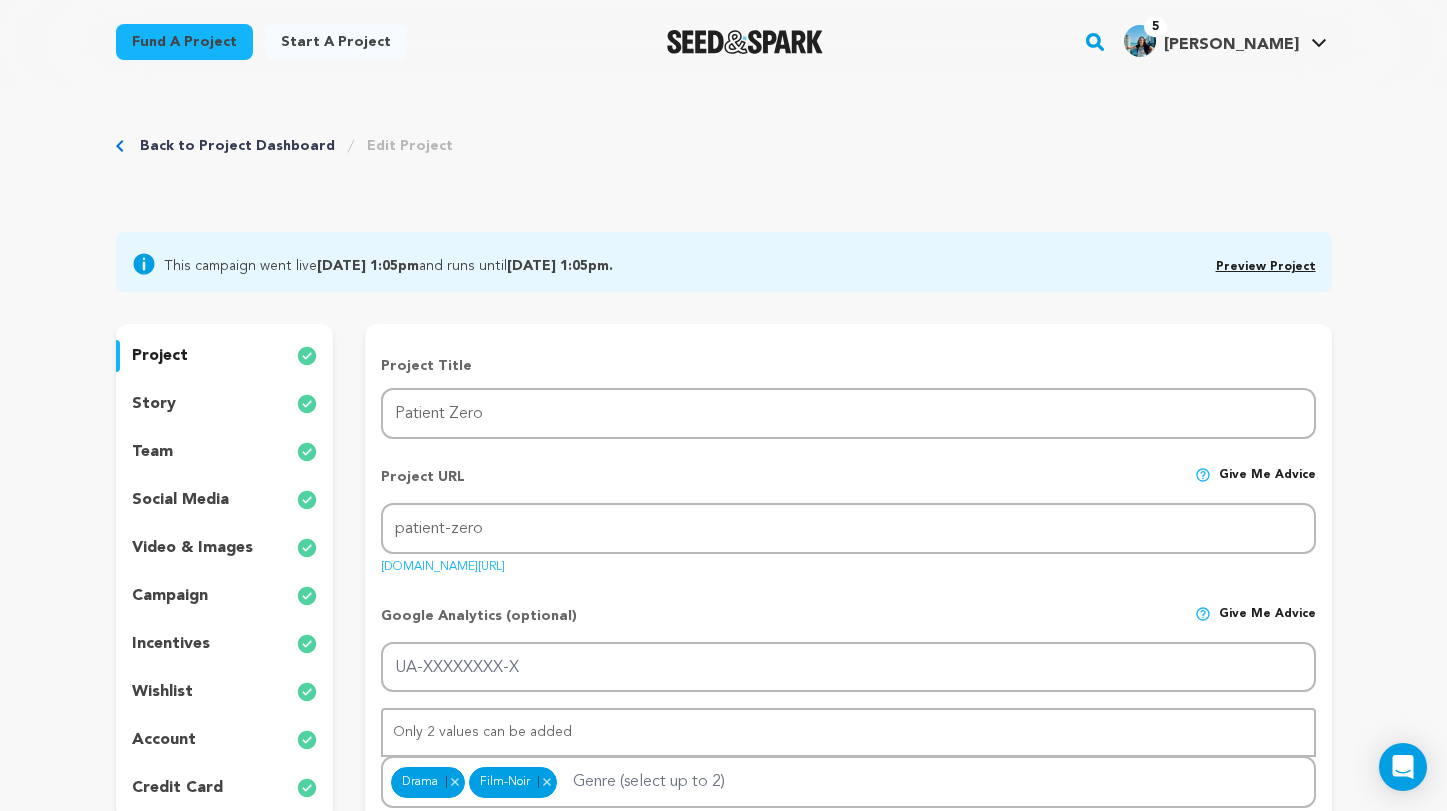 click on "wishlist" at bounding box center (162, 692) 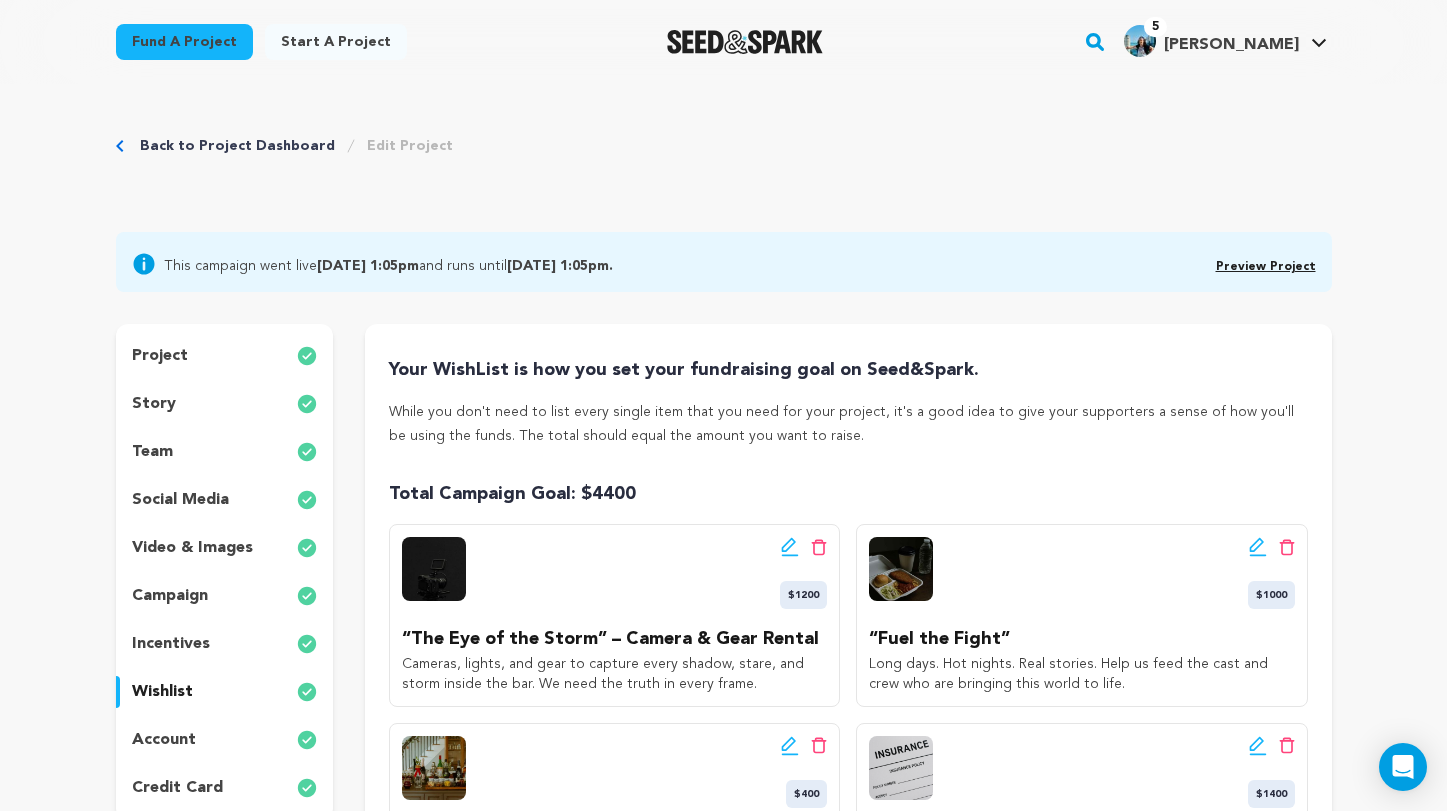 scroll, scrollTop: 0, scrollLeft: 0, axis: both 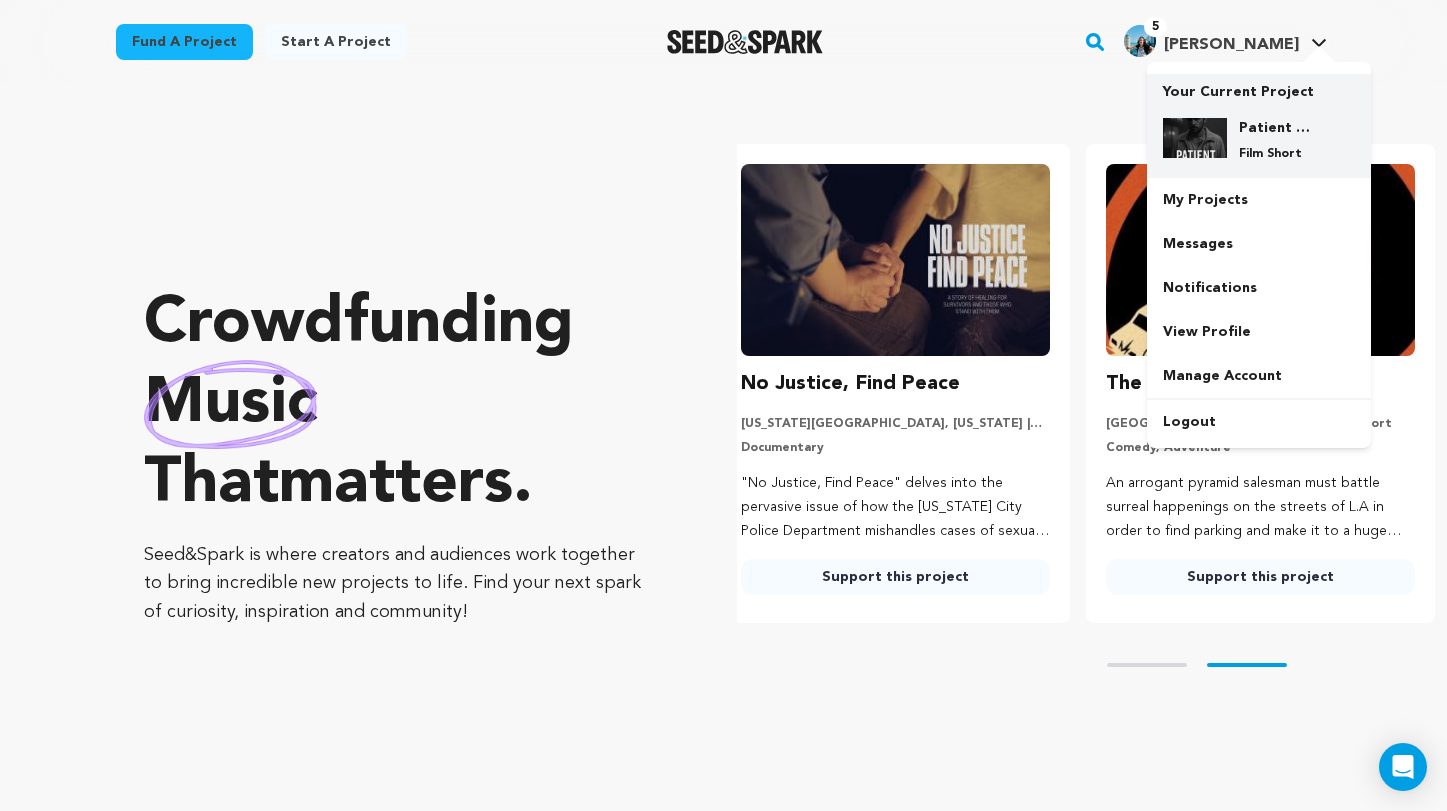 click on "Patient Zero" at bounding box center (1275, 128) 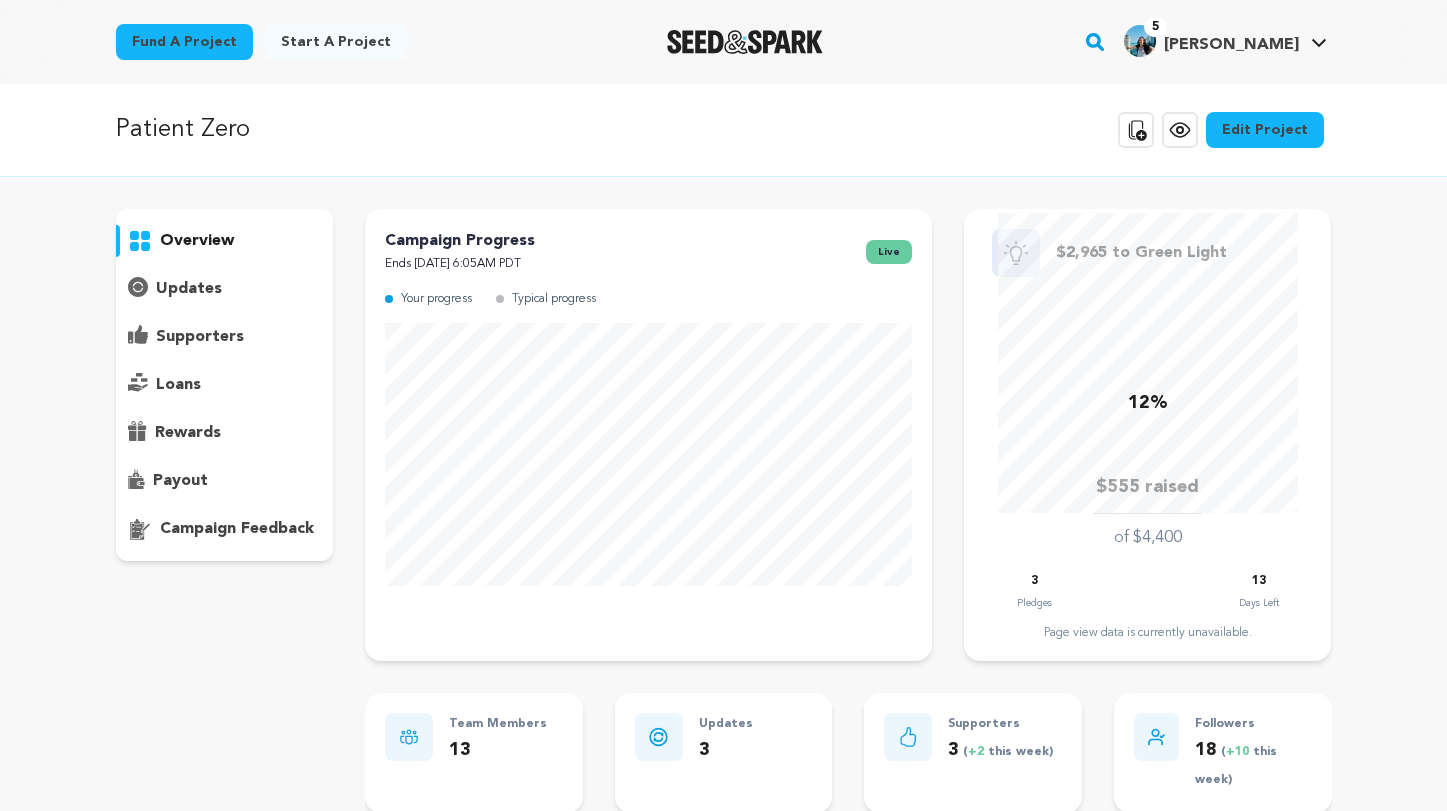 scroll, scrollTop: 0, scrollLeft: 0, axis: both 